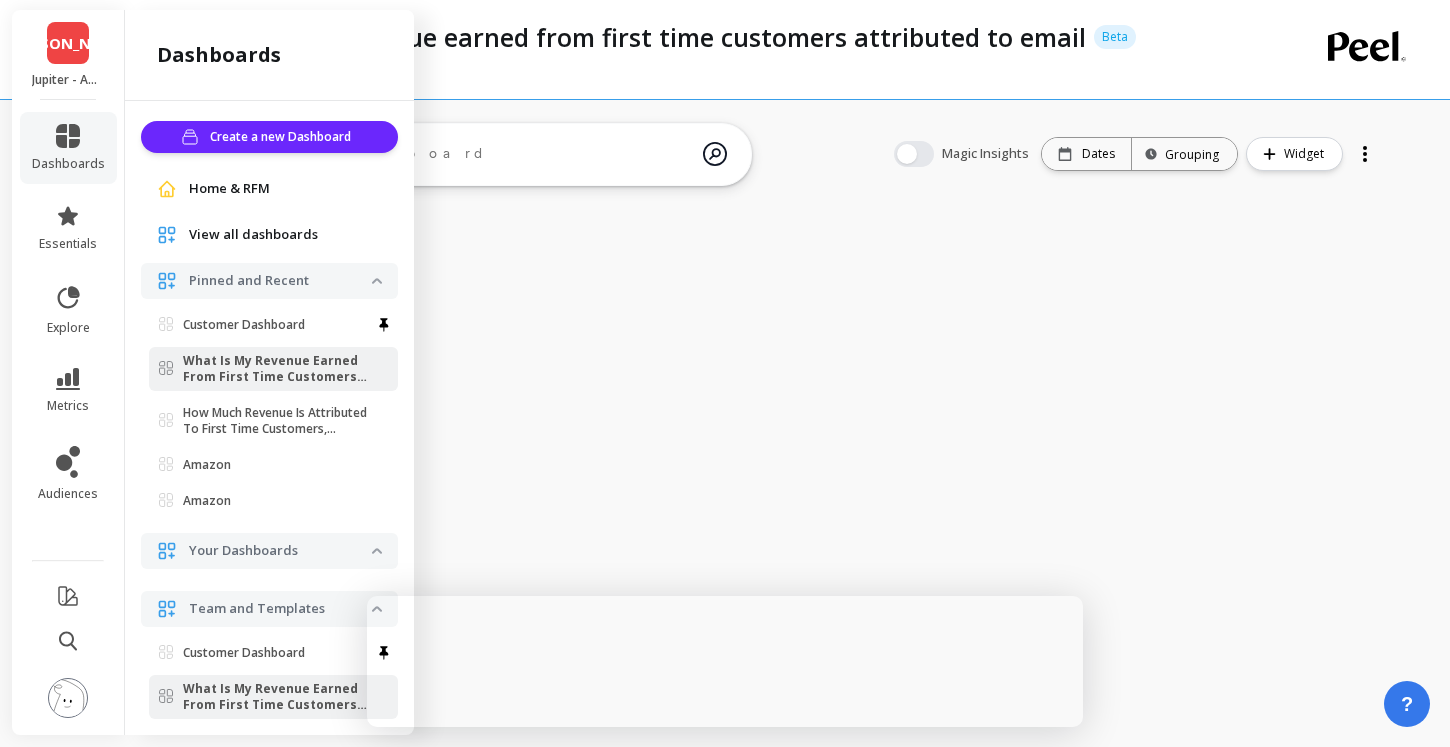 scroll, scrollTop: 0, scrollLeft: 0, axis: both 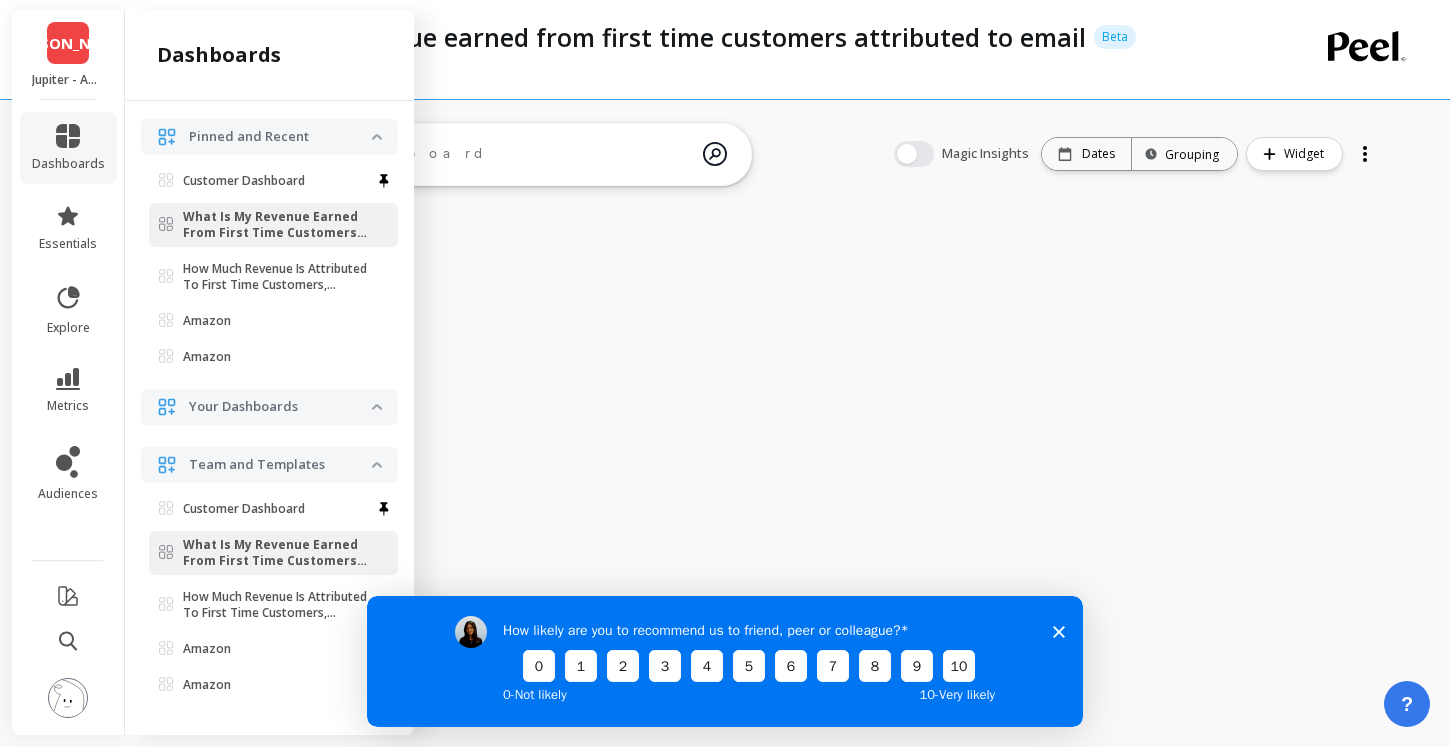 click at bounding box center (68, 698) 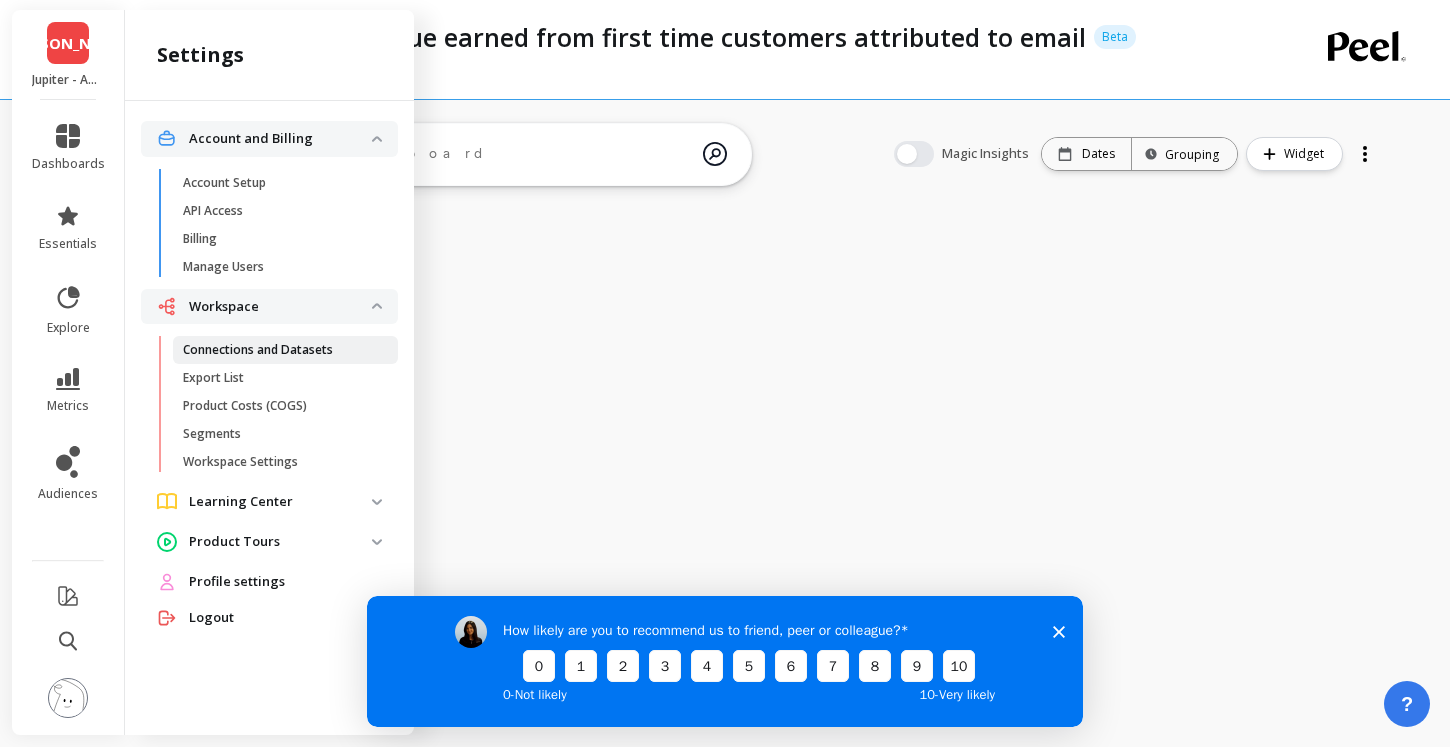 click on "Connections and Datasets" at bounding box center [258, 350] 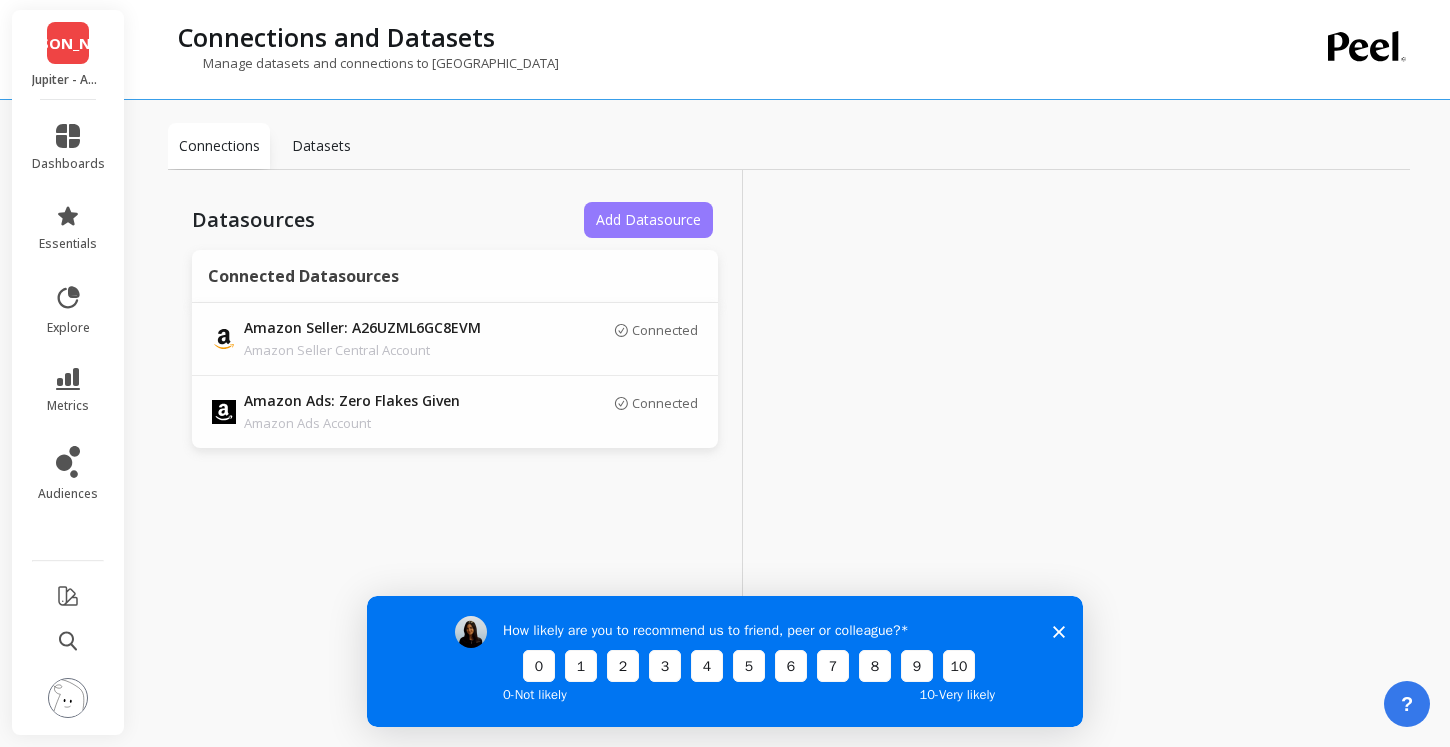 click on "Add Datasource" at bounding box center [648, 219] 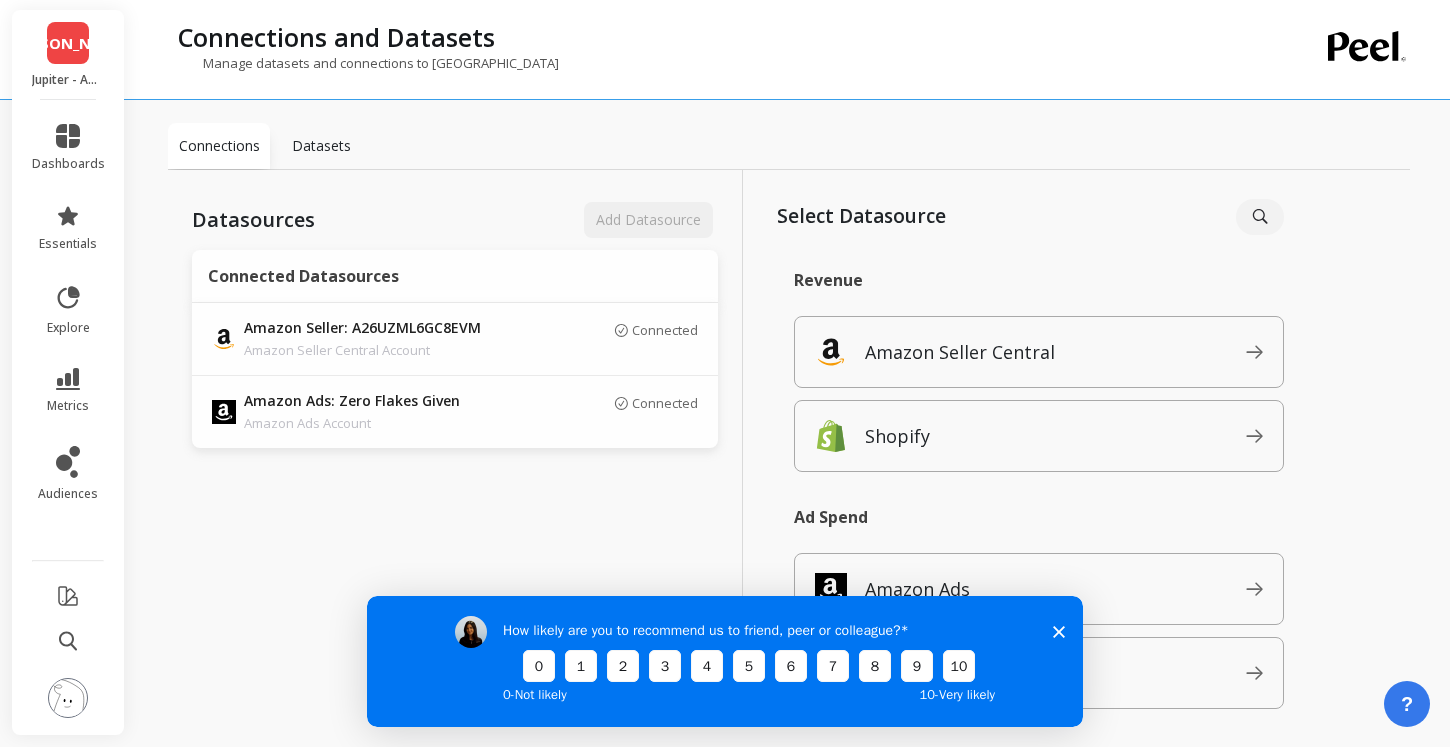 drag, startPoint x: 1054, startPoint y: 627, endPoint x: 1421, endPoint y: 1196, distance: 677.08936 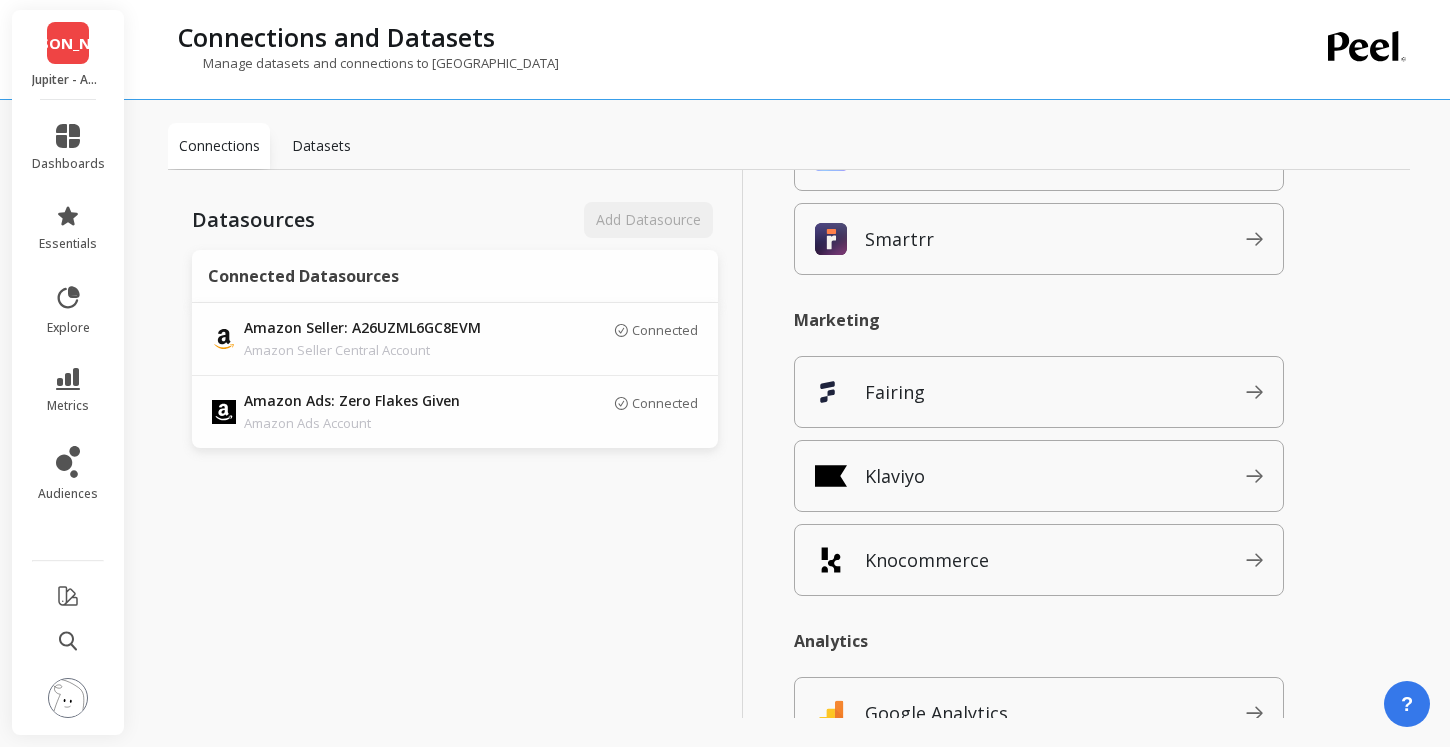 scroll, scrollTop: 1614, scrollLeft: 0, axis: vertical 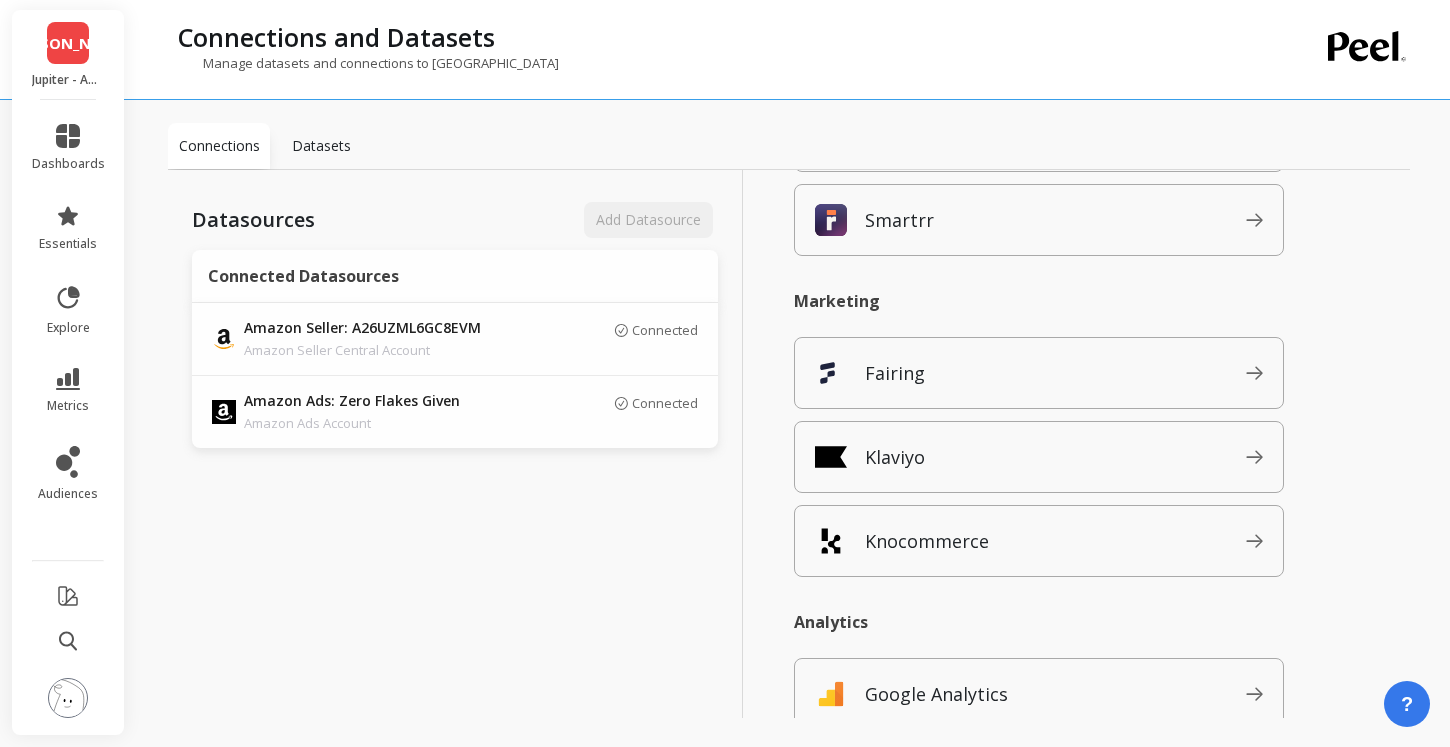 click on "Klaviyo" at bounding box center (1039, 457) 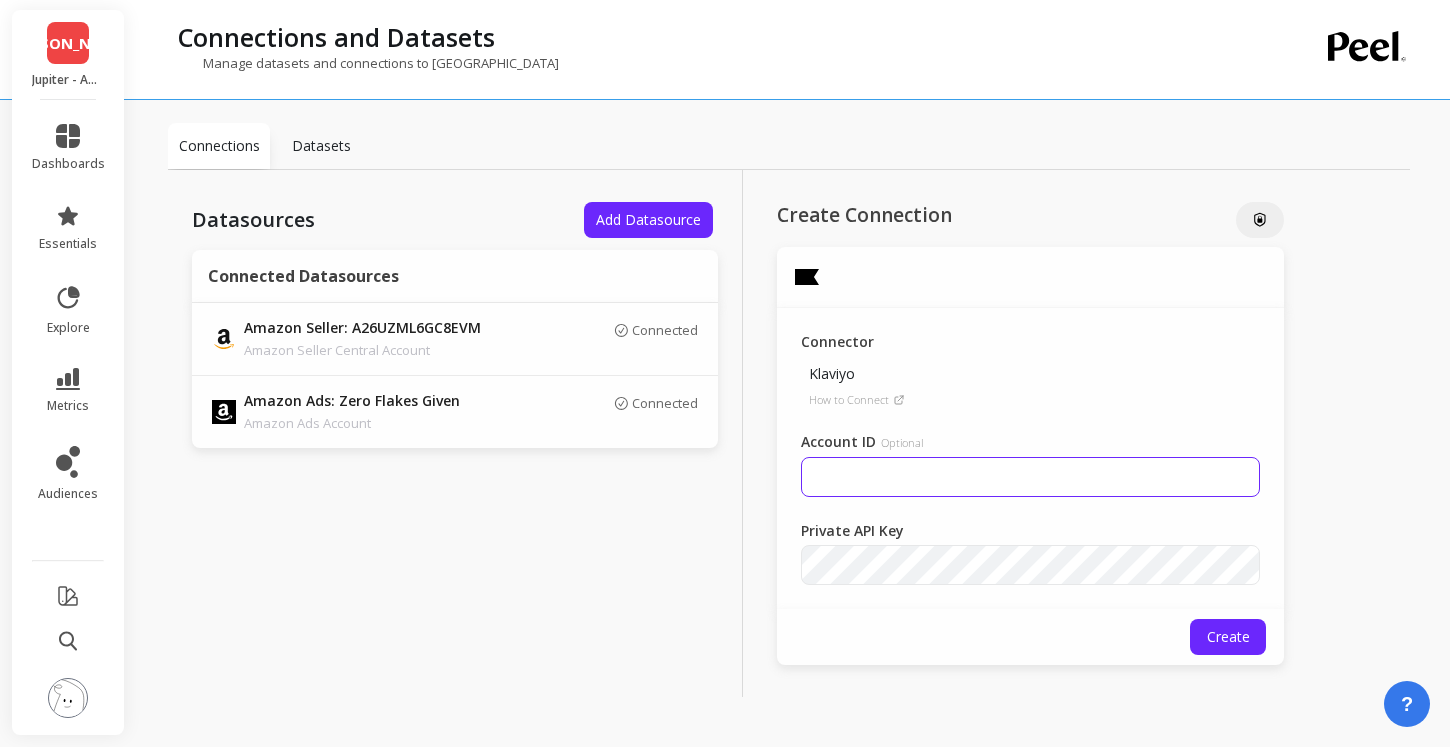 click on "Account ID Optional" at bounding box center [1030, 477] 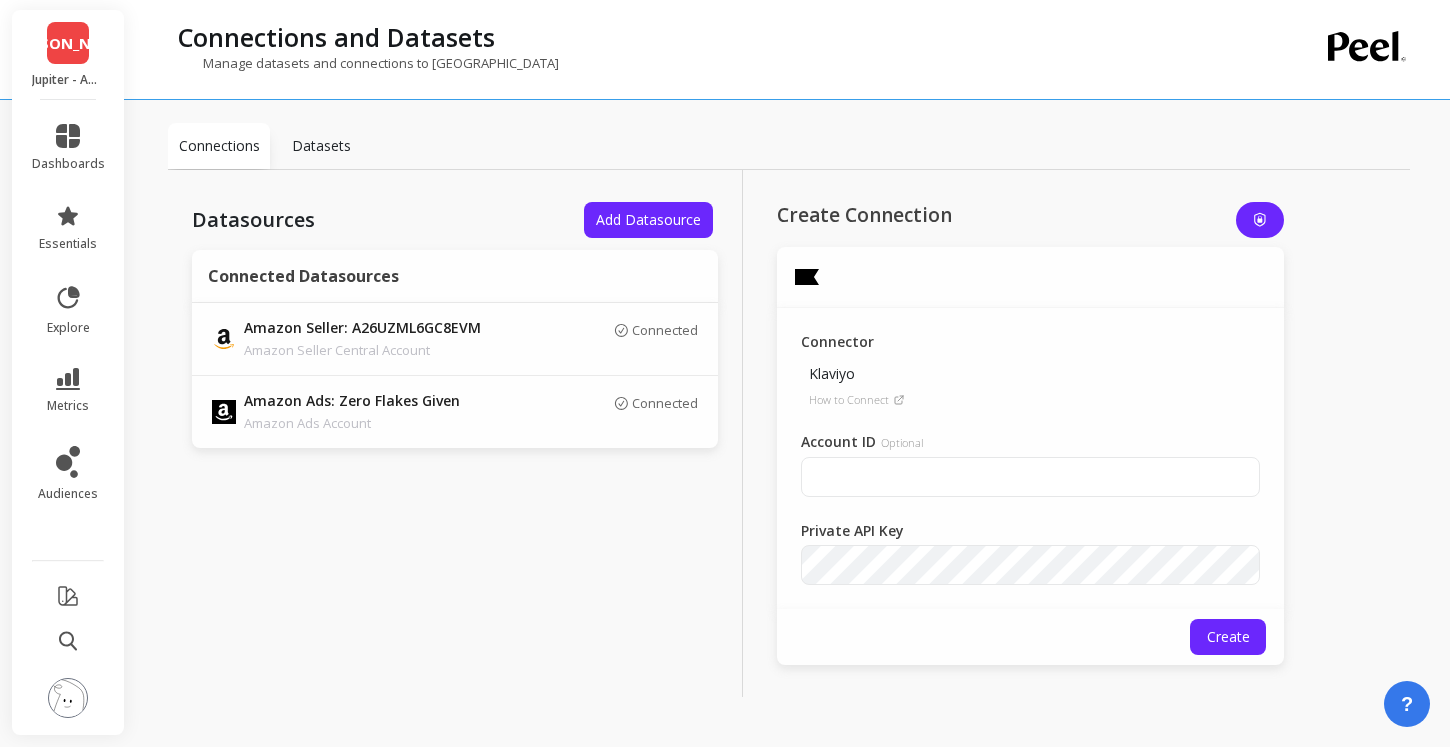 click at bounding box center (1260, 220) 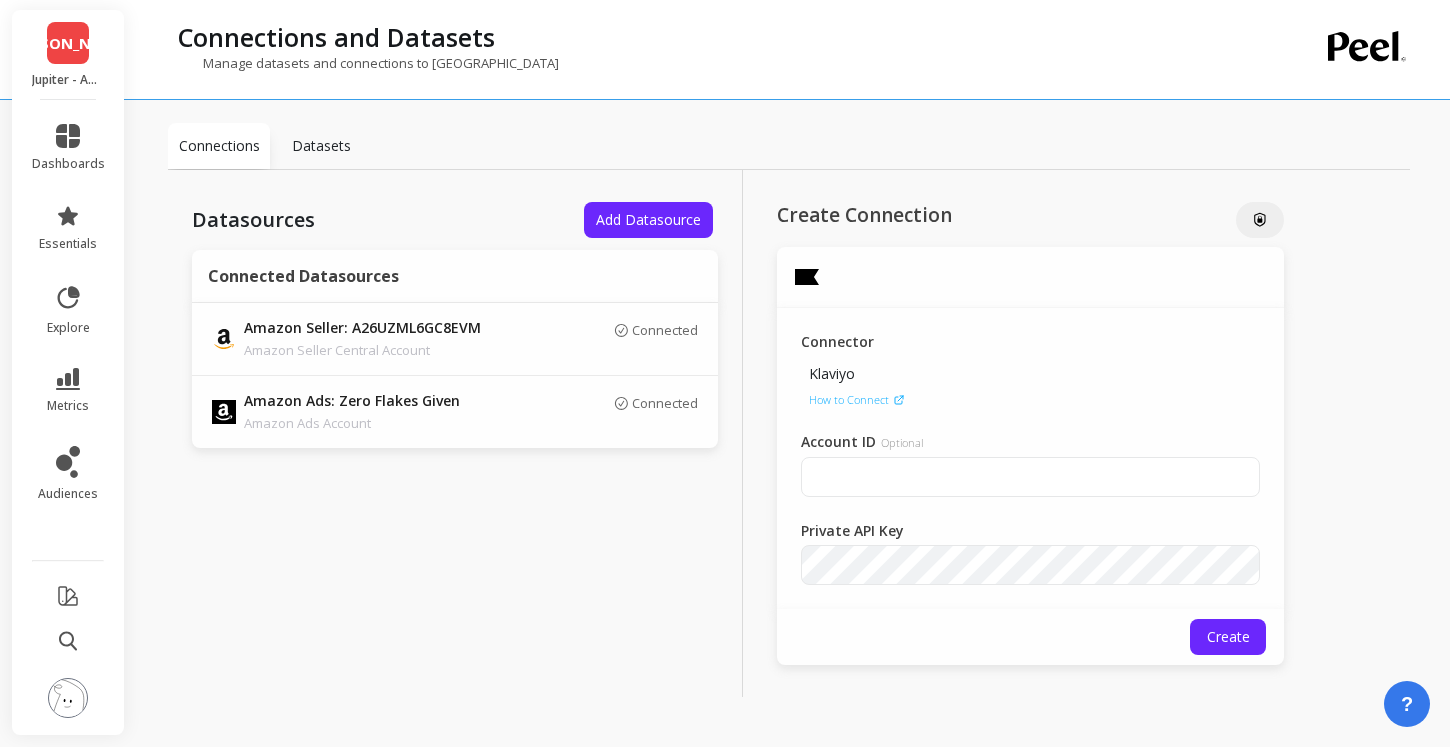 click on "How to Connect" at bounding box center (849, 400) 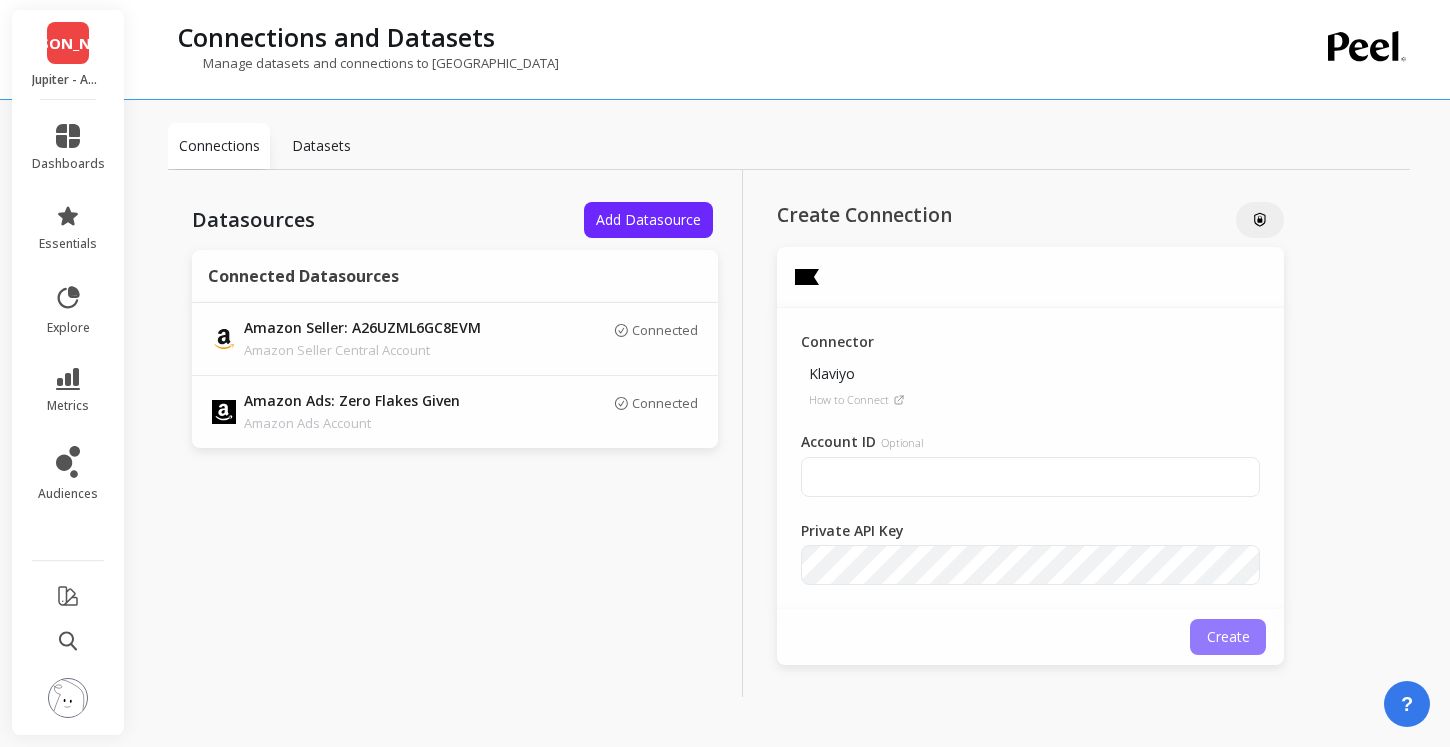 click on "Create" at bounding box center [1228, 636] 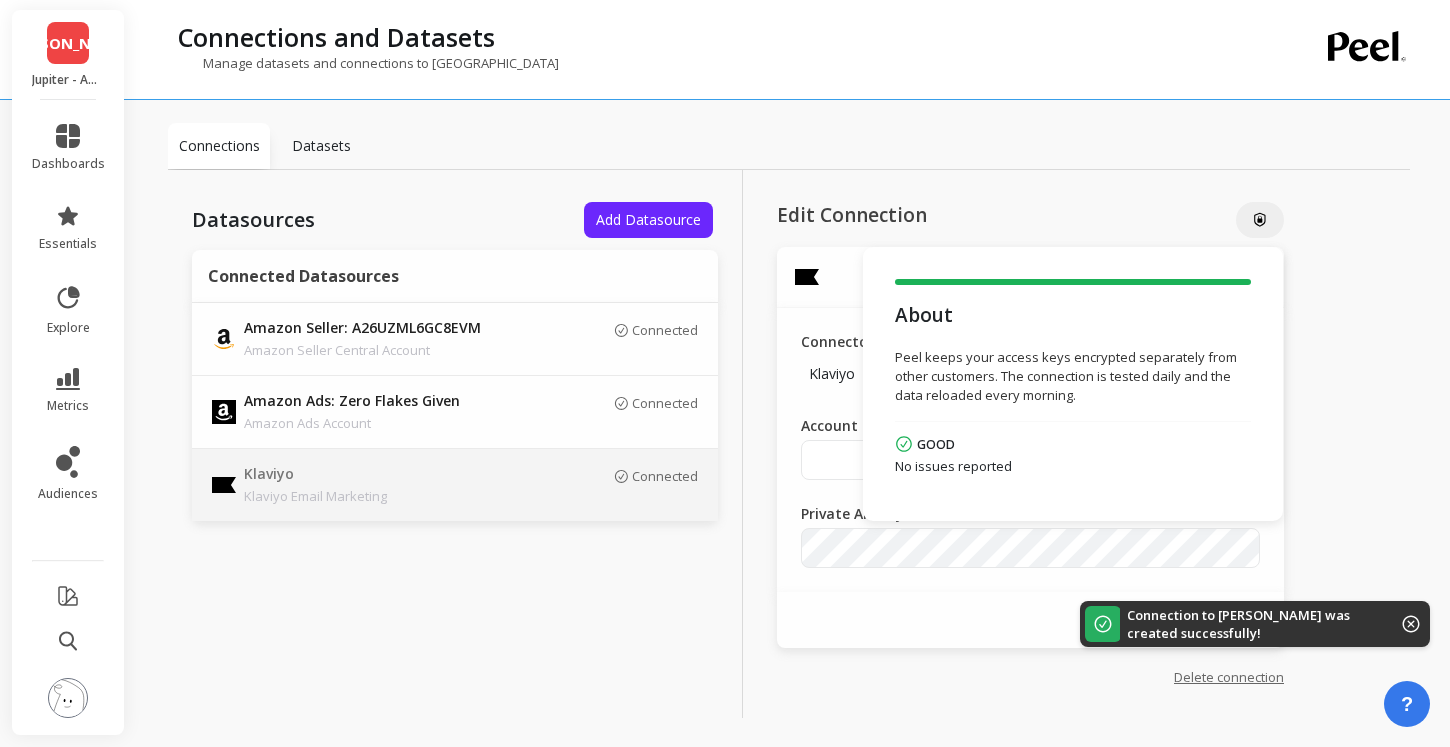 click on "Datasources   Add Datasource Connected Datasources Amazon Seller: A26UZML6GC8EVM   Amazon Seller Central Account Connected
Amazon Ads: Zero Flakes Given    Amazon Ads Account Connected
Klaviyo   Klaviyo Email Marketing Connected
Edit Connection
About Peel keeps your access keys encrypted separately from other customers. The connection is tested daily and the data reloaded every morning.
GOOD No issues reported
Connected Connector Klaviyo Account ID Private API Key   Save Delete connection" at bounding box center (789, 466) 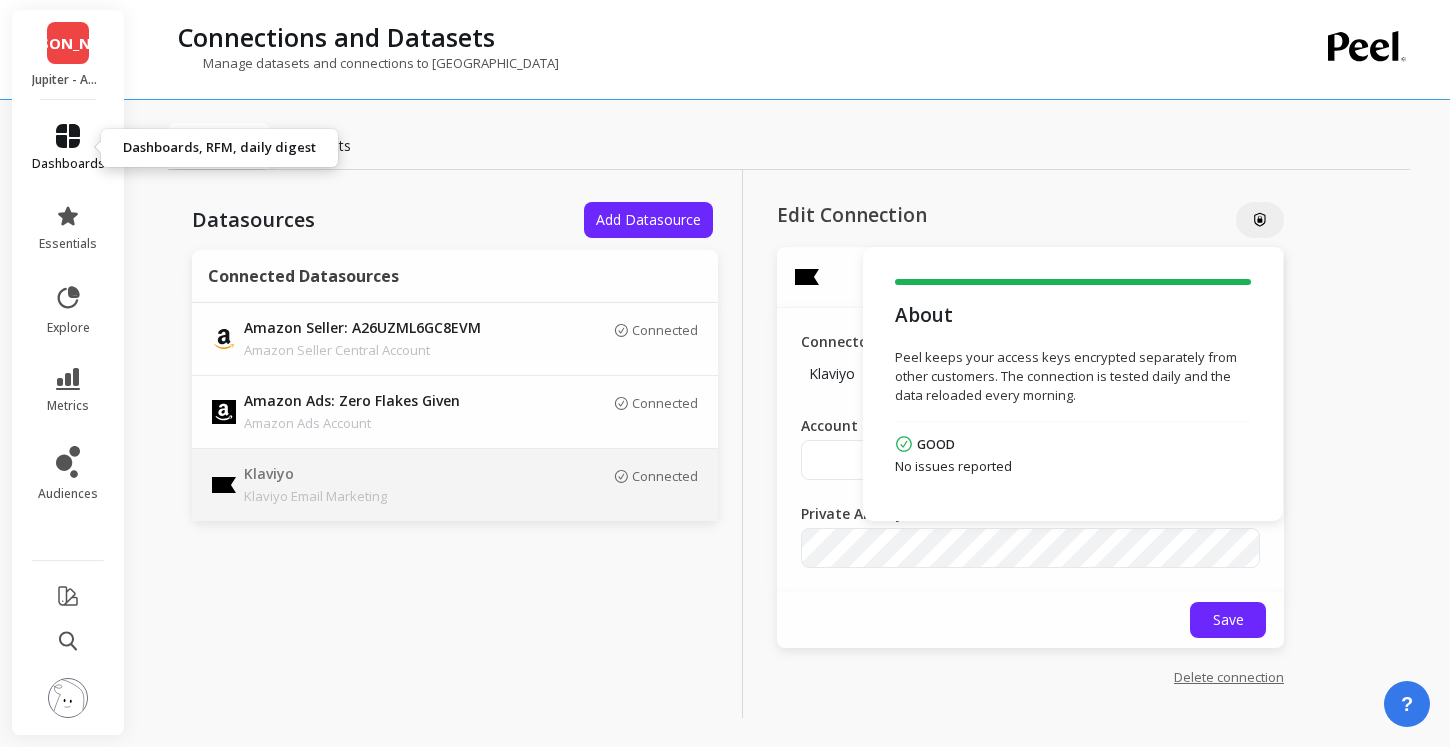 click on "dashboards" at bounding box center (68, 148) 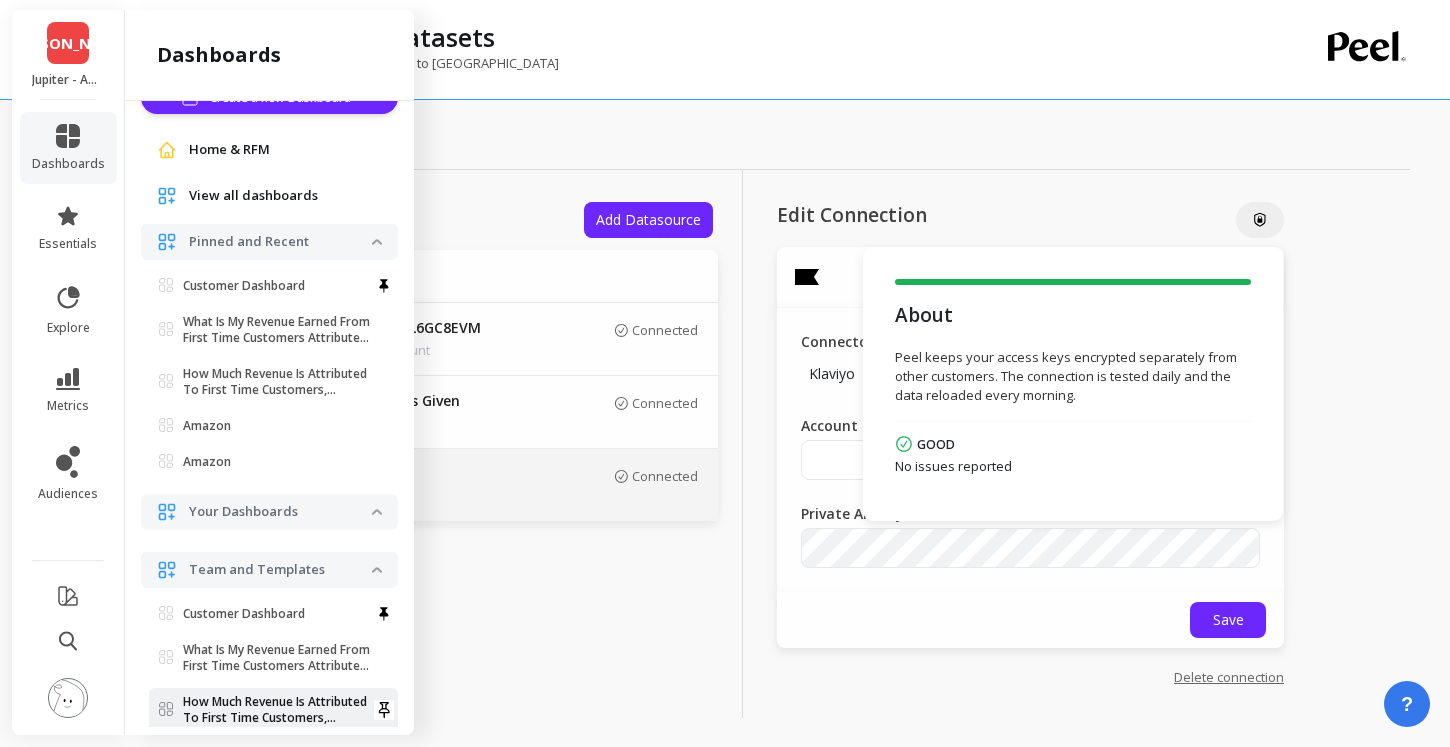 scroll, scrollTop: 0, scrollLeft: 0, axis: both 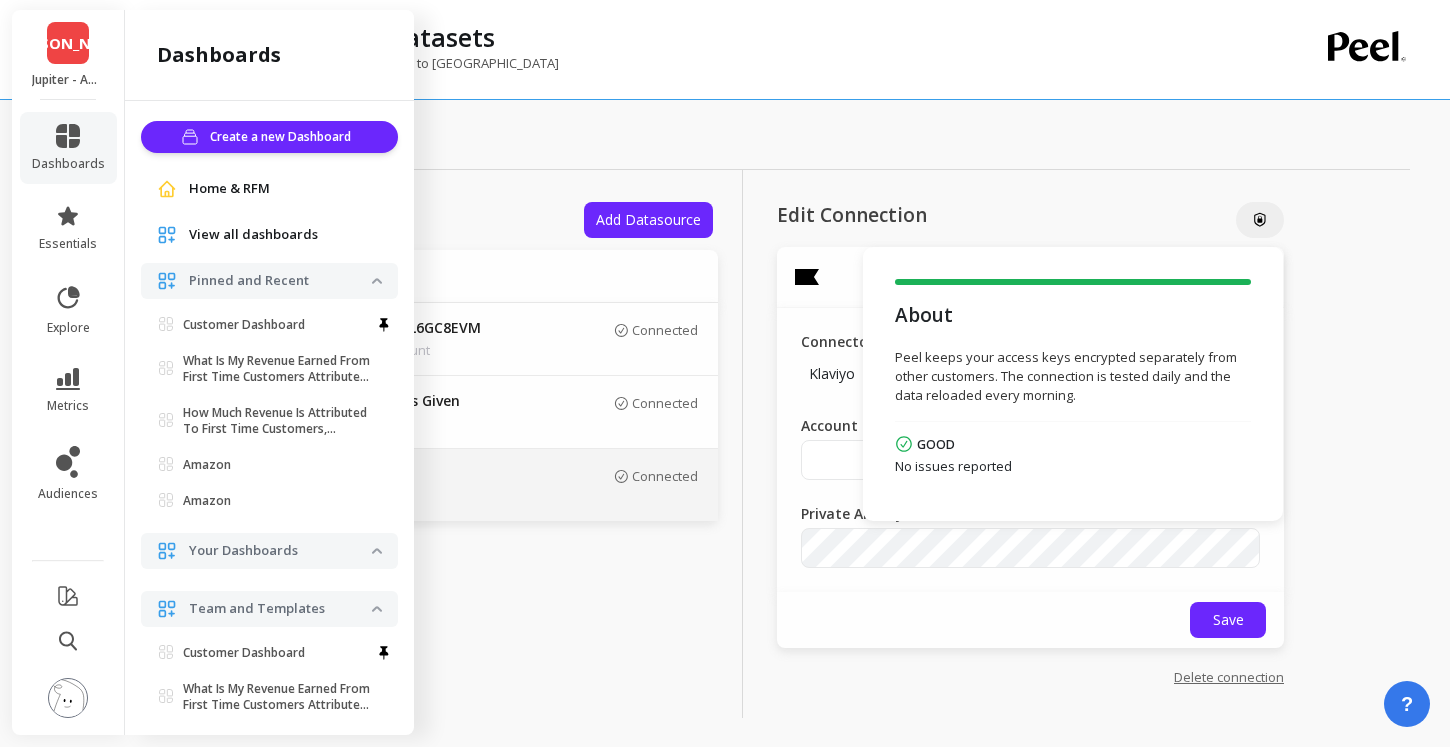 click on "View all dashboards" at bounding box center (253, 235) 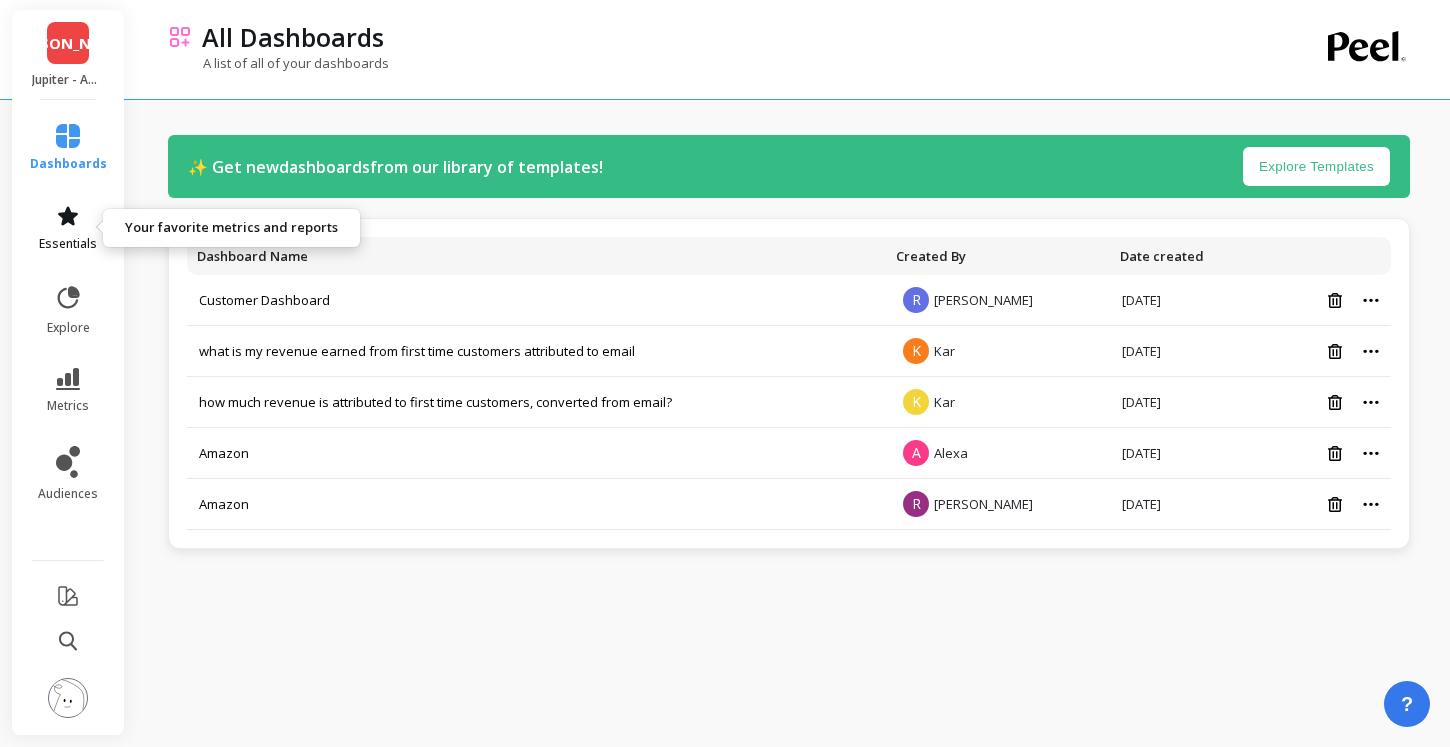click on "essentials" at bounding box center [68, 228] 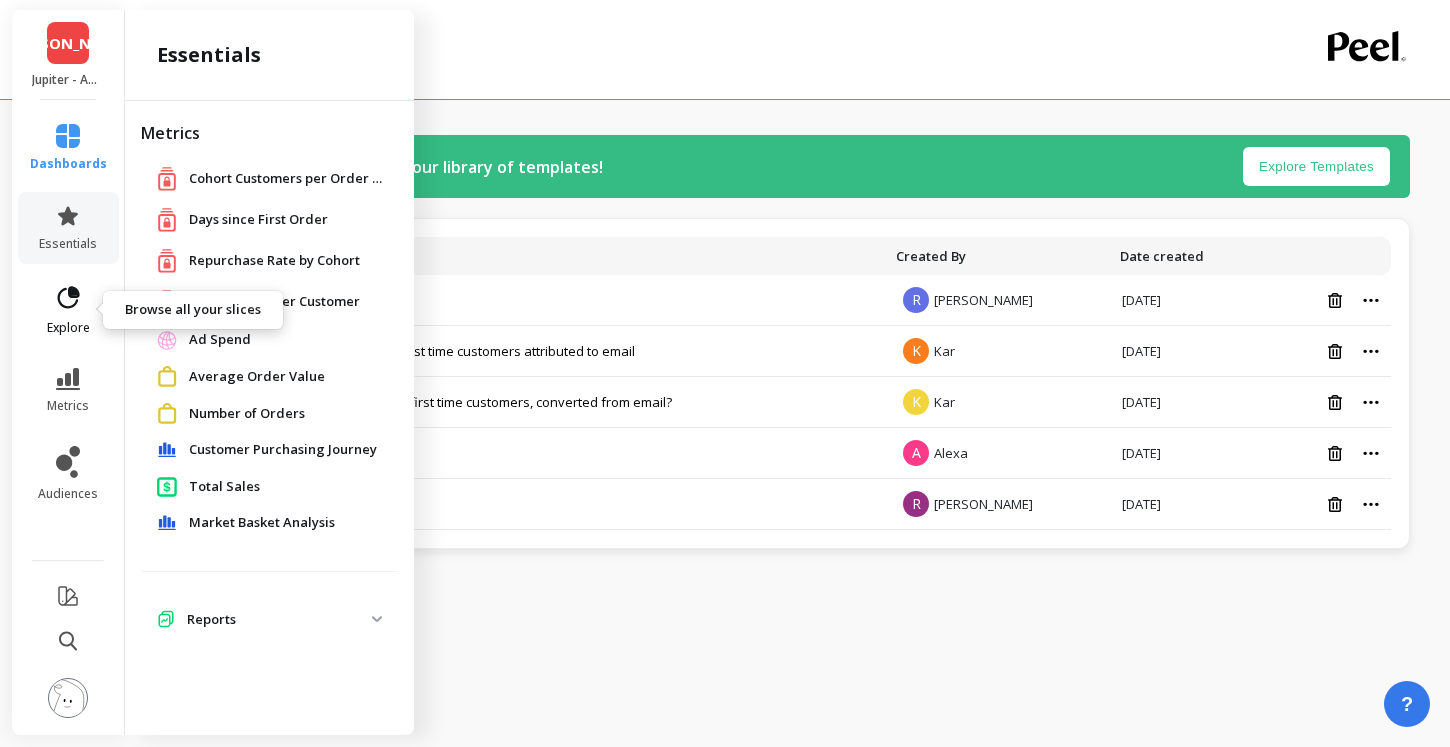 click on "explore" at bounding box center (68, 310) 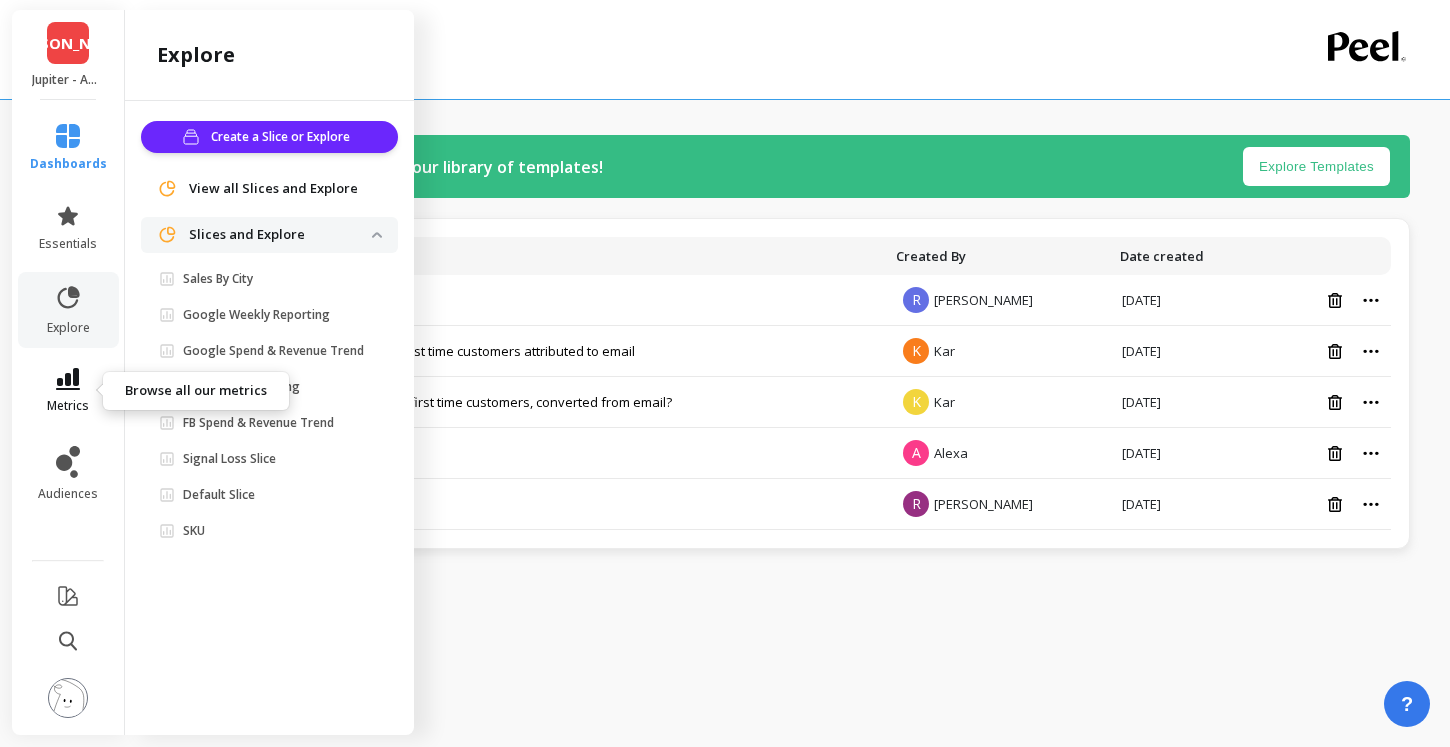 click on "metrics" at bounding box center [68, 391] 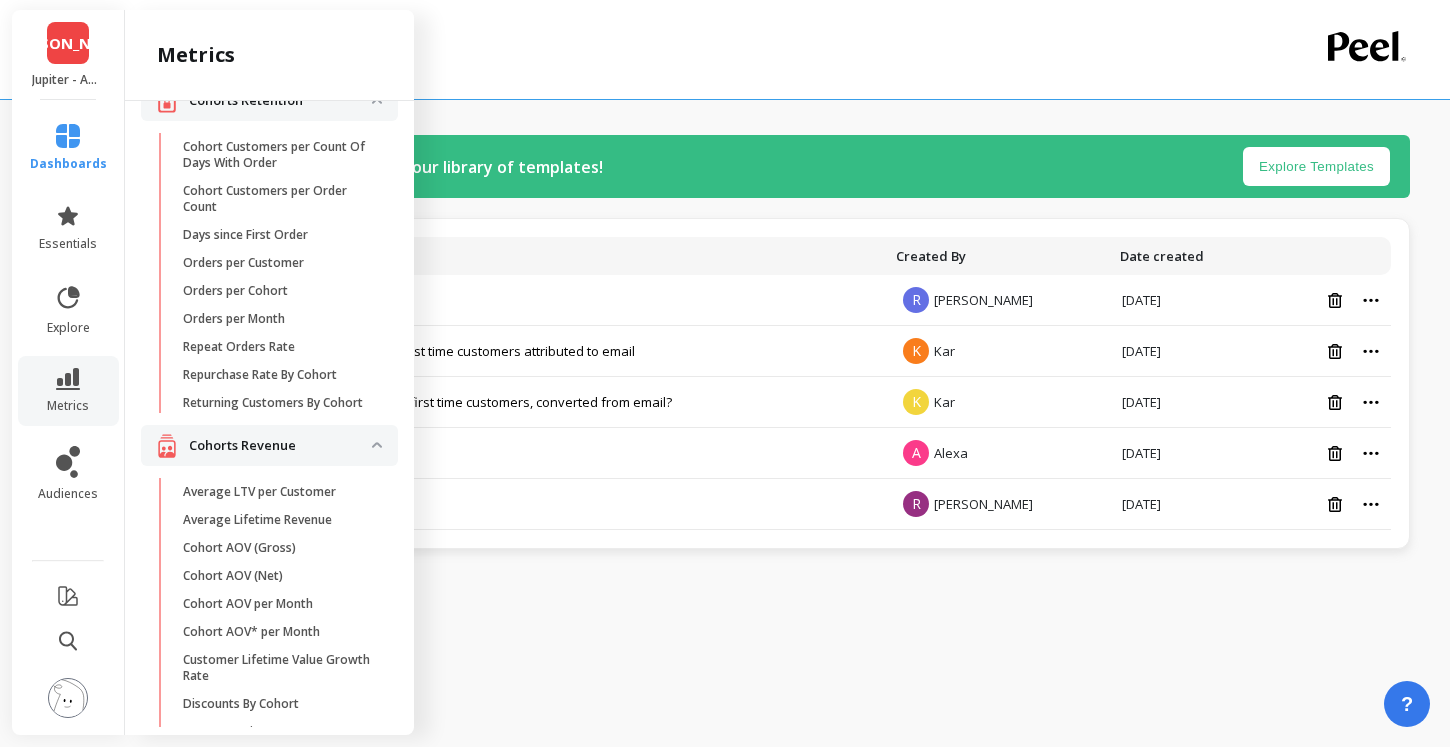 scroll, scrollTop: 0, scrollLeft: 0, axis: both 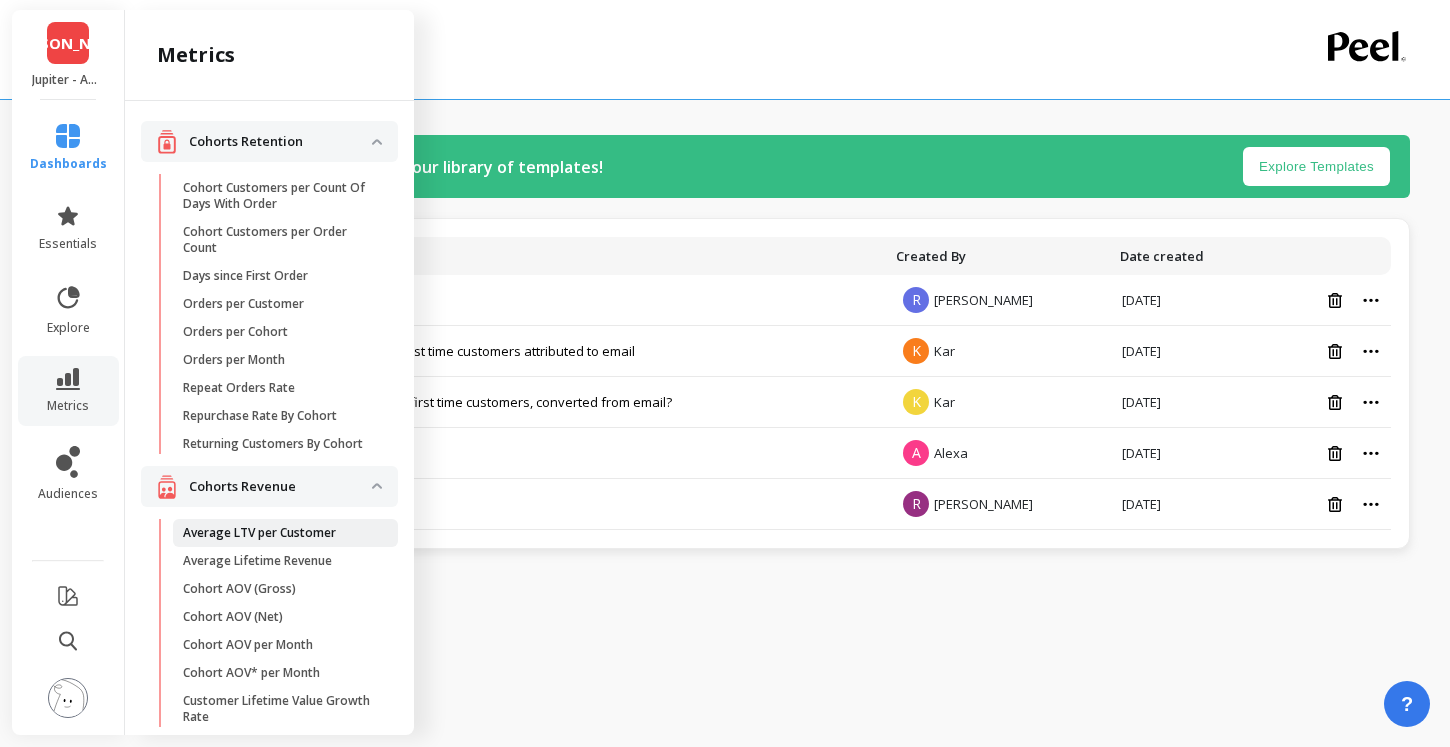 click on "Average LTV per Customer" at bounding box center [259, 533] 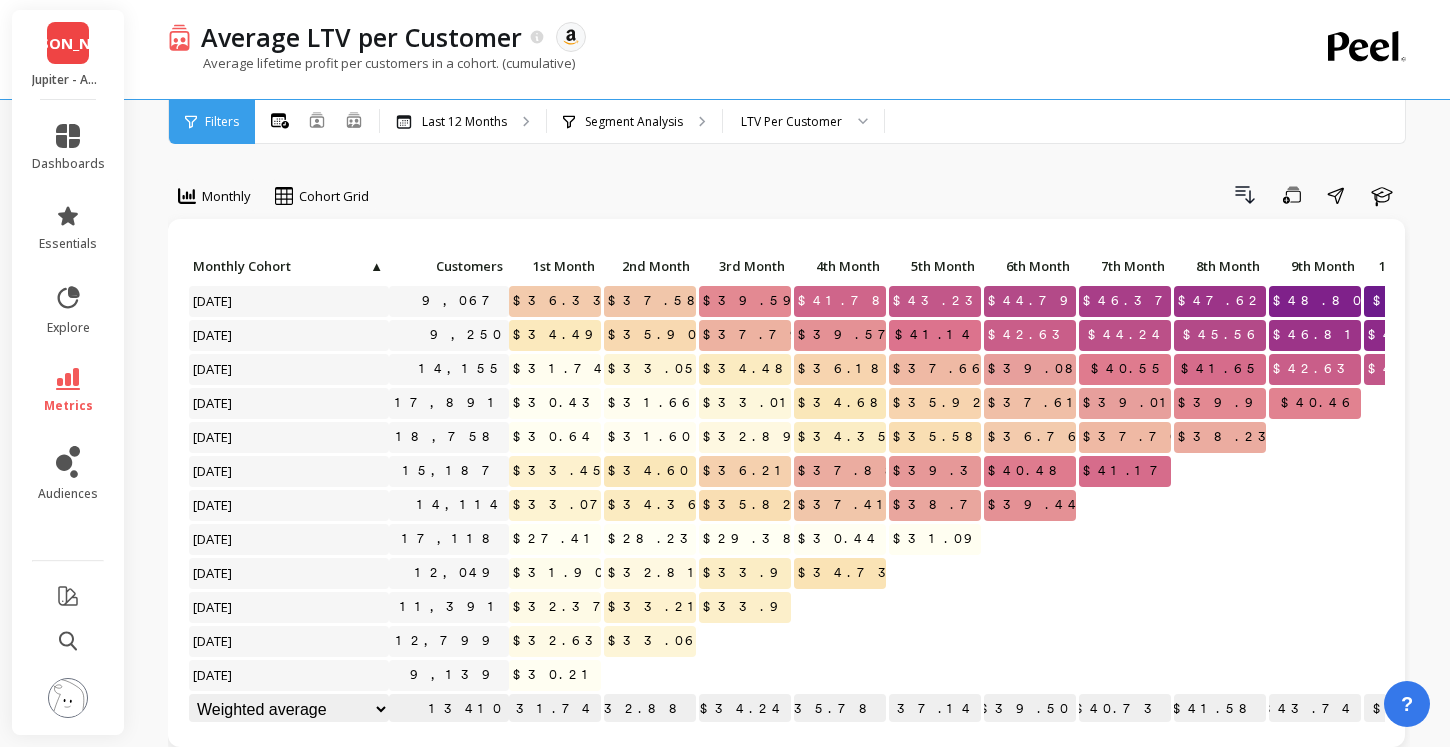 scroll, scrollTop: 1, scrollLeft: 0, axis: vertical 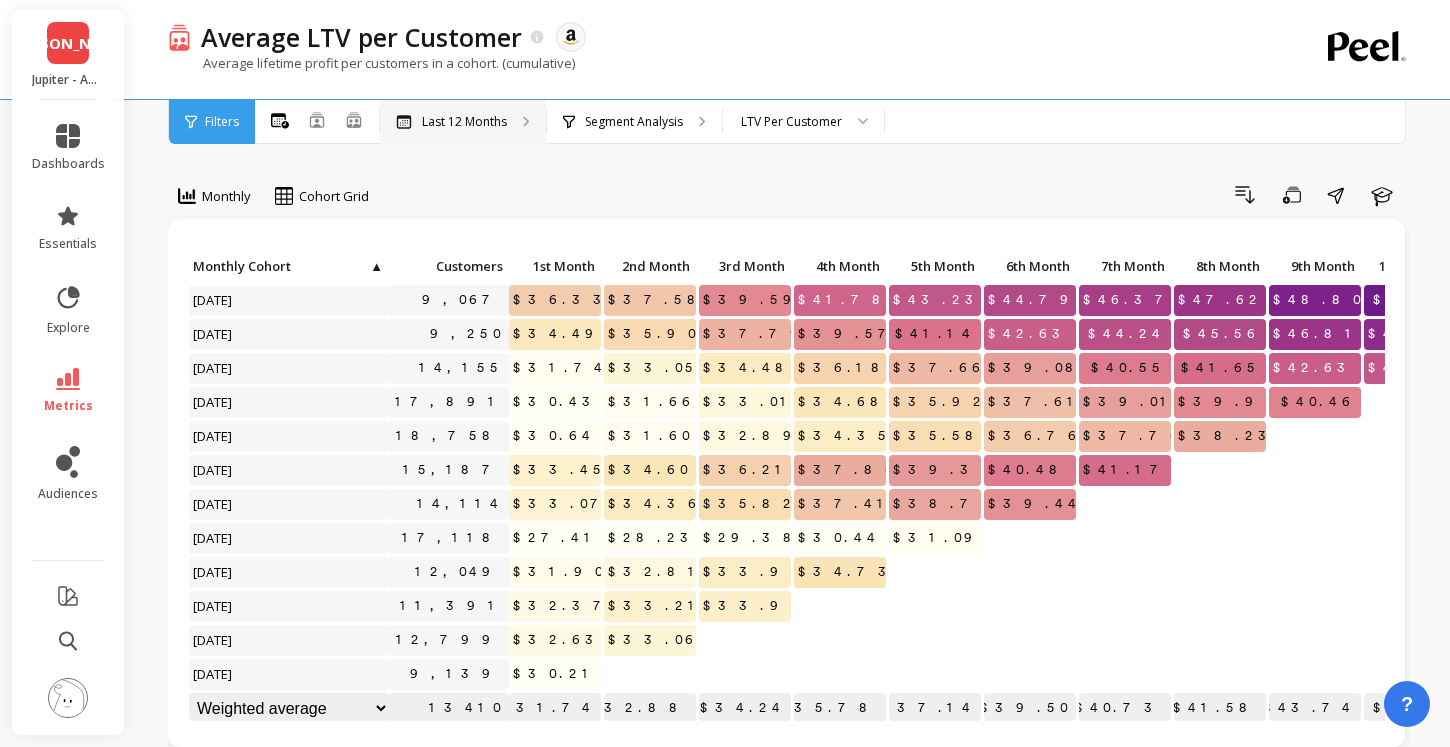 click on "Last 12 Months" at bounding box center (463, 122) 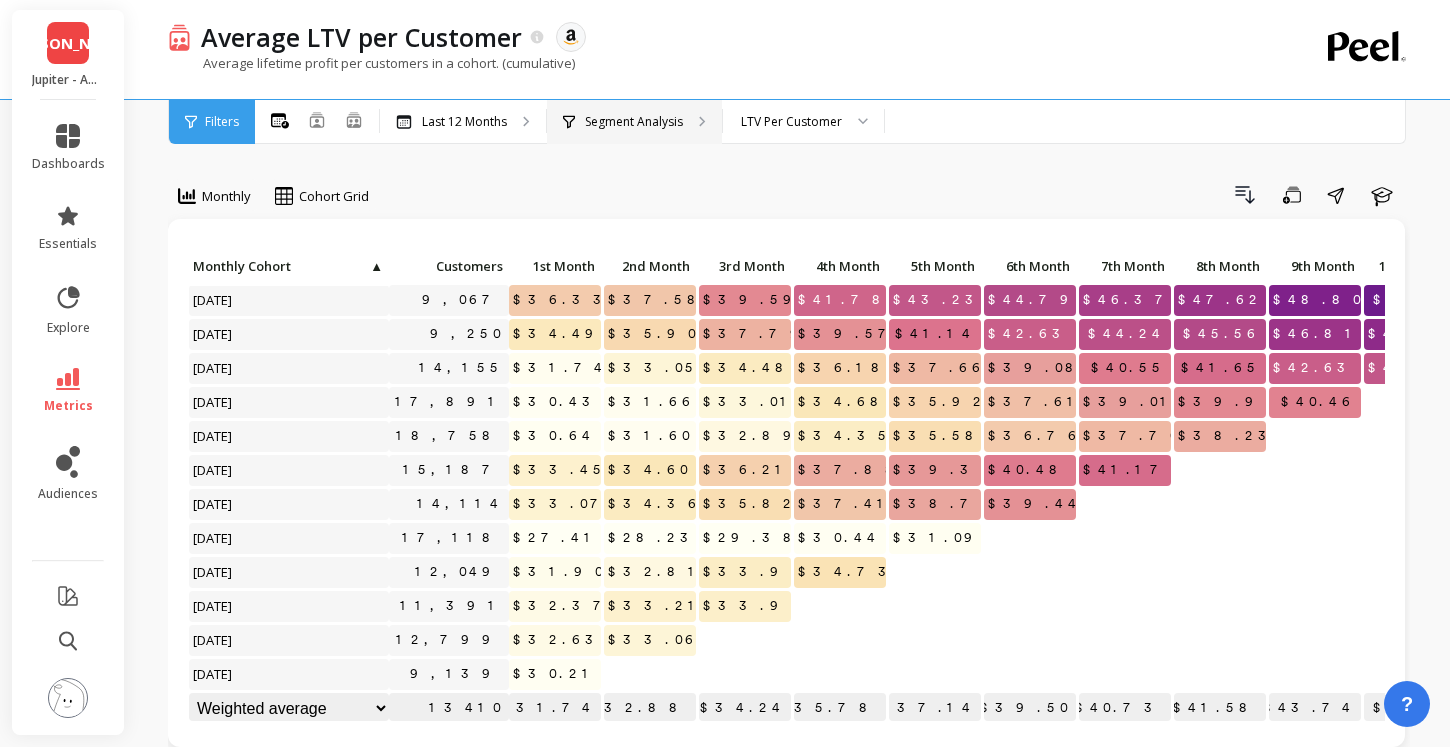 click on "Segment Analysis" at bounding box center (634, 122) 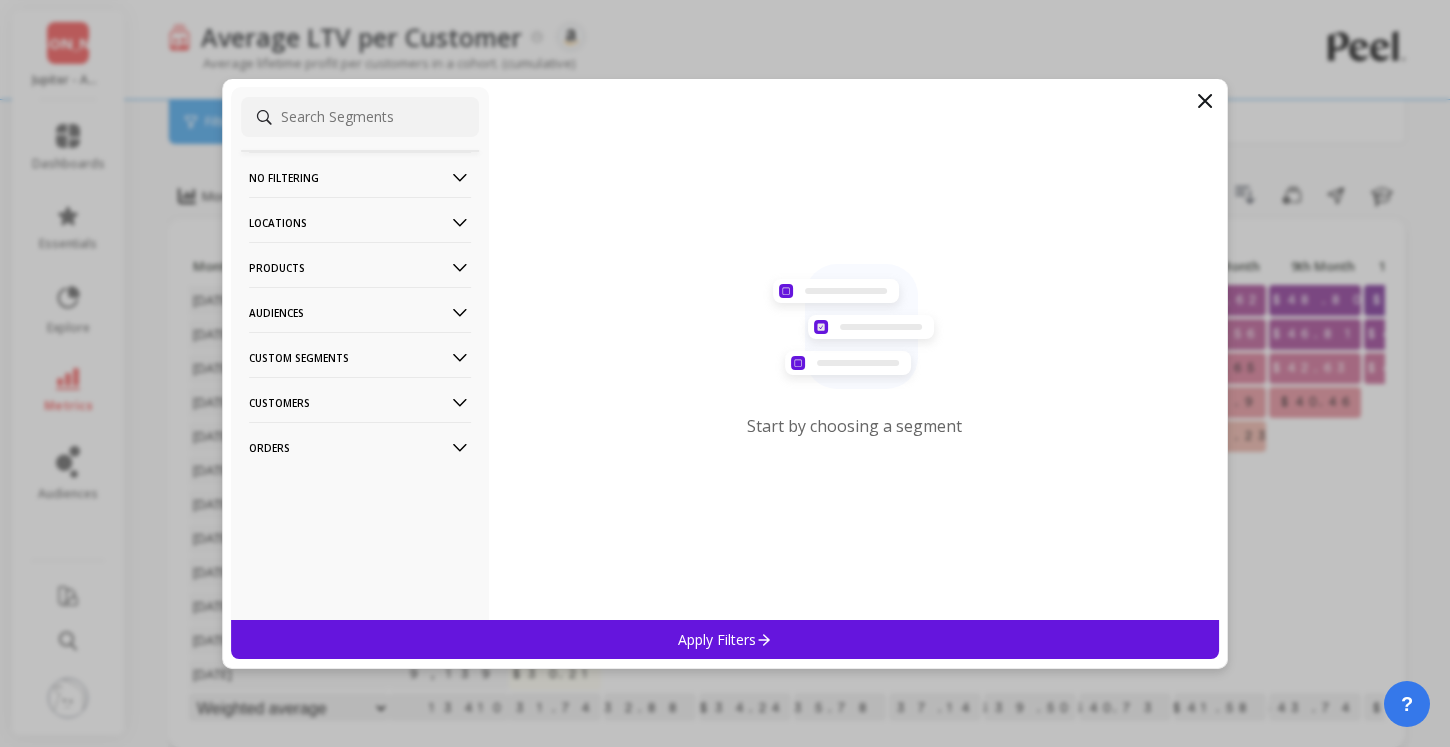 click on "No filtering" at bounding box center [360, 177] 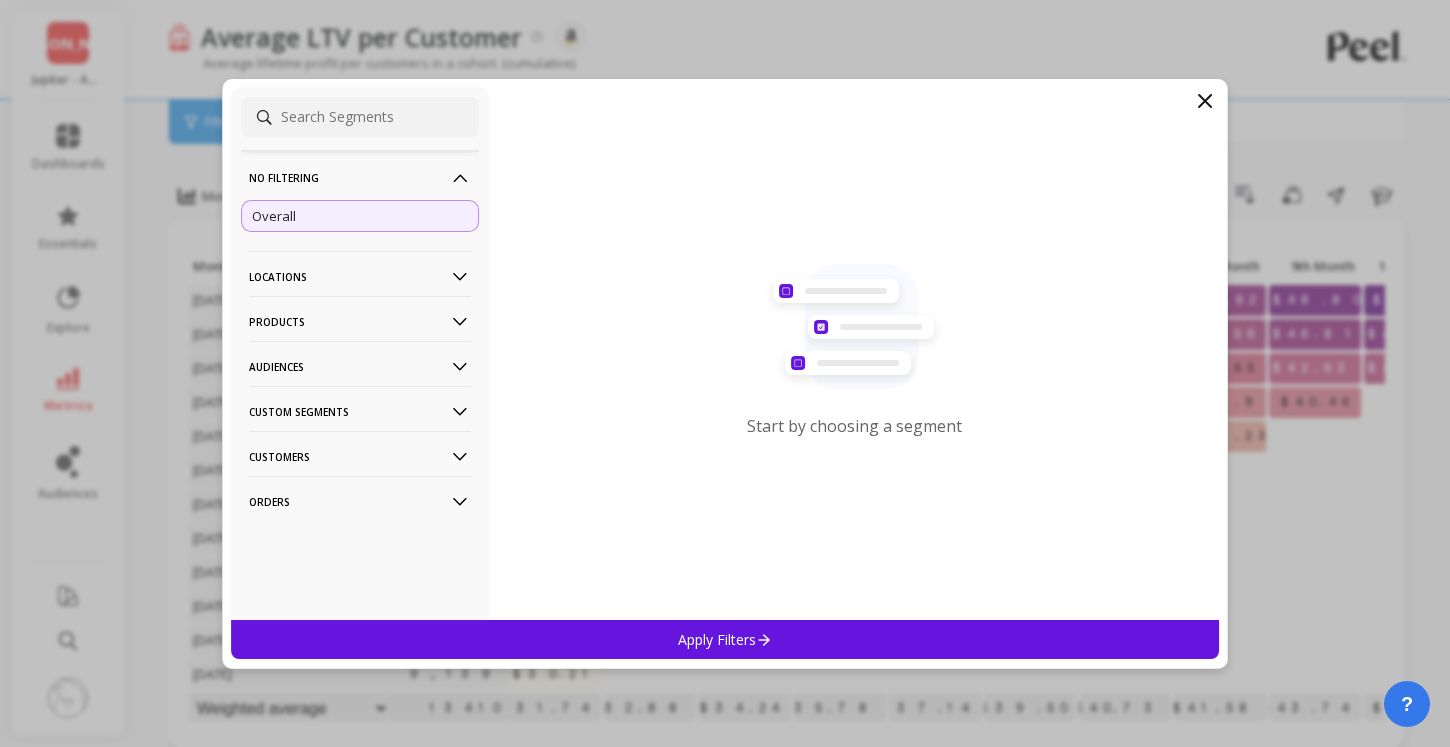 click on "No filtering" at bounding box center [360, 177] 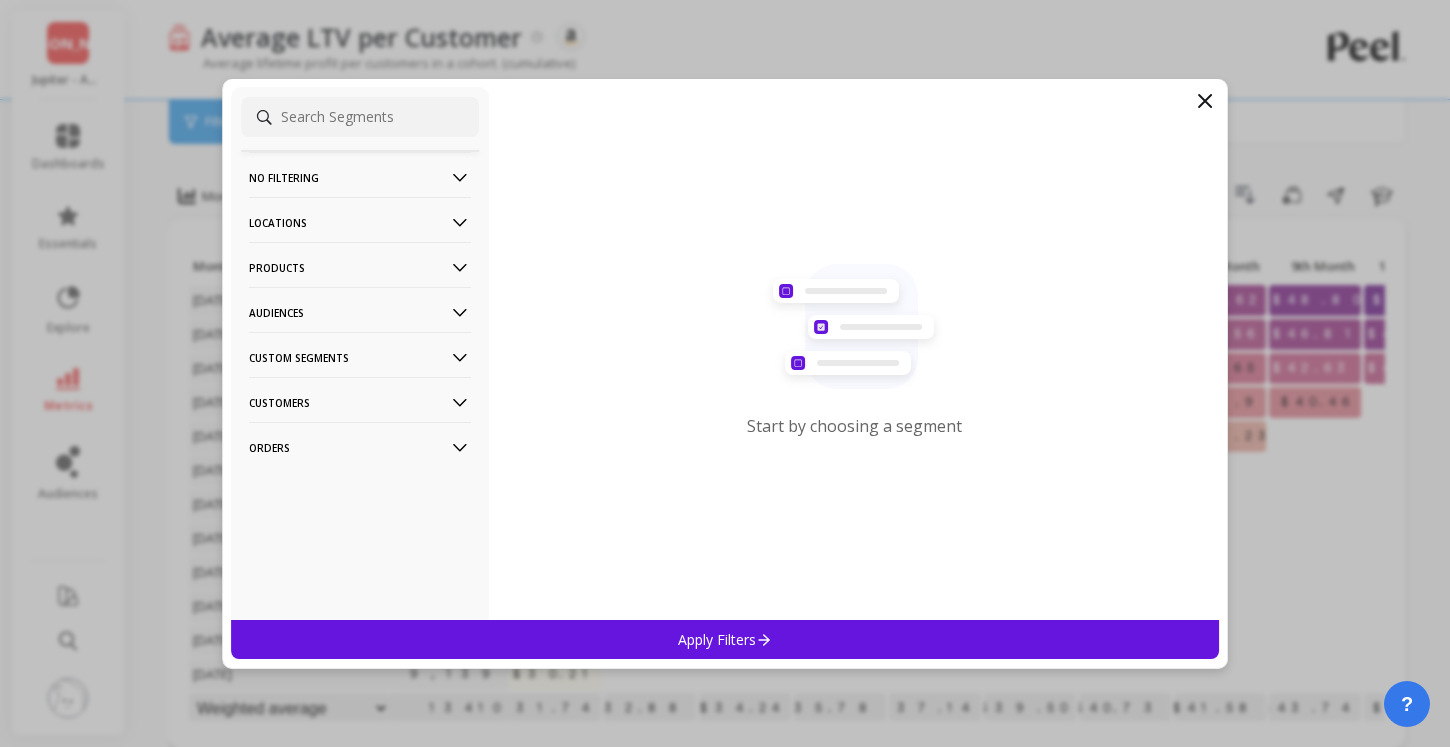 click on "Customers" at bounding box center [360, 402] 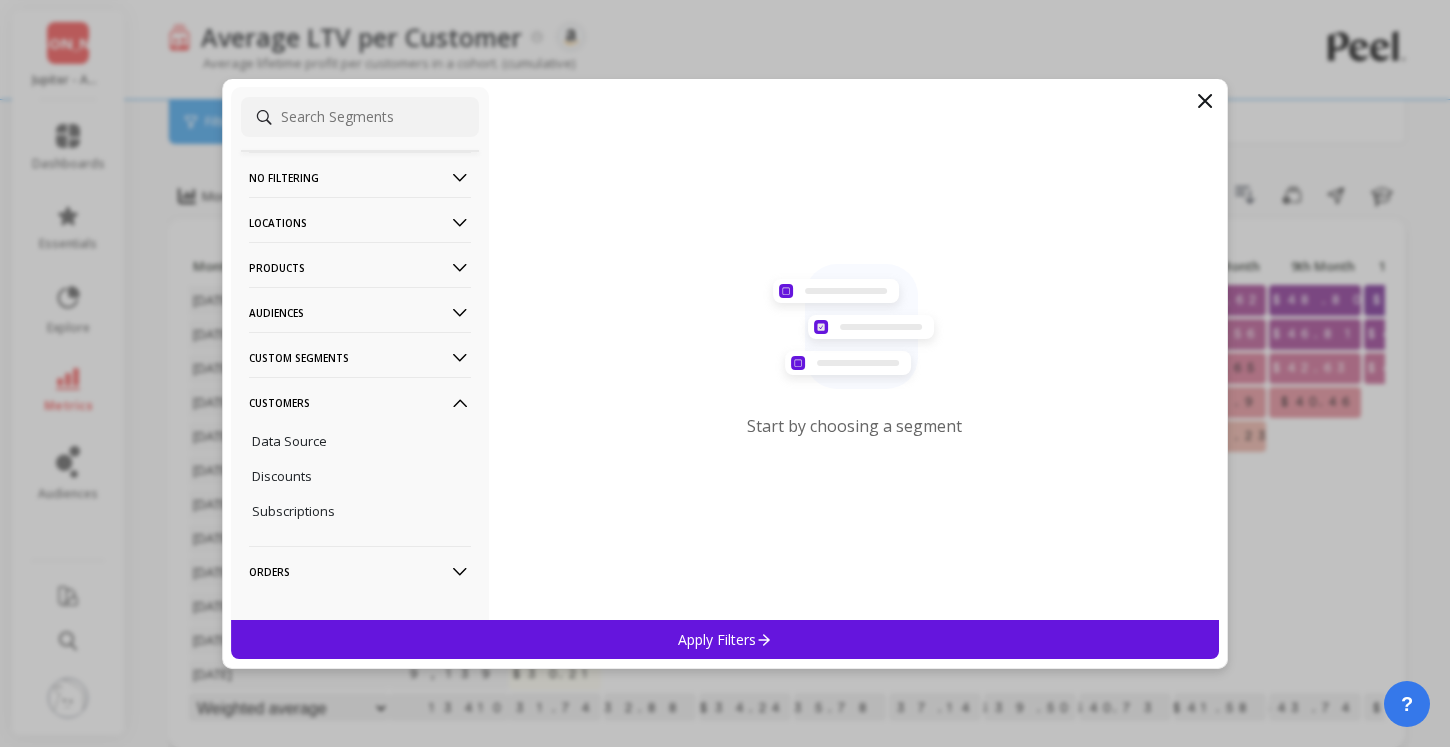 click on "Customers" at bounding box center (360, 402) 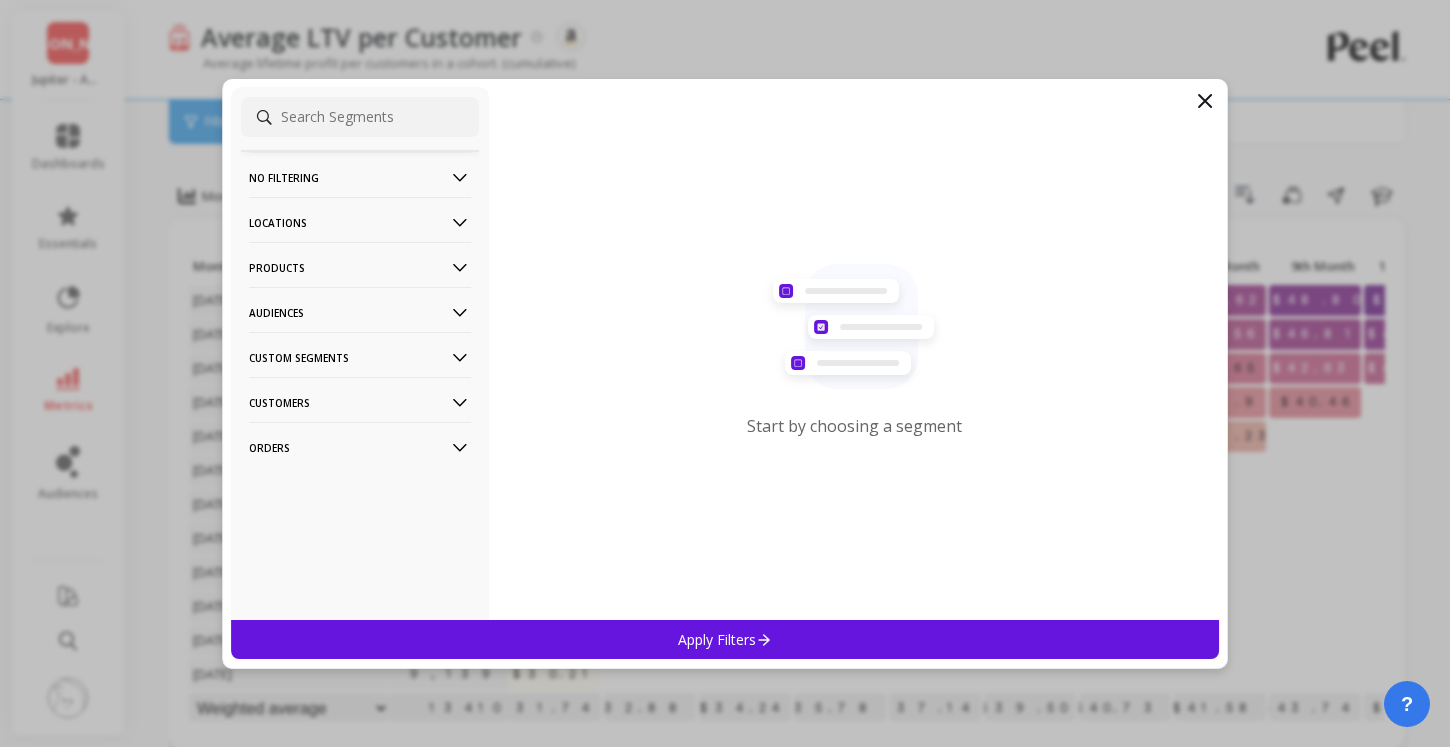click on "Custom Segments" at bounding box center [360, 357] 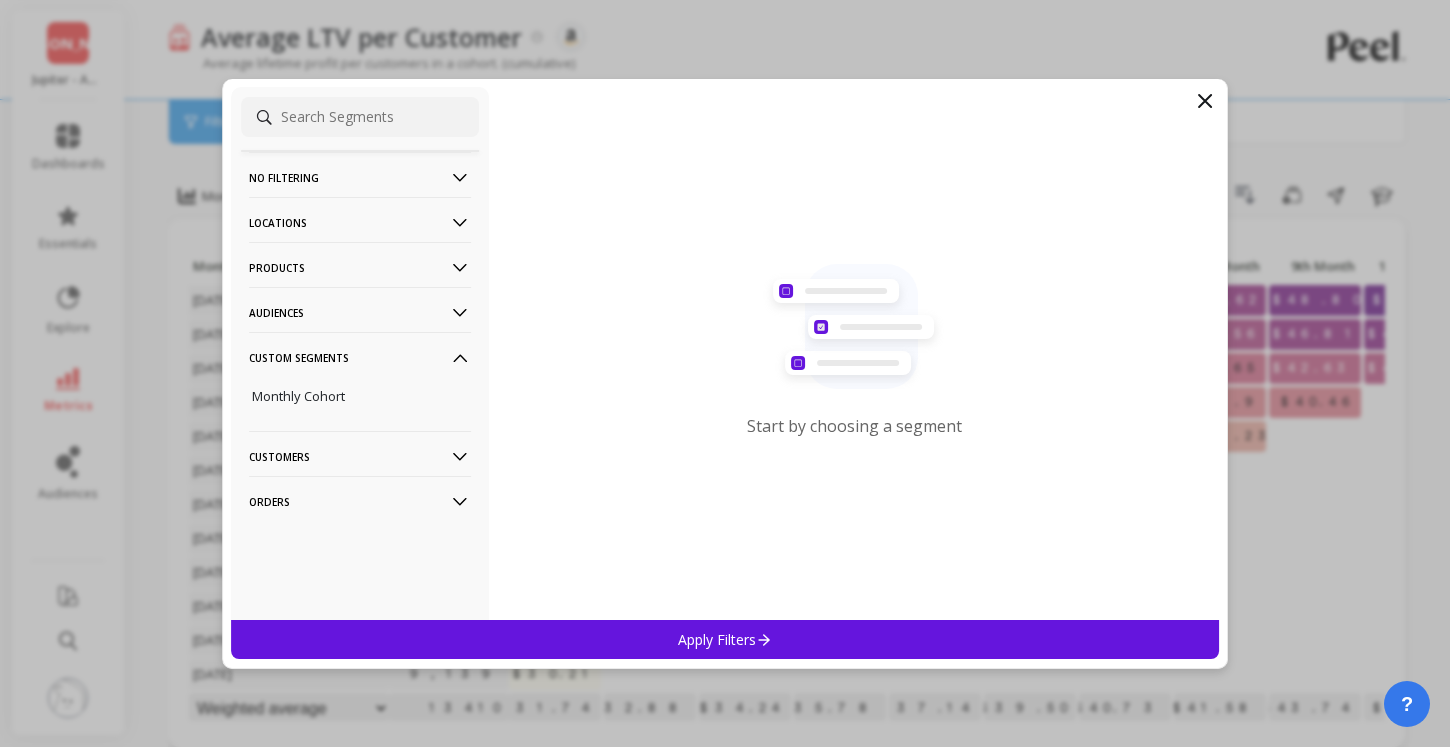 click on "Custom Segments" at bounding box center [360, 357] 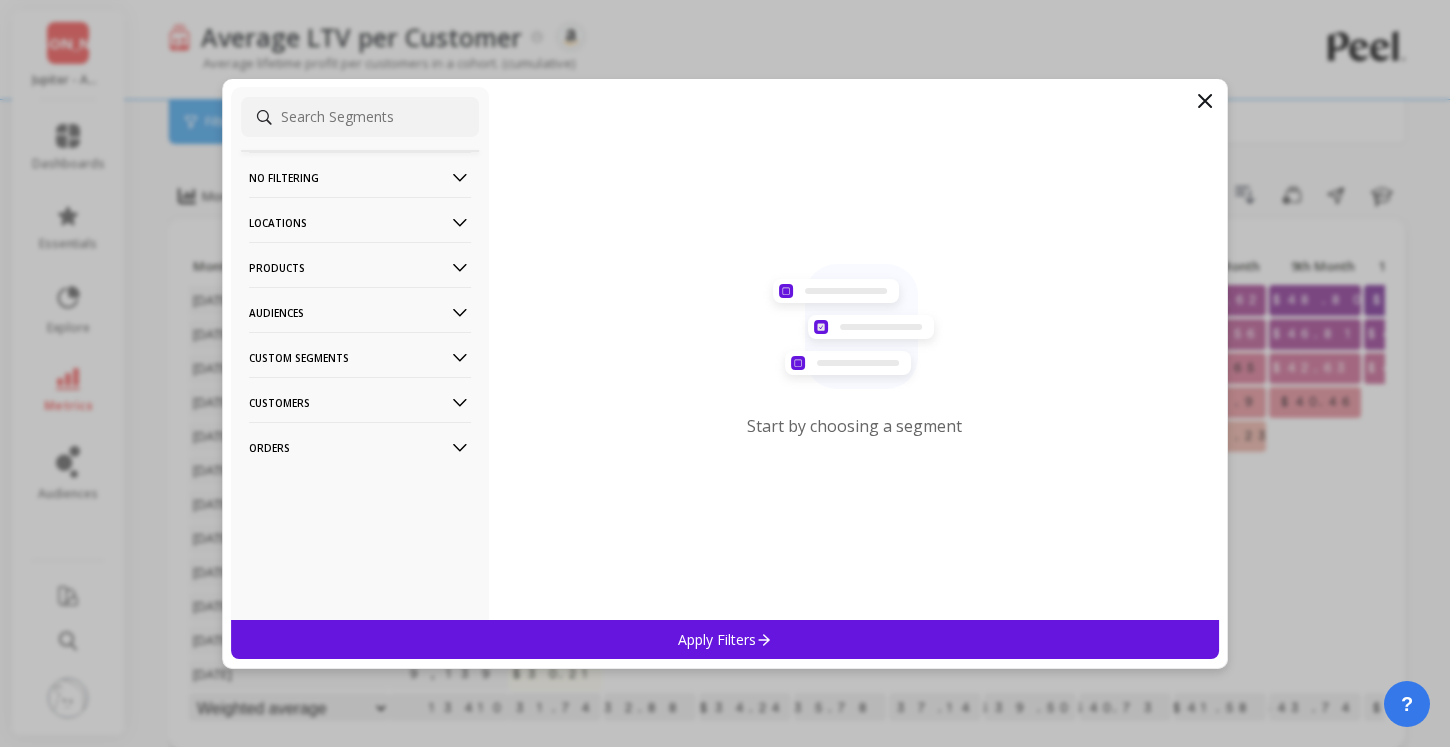 click 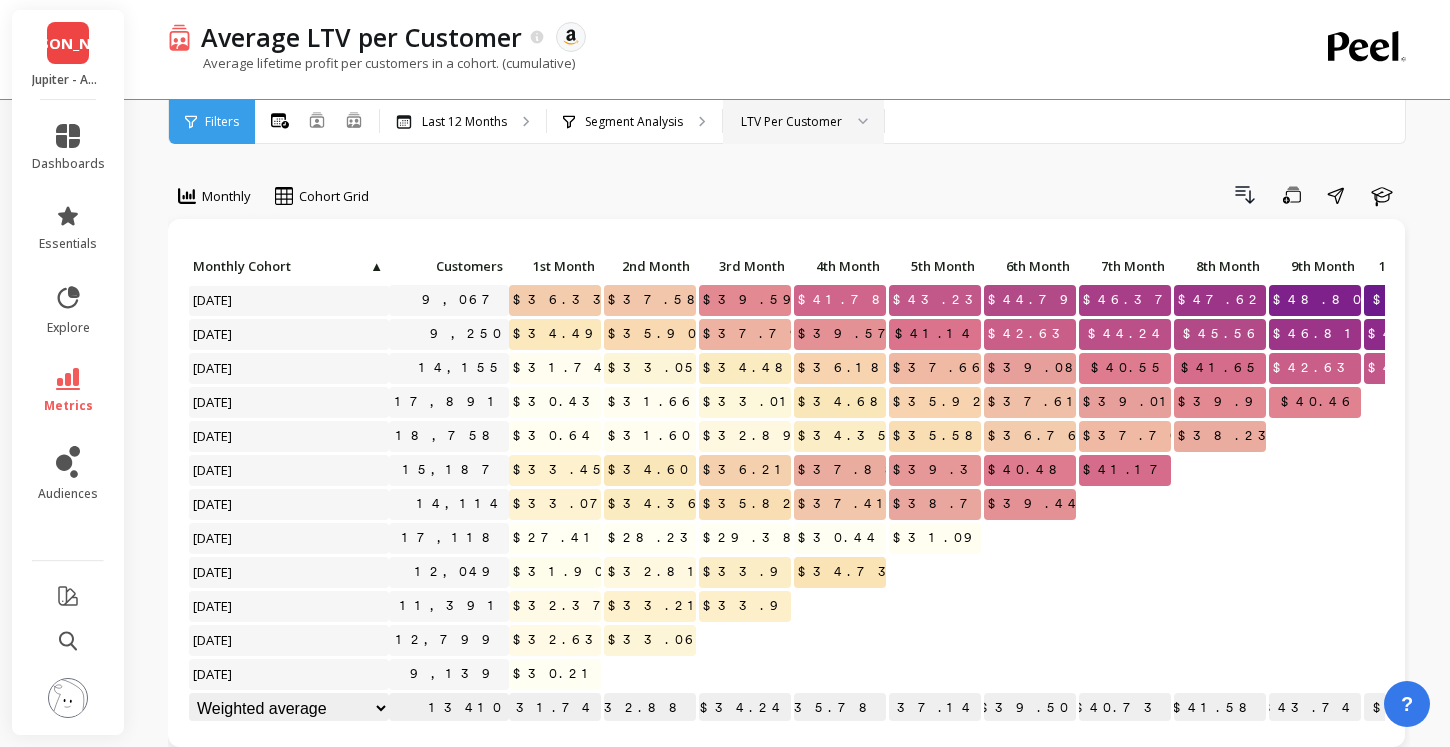 click on "LTV Per Customer" at bounding box center [791, 121] 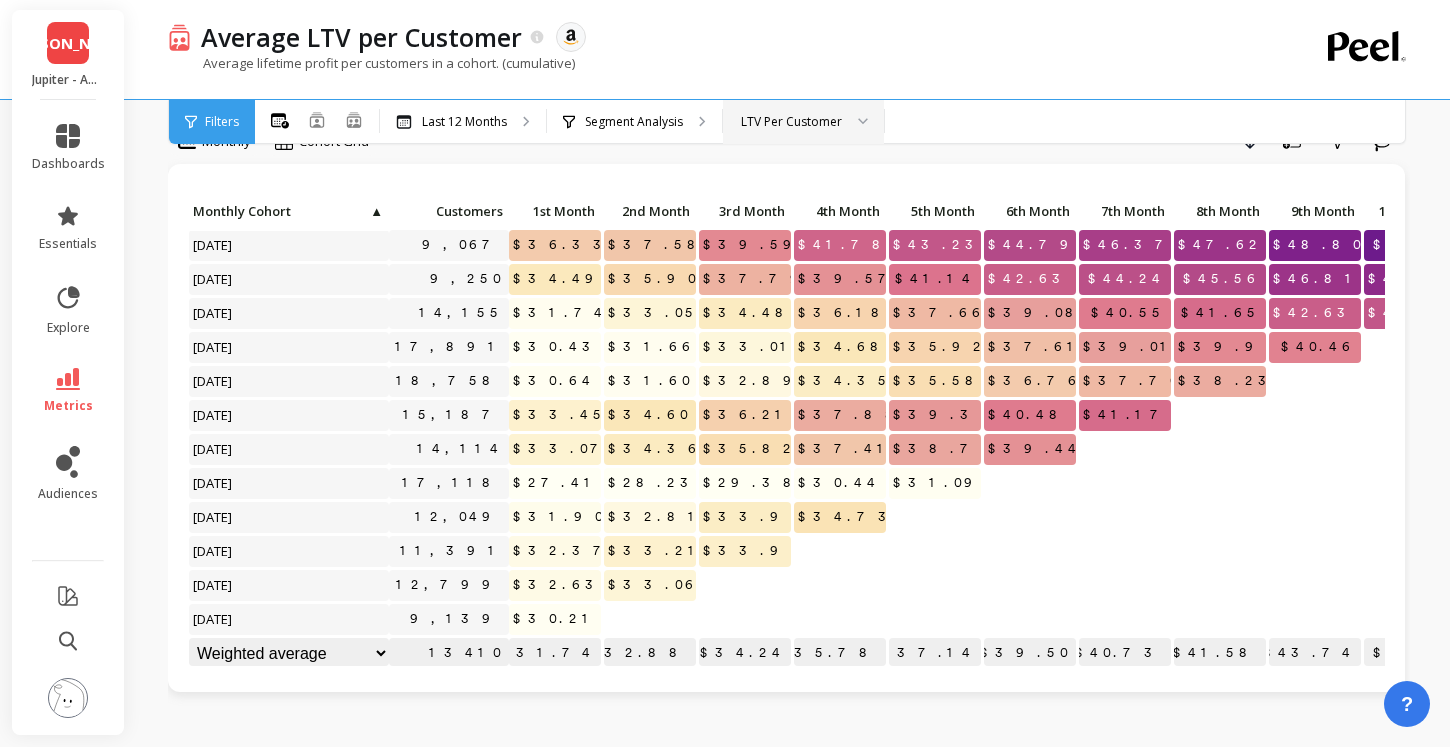 scroll, scrollTop: 0, scrollLeft: 0, axis: both 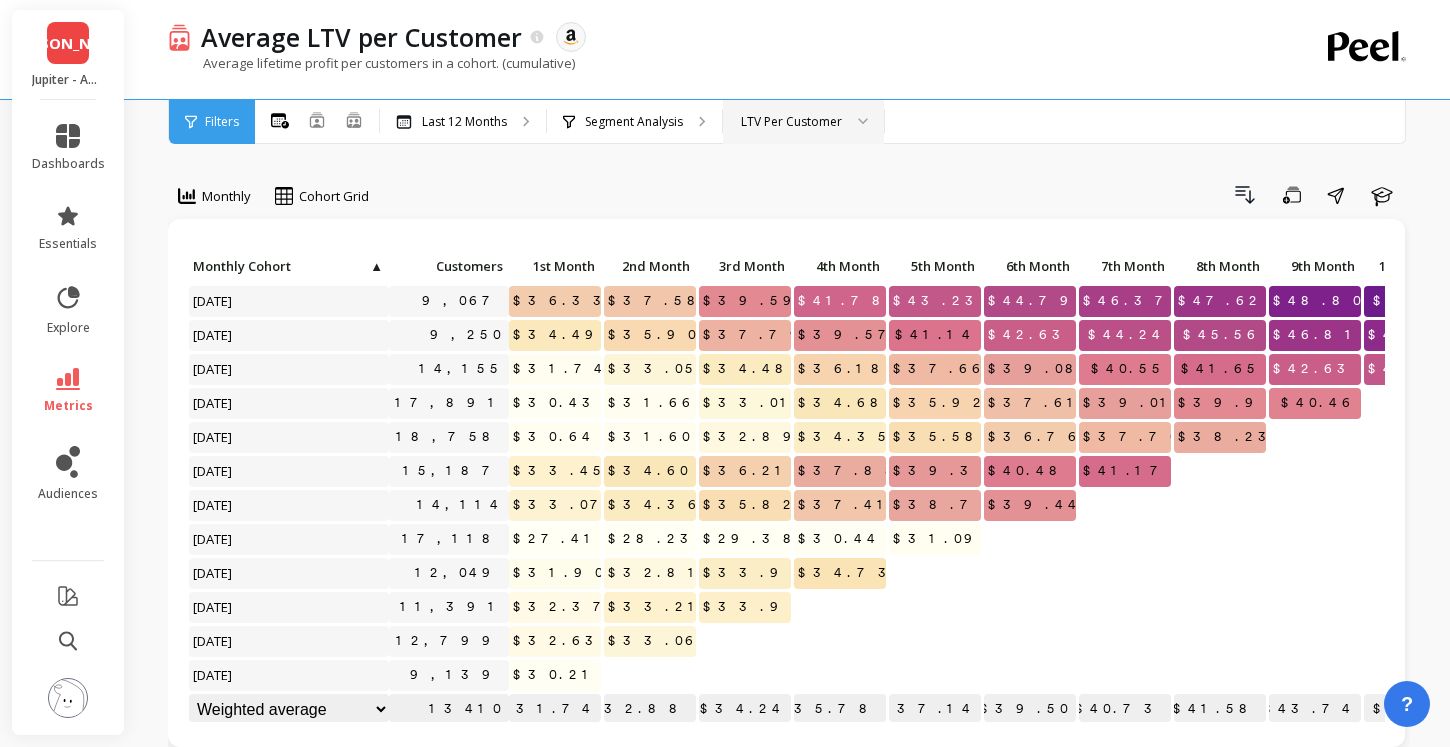 click on "LTV Per Customer" at bounding box center [803, 122] 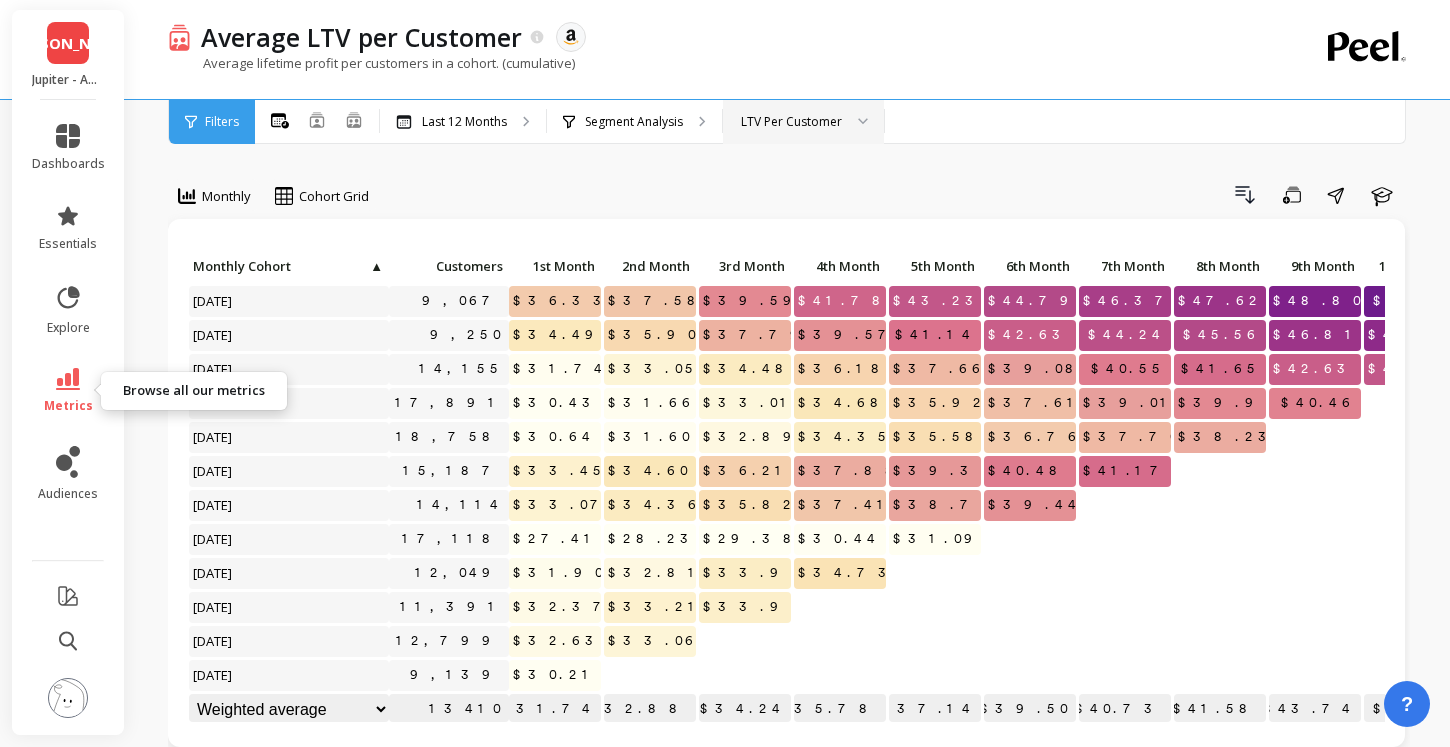 click 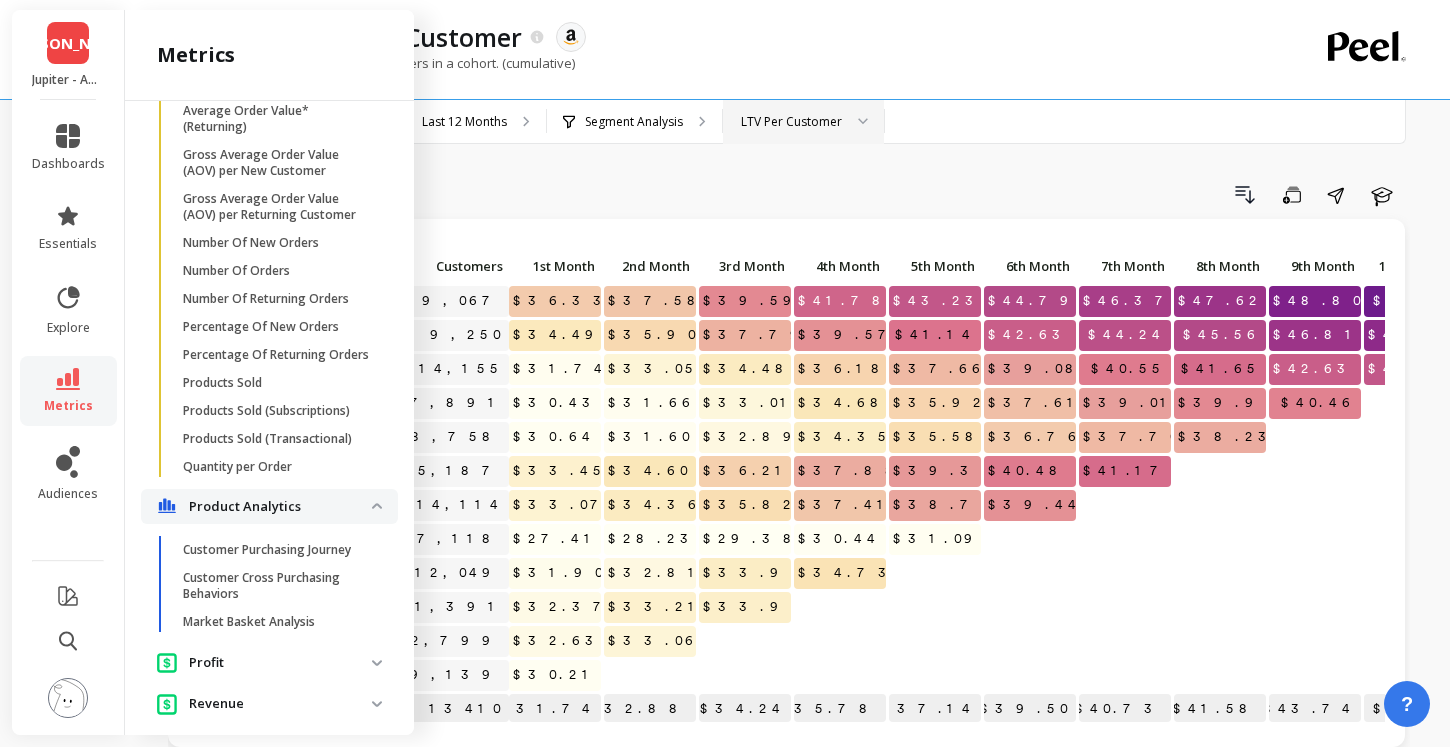 scroll, scrollTop: 2532, scrollLeft: 0, axis: vertical 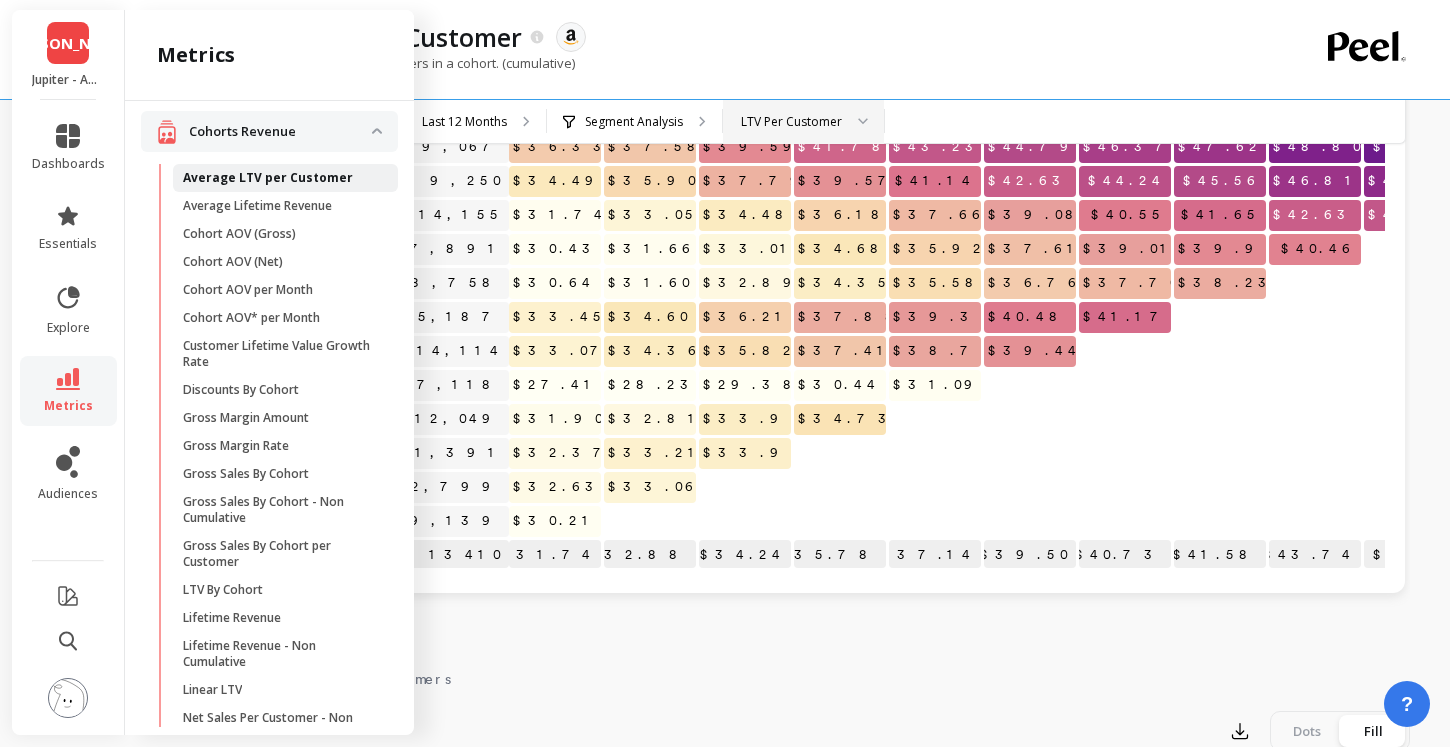 click on "Average LTV per Customer" at bounding box center [268, 178] 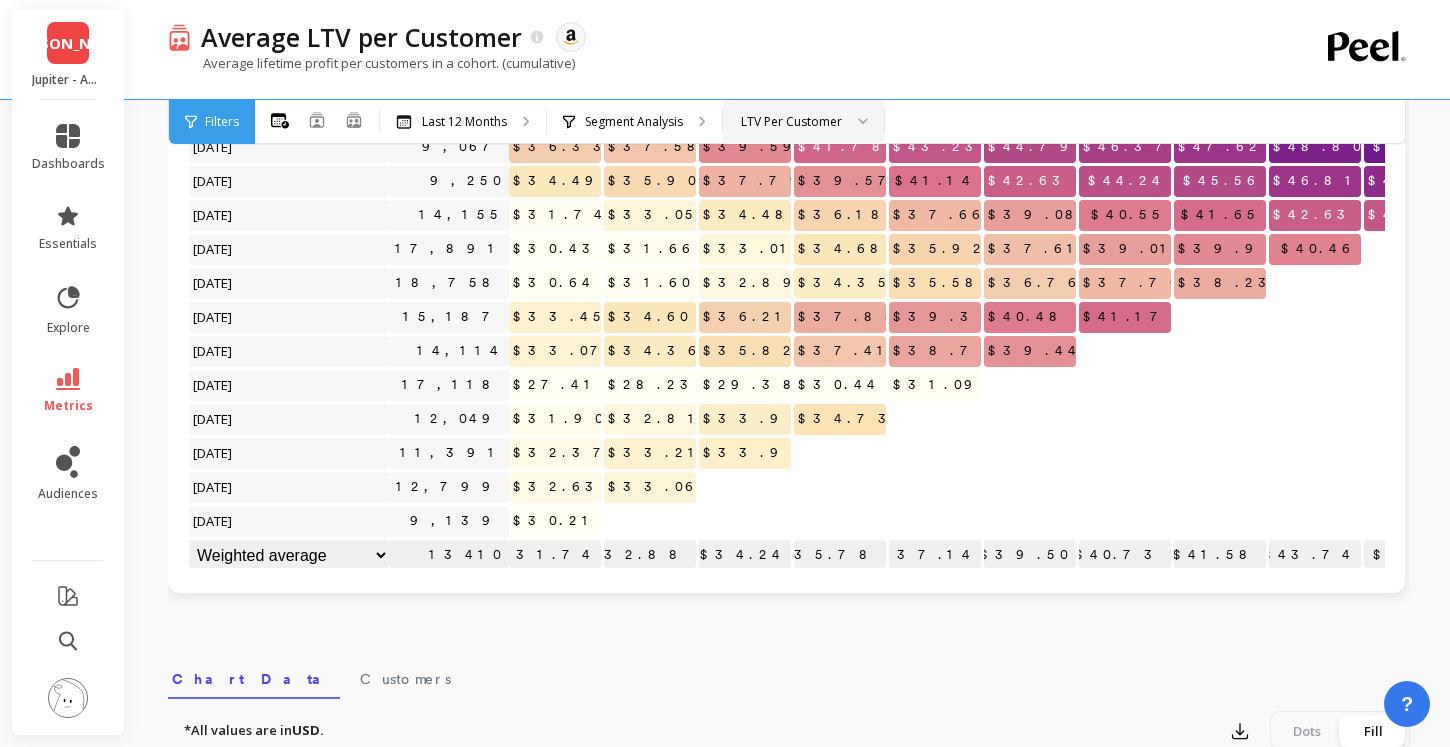 scroll, scrollTop: 0, scrollLeft: 0, axis: both 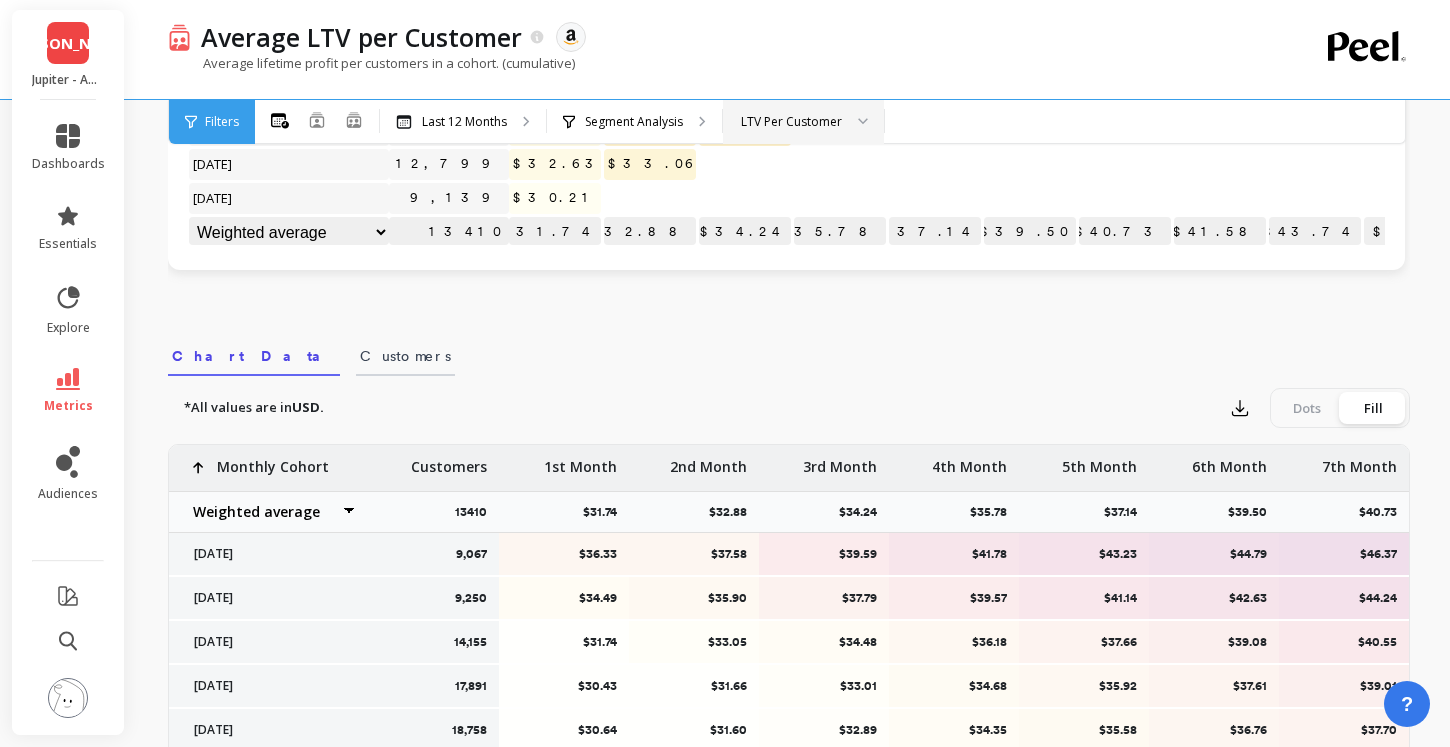 click on "Customers" at bounding box center (405, 356) 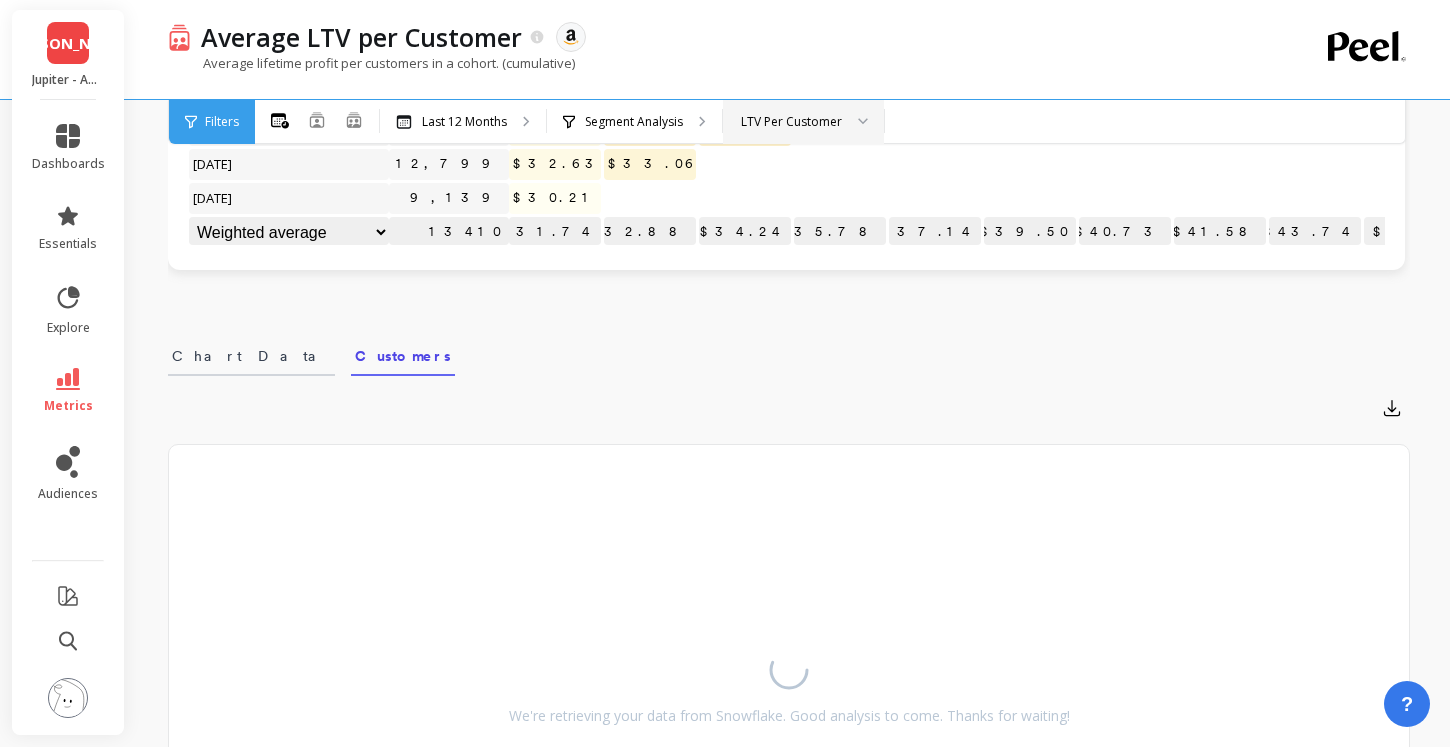 click on "Chart Data" at bounding box center [251, 356] 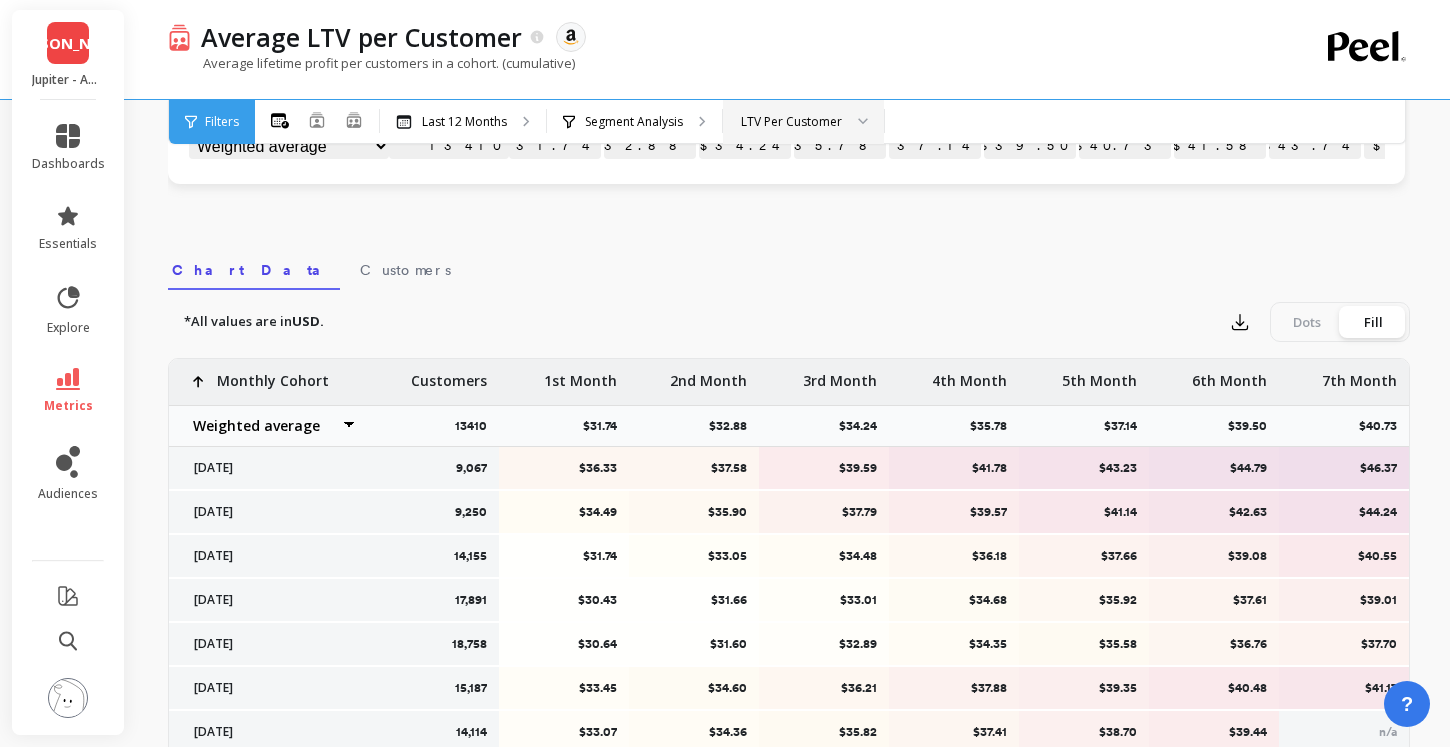 scroll, scrollTop: 590, scrollLeft: 0, axis: vertical 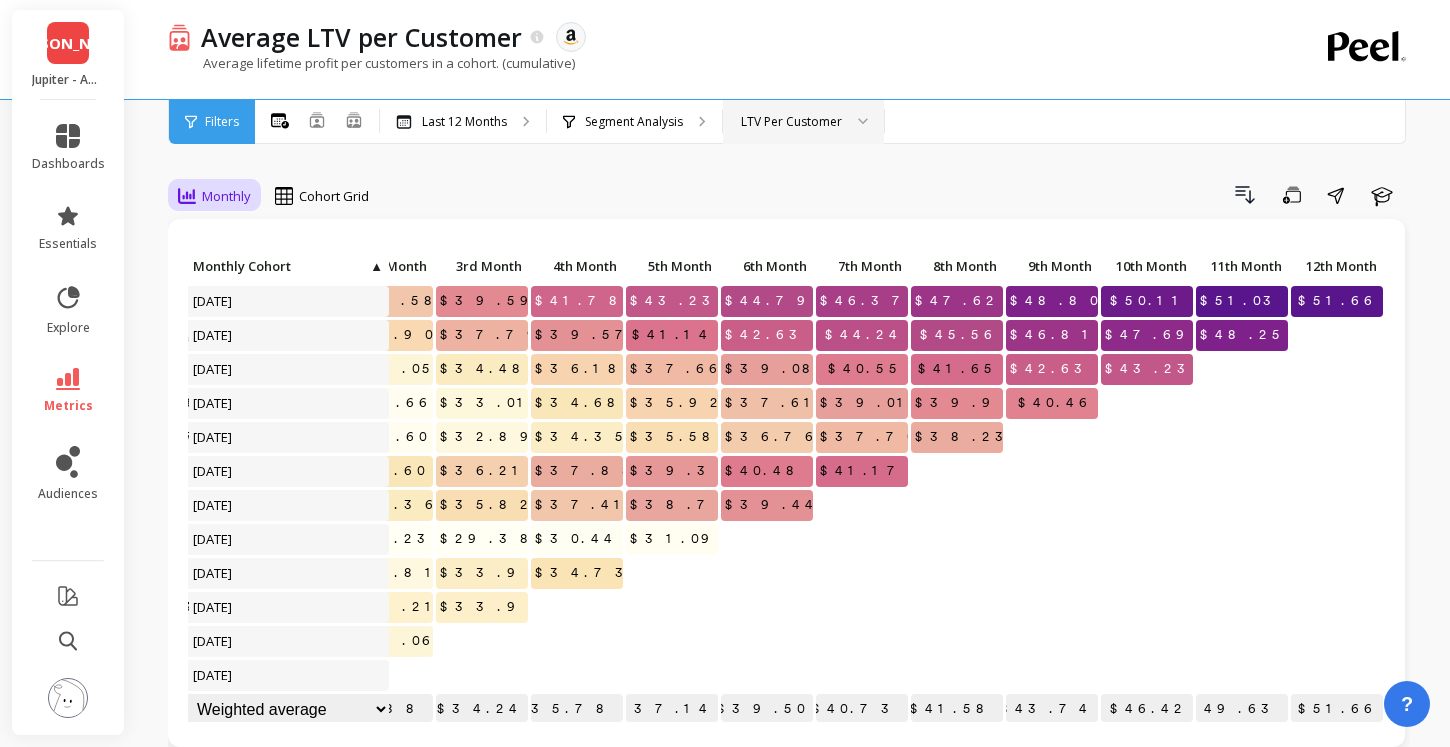 click on "Monthly" at bounding box center (226, 196) 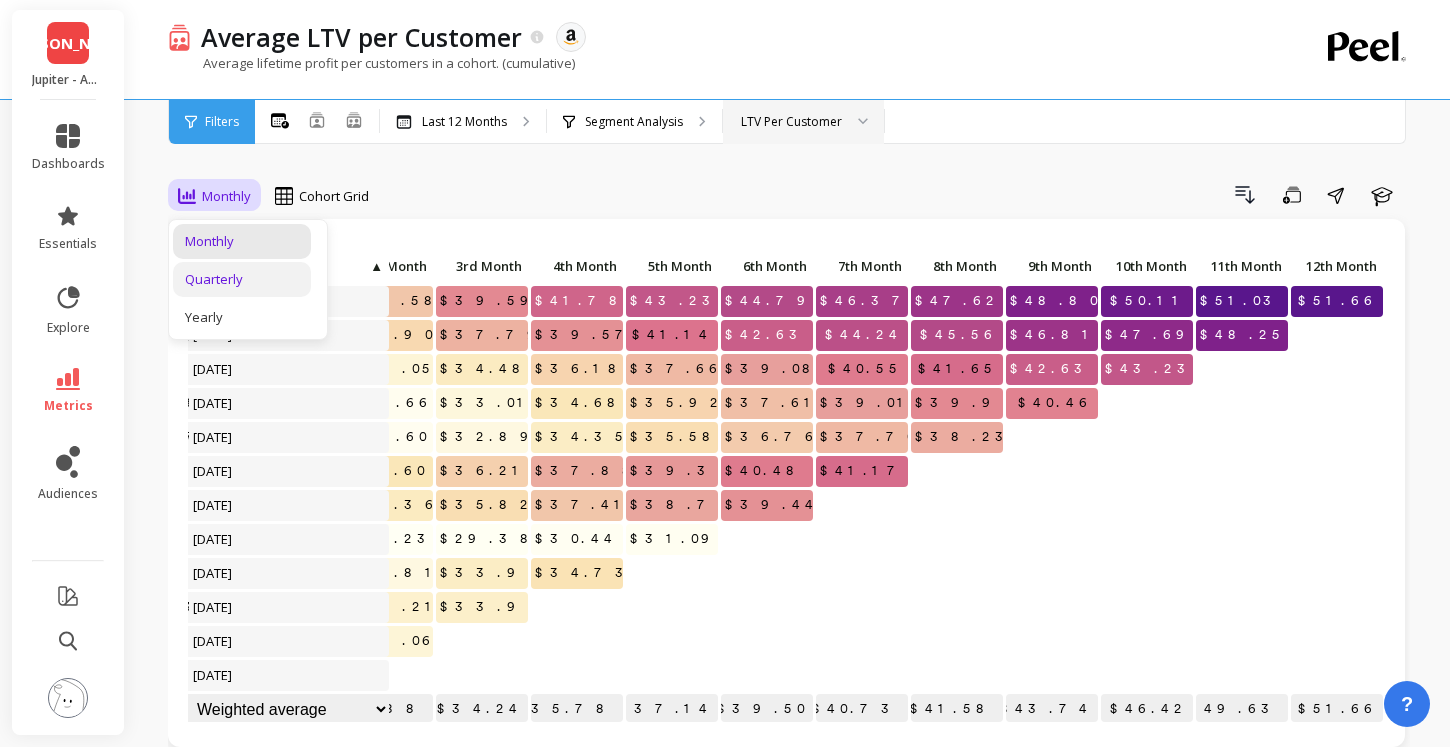 click on "Quarterly" at bounding box center [242, 279] 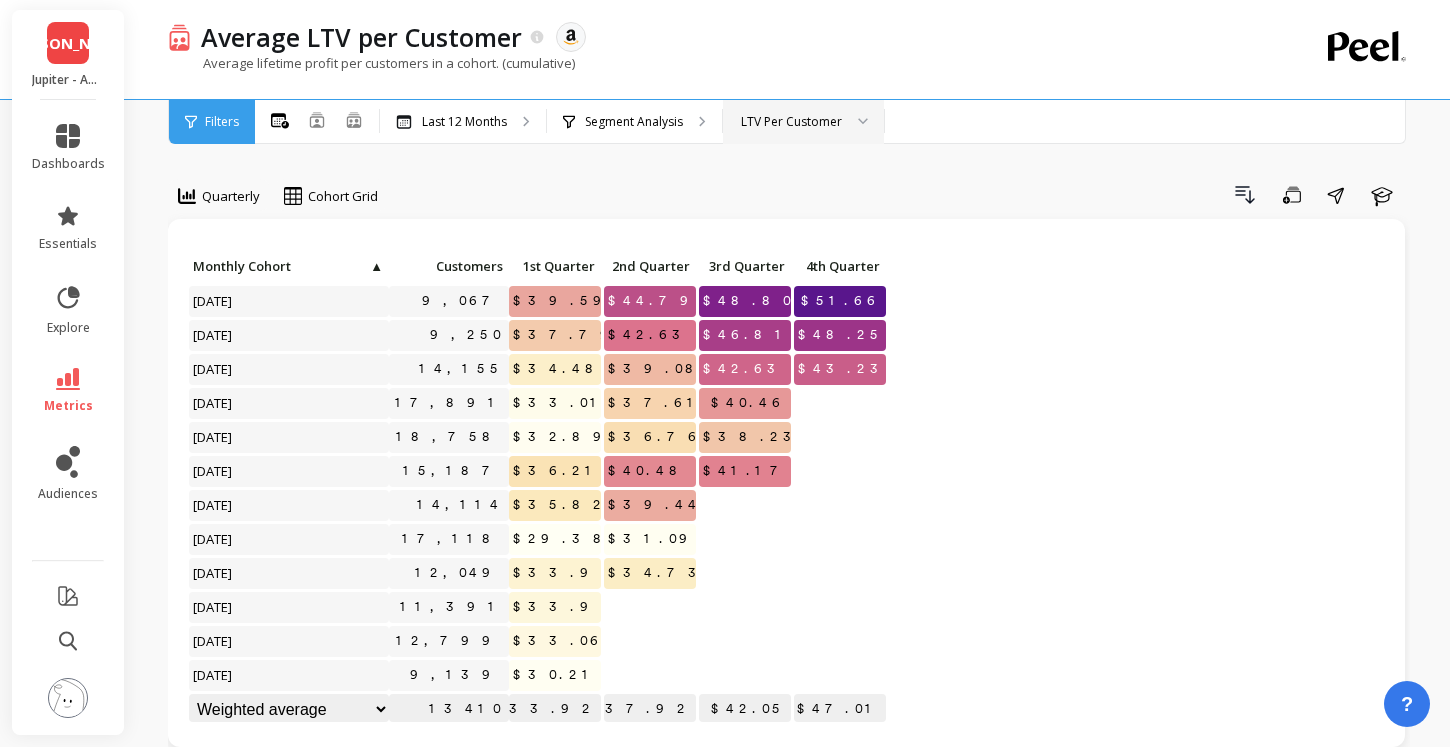 click on "Quarterly" at bounding box center (231, 196) 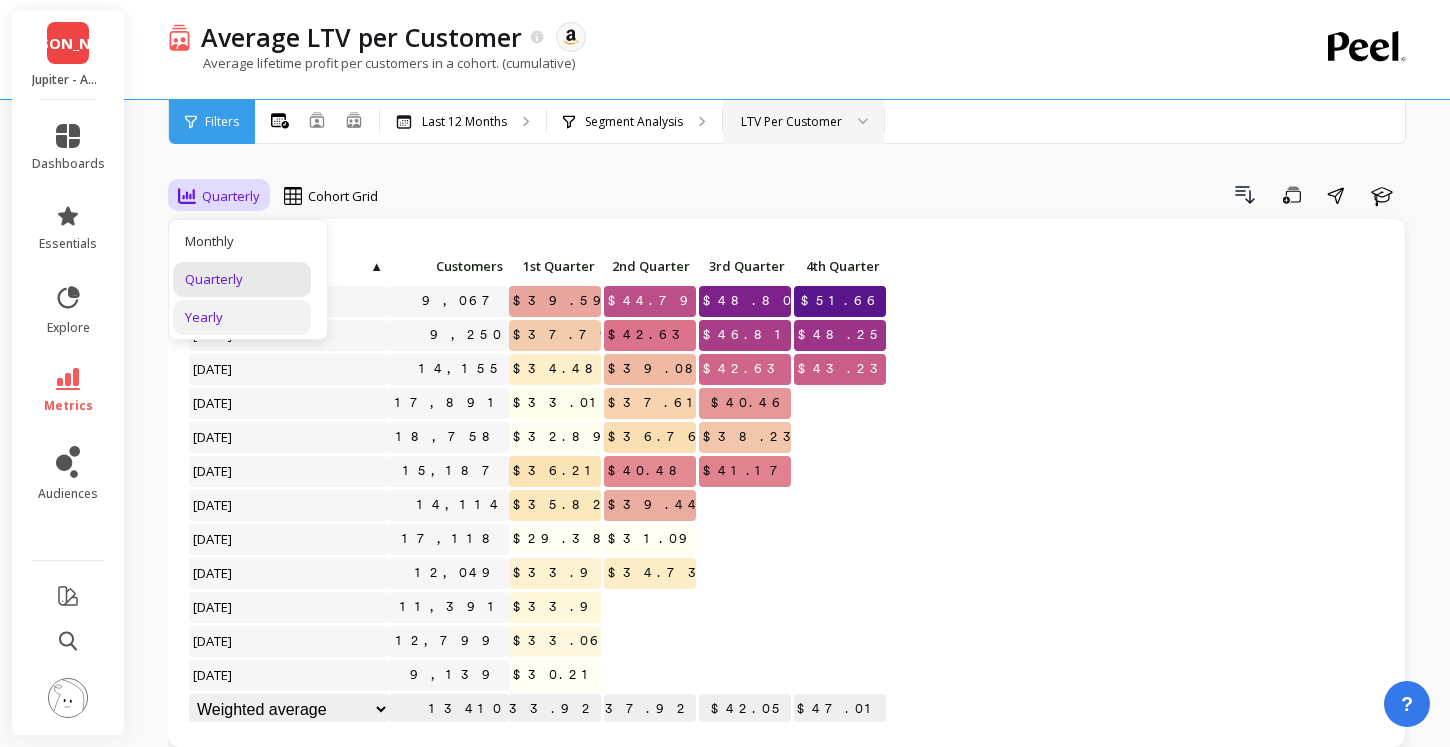 click on "Yearly" at bounding box center (242, 317) 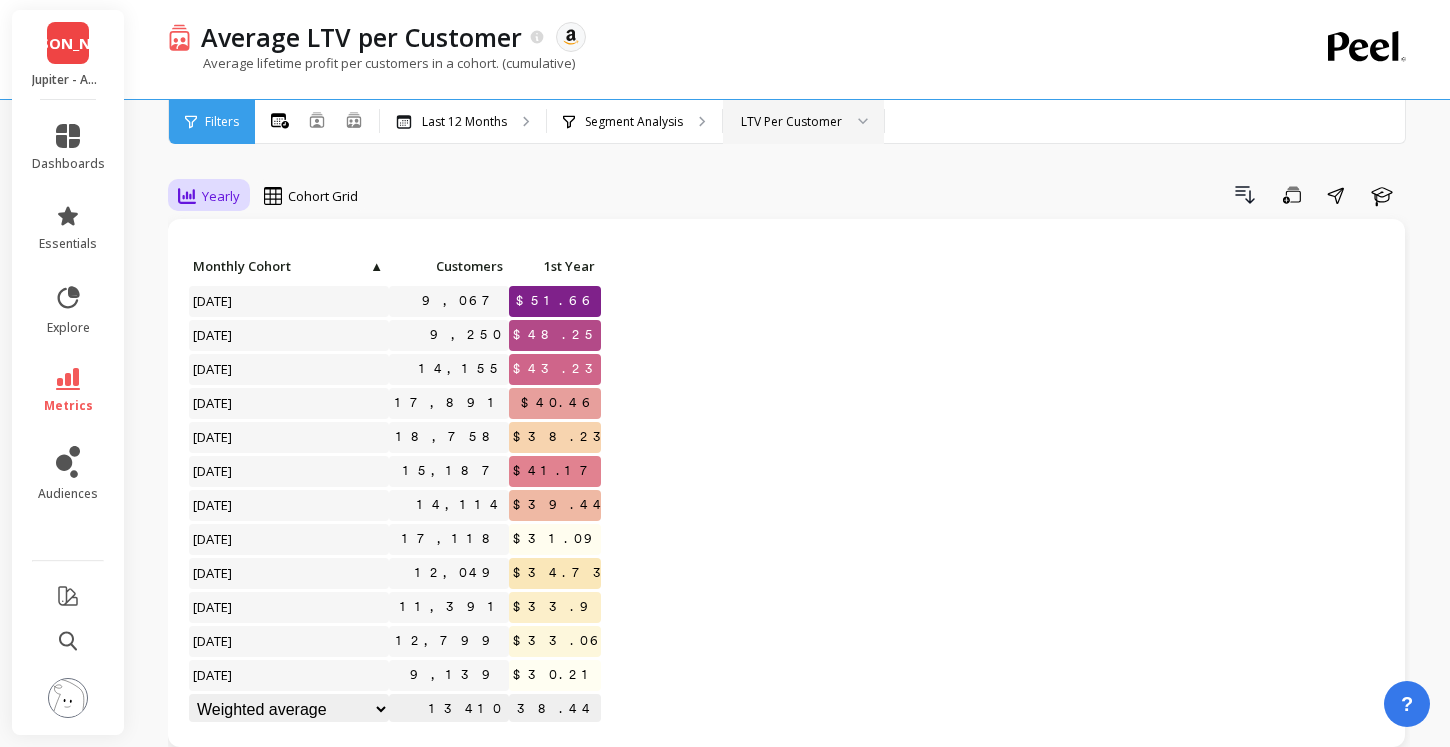 click on "Yearly" at bounding box center (221, 196) 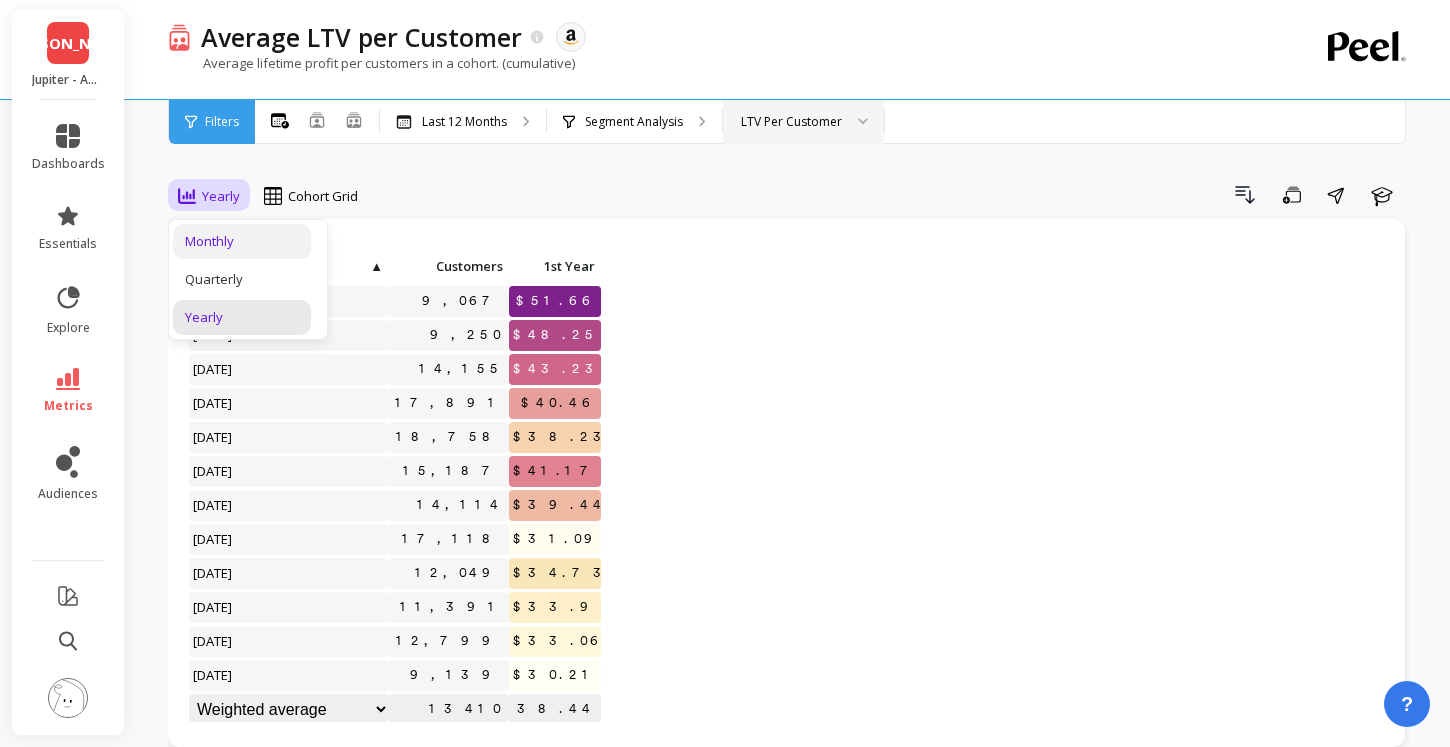 click on "Monthly" at bounding box center (242, 241) 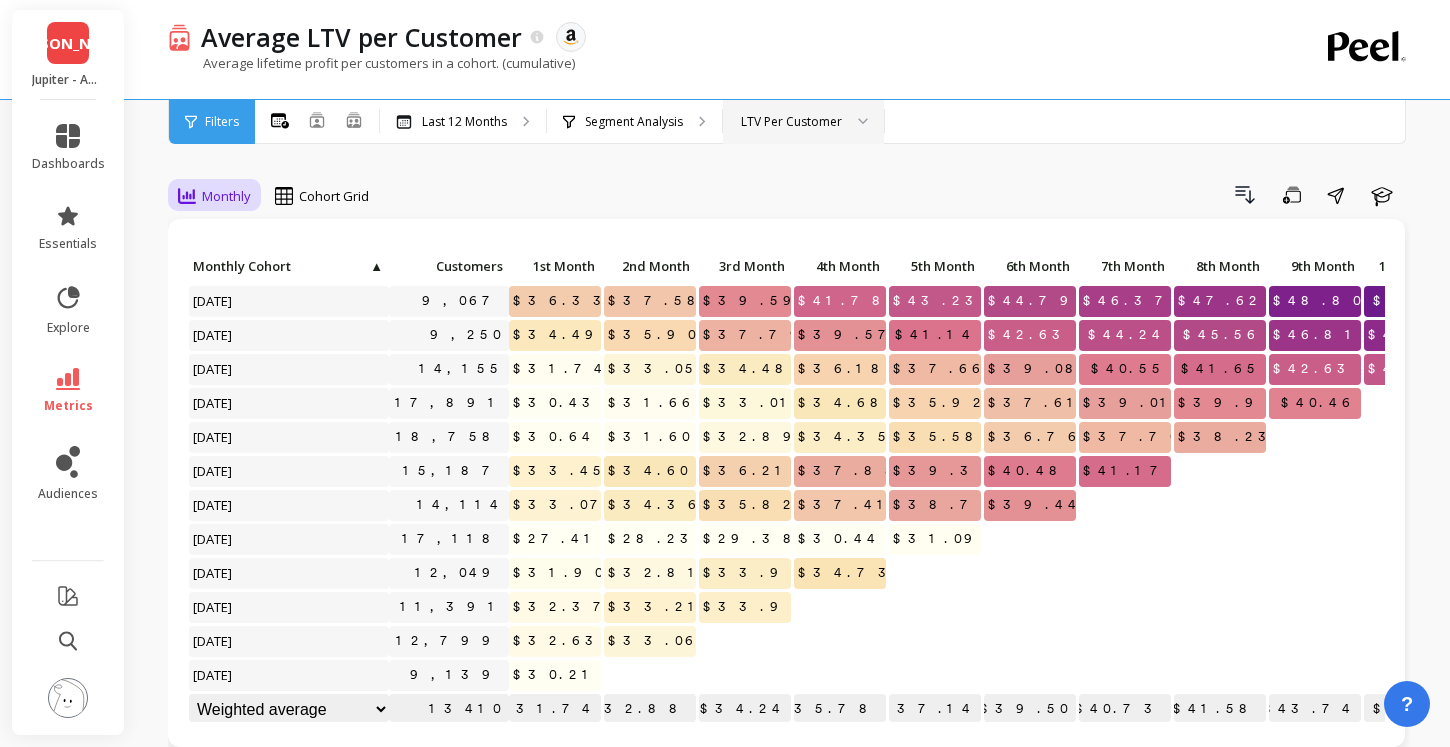 click 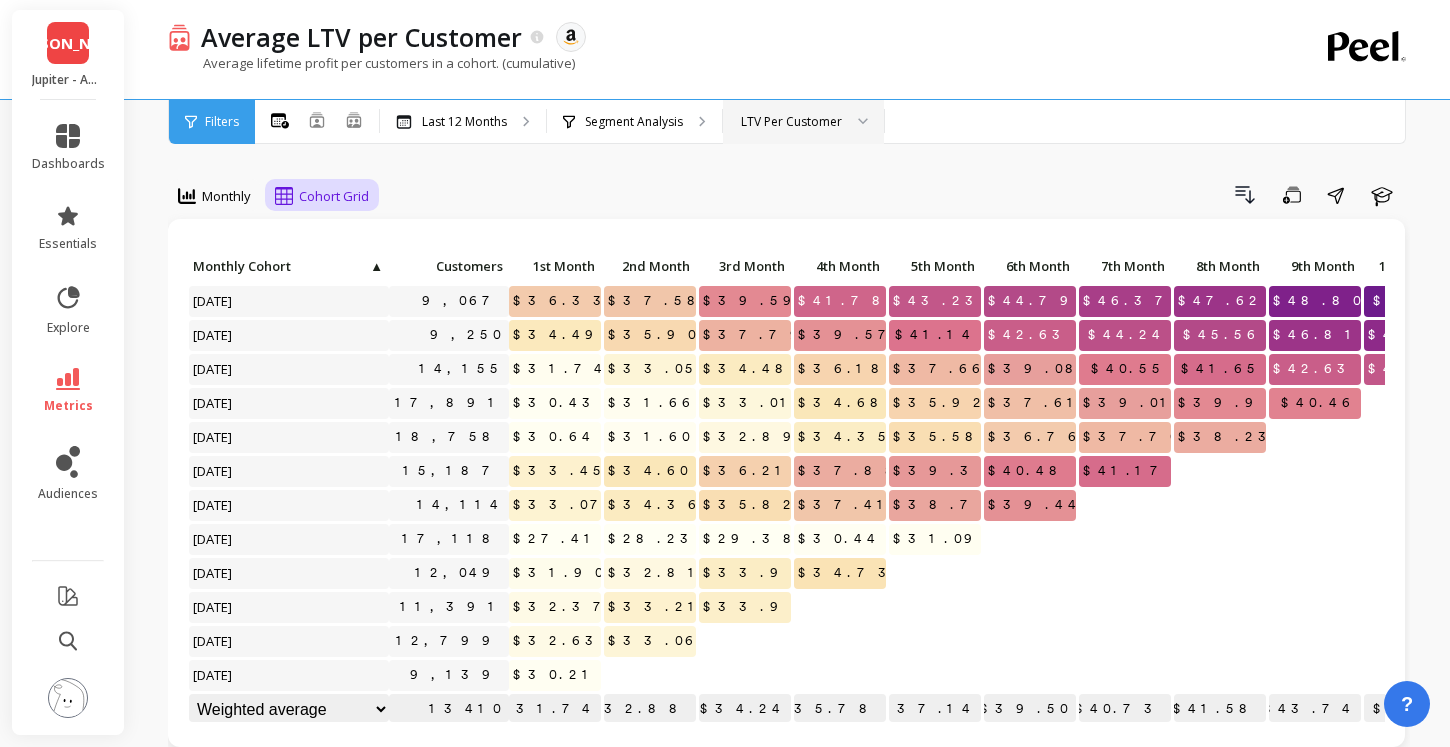 click on "Cohort Grid" at bounding box center (334, 196) 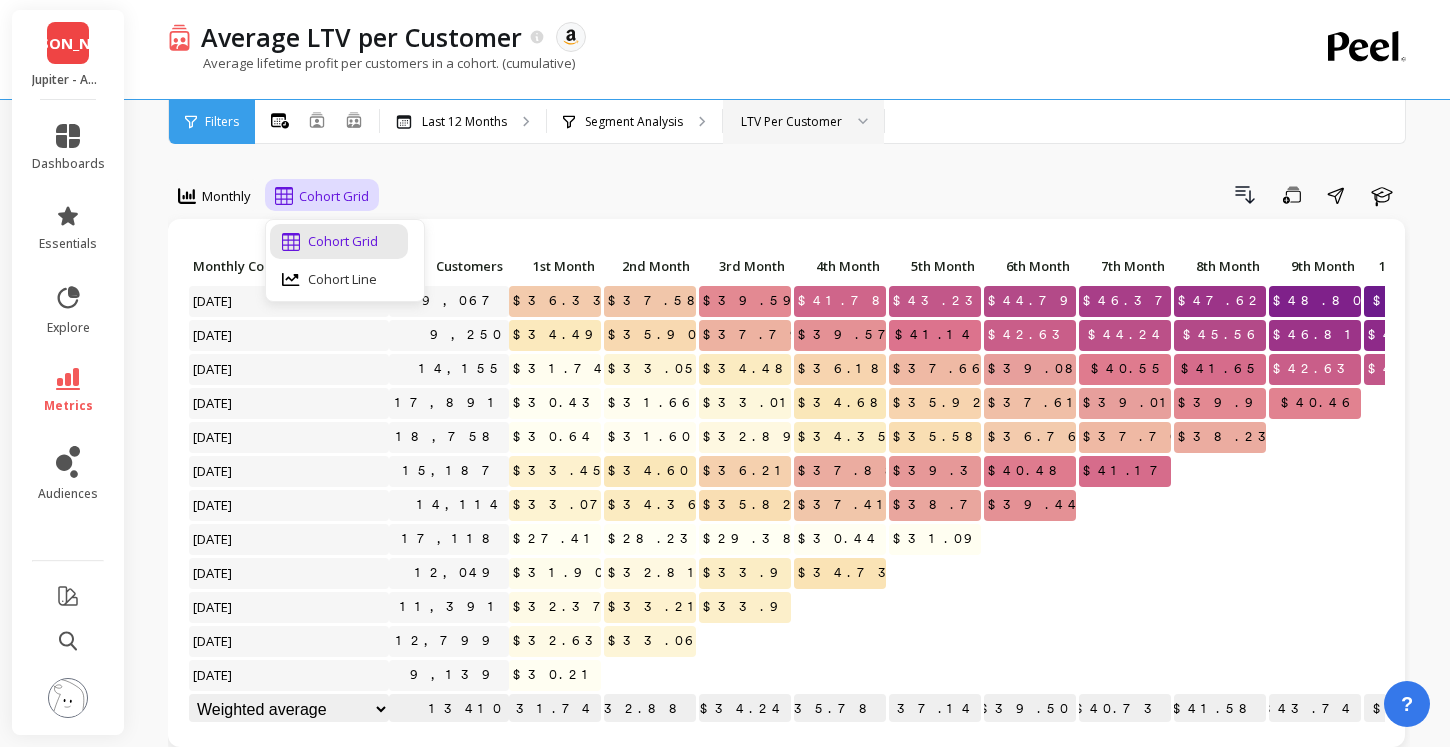 click on "Cohort Grid" at bounding box center [334, 196] 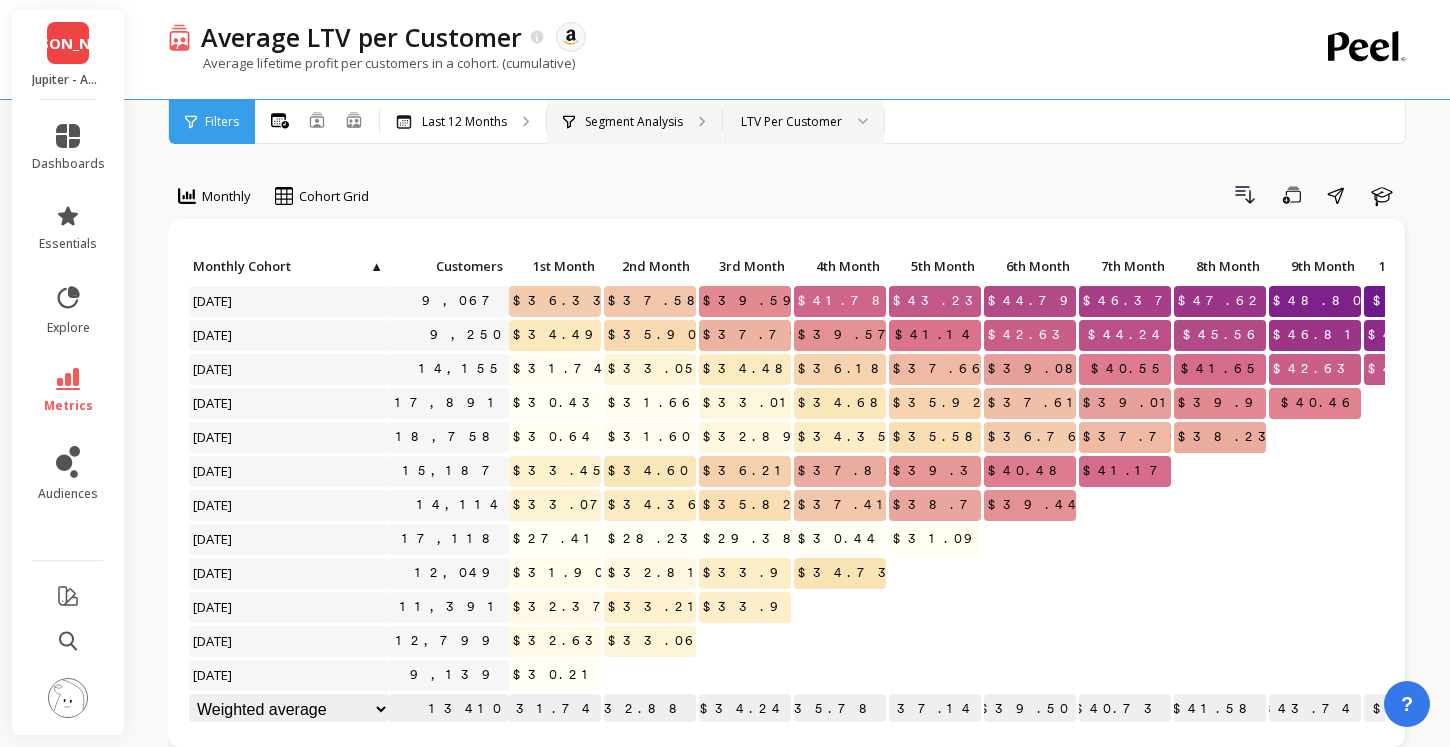 click on "Segment Analysis" at bounding box center (634, 122) 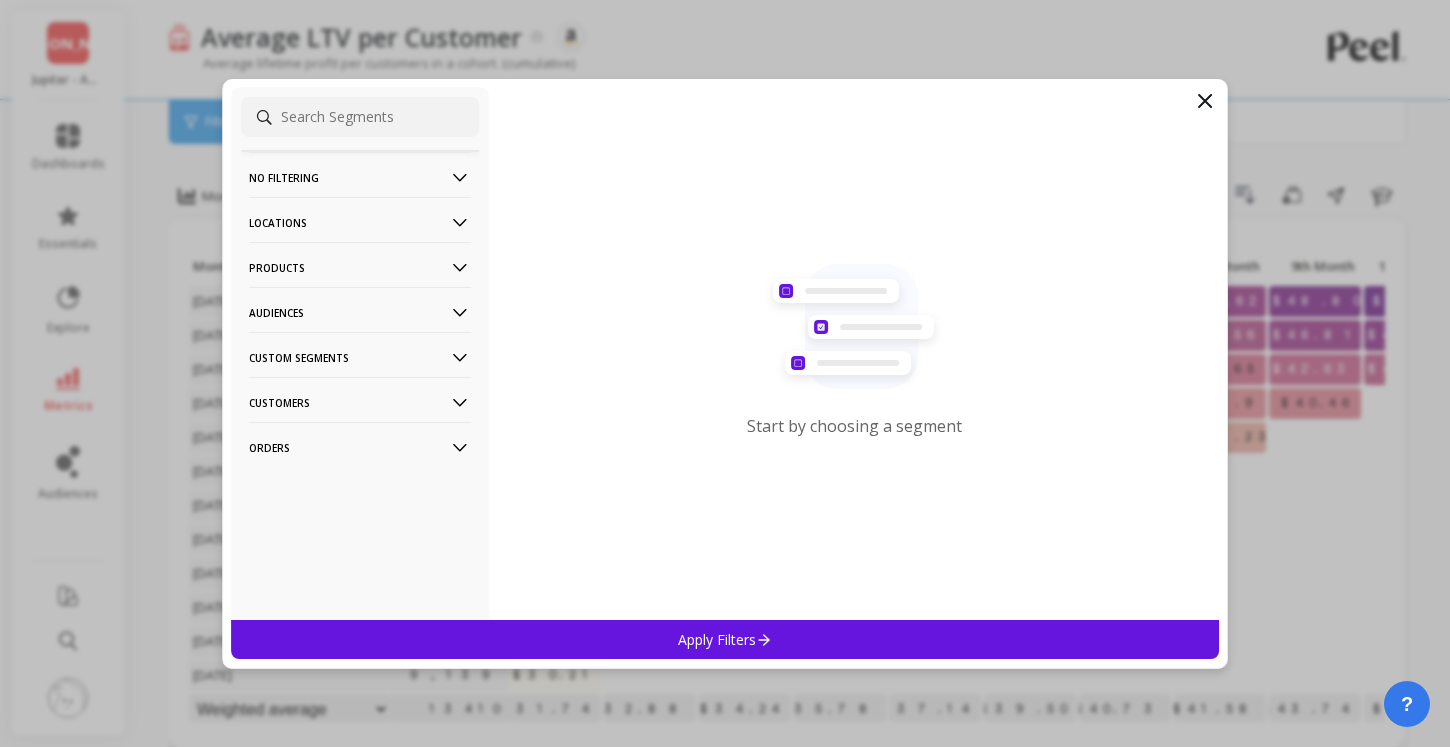 click 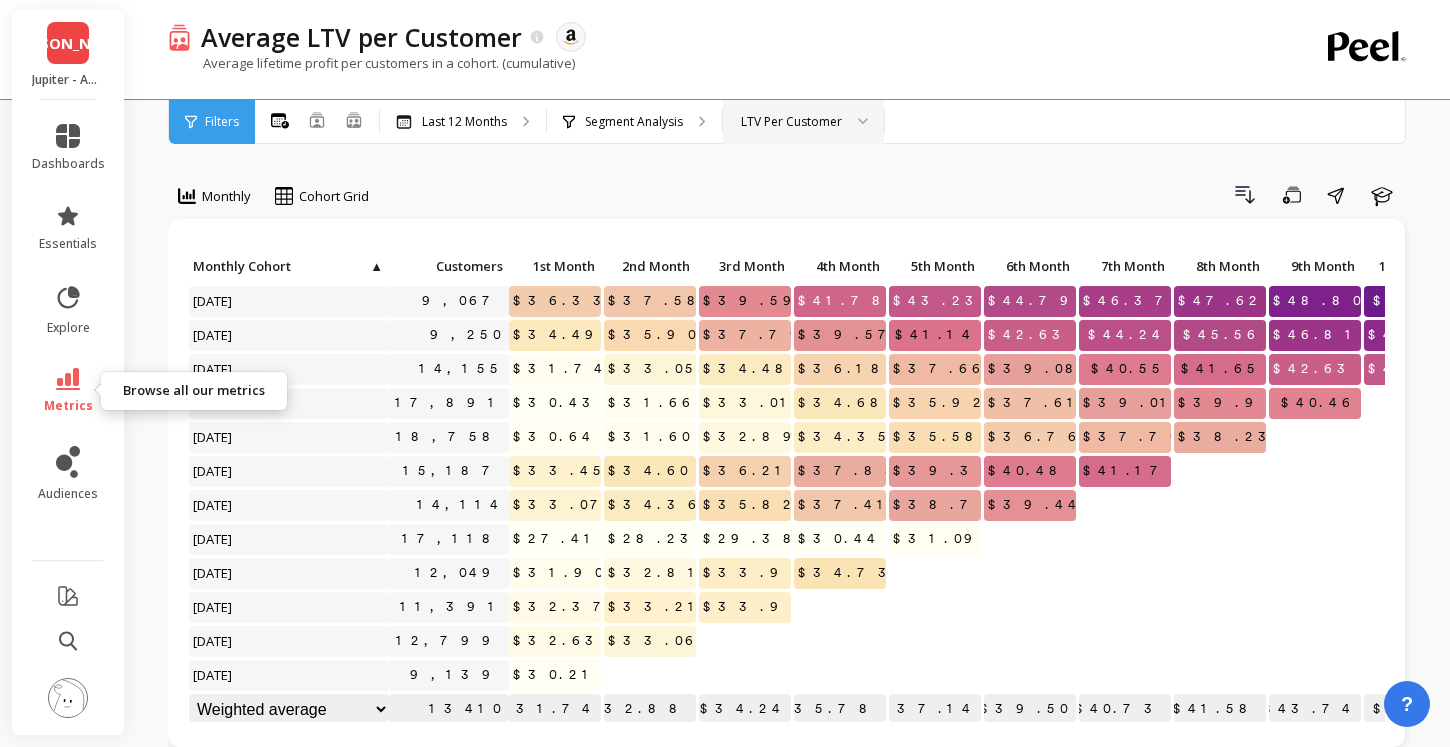 click 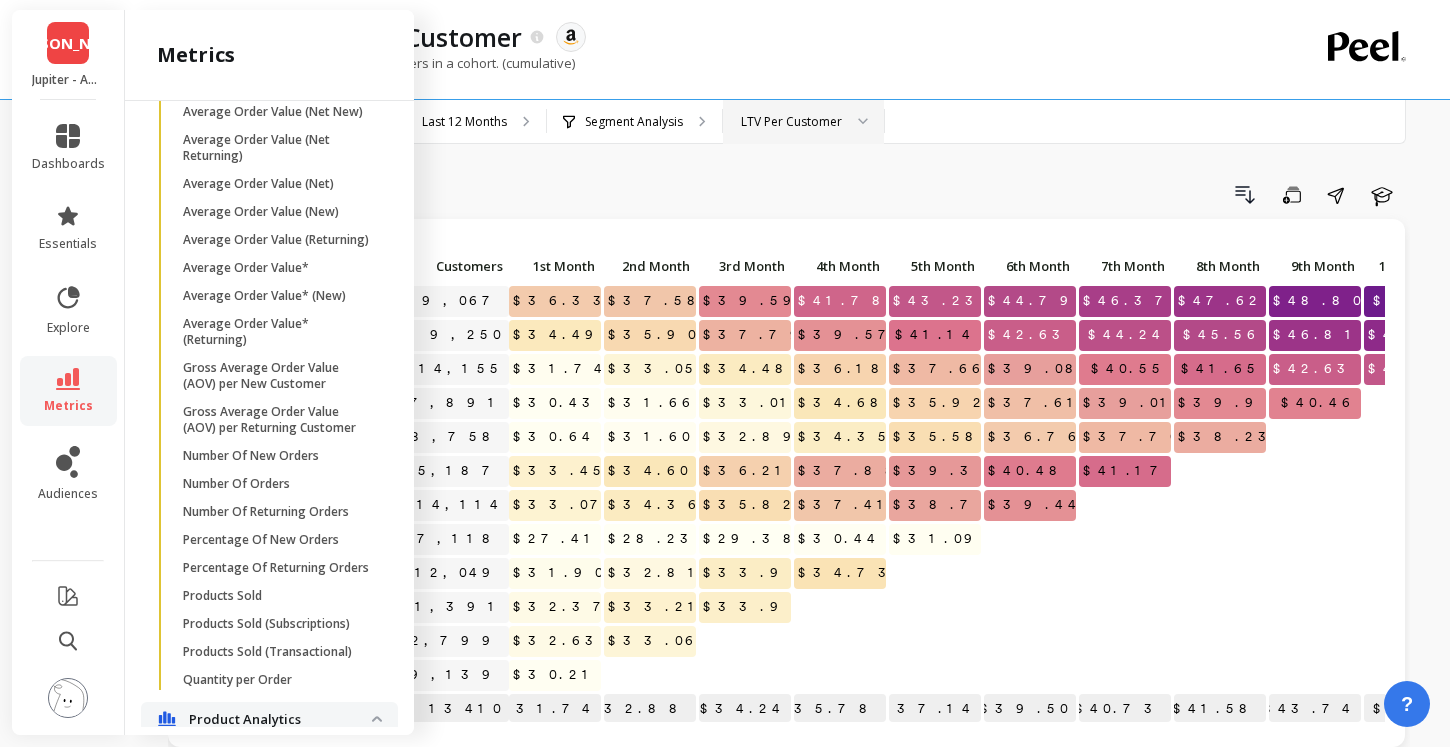 scroll, scrollTop: 2532, scrollLeft: 0, axis: vertical 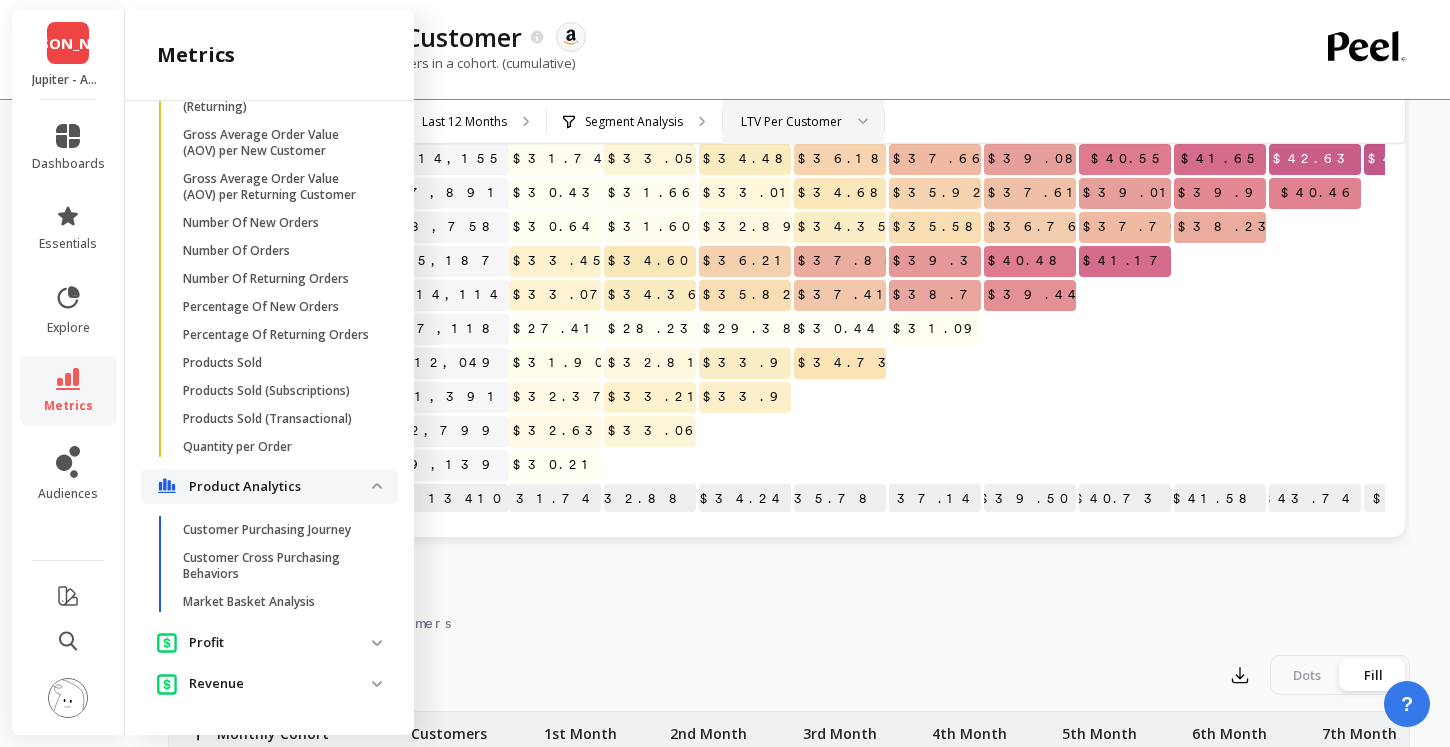click on "Profit" at bounding box center (280, 643) 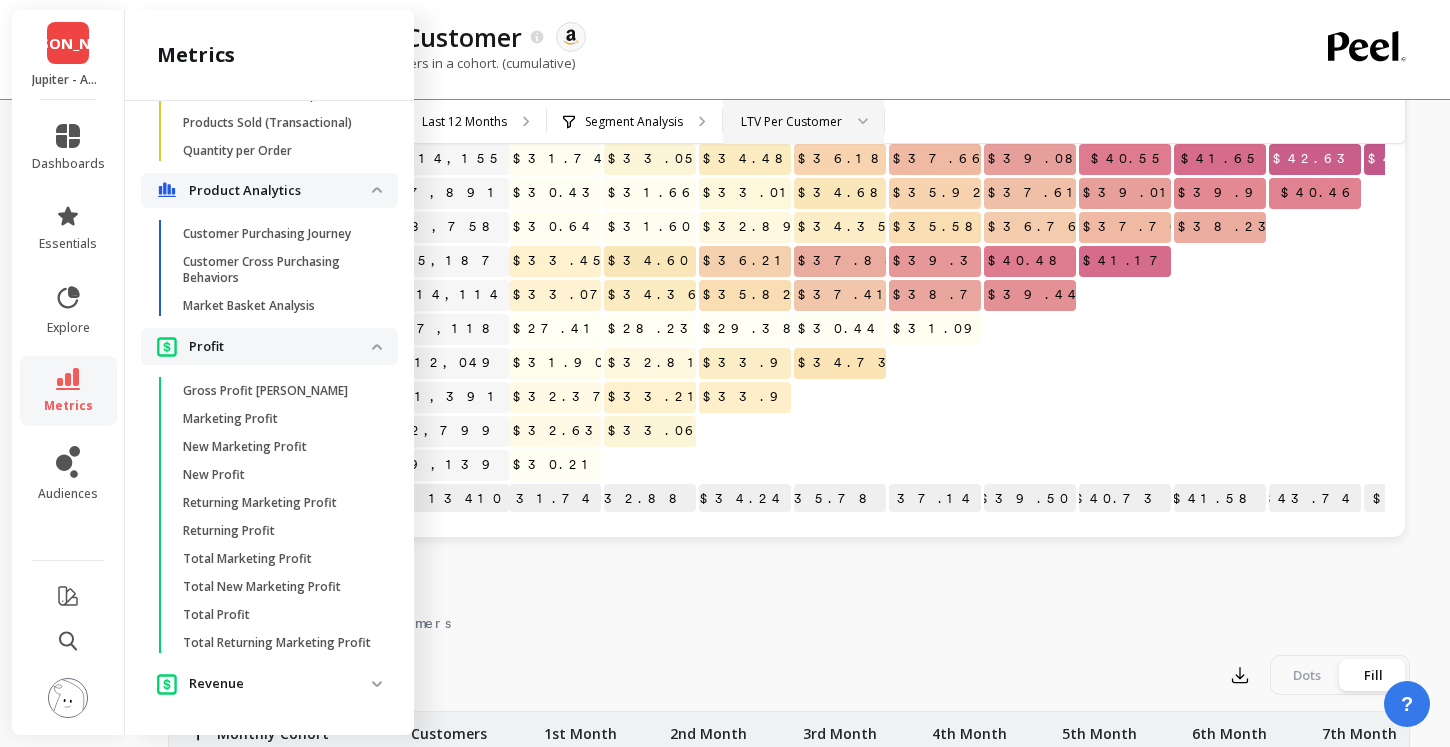 click on "Revenue" at bounding box center [280, 684] 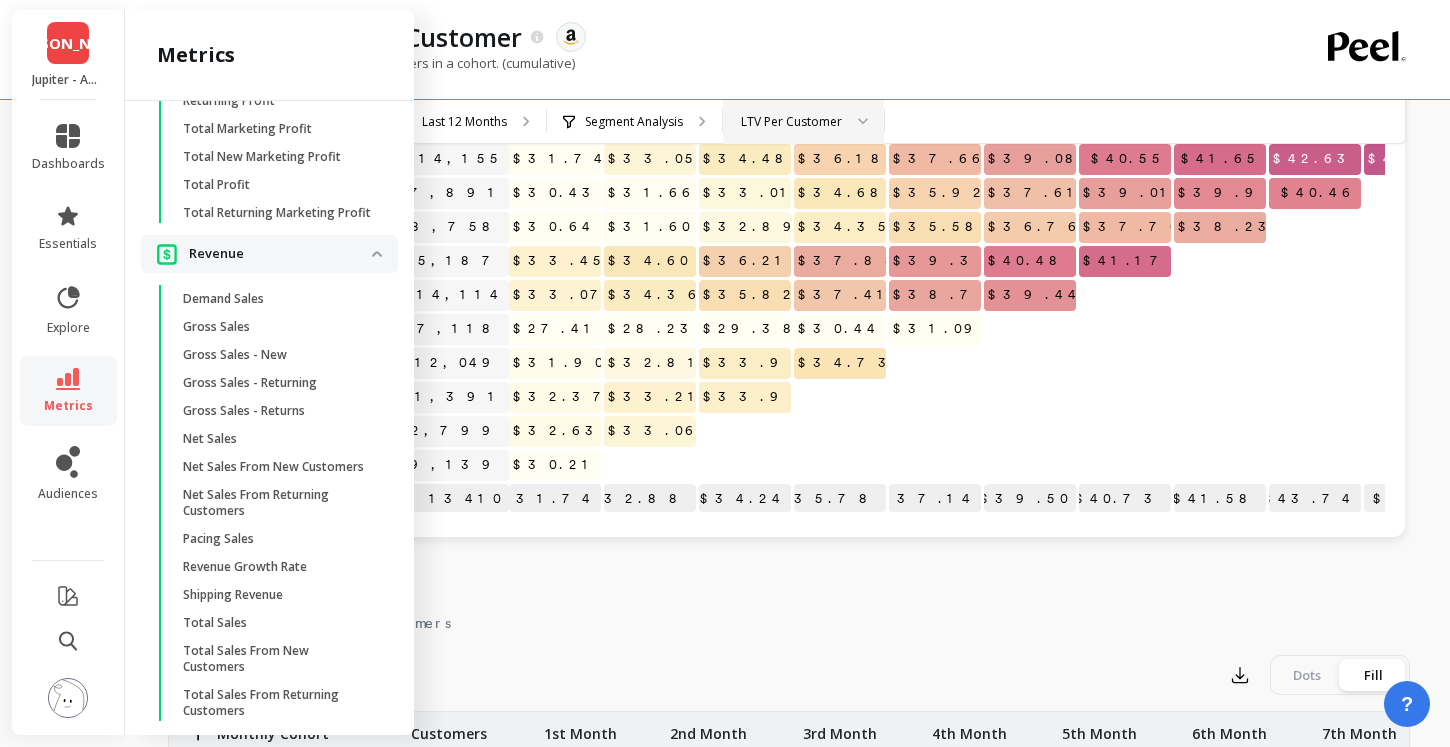 scroll, scrollTop: 3268, scrollLeft: 0, axis: vertical 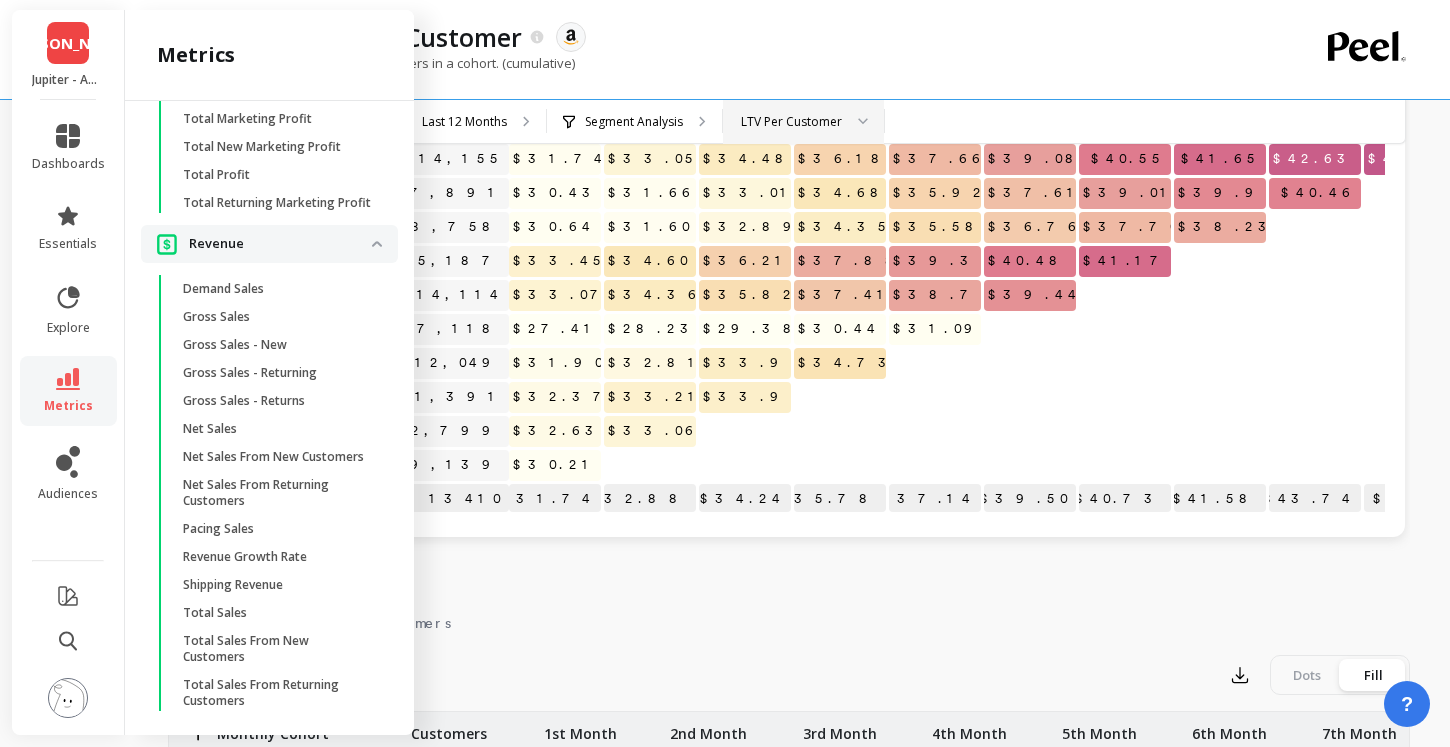 click at bounding box center (68, 698) 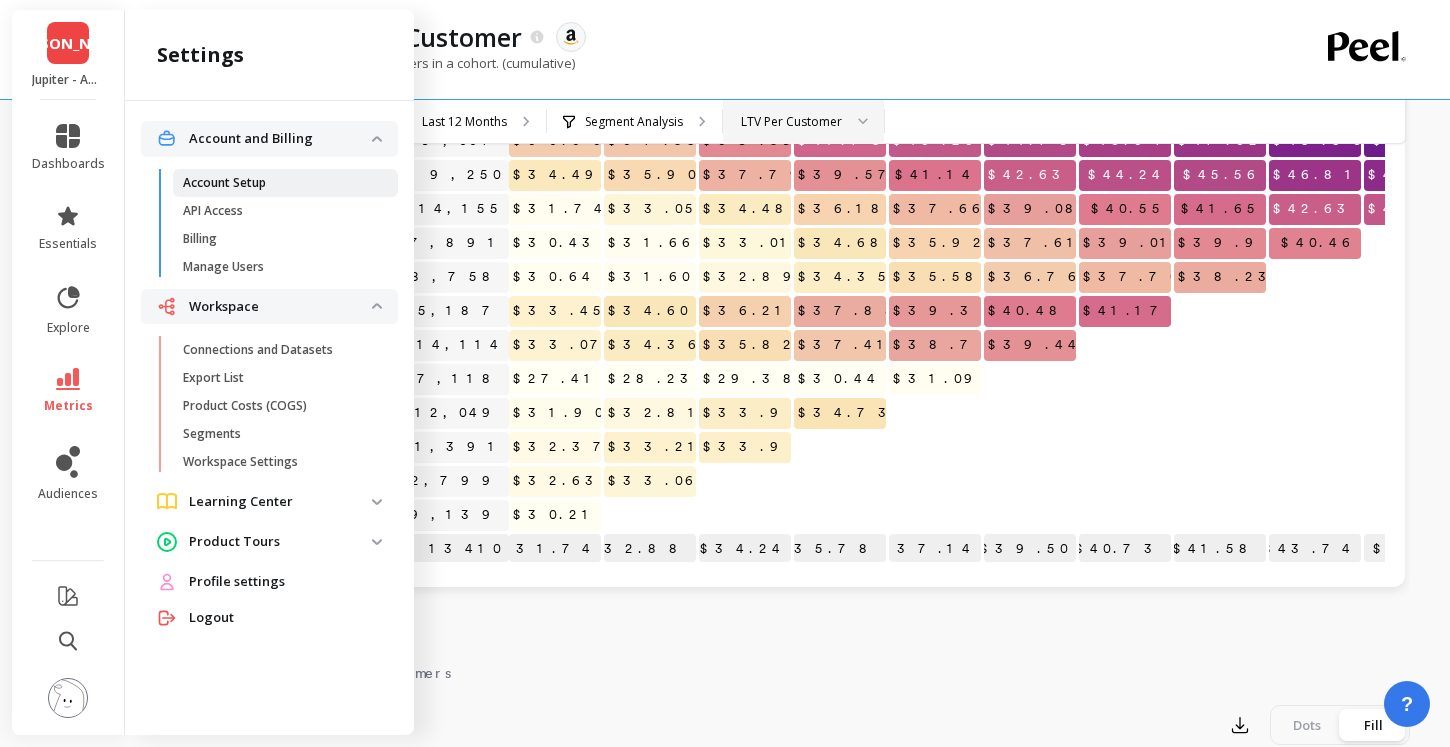 scroll, scrollTop: 145, scrollLeft: 0, axis: vertical 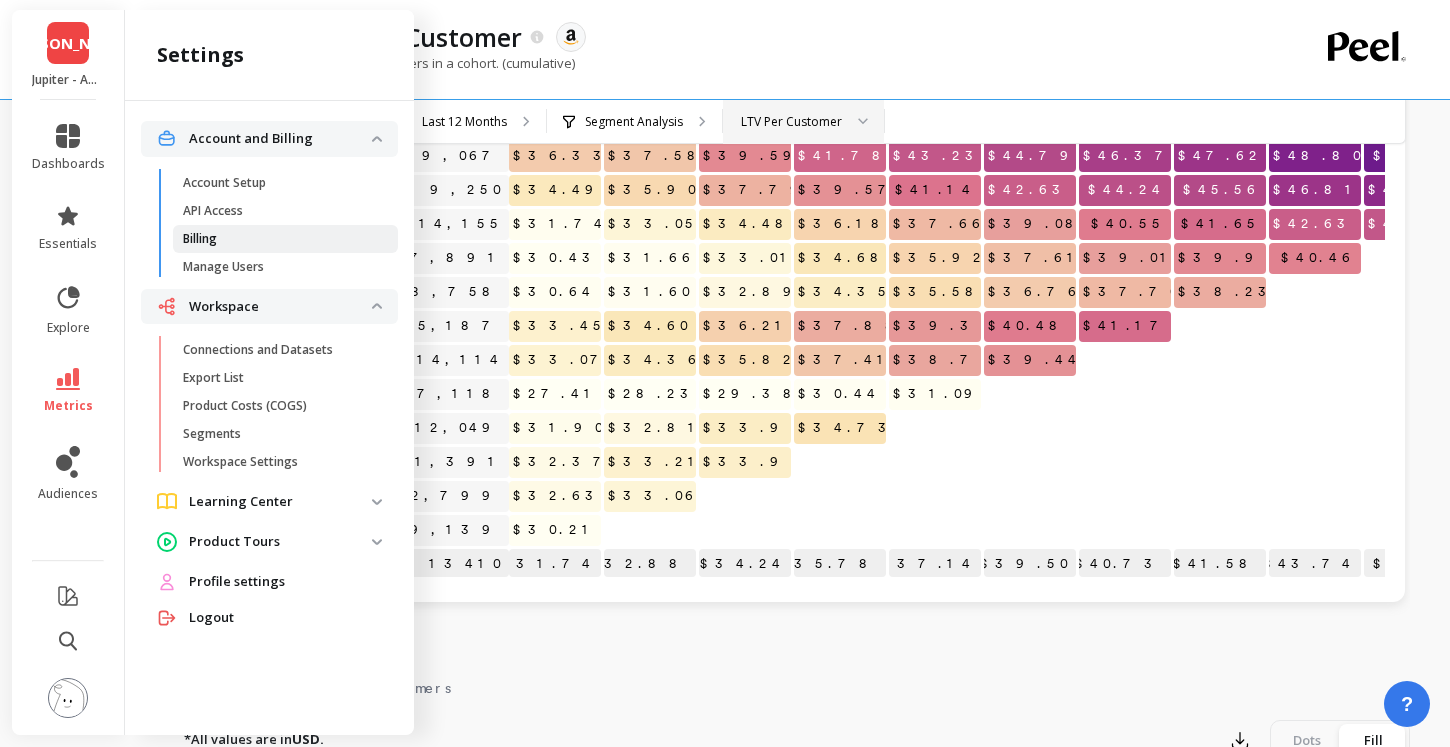 click on "Billing" at bounding box center [278, 239] 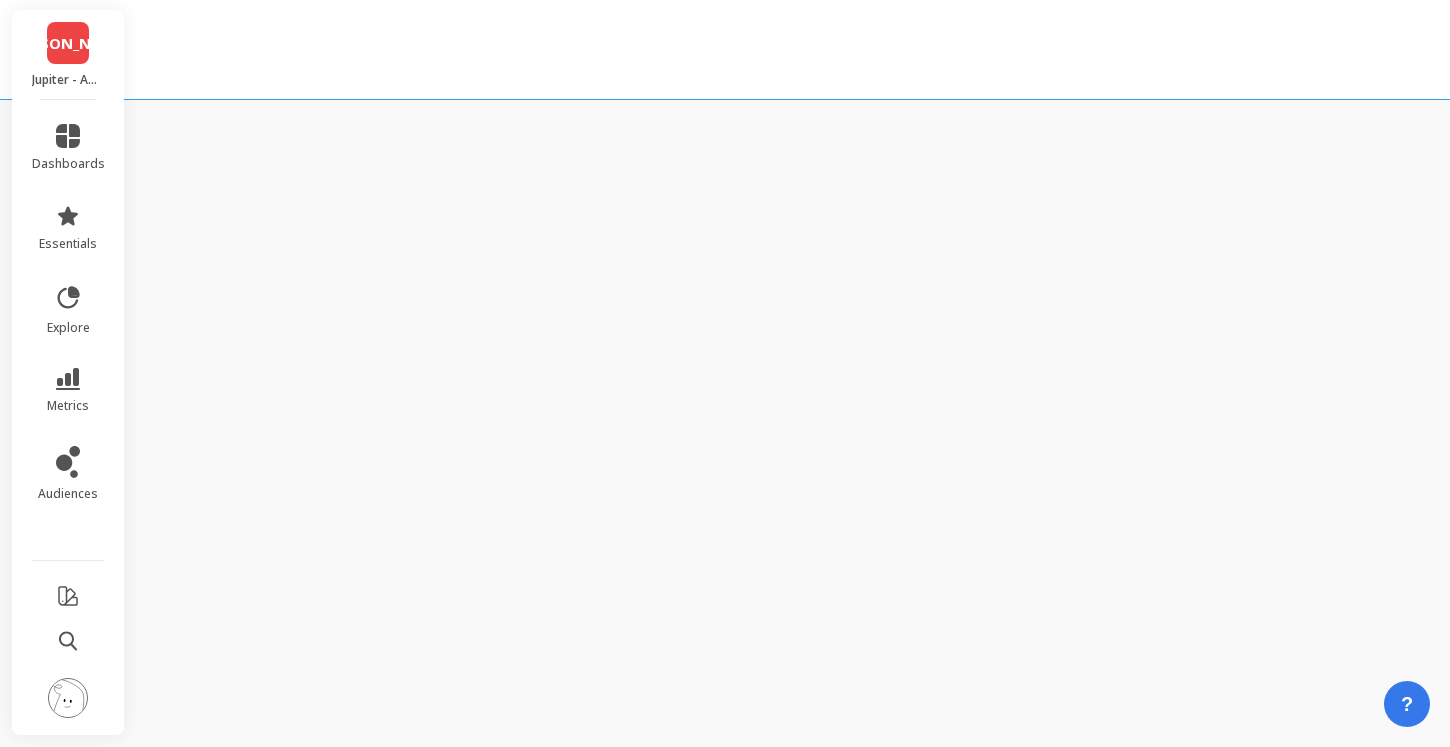 scroll, scrollTop: 0, scrollLeft: 0, axis: both 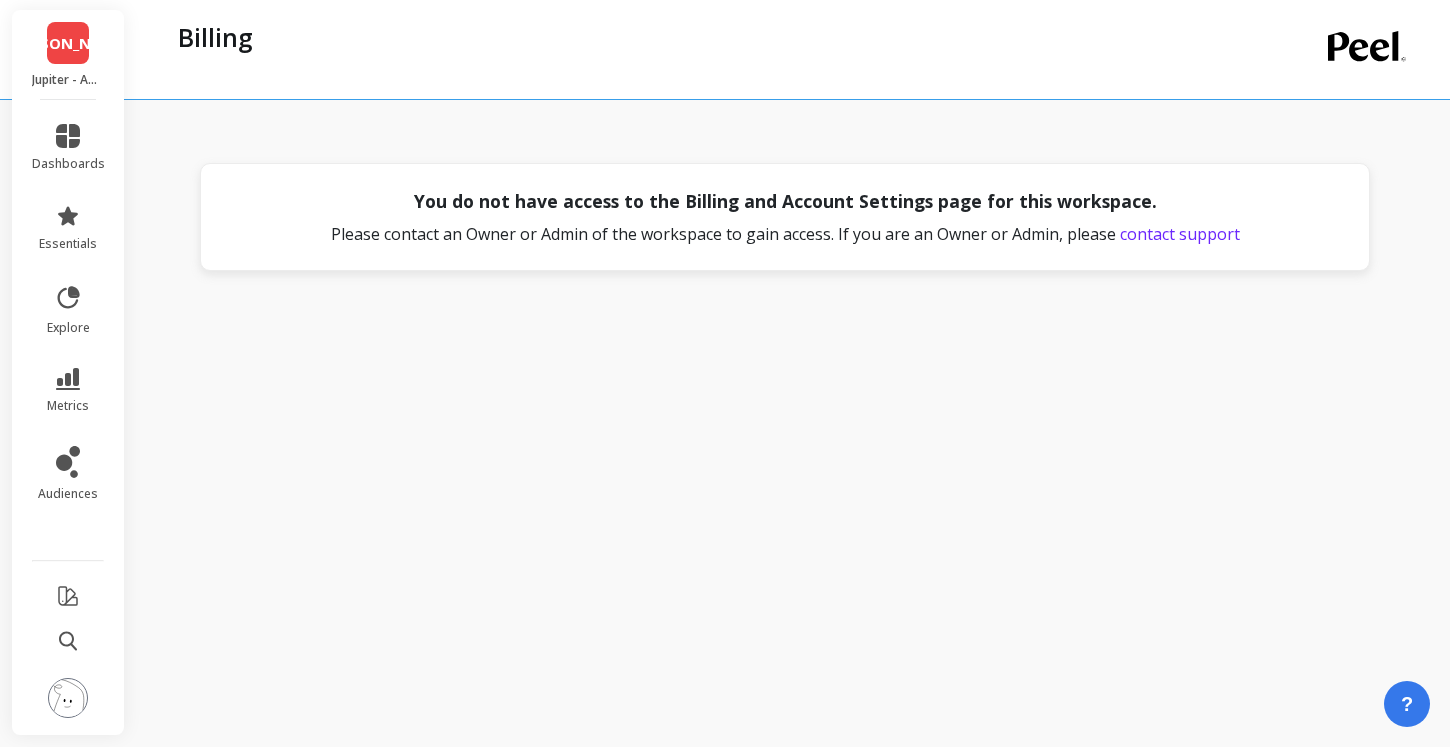 click at bounding box center (68, 698) 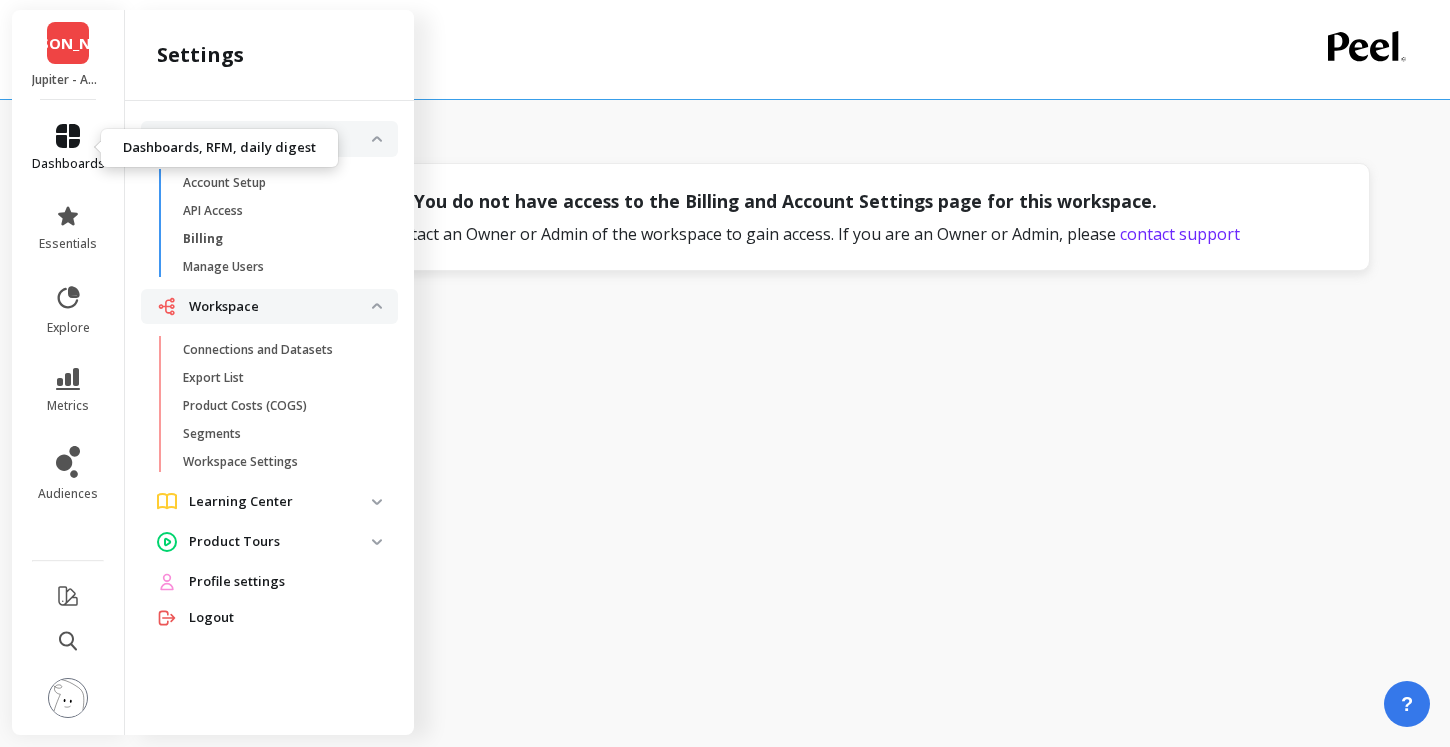 click on "dashboards" at bounding box center (68, 164) 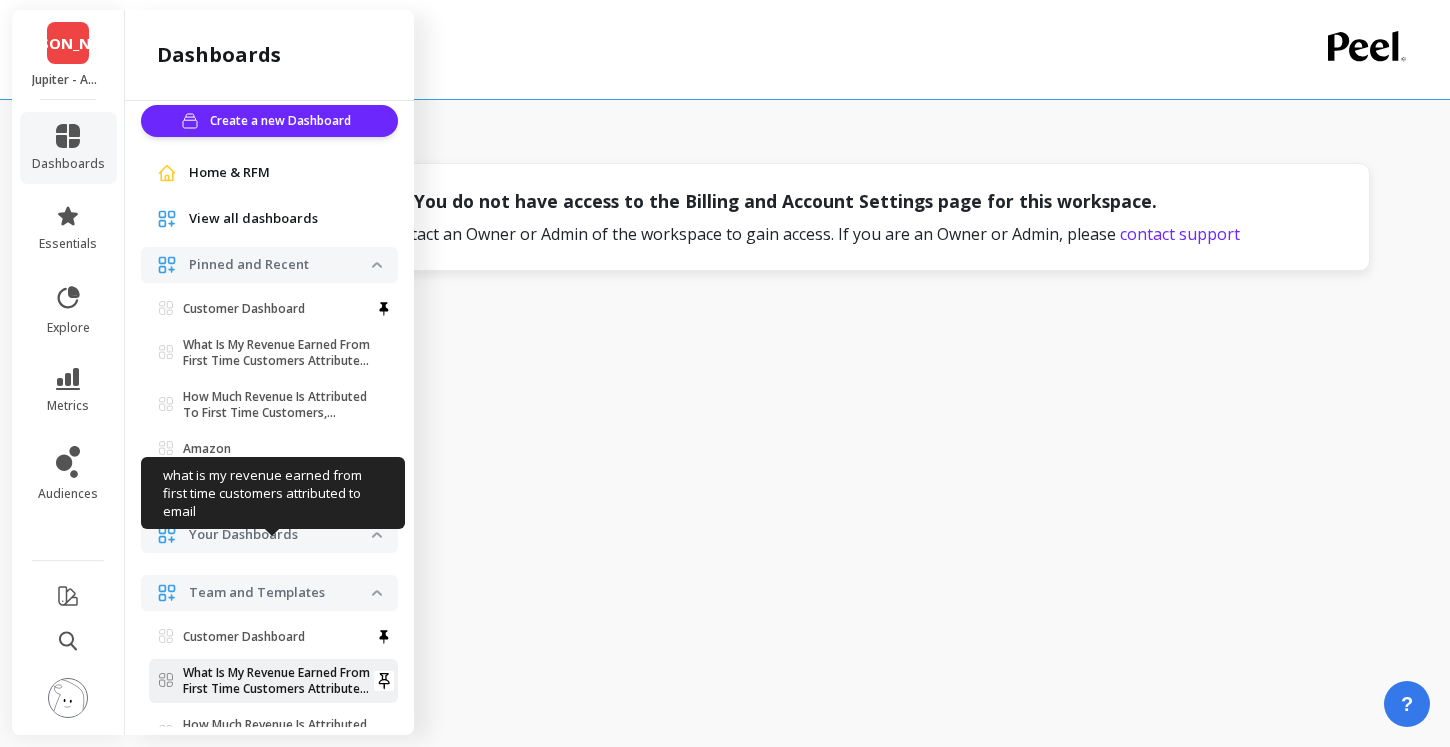 scroll, scrollTop: 0, scrollLeft: 0, axis: both 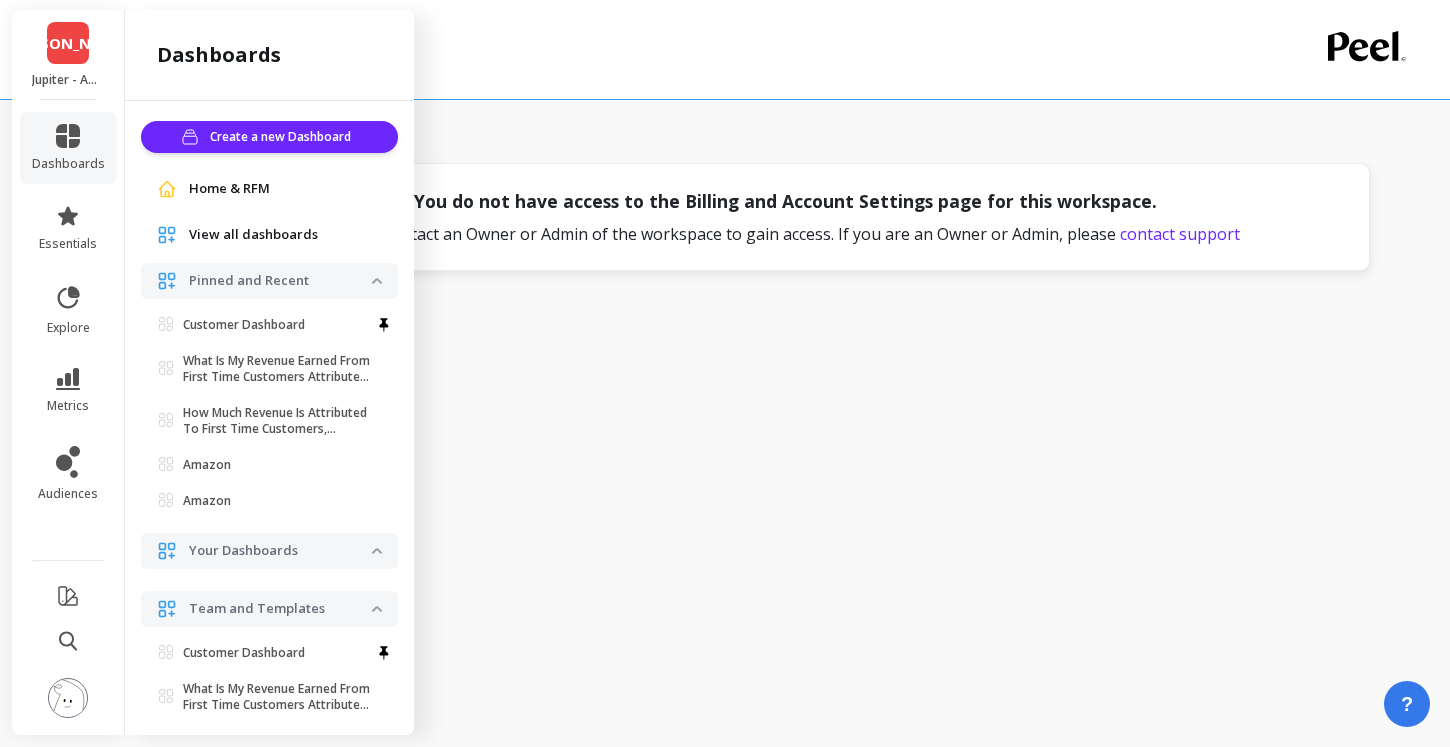 click on "View all dashboards" at bounding box center [253, 235] 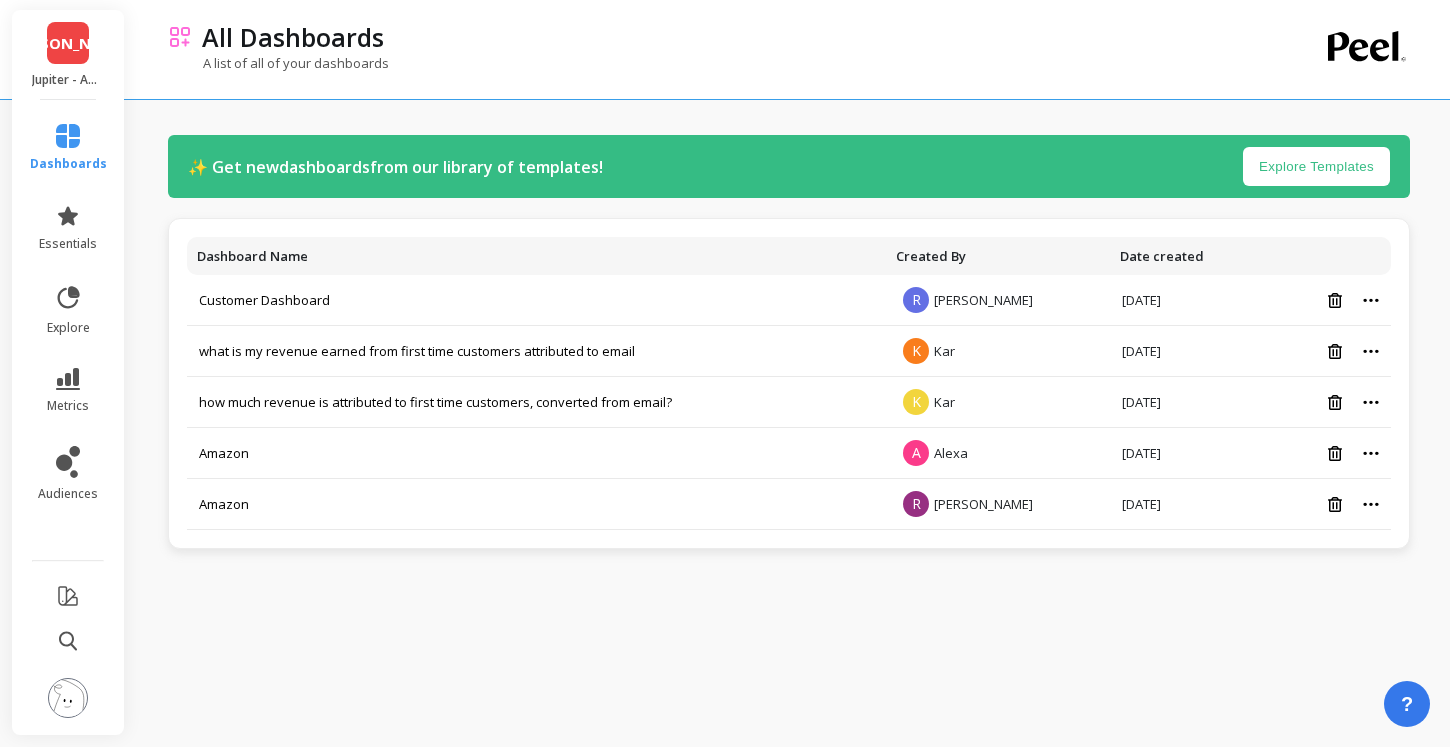 click on "✨ Get new  dashboards  from our library of templates! Explore Templates Dashboard Name Created By Date created   Customer Dashboard R Ross Goodhart Apr 13, 2024 what is my revenue earned from first time customers attributed to email K Kar May 9, 2025 how much revenue is attributed to first time customers, converted from email? K Kar May 9, 2025 Amazon A Alexa May 7, 2024 Amazon R Ross Goodhart Apr 15, 2024" at bounding box center [789, 369] 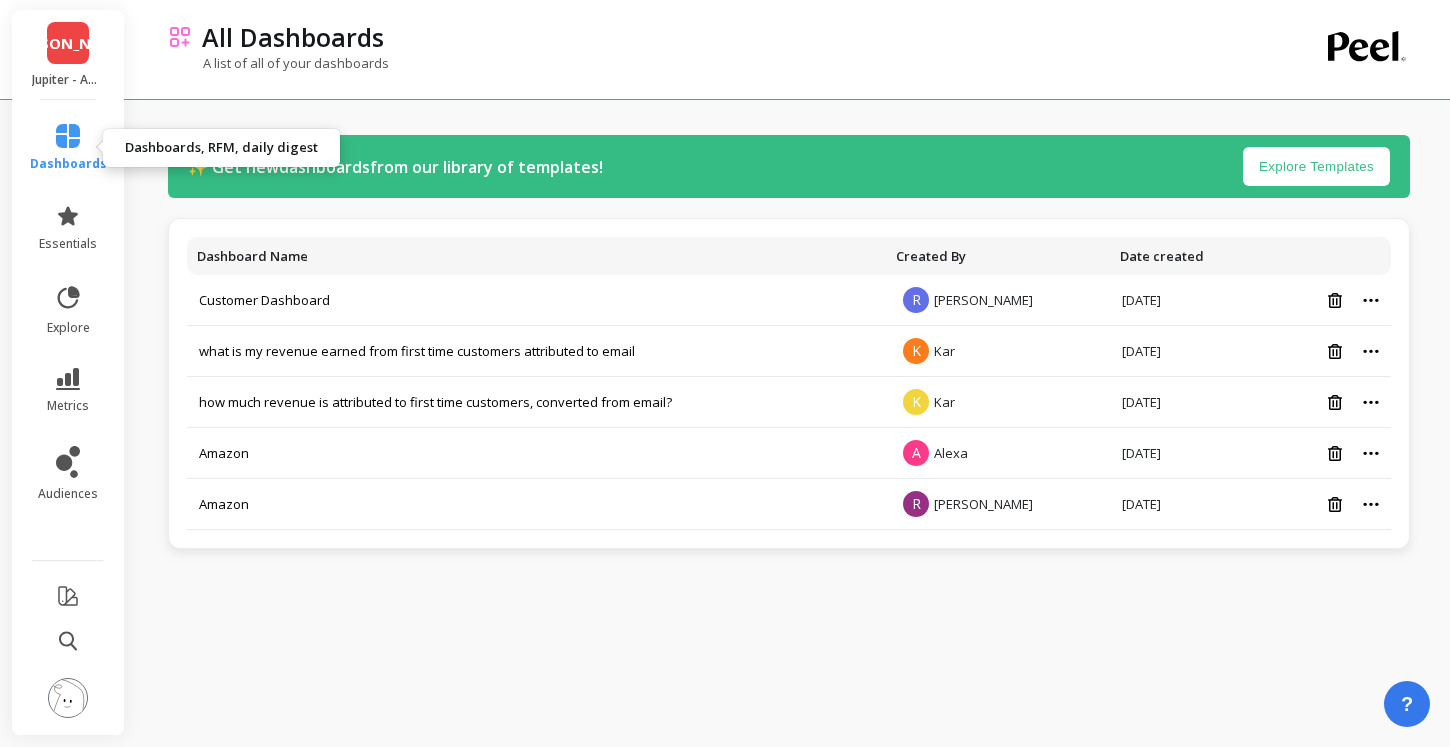 click 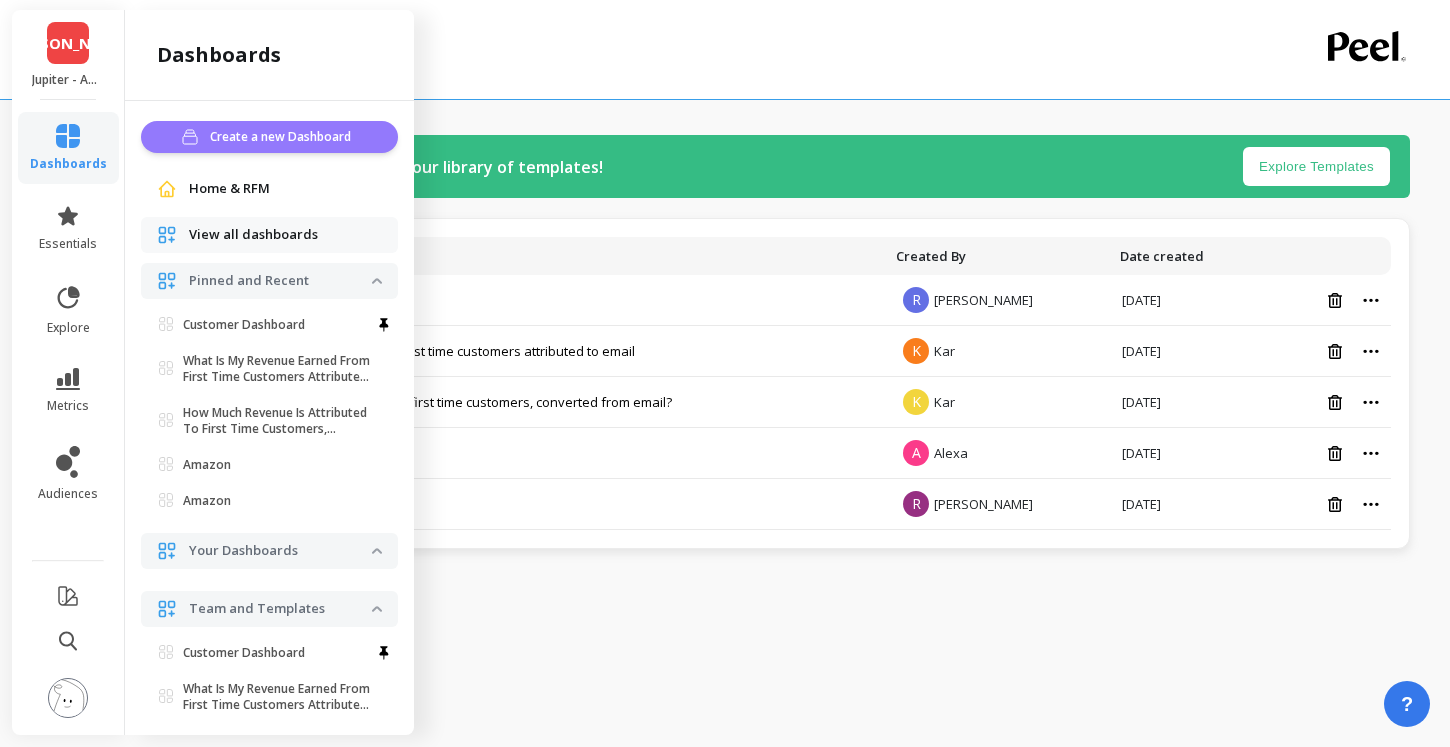 click on "Create a new Dashboard" at bounding box center (283, 137) 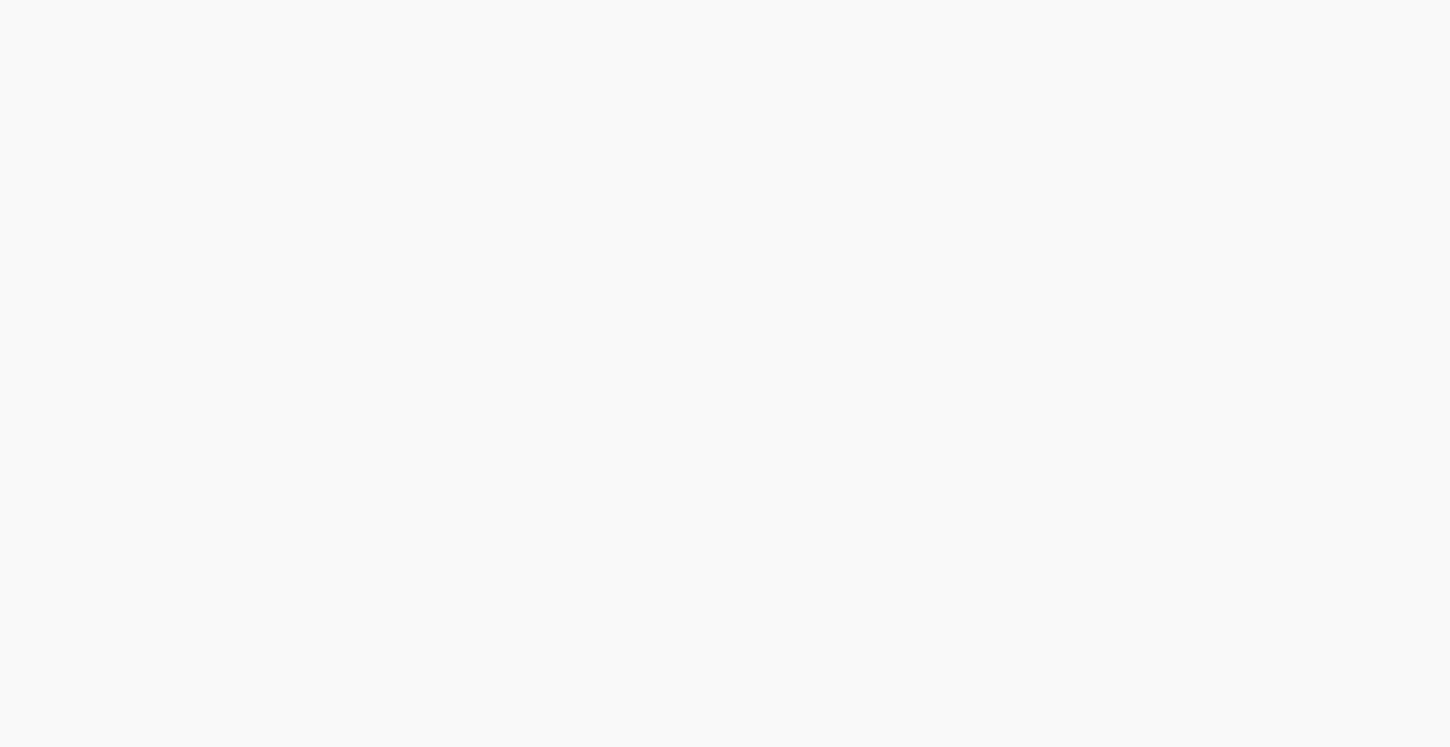 scroll, scrollTop: 0, scrollLeft: 0, axis: both 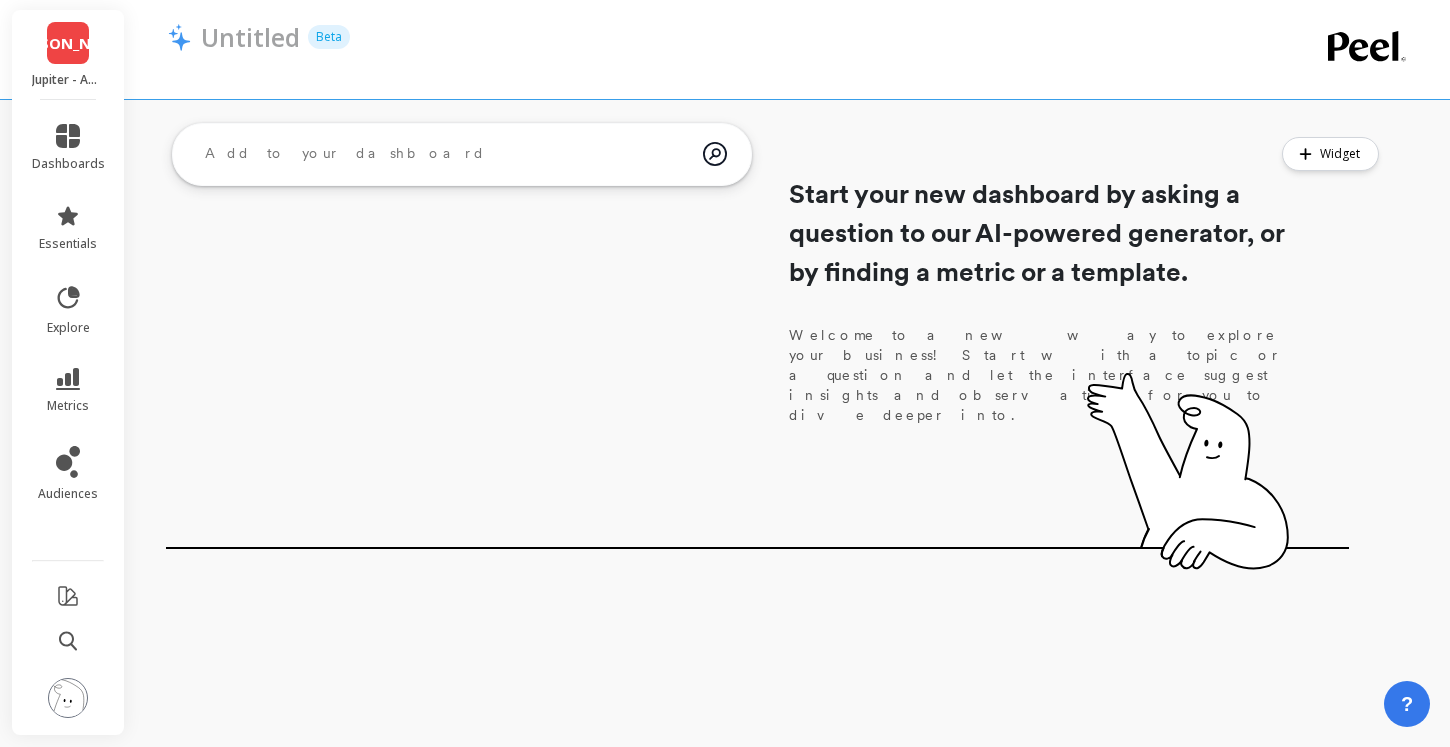 click at bounding box center [446, 154] 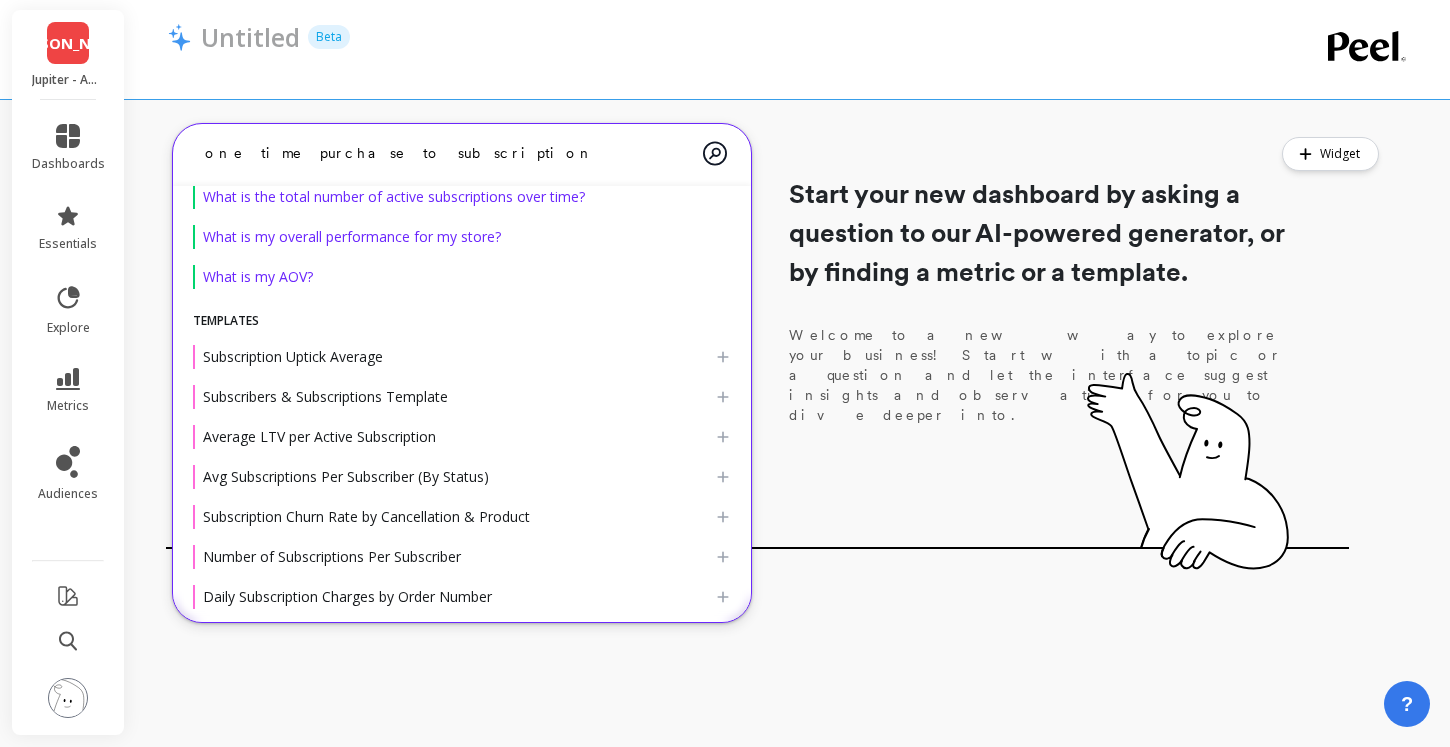 scroll, scrollTop: 0, scrollLeft: 0, axis: both 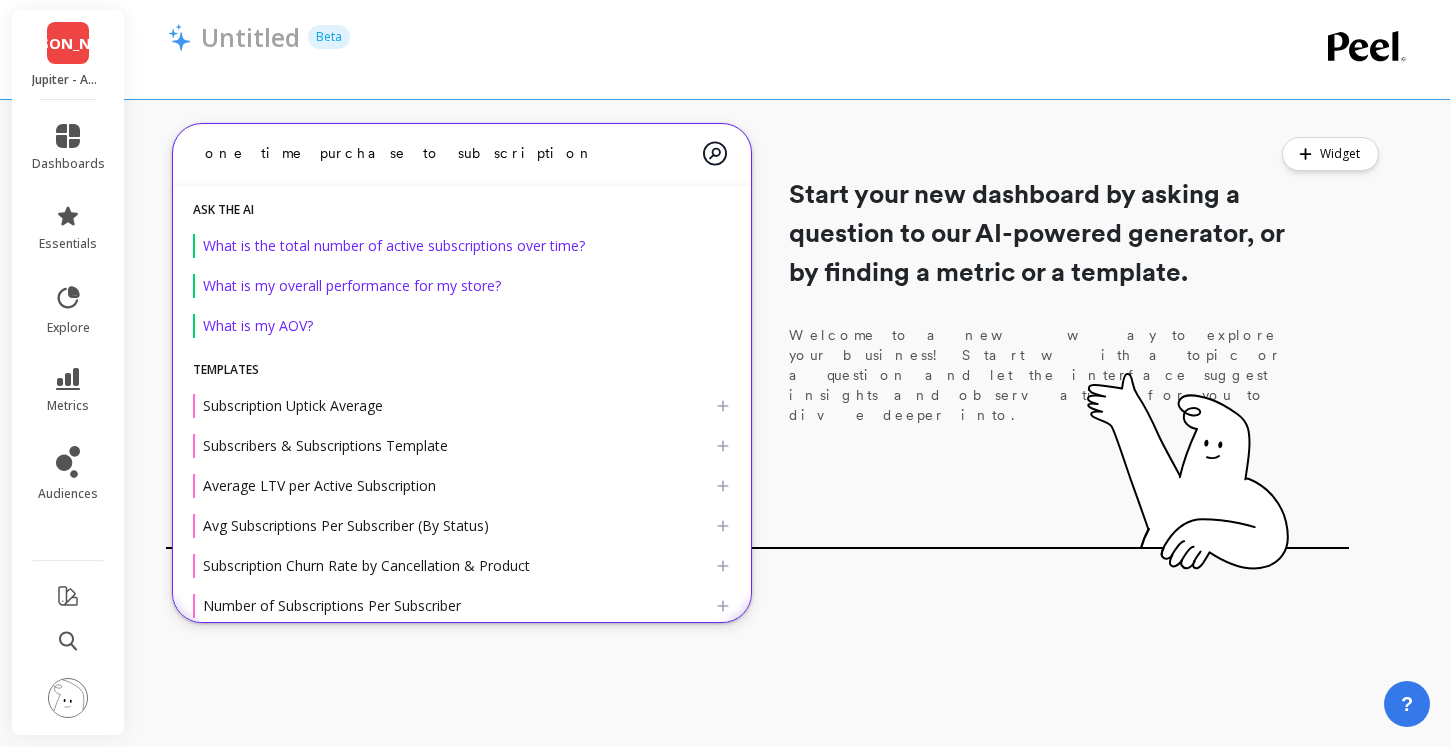 type on "one time purchase to subscription" 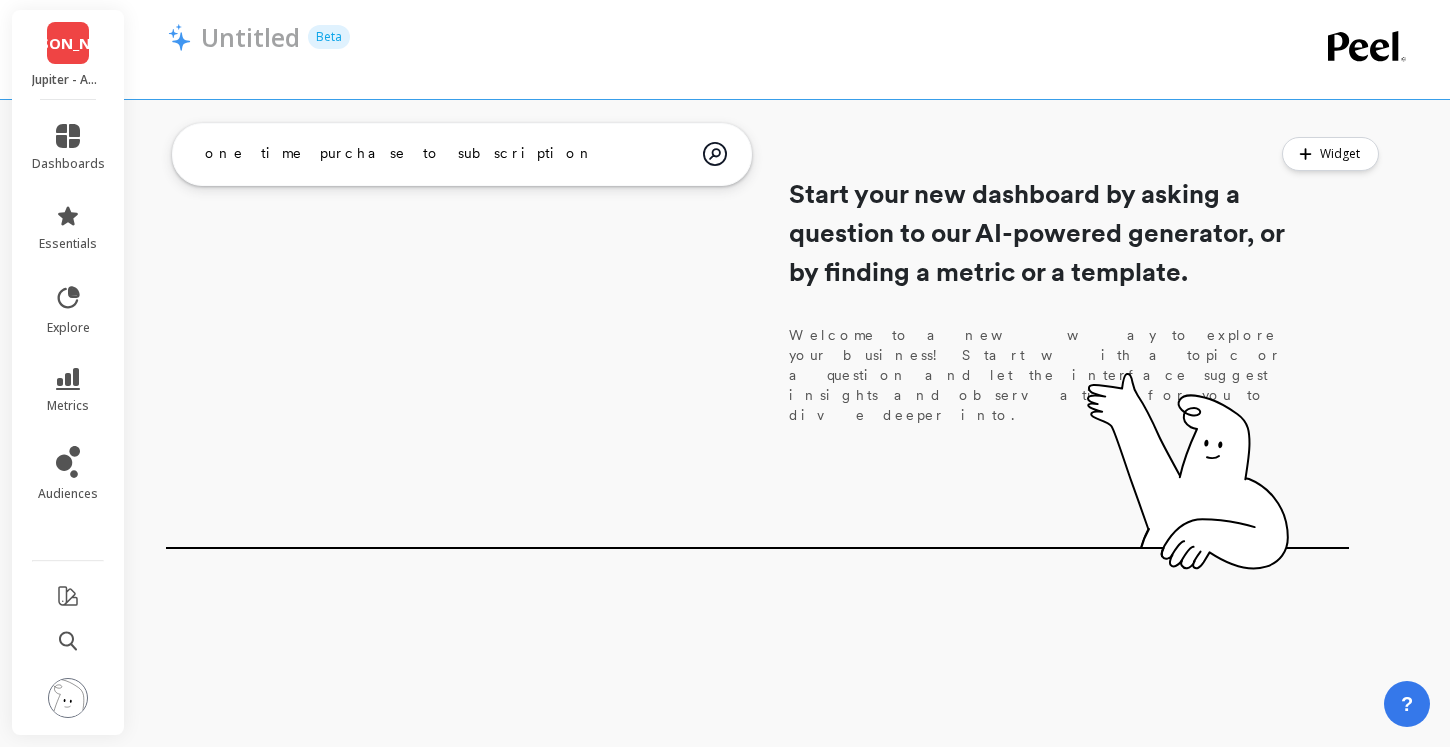 click on "[PERSON_NAME]" at bounding box center [68, 43] 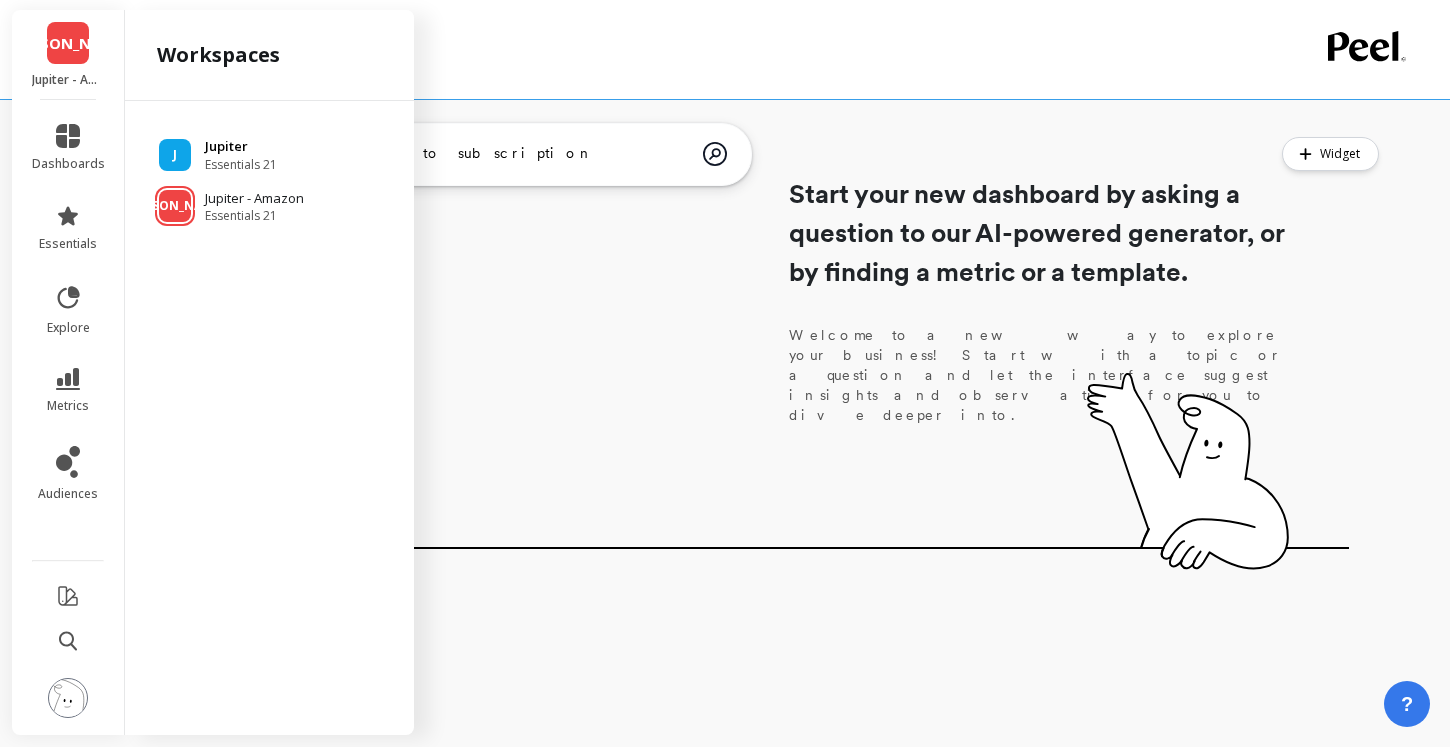 click on "J" at bounding box center [175, 155] 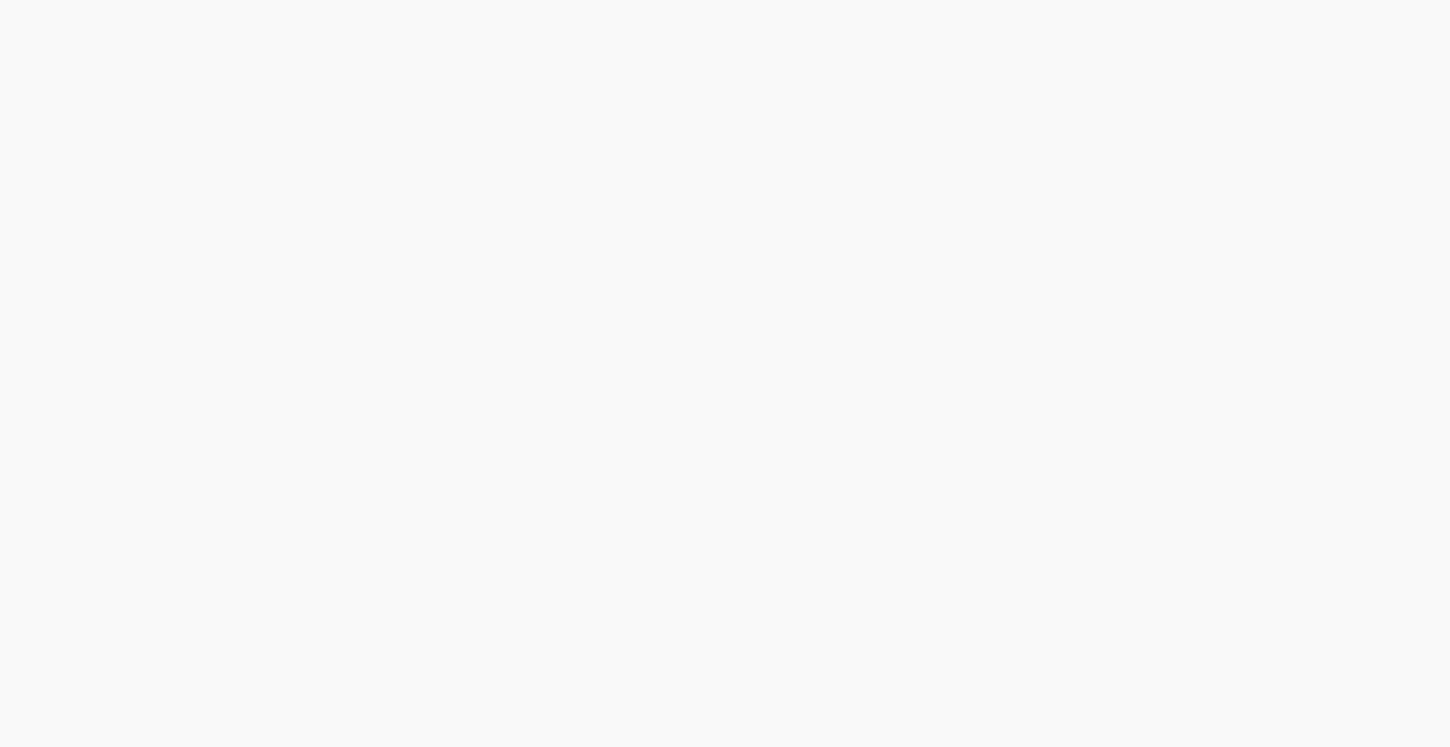 scroll, scrollTop: 0, scrollLeft: 0, axis: both 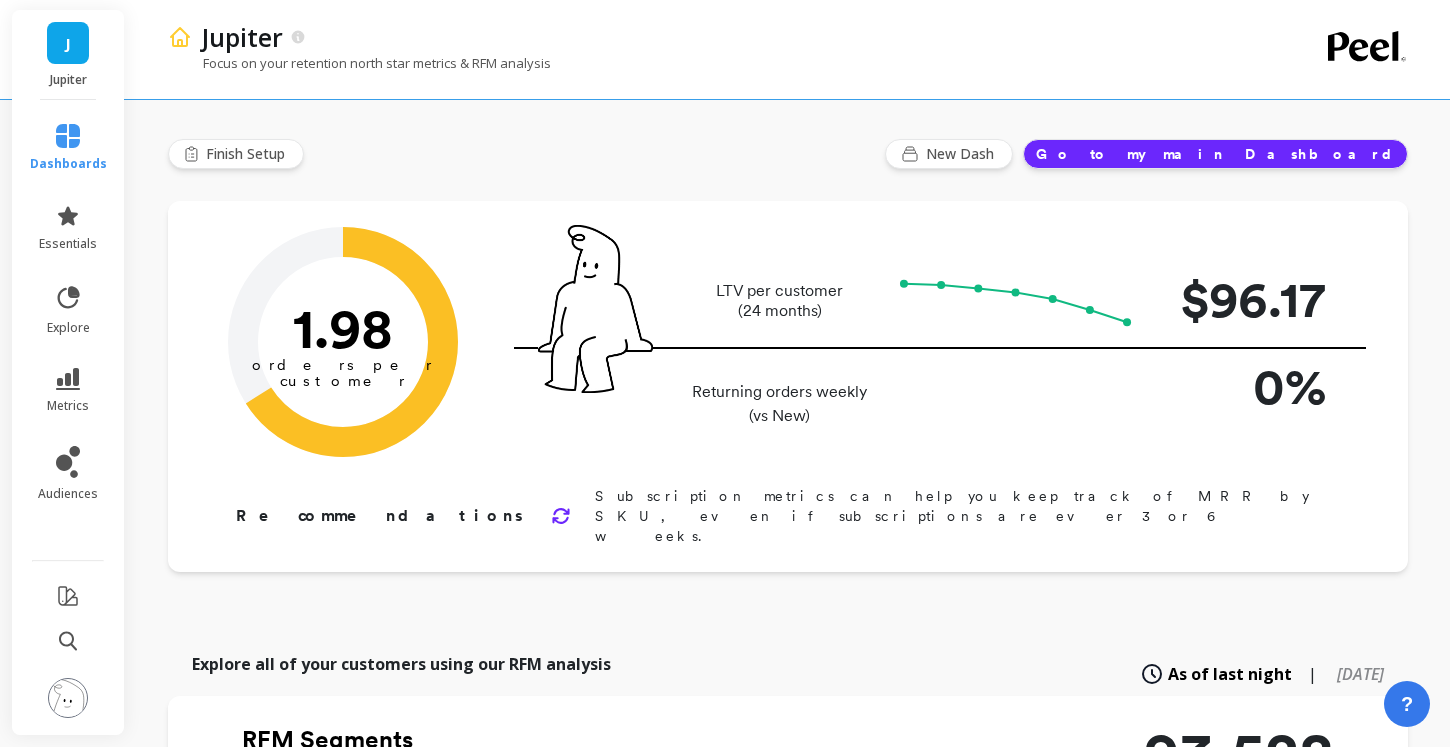 type on "Champions" 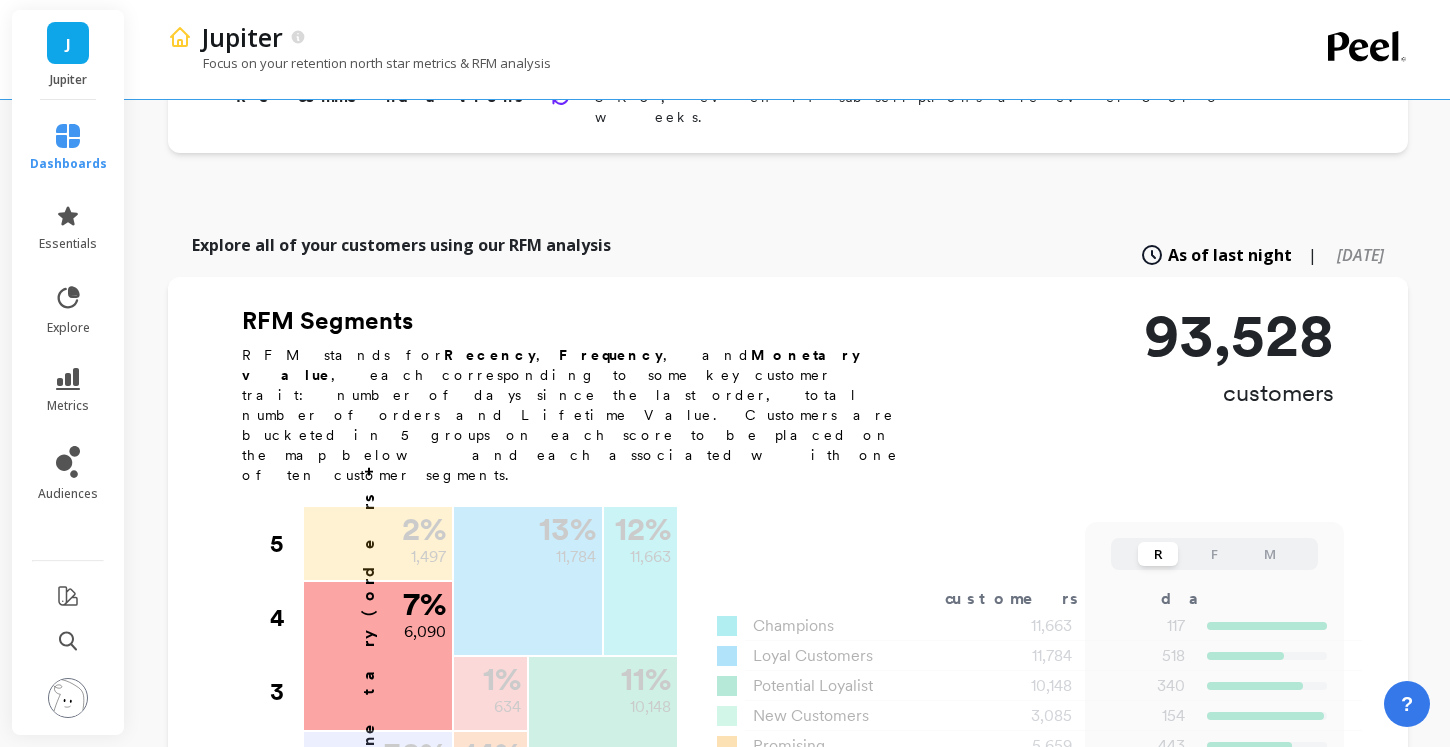 scroll, scrollTop: 457, scrollLeft: 0, axis: vertical 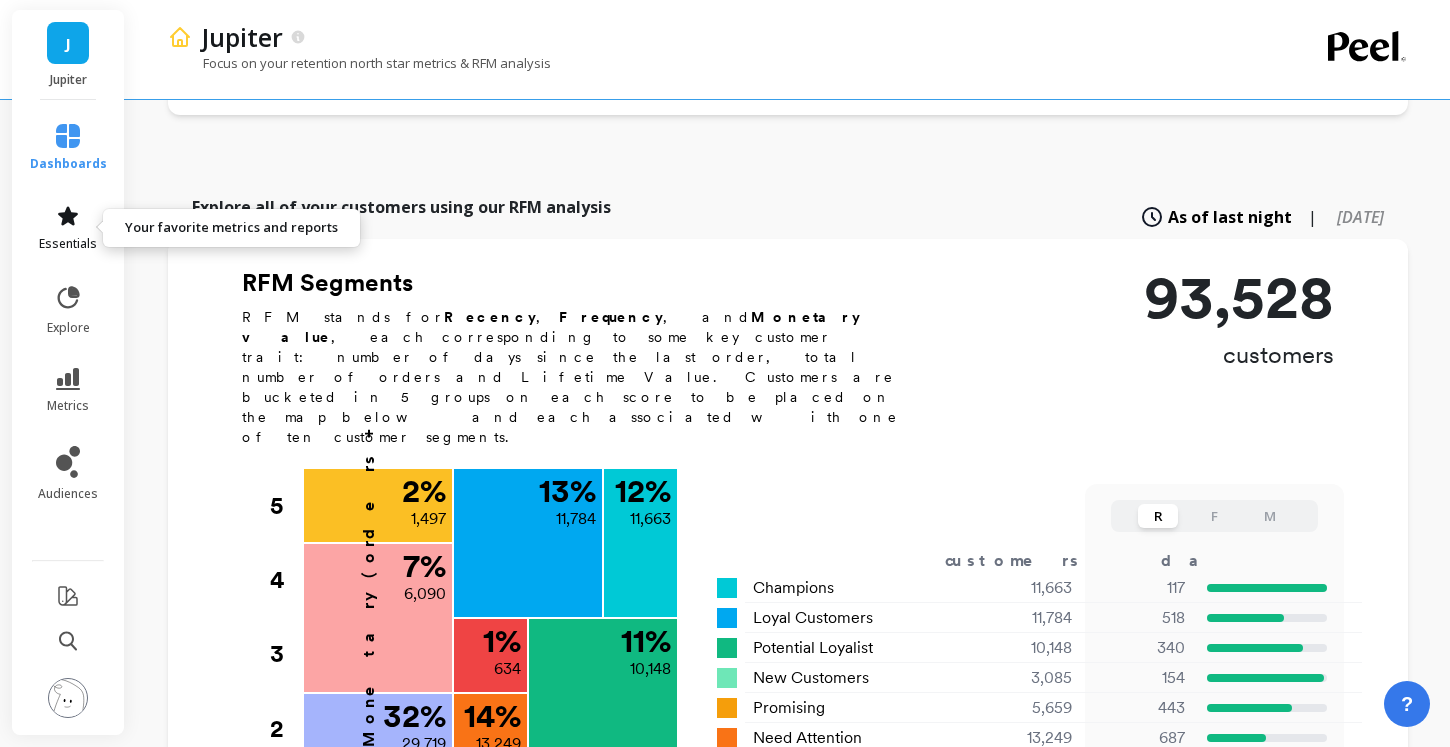 click on "essentials" at bounding box center (68, 244) 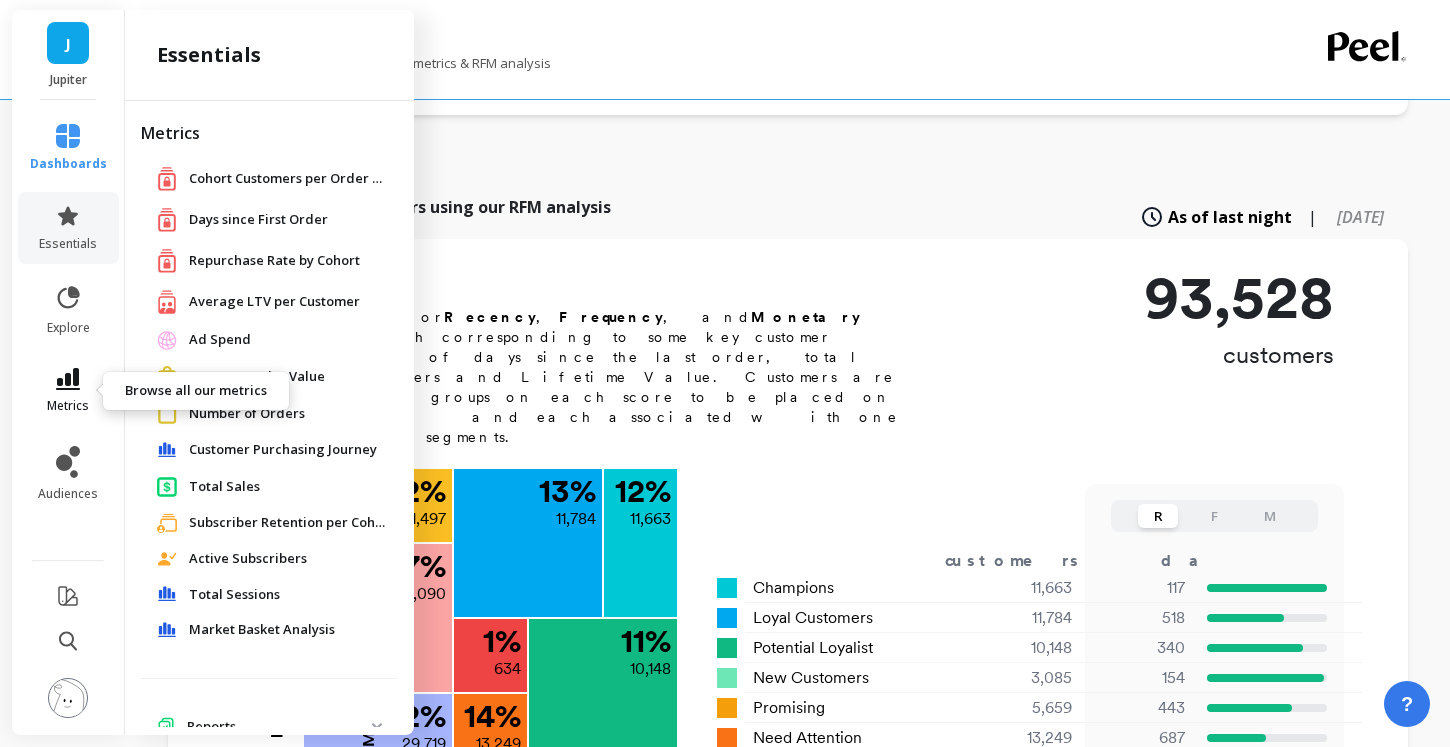 click 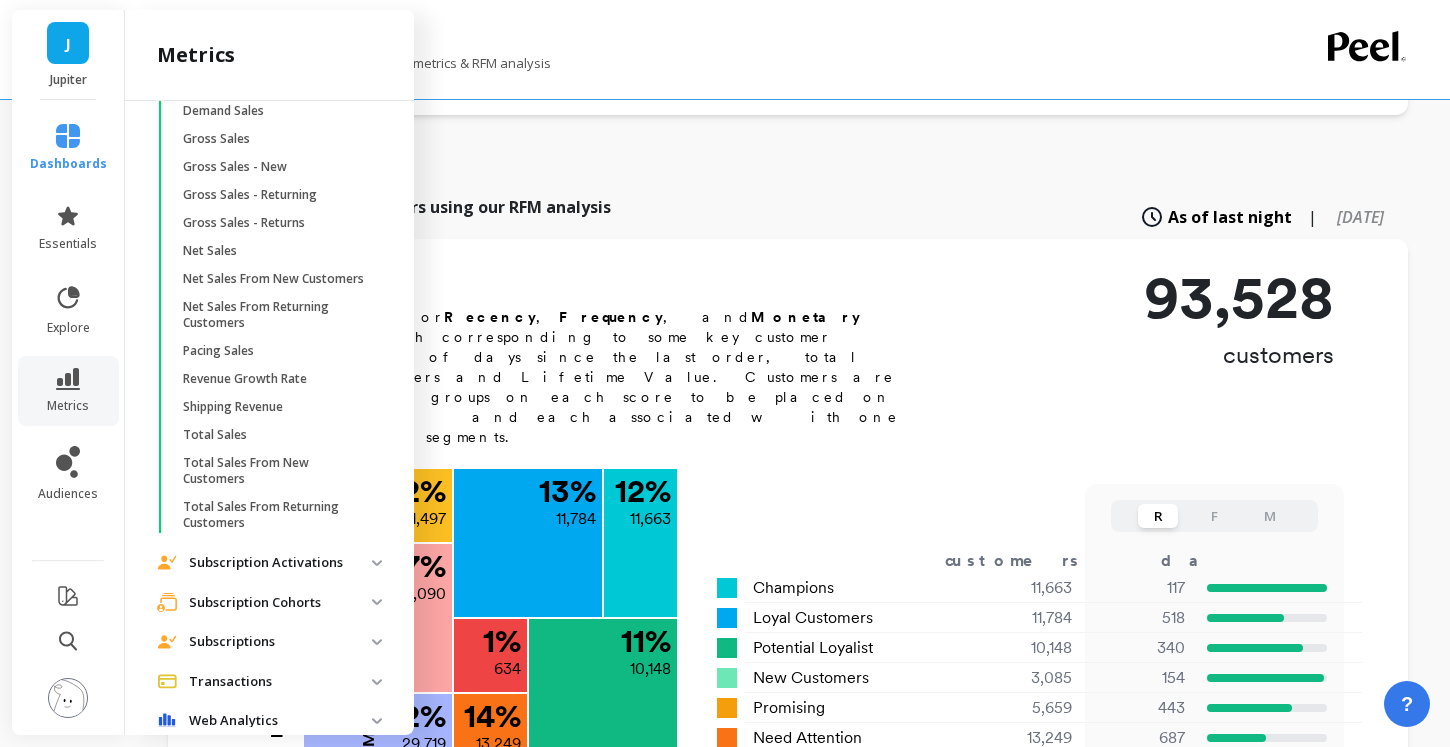 scroll, scrollTop: 4001, scrollLeft: 0, axis: vertical 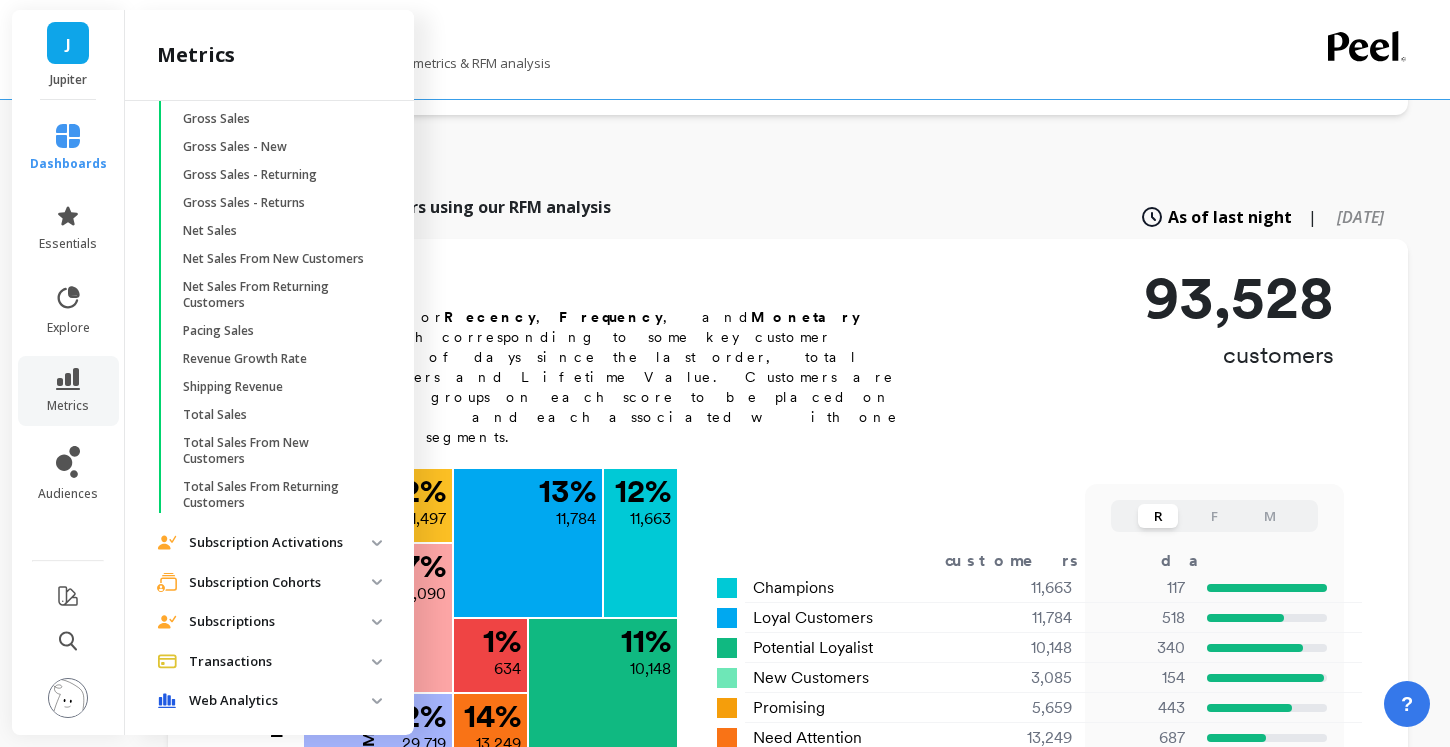 click on "Subscription Activations" at bounding box center (280, 543) 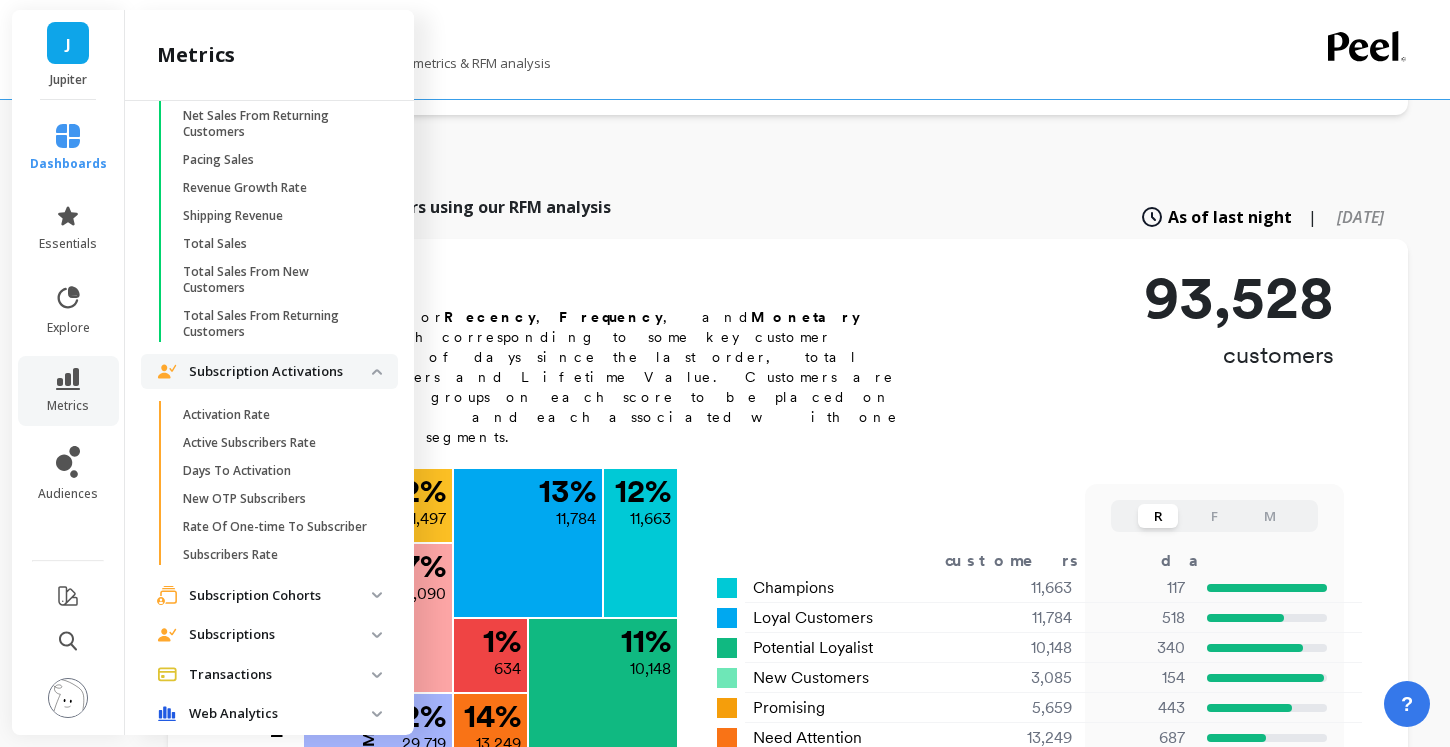 scroll, scrollTop: 4185, scrollLeft: 0, axis: vertical 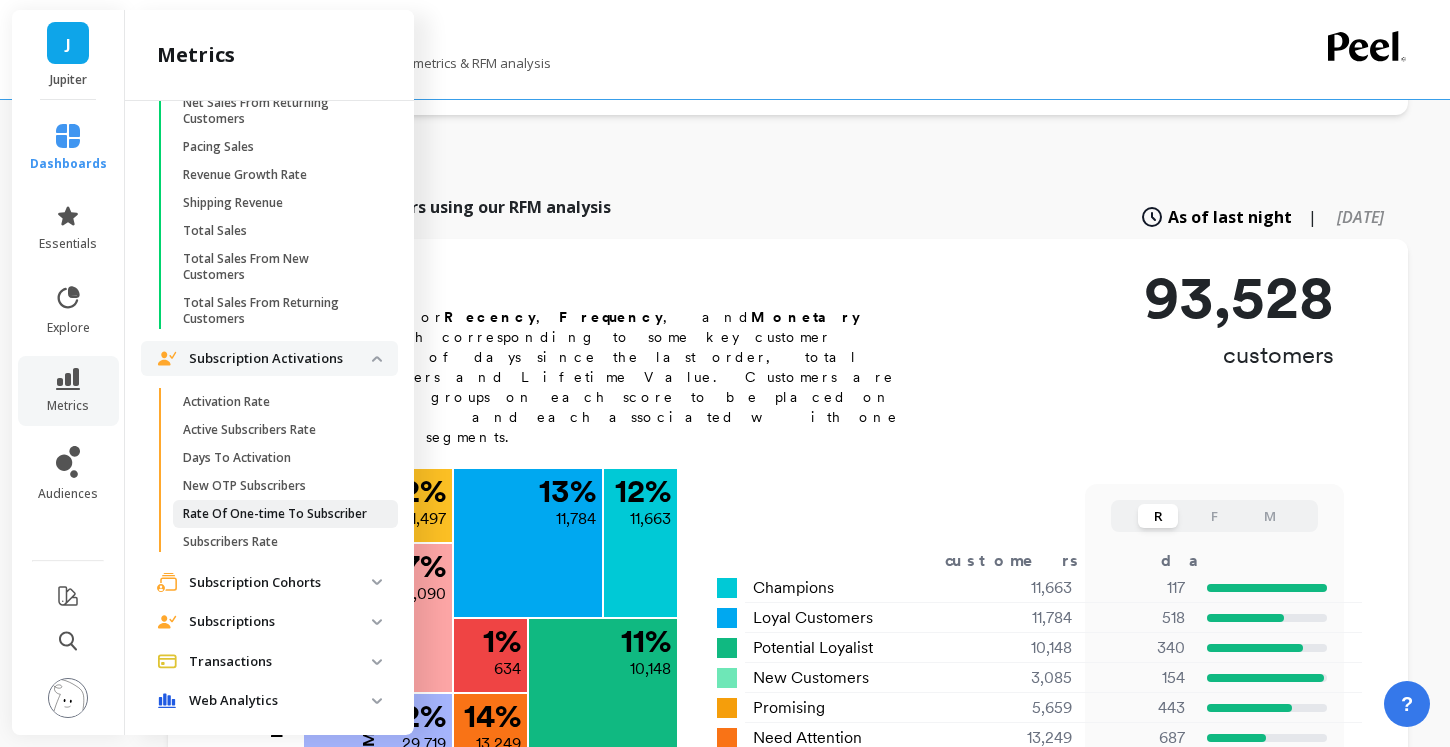 click on "Rate Of One-time To Subscriber" at bounding box center (275, 514) 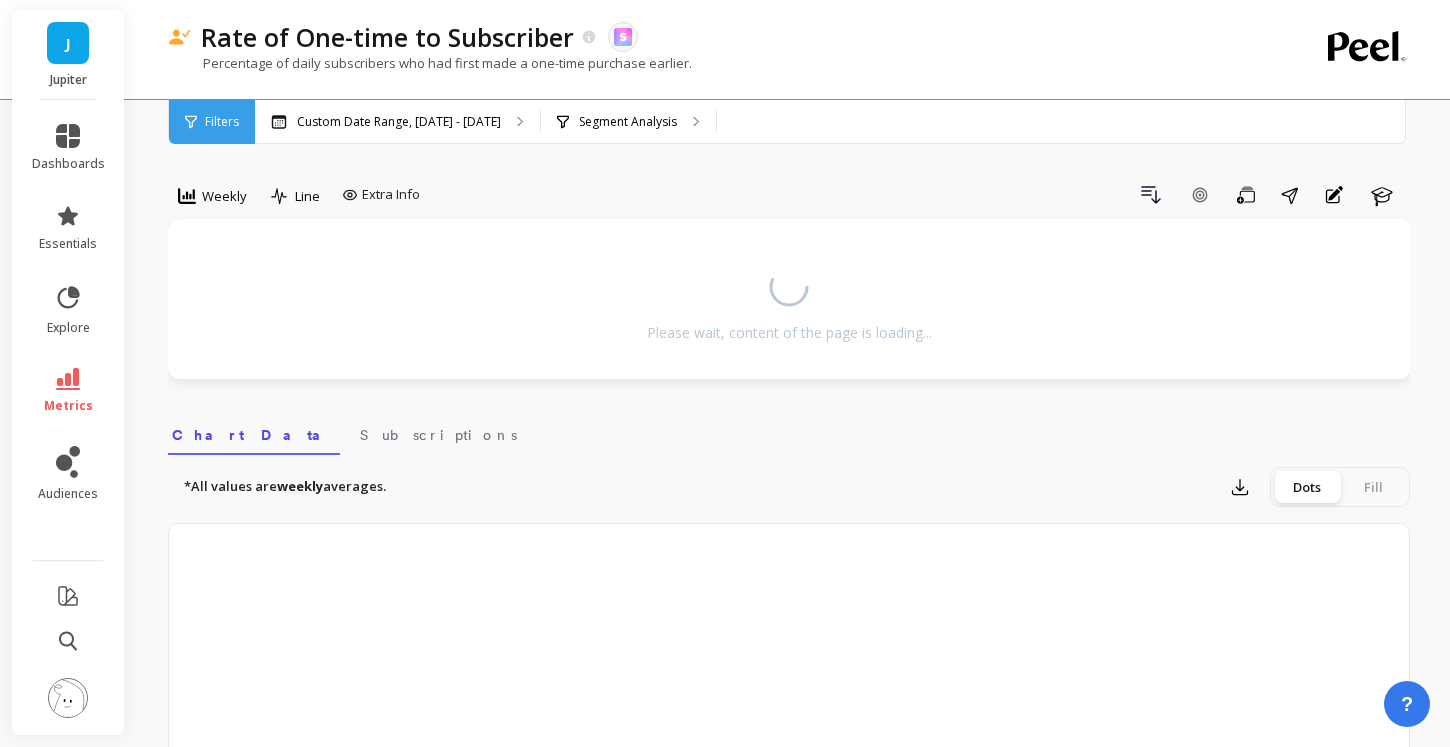 click at bounding box center (68, 698) 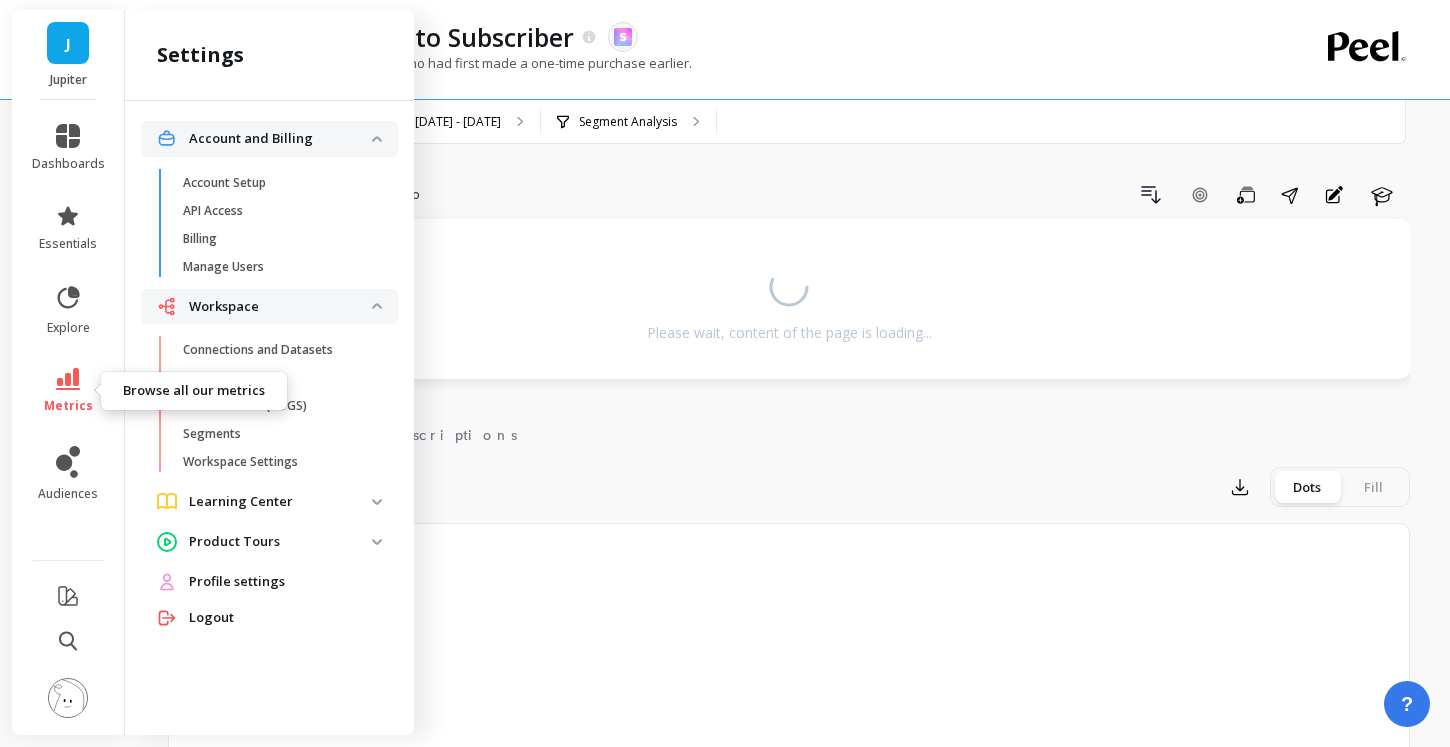 click 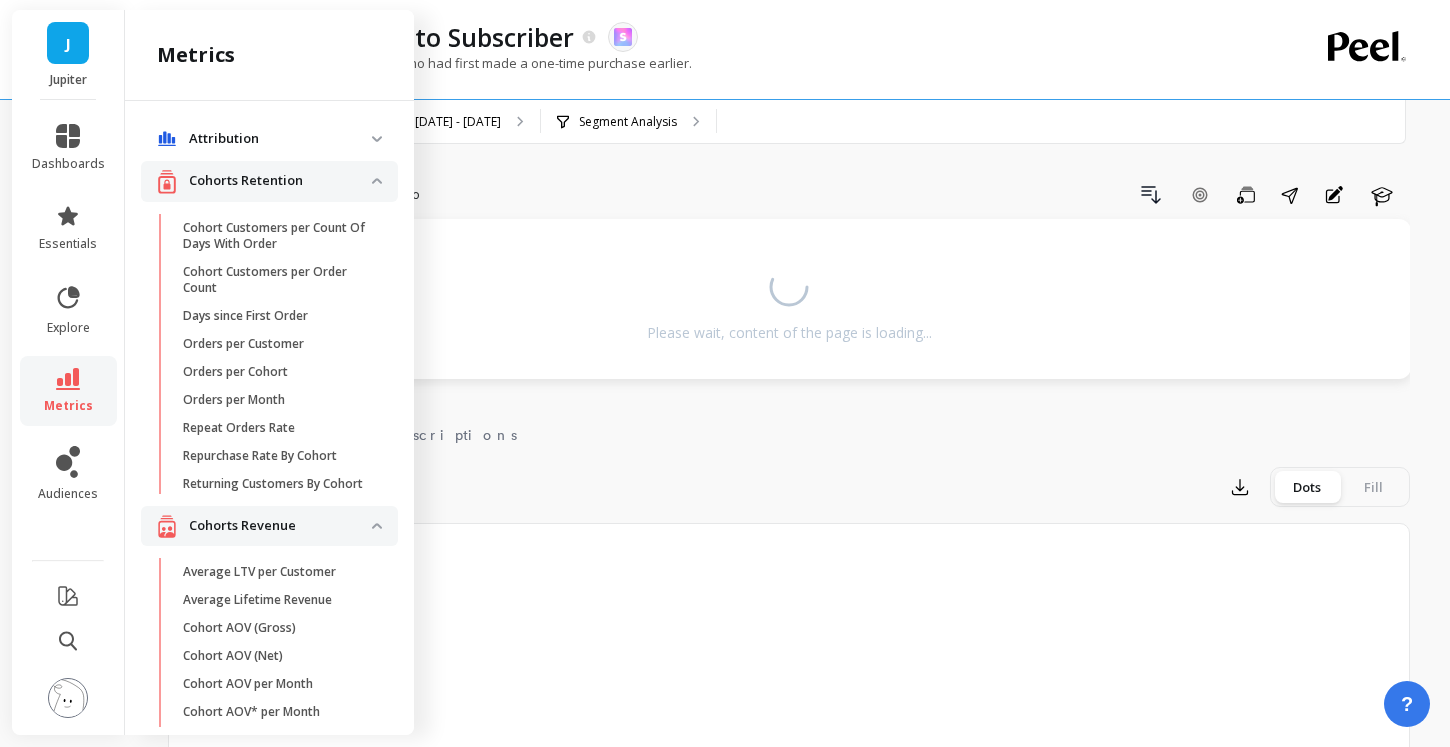 scroll, scrollTop: 4185, scrollLeft: 0, axis: vertical 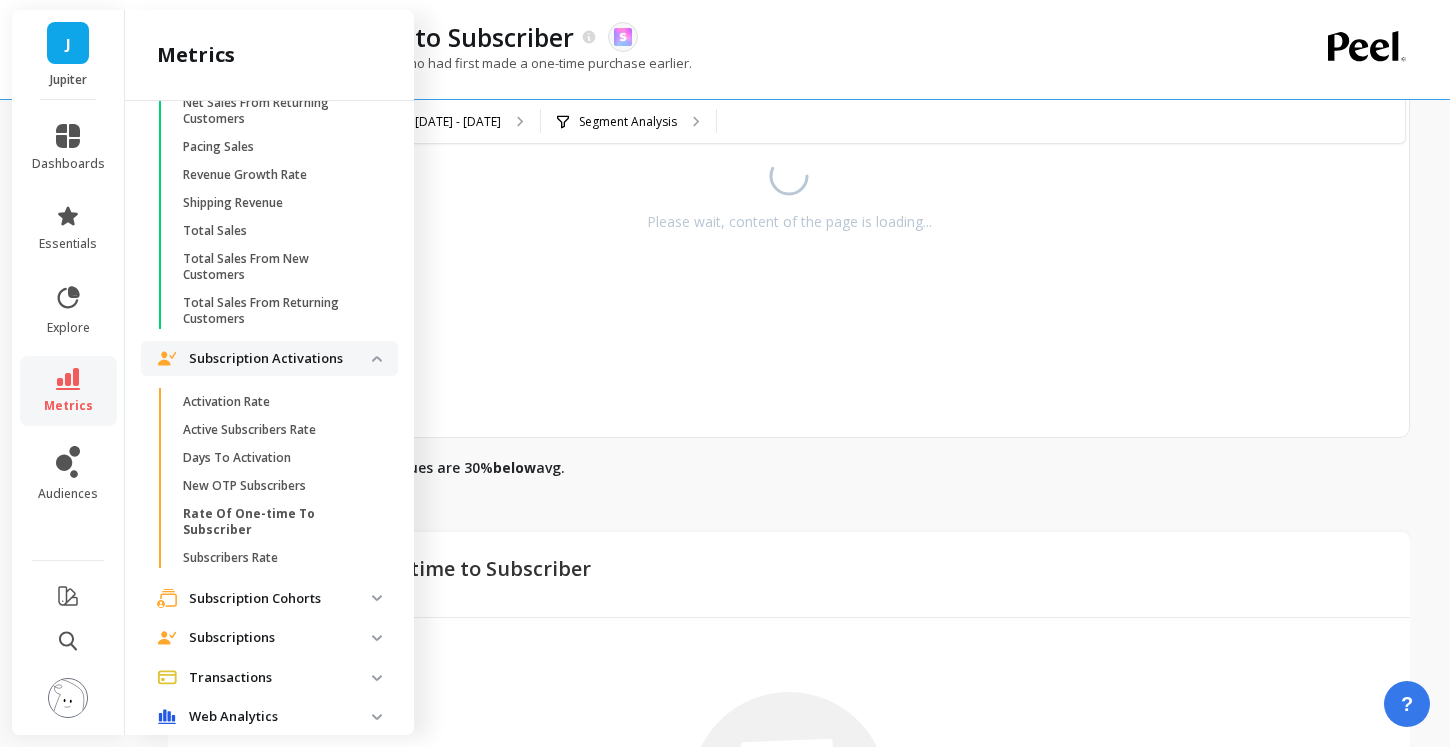 click on "Subscriptions" at bounding box center (280, 638) 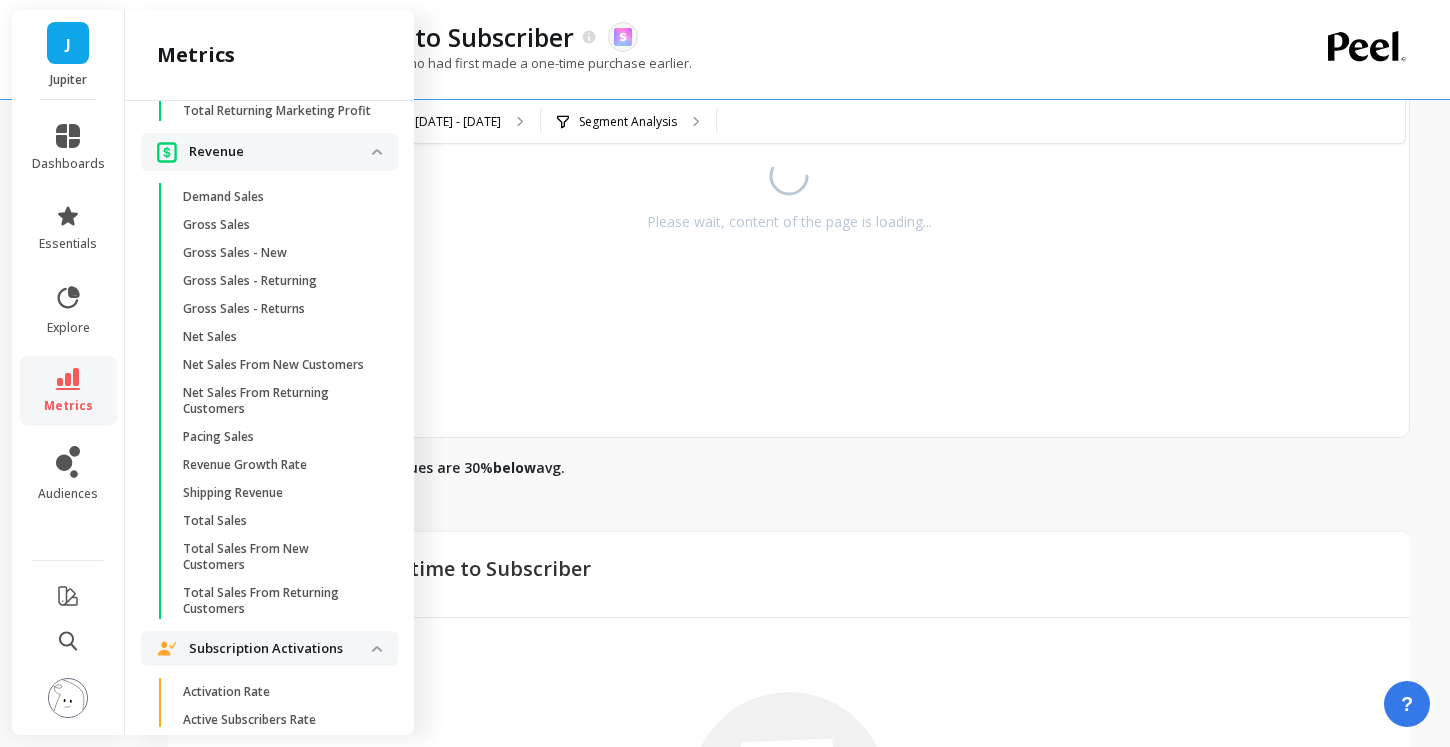 scroll, scrollTop: 3886, scrollLeft: 0, axis: vertical 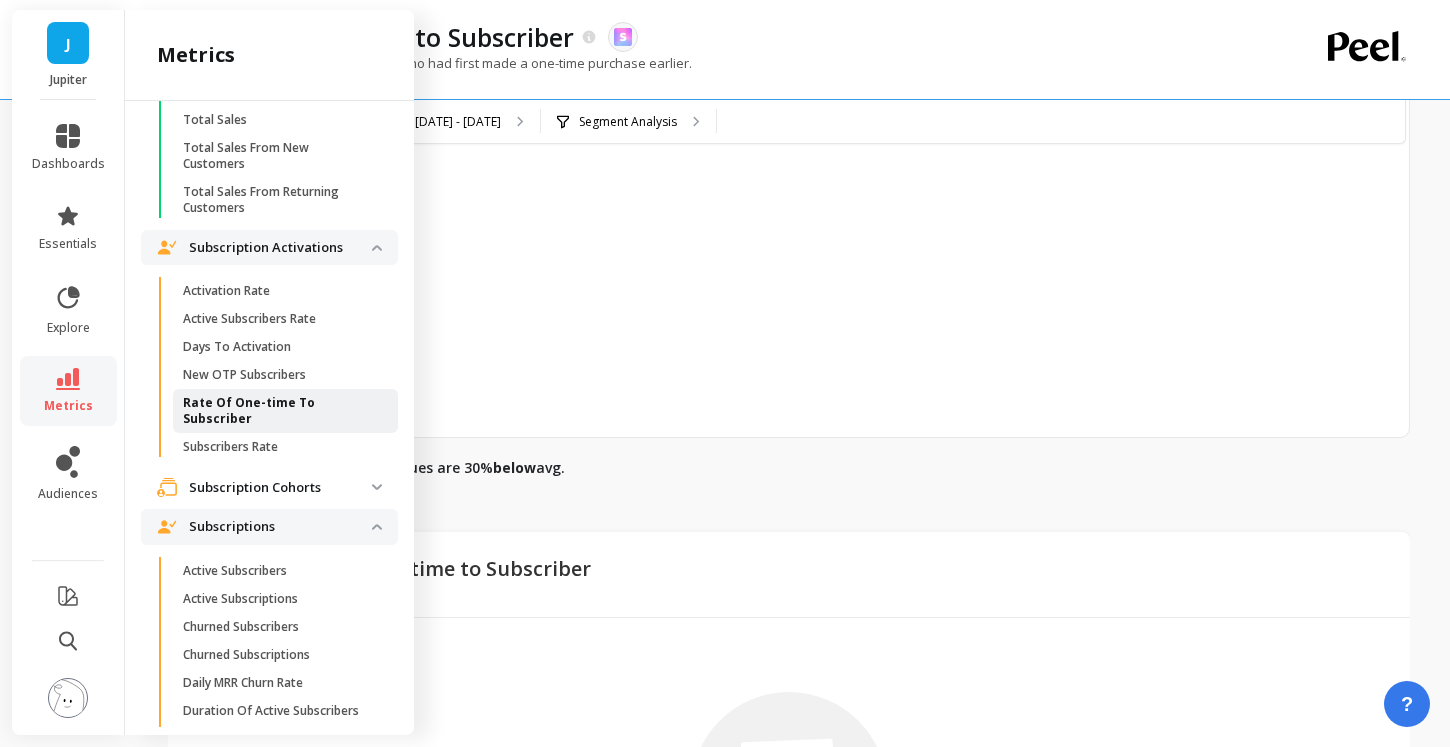click on "Rate Of One-time To Subscriber" at bounding box center (278, 411) 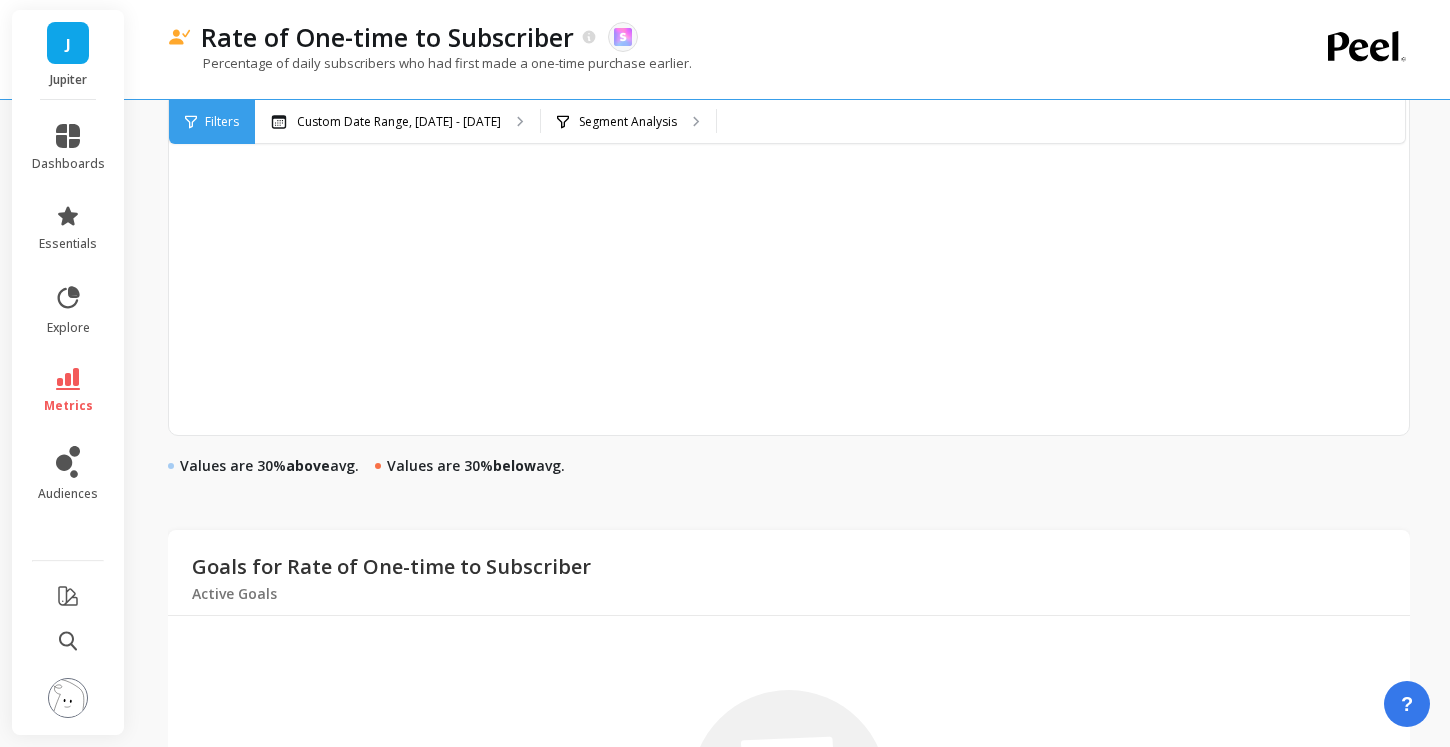 scroll, scrollTop: 0, scrollLeft: 0, axis: both 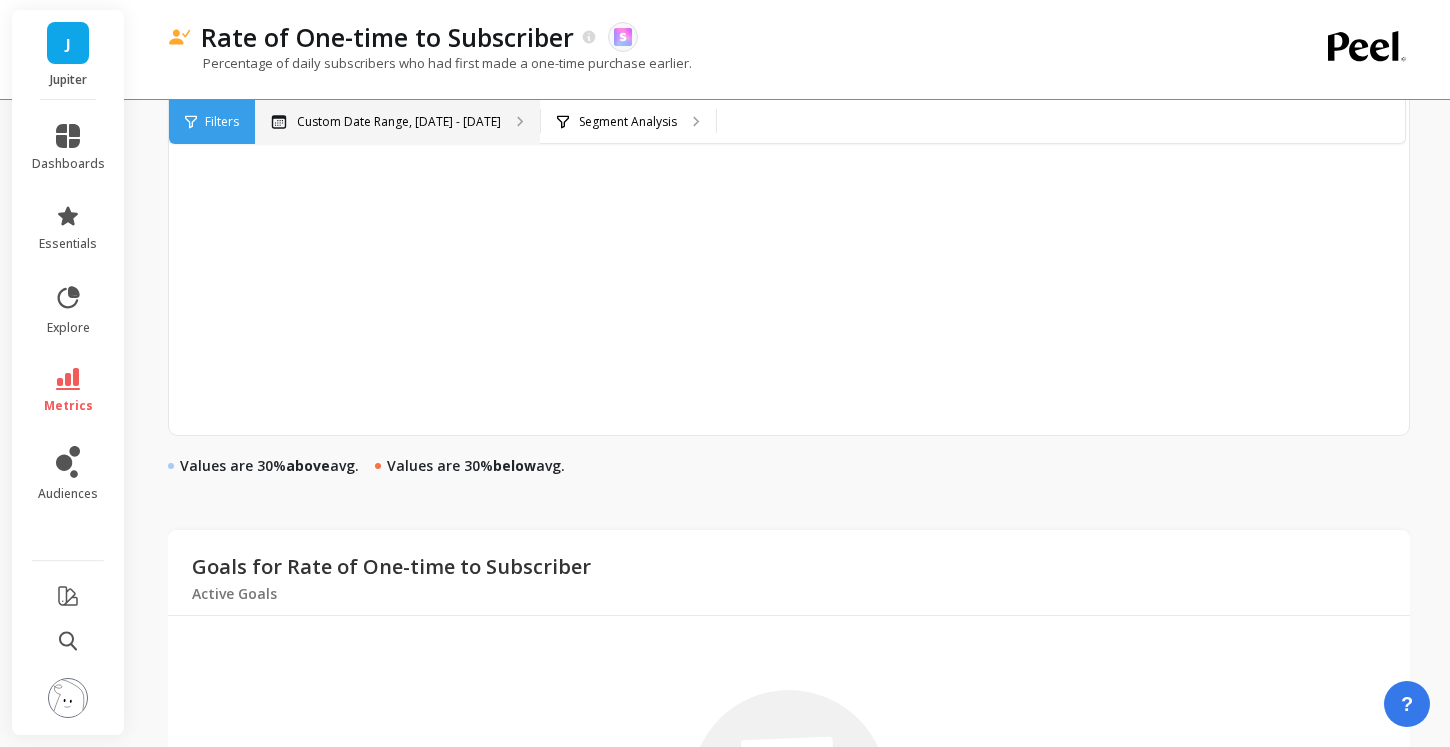 click on "Custom Date Range,  [DATE] - [DATE]" at bounding box center [399, 122] 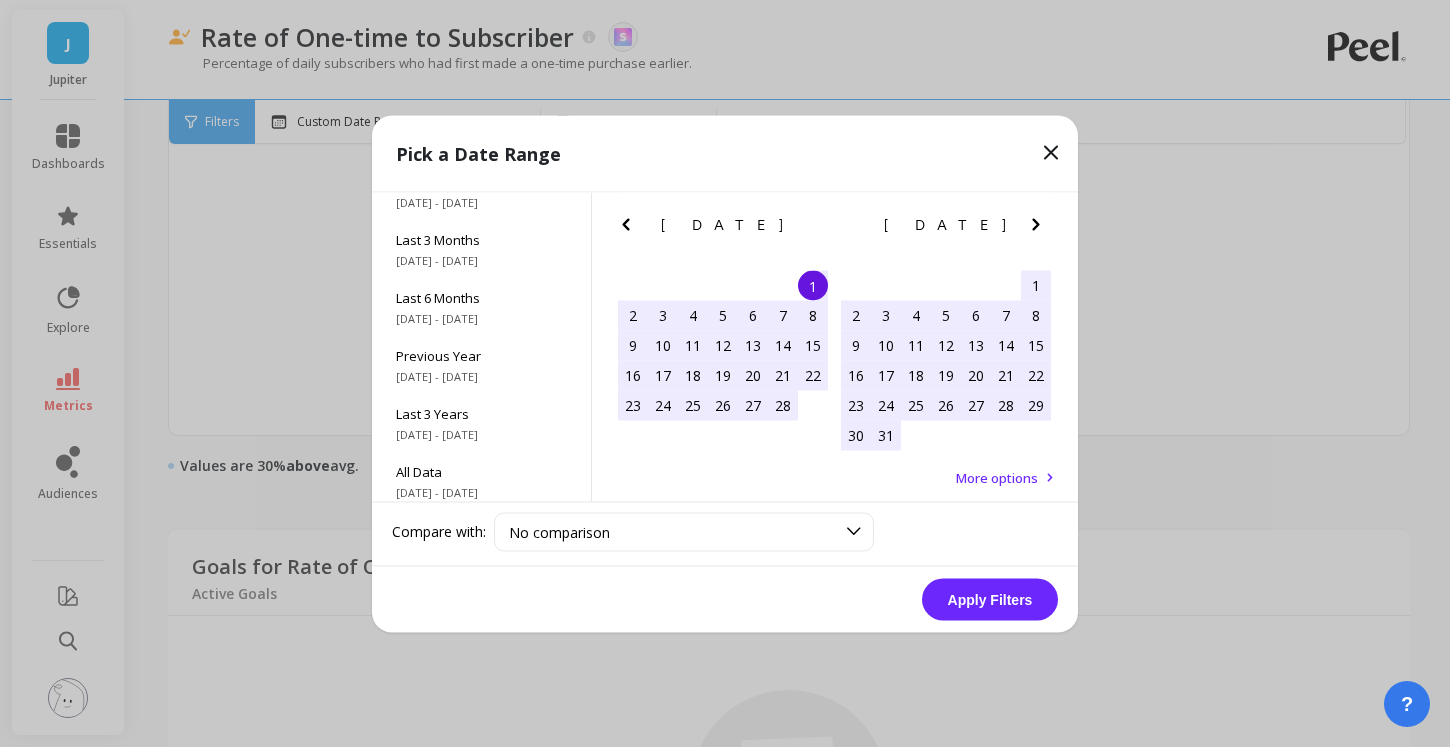 scroll, scrollTop: 271, scrollLeft: 0, axis: vertical 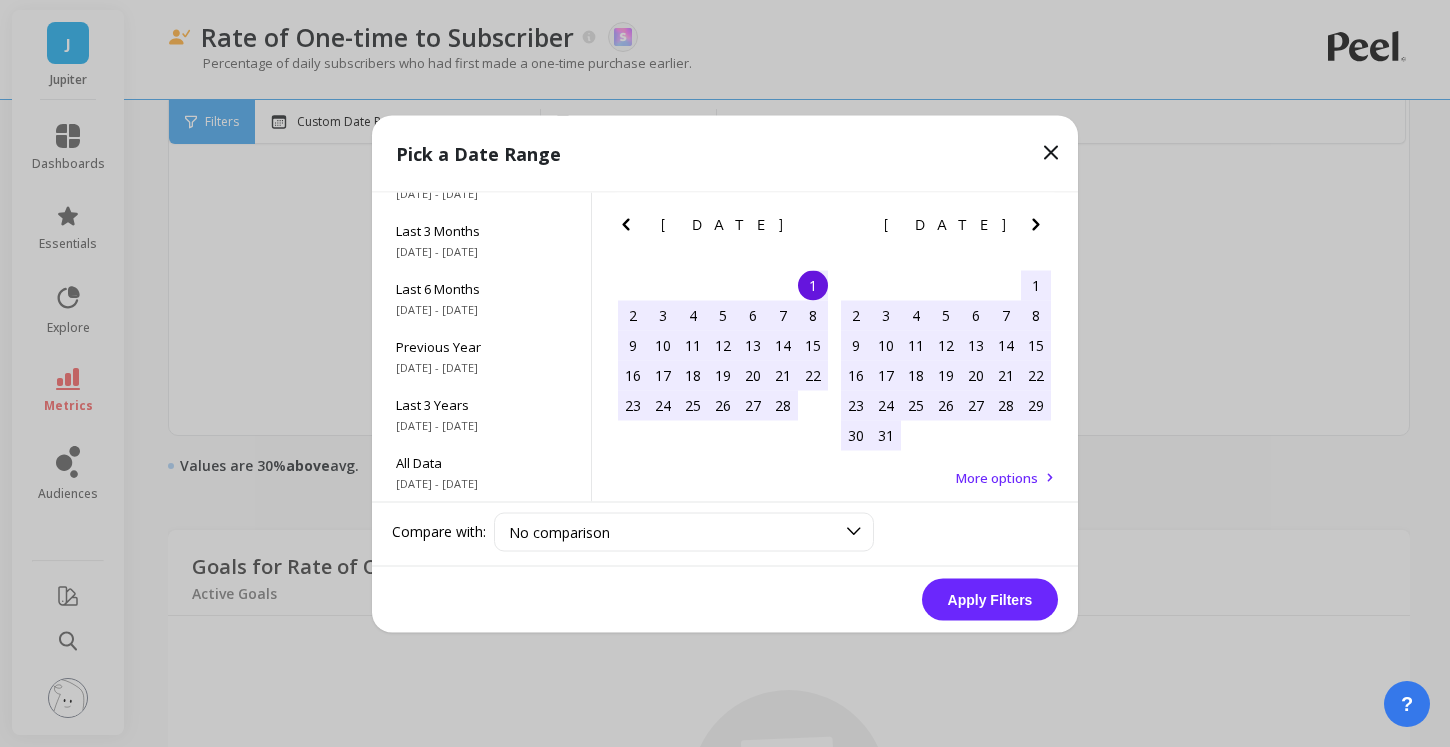 click 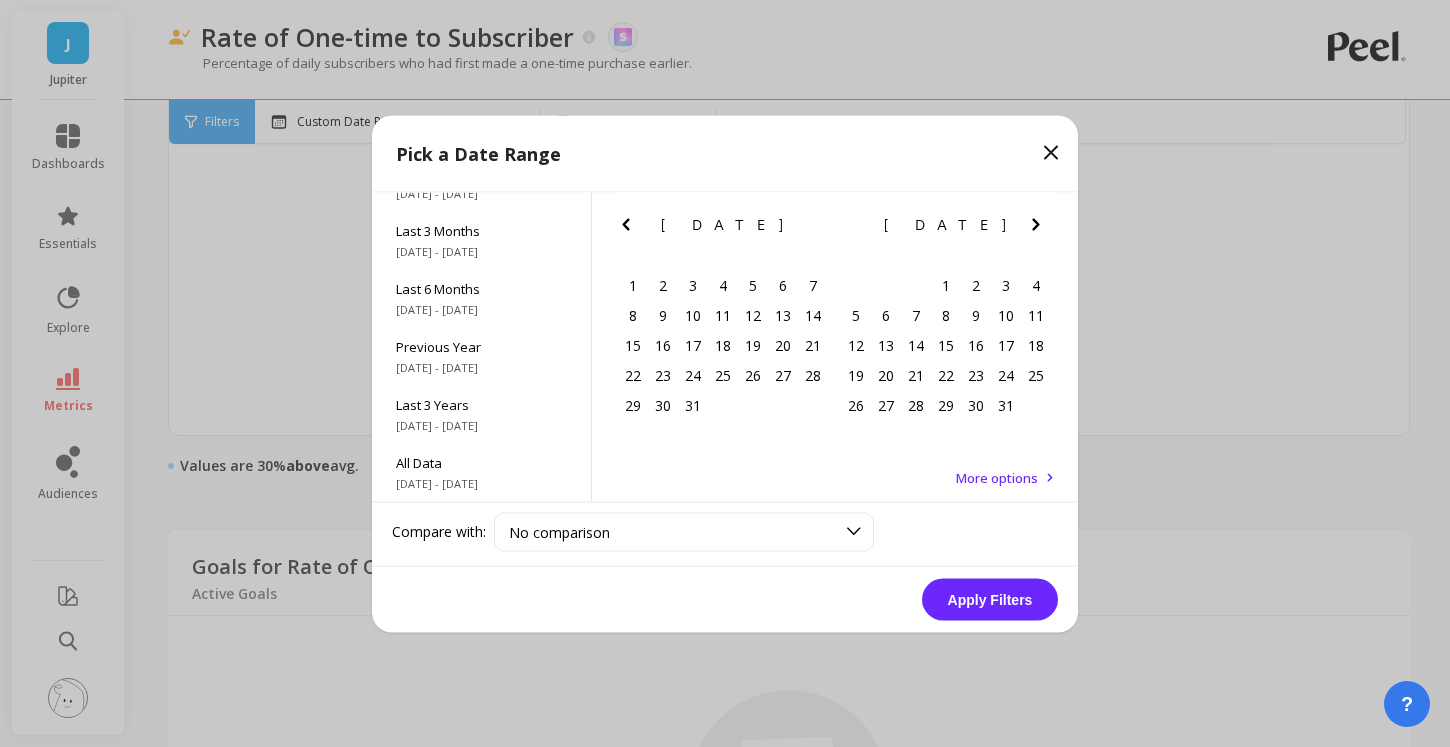 click 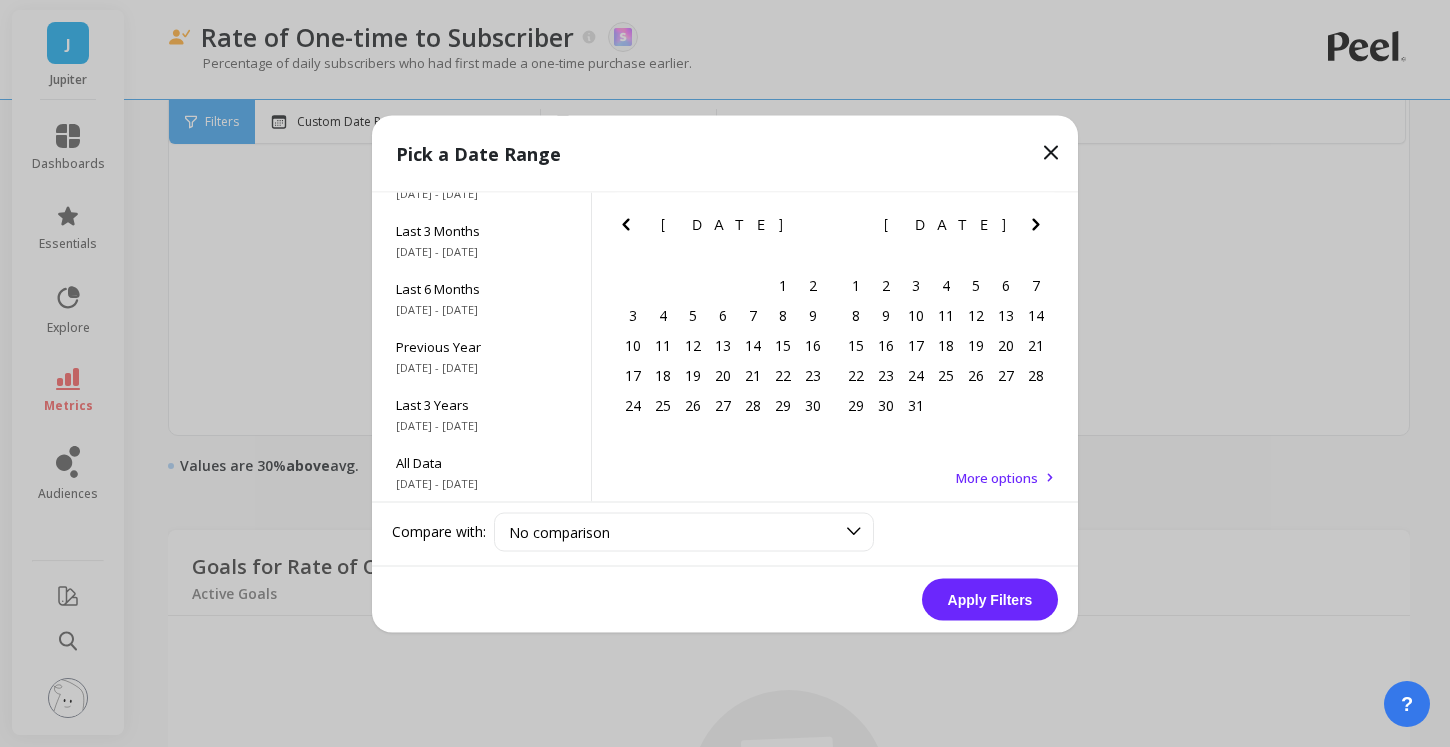 click 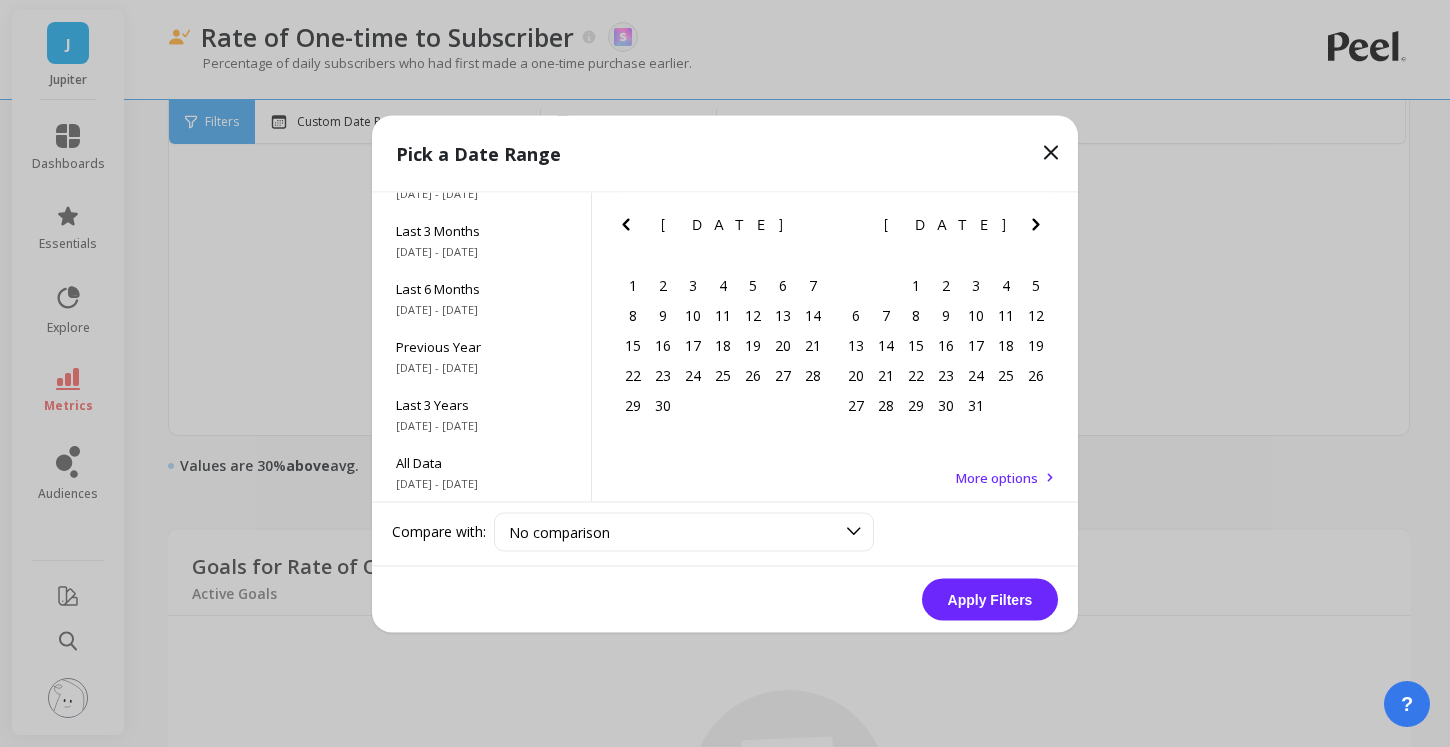 click 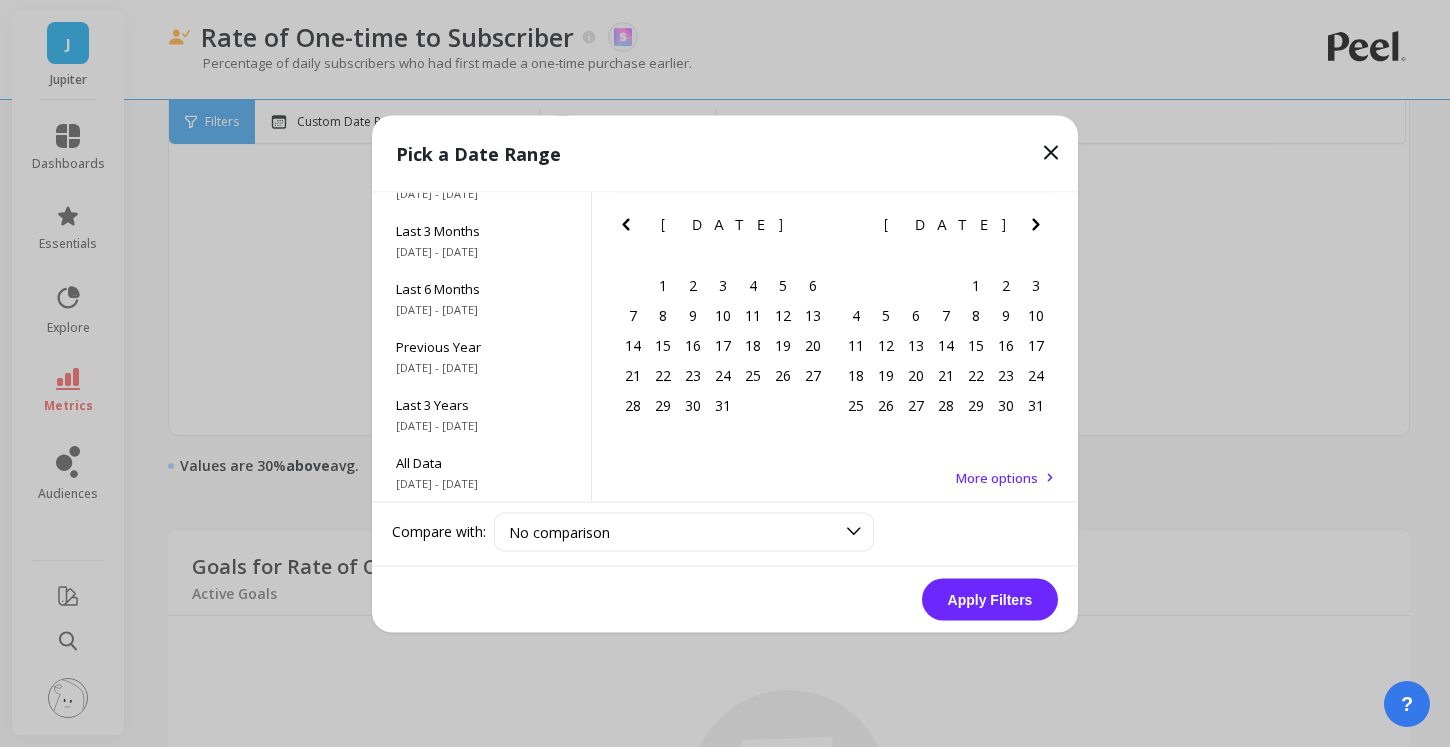 click 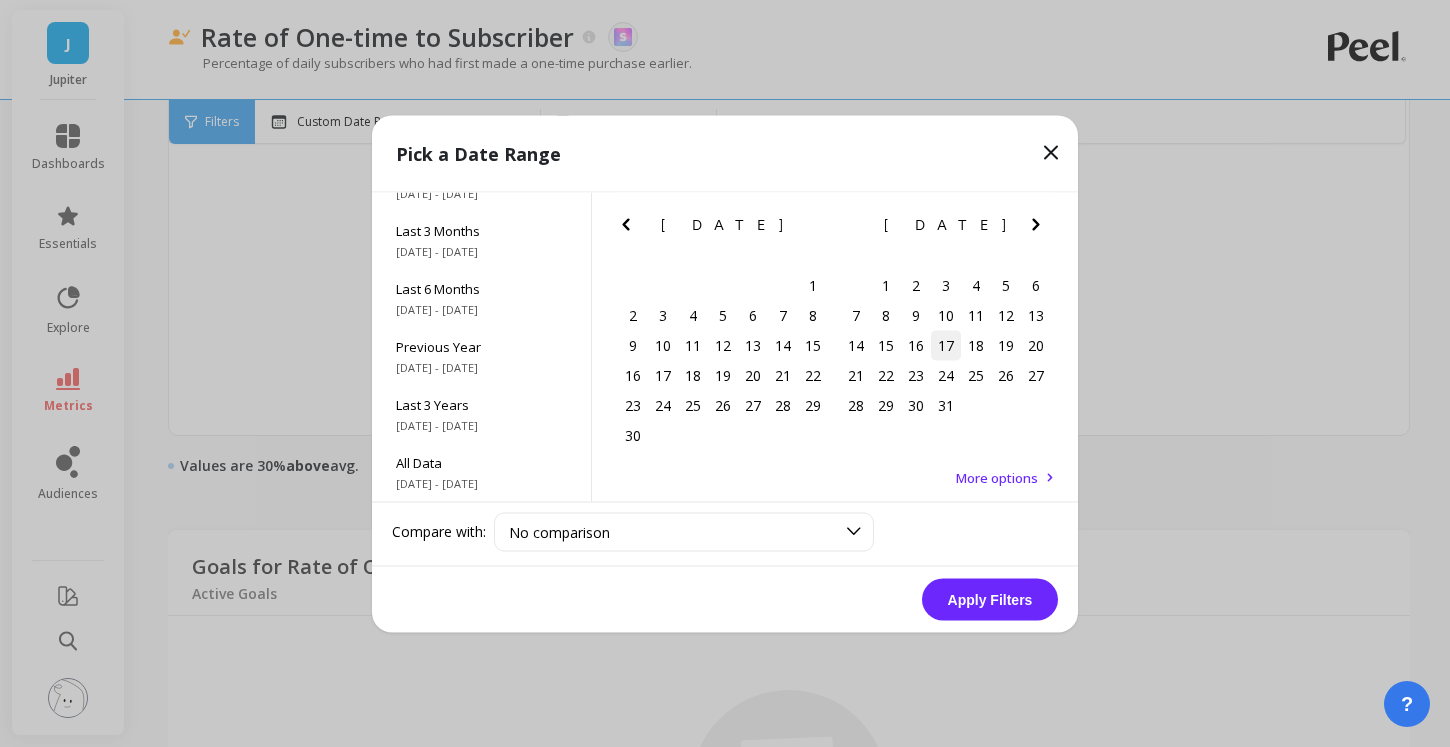 click on "17" at bounding box center [946, 345] 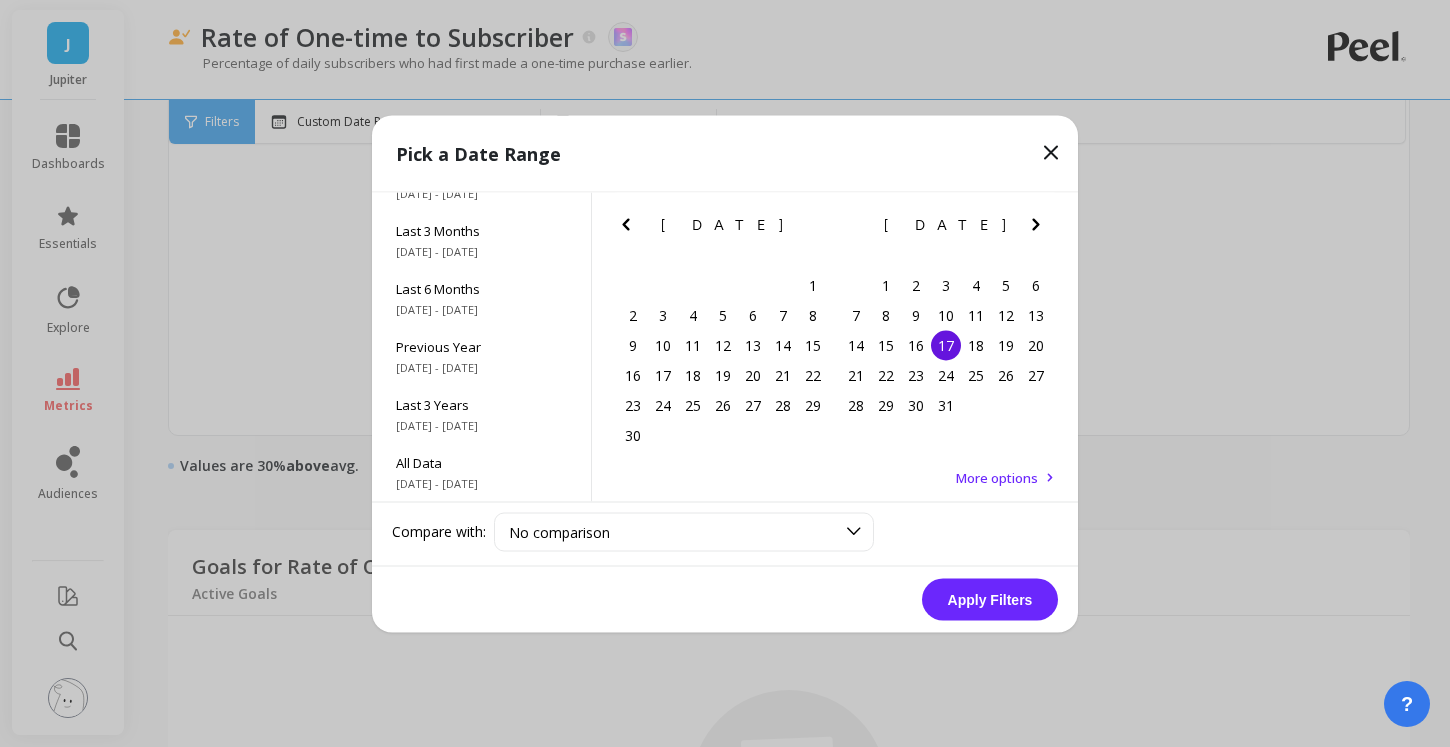 click 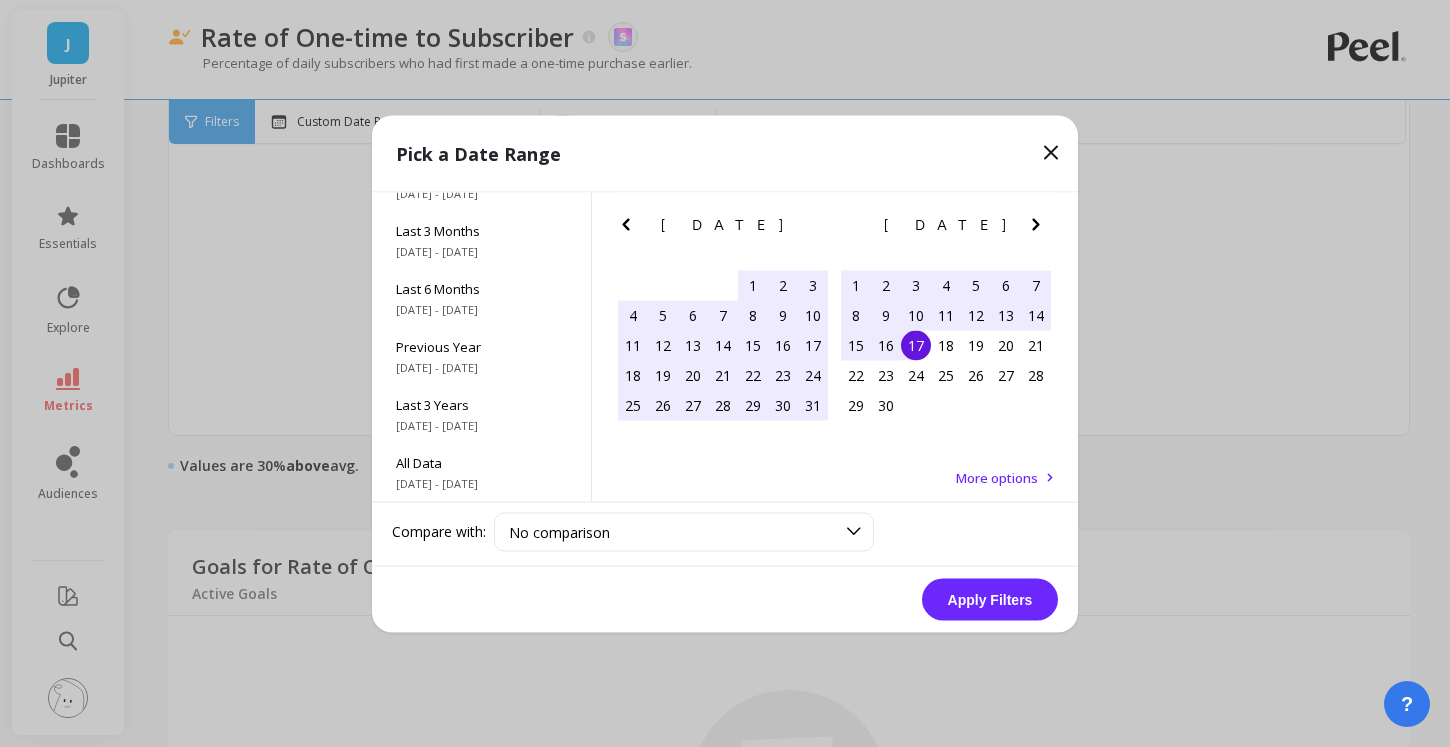 click 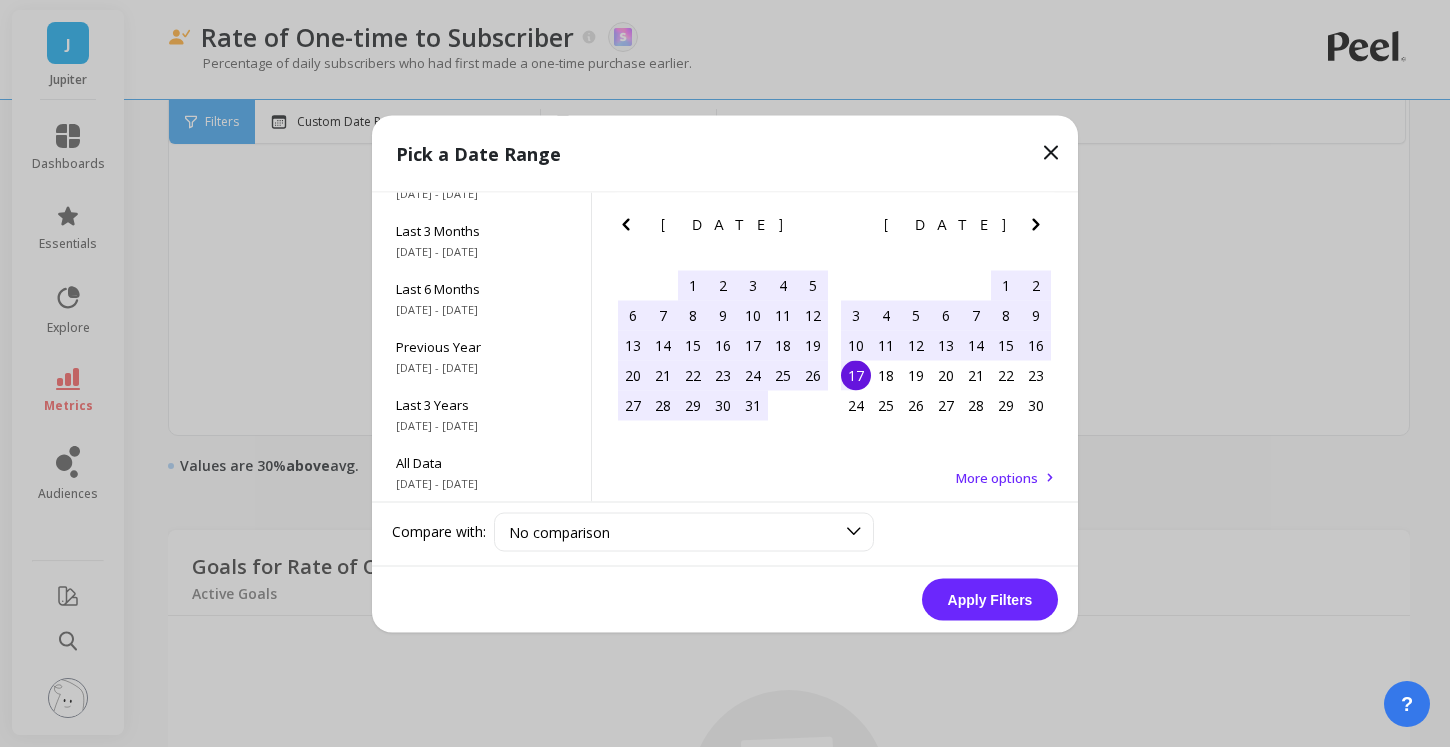click 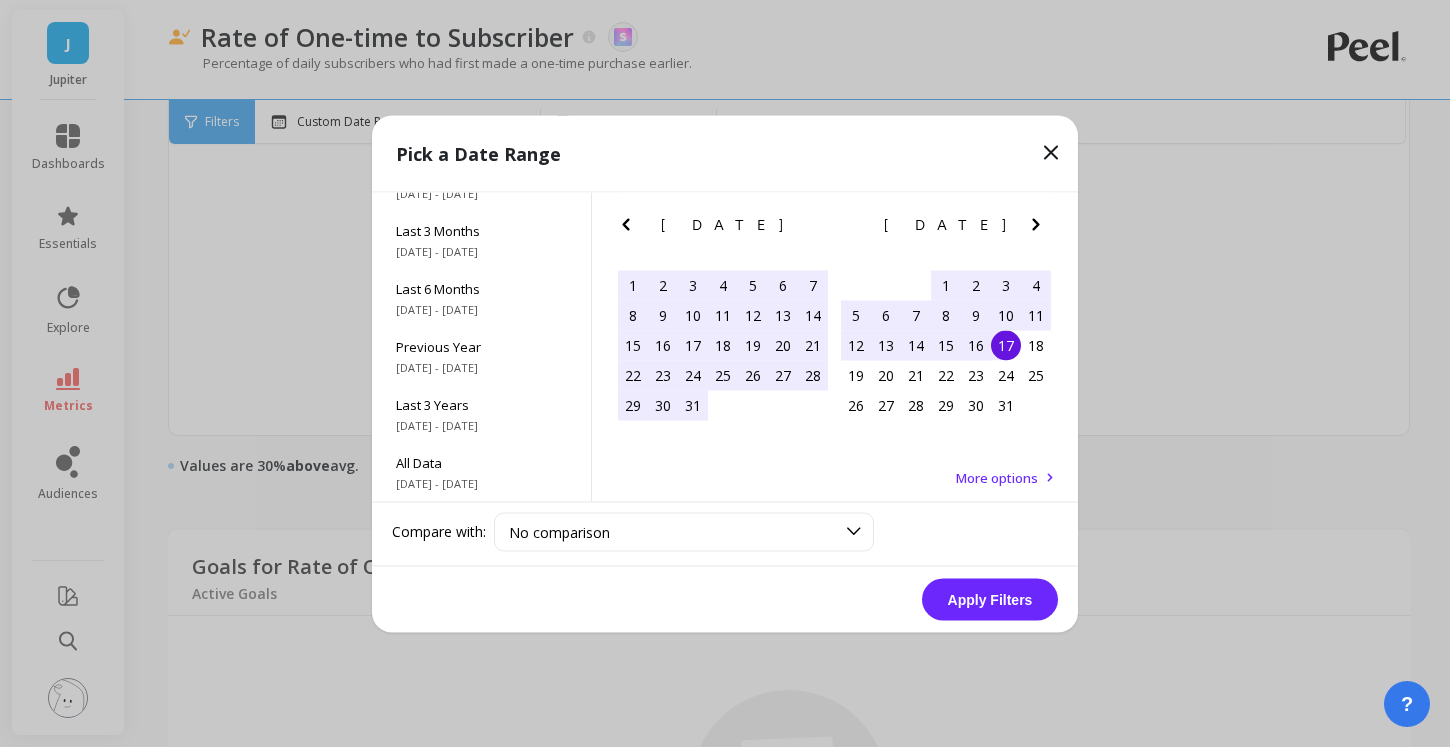 click 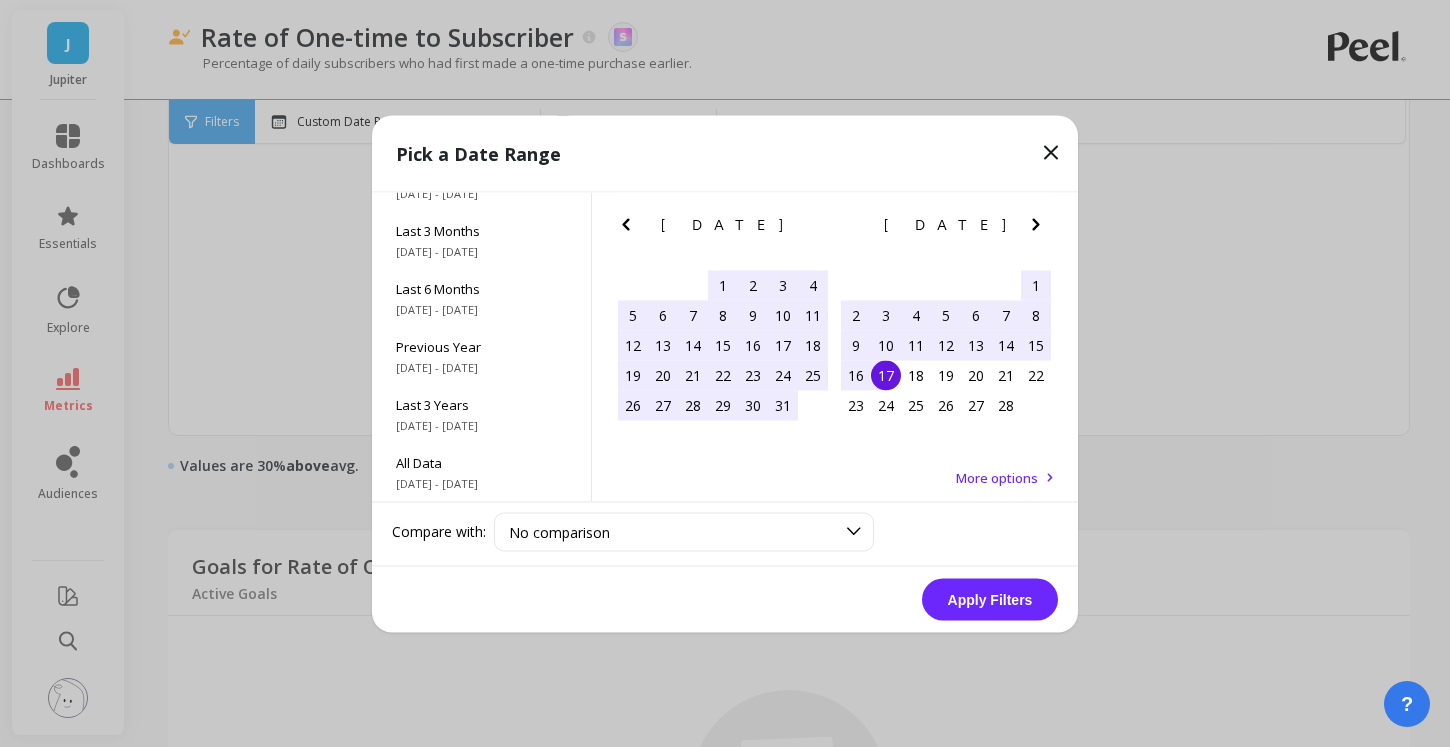 click 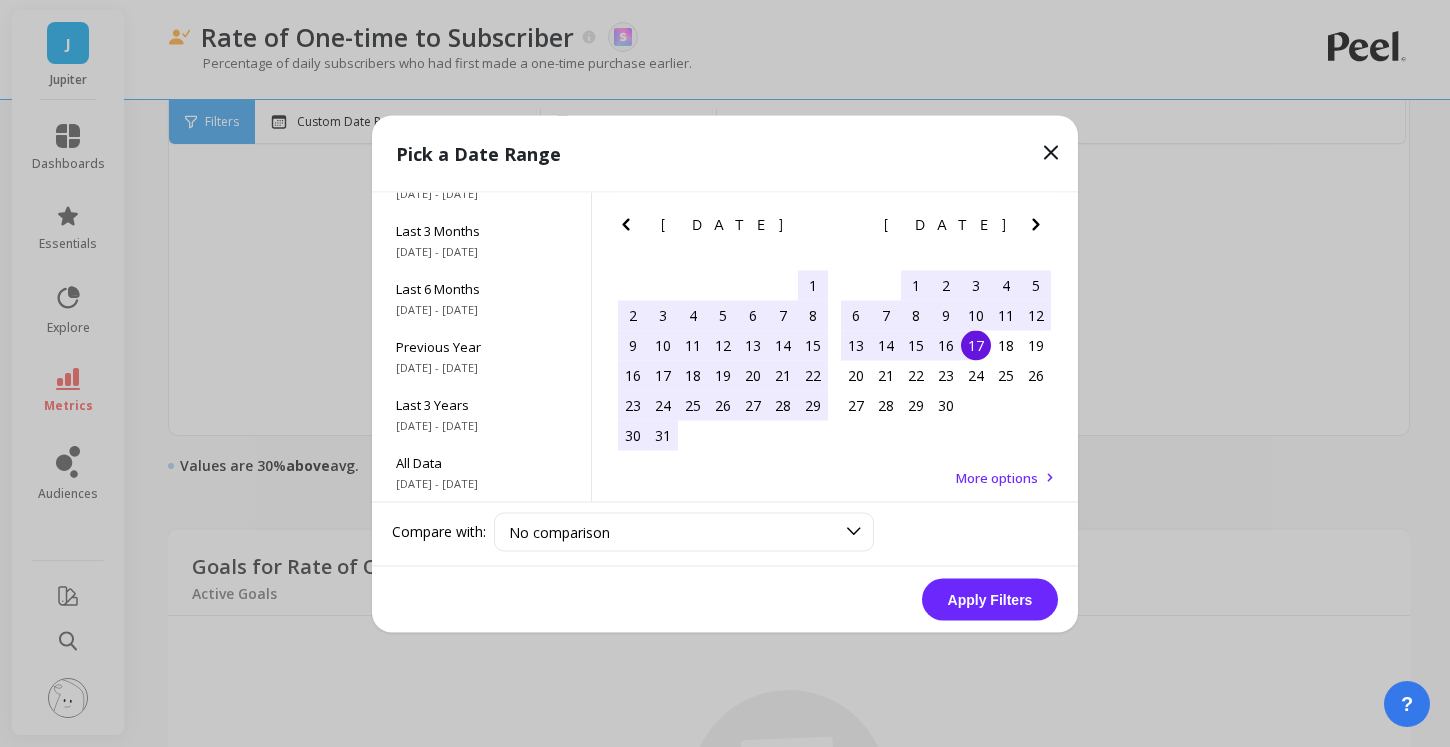 click 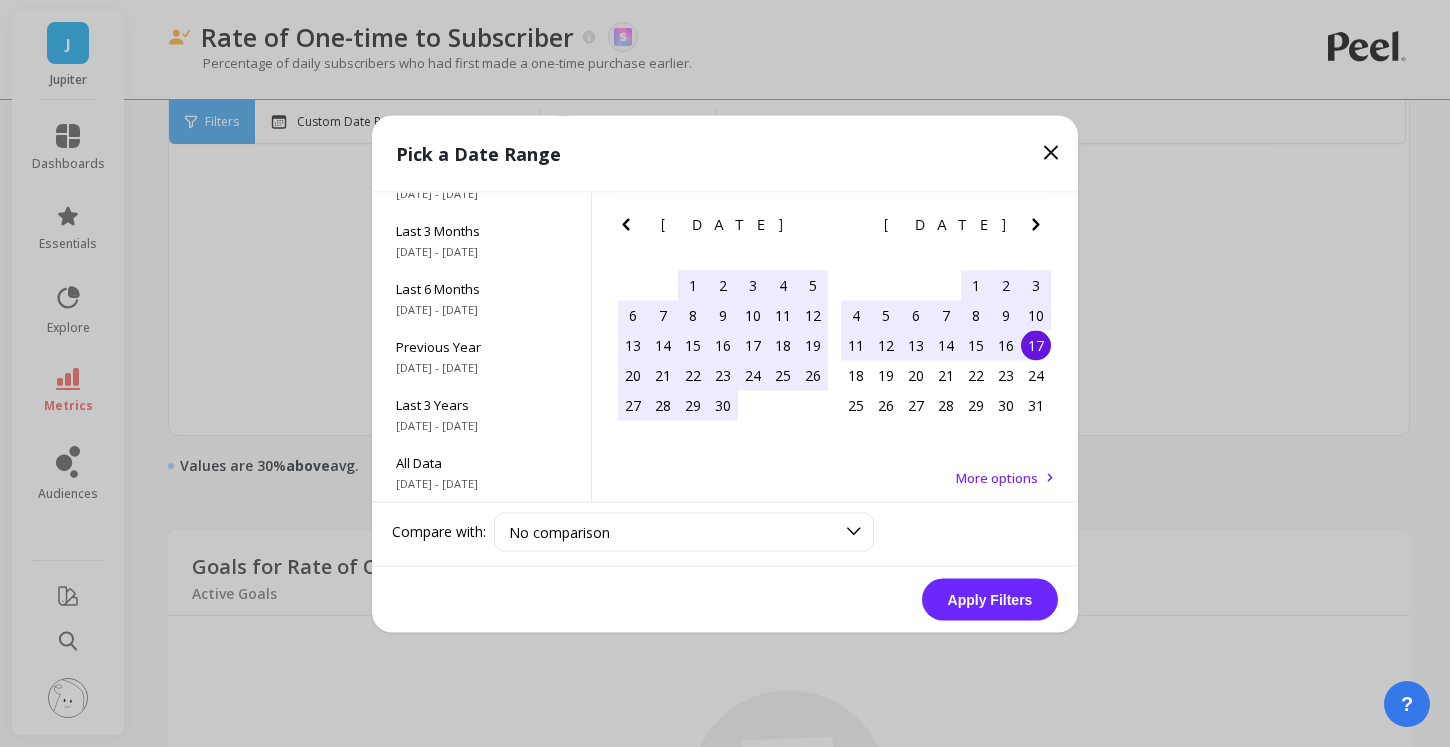 click 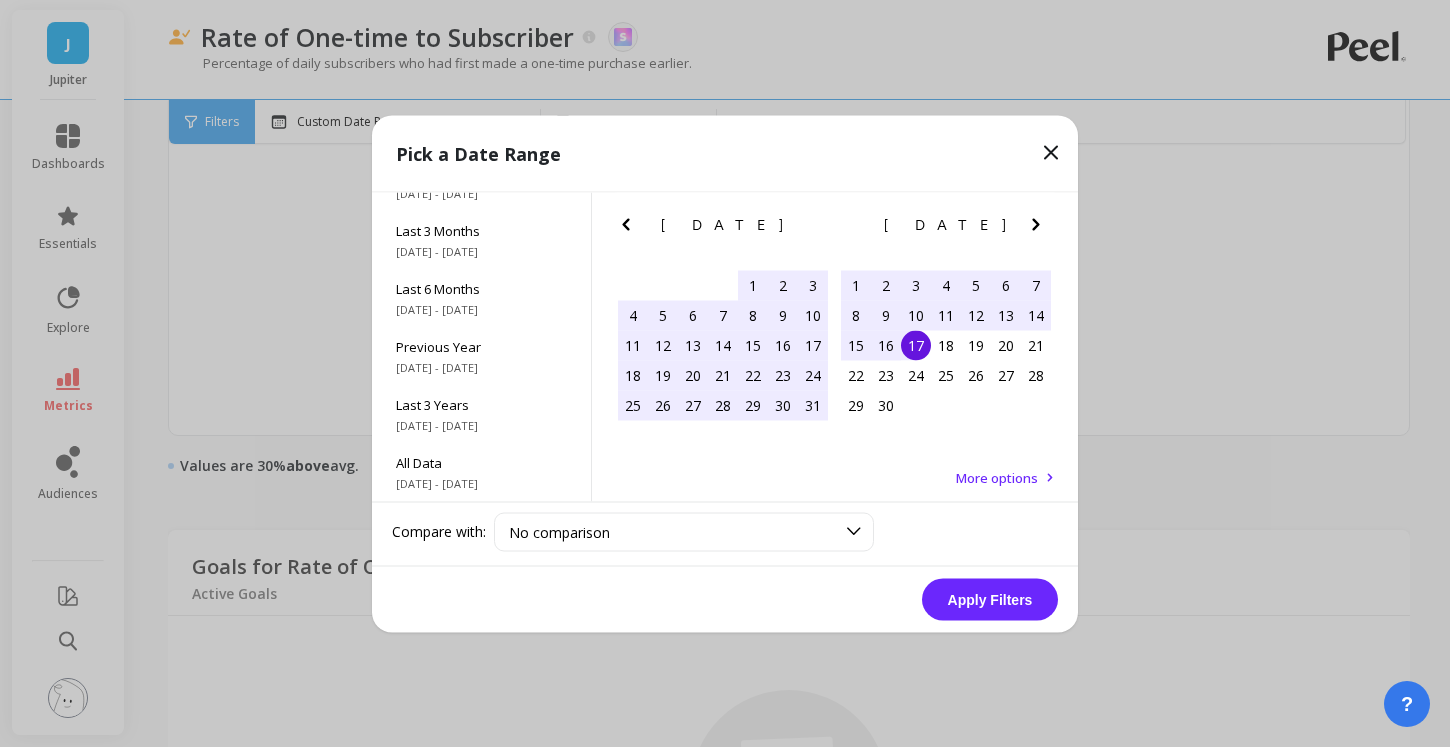click on "17" at bounding box center (916, 345) 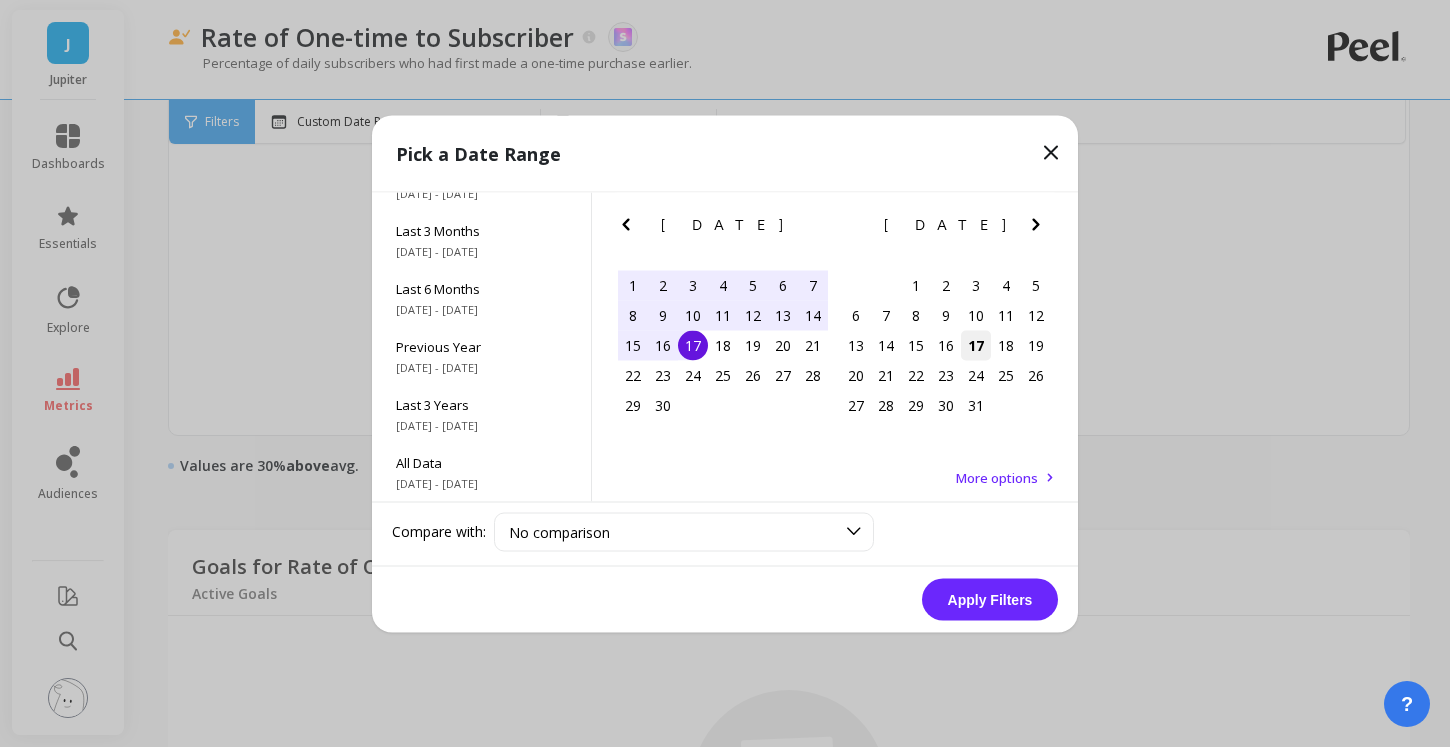 click on "17" at bounding box center [976, 345] 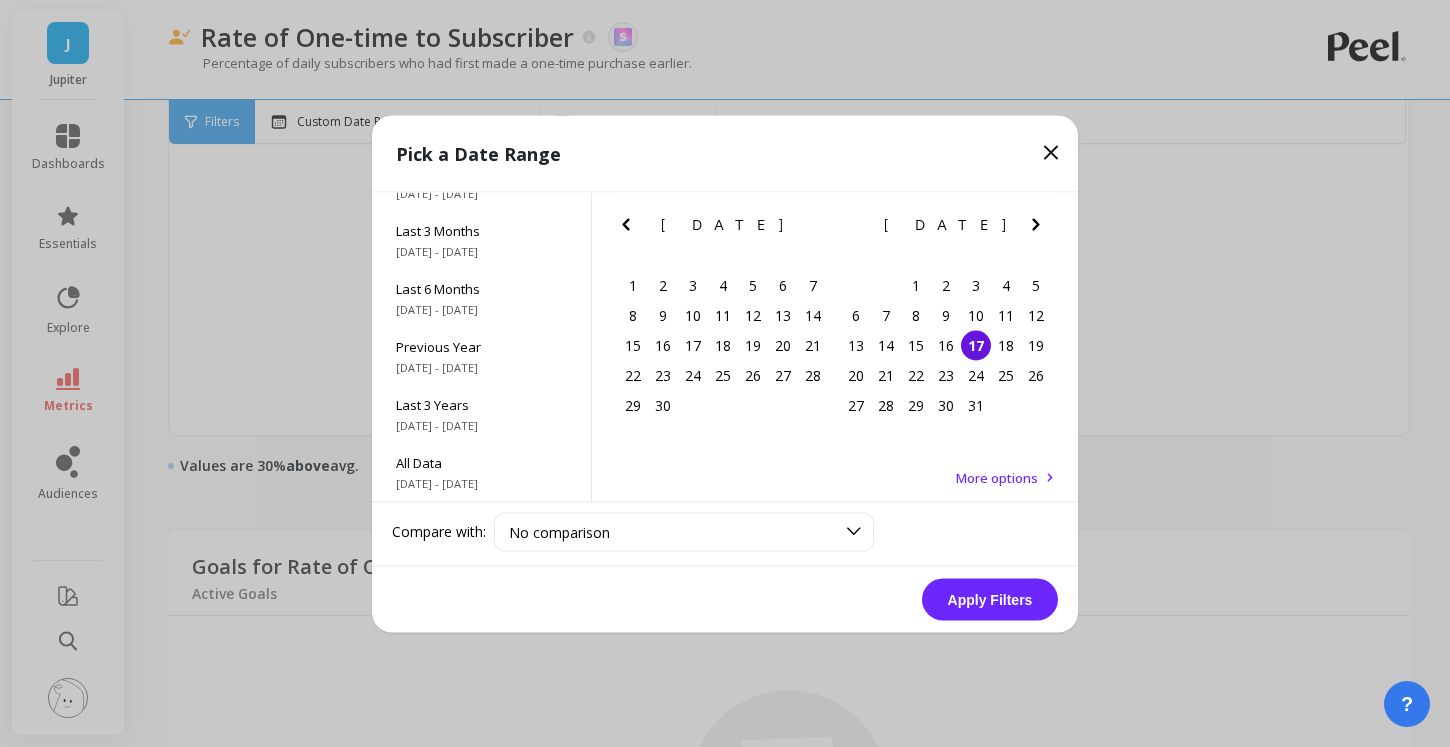 click at bounding box center (630, 228) 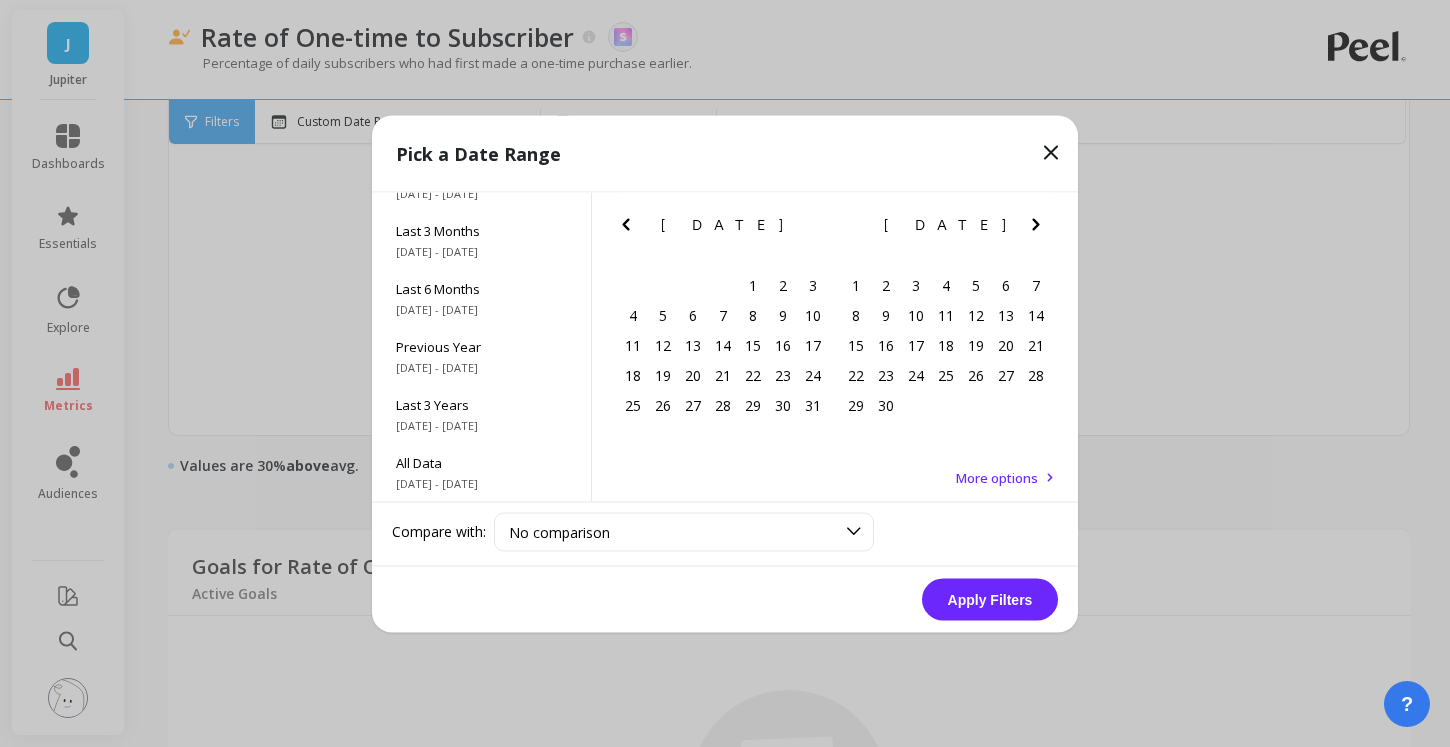 click at bounding box center [630, 228] 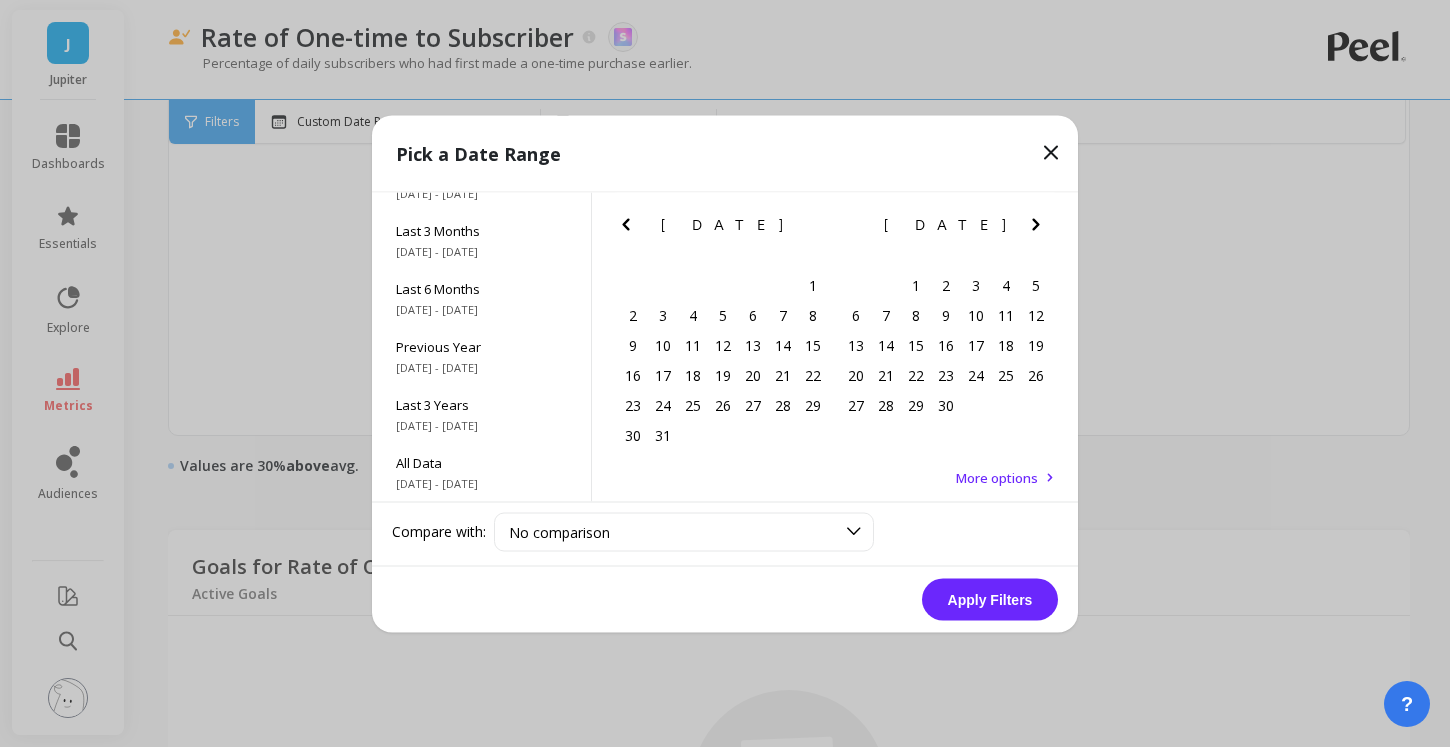 click at bounding box center [630, 228] 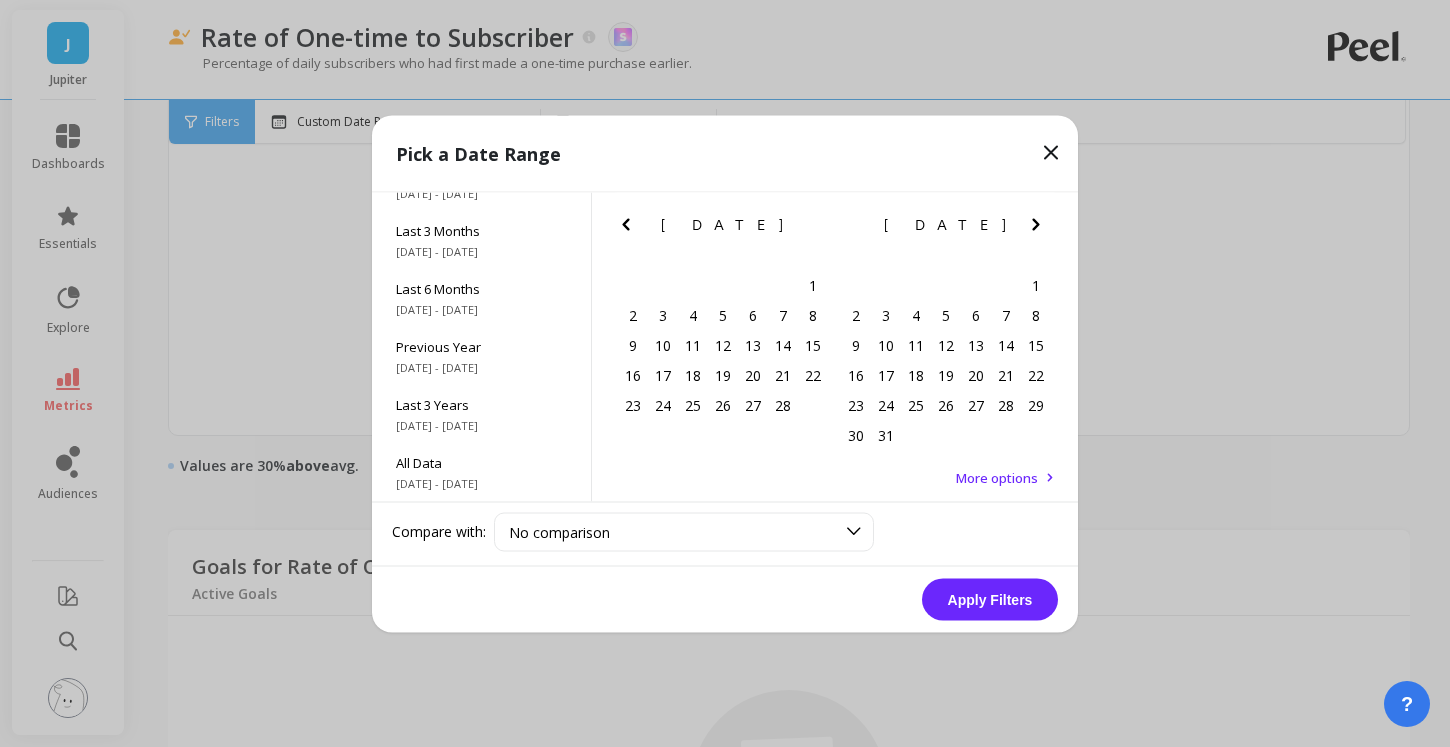 click at bounding box center [630, 228] 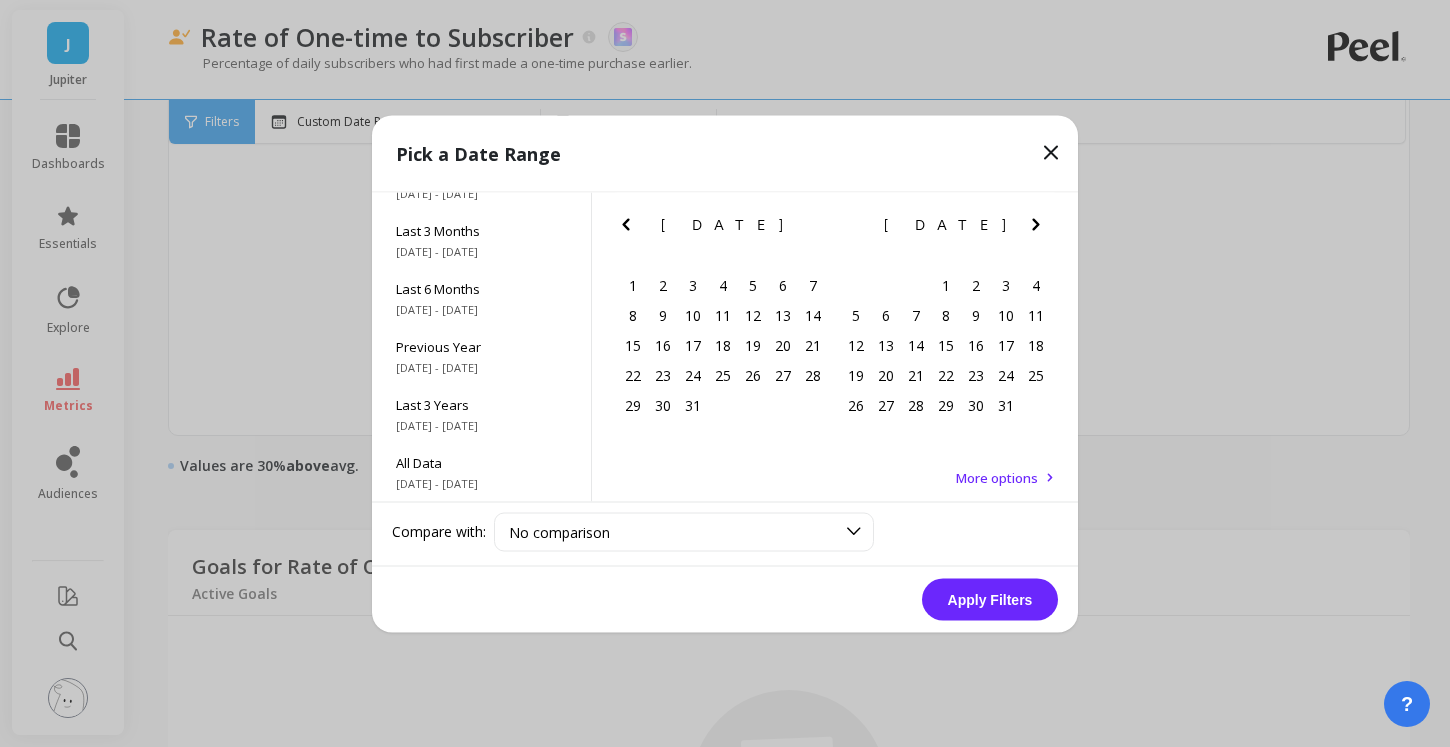 click at bounding box center [630, 228] 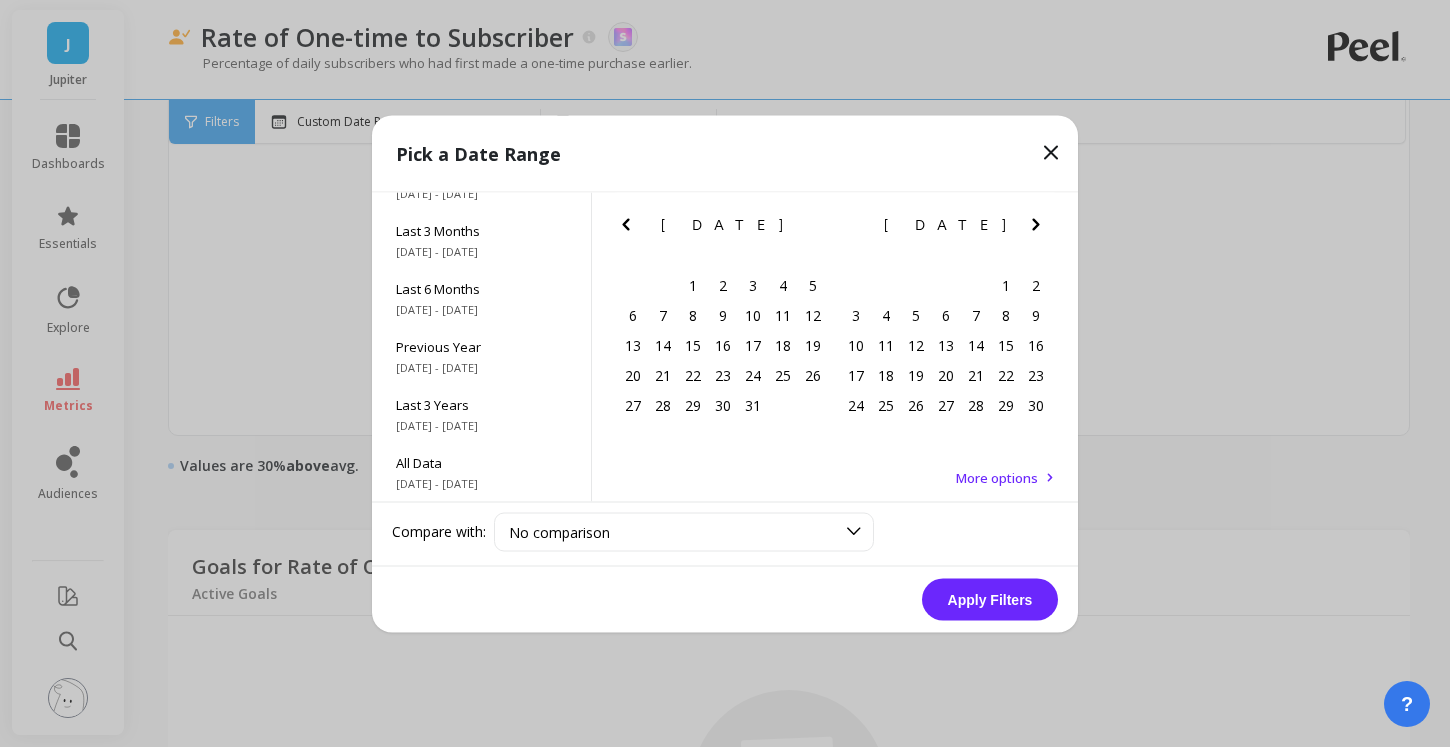 click at bounding box center [630, 228] 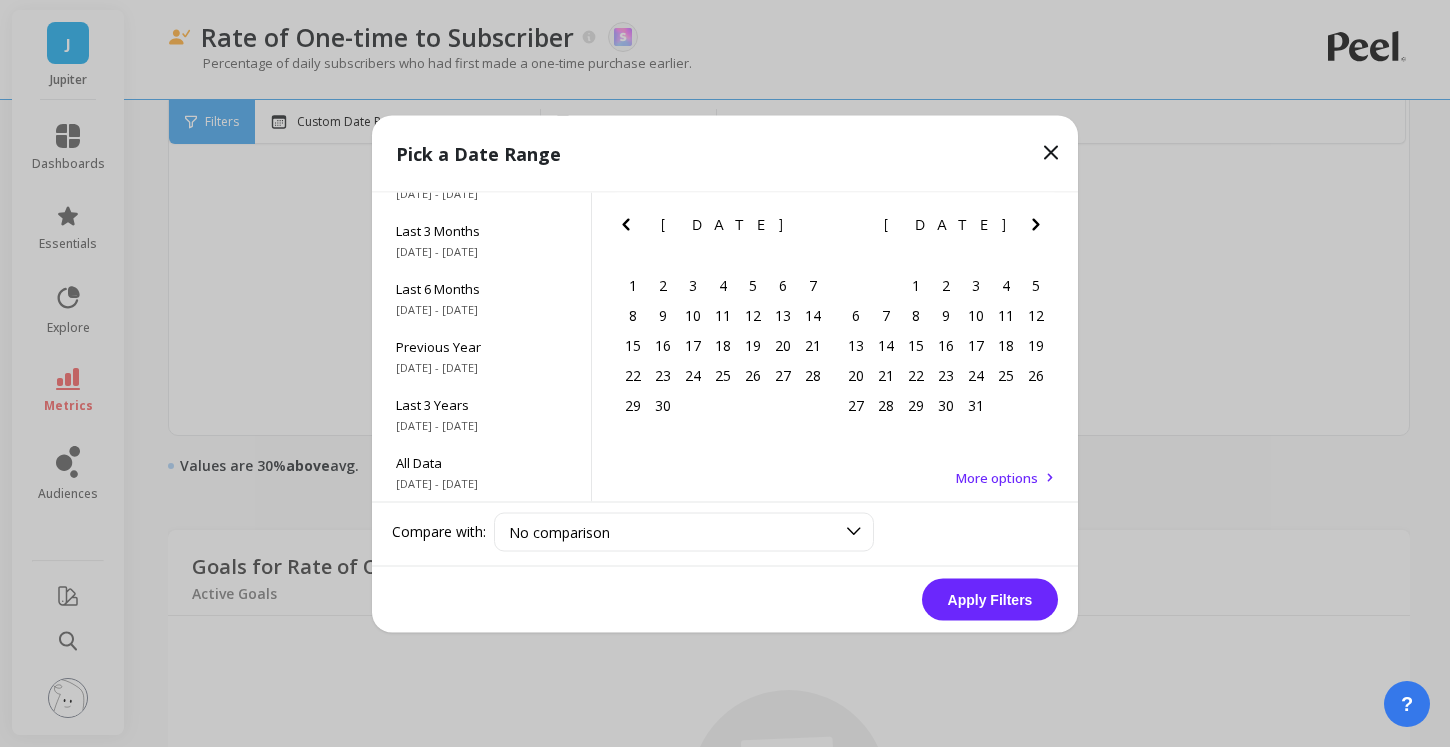 click at bounding box center (630, 228) 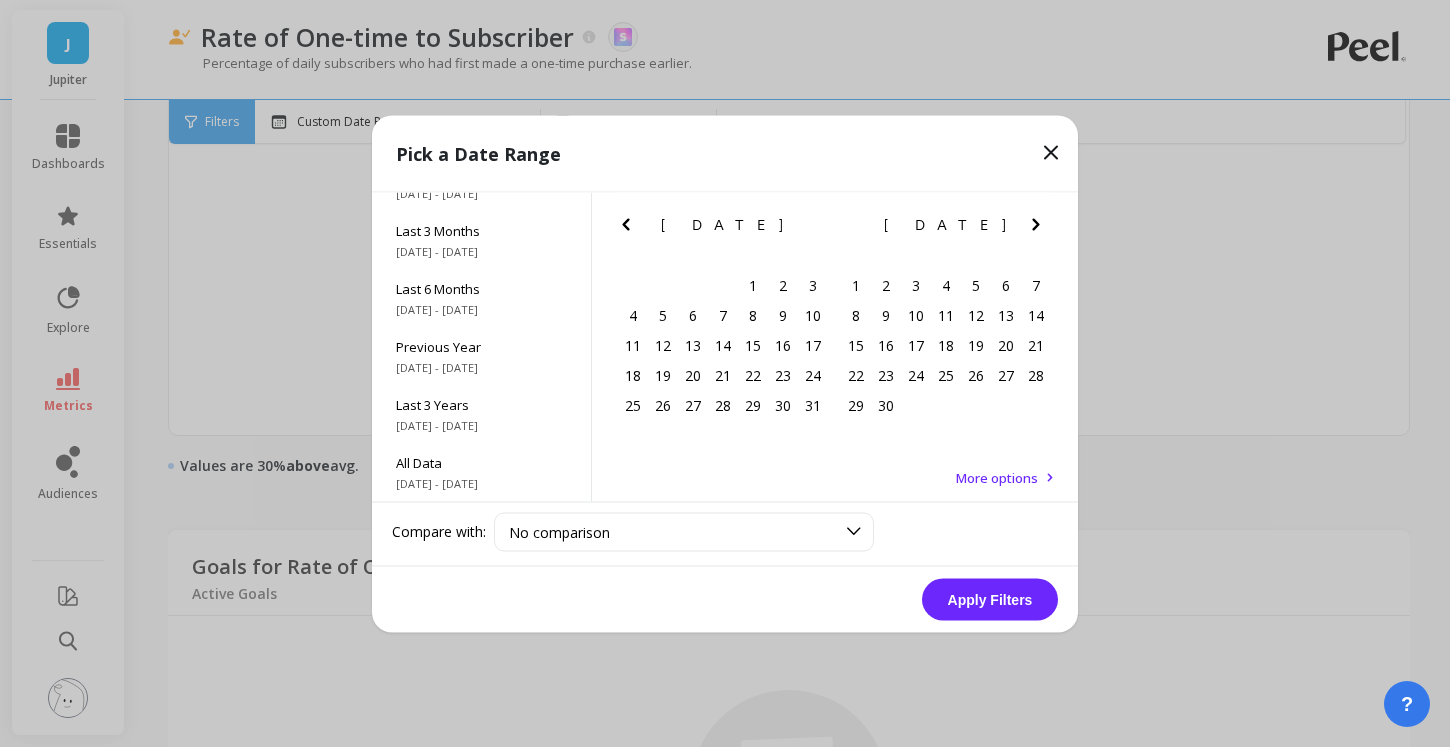 click at bounding box center [630, 228] 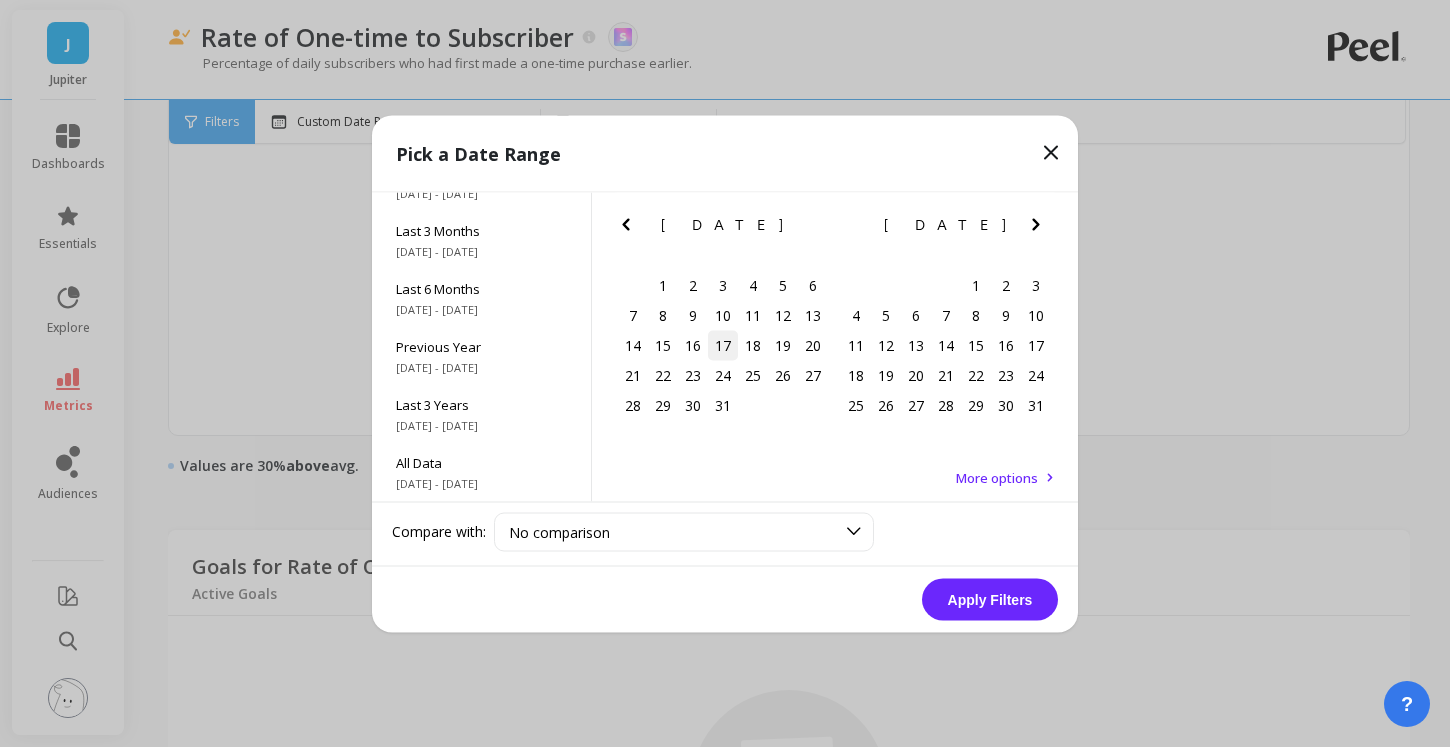 click on "17" at bounding box center (723, 345) 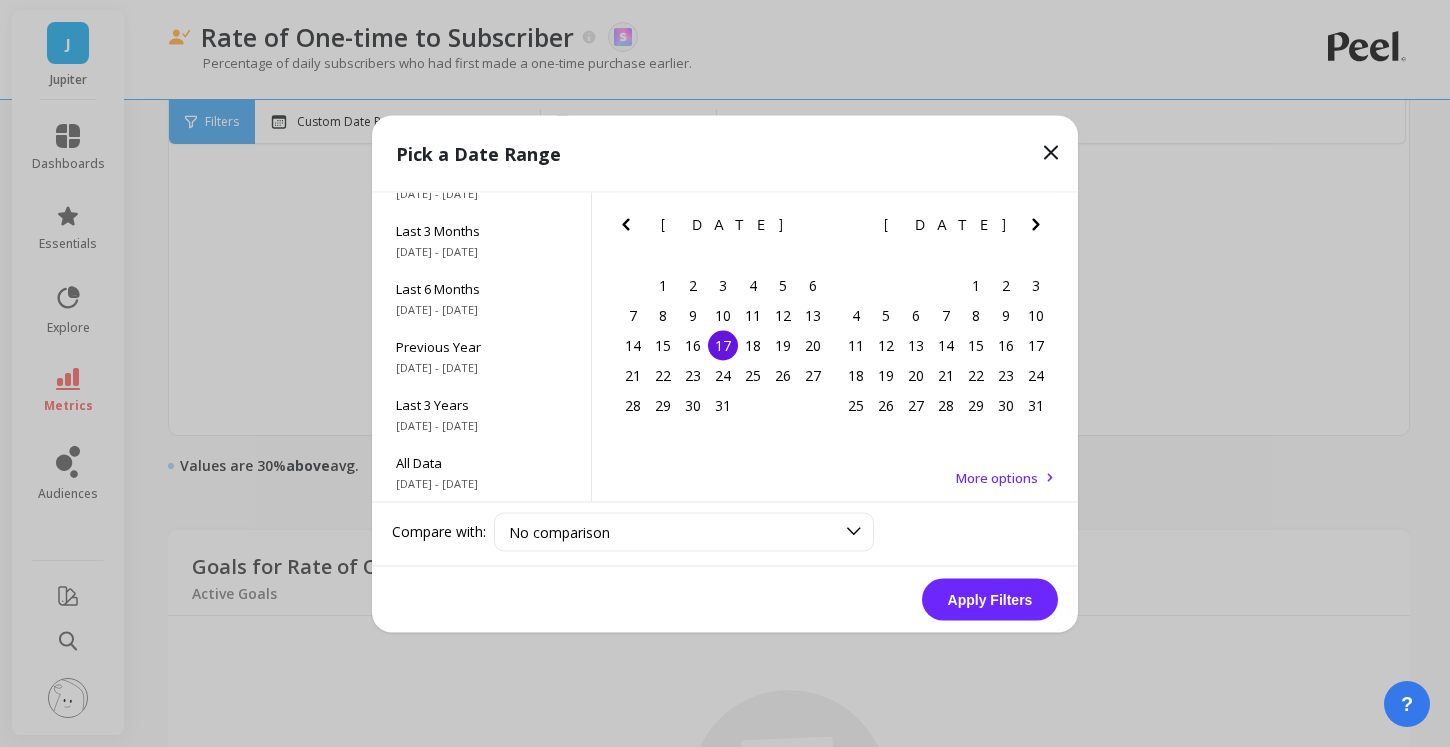 click 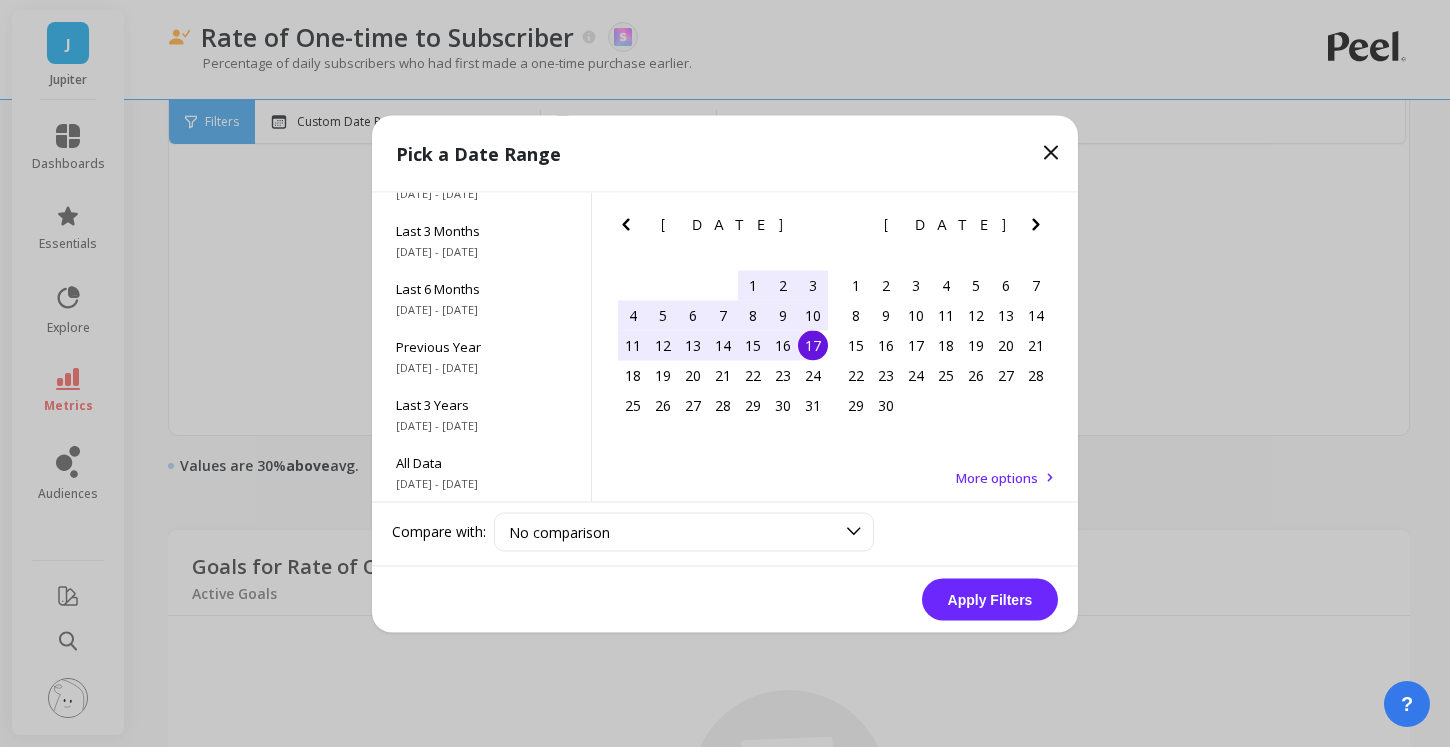 click 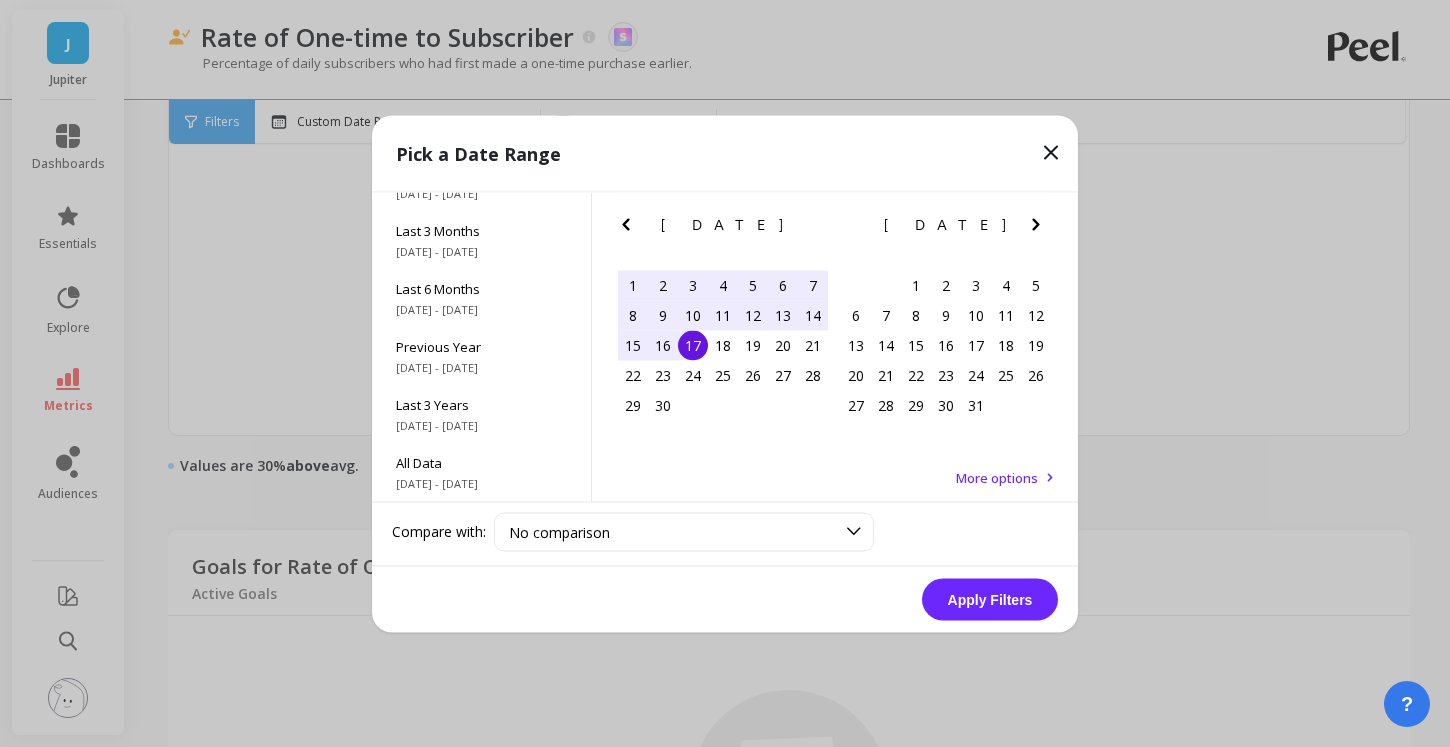click 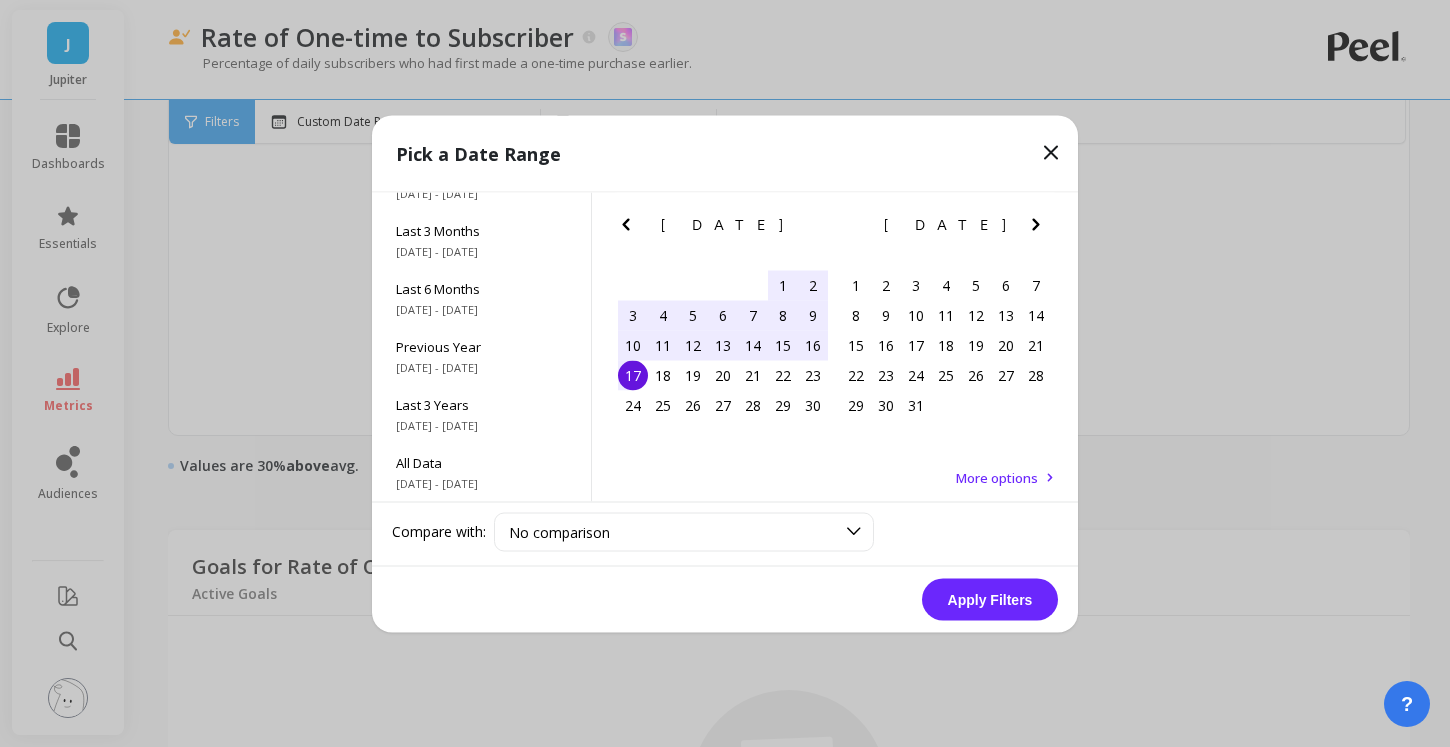 click 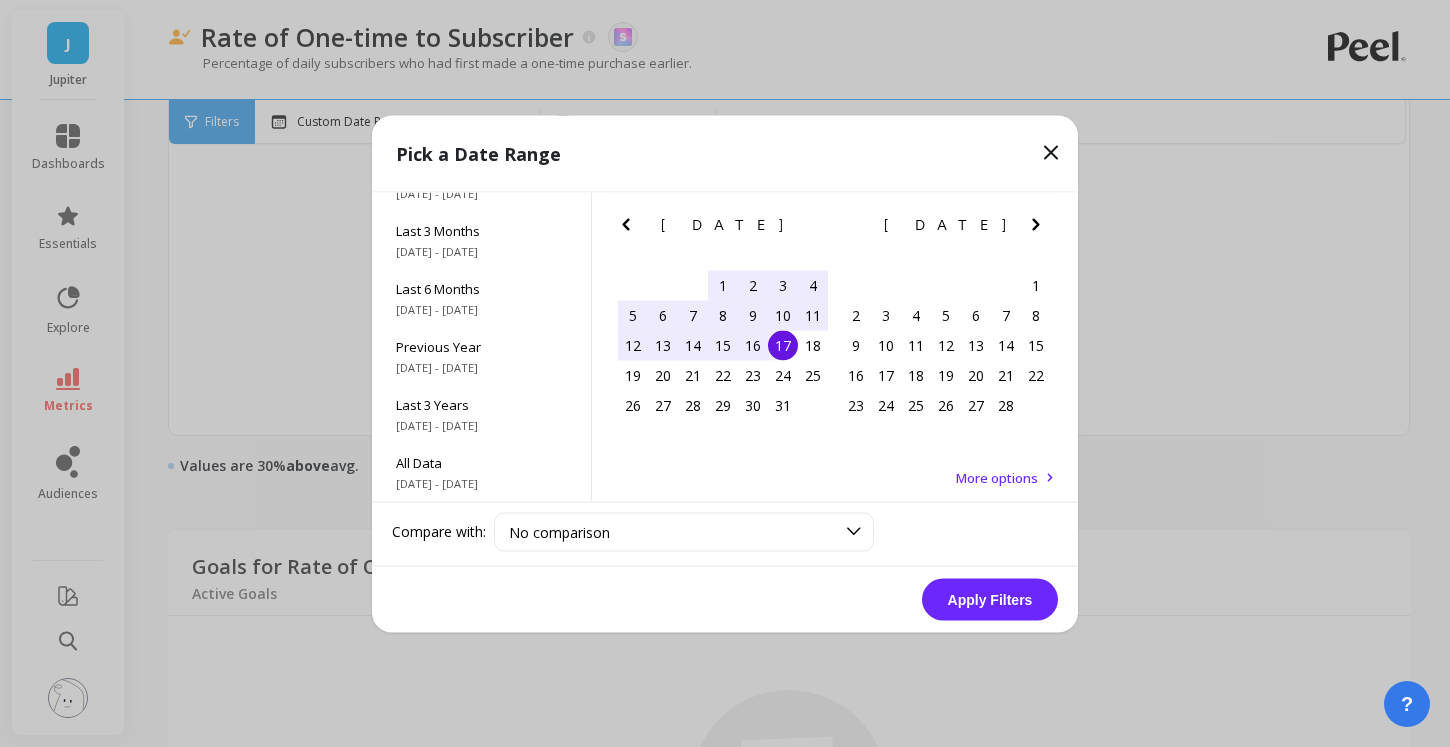 click 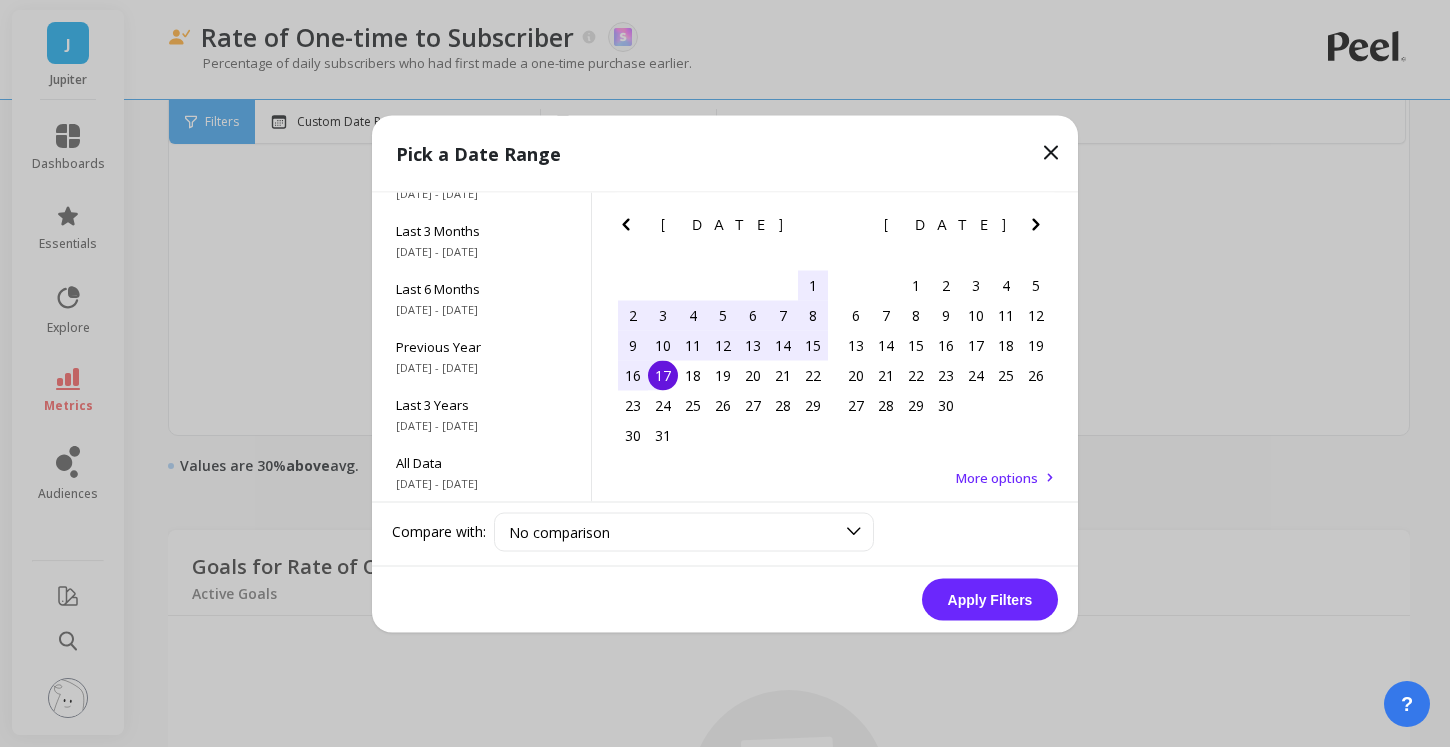 click 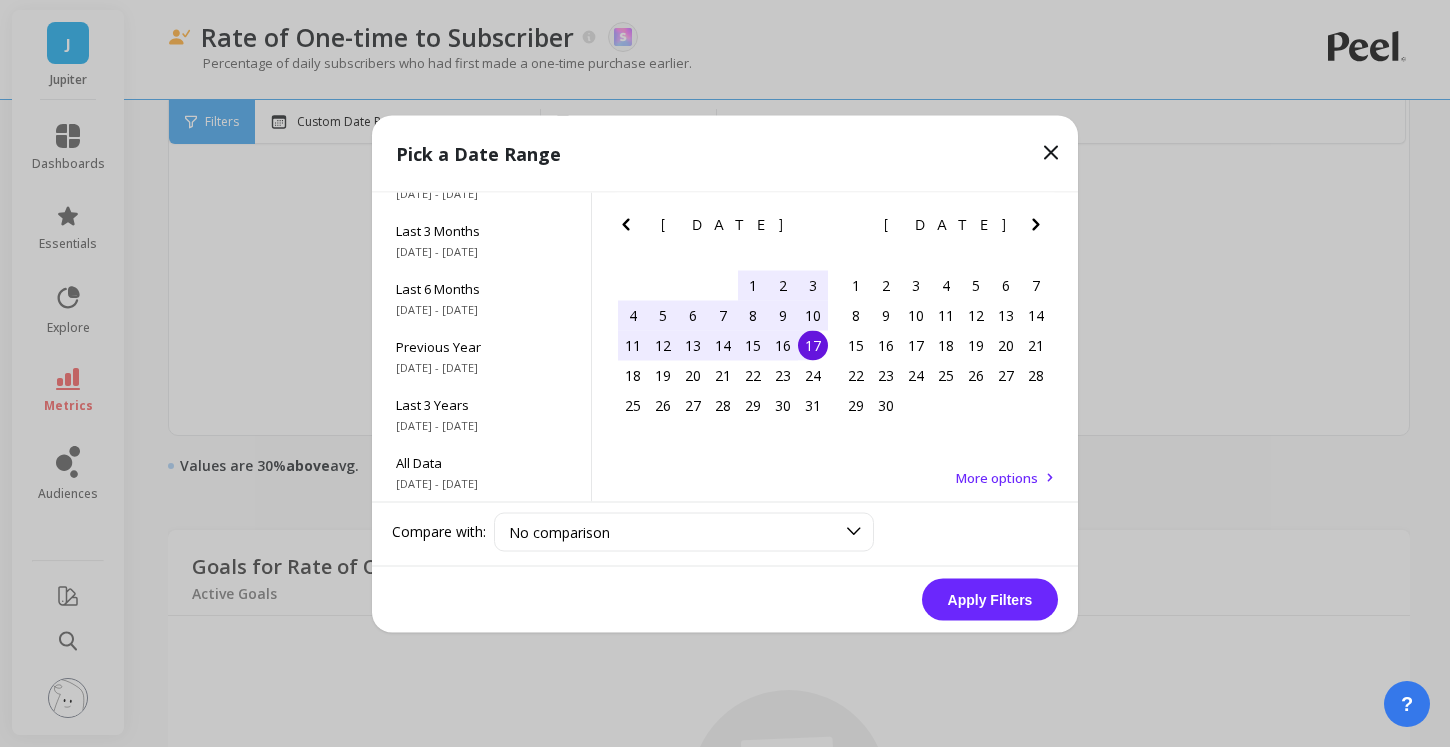 click 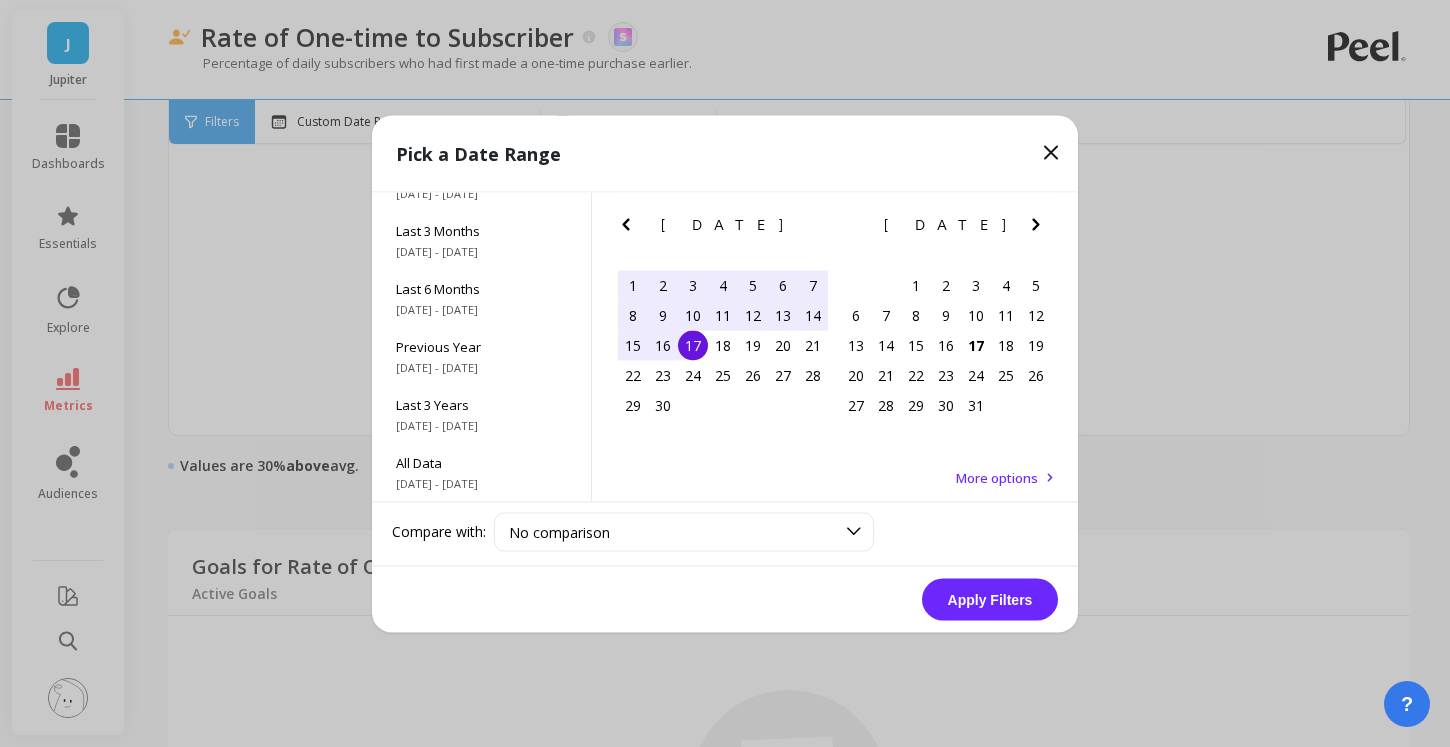 click 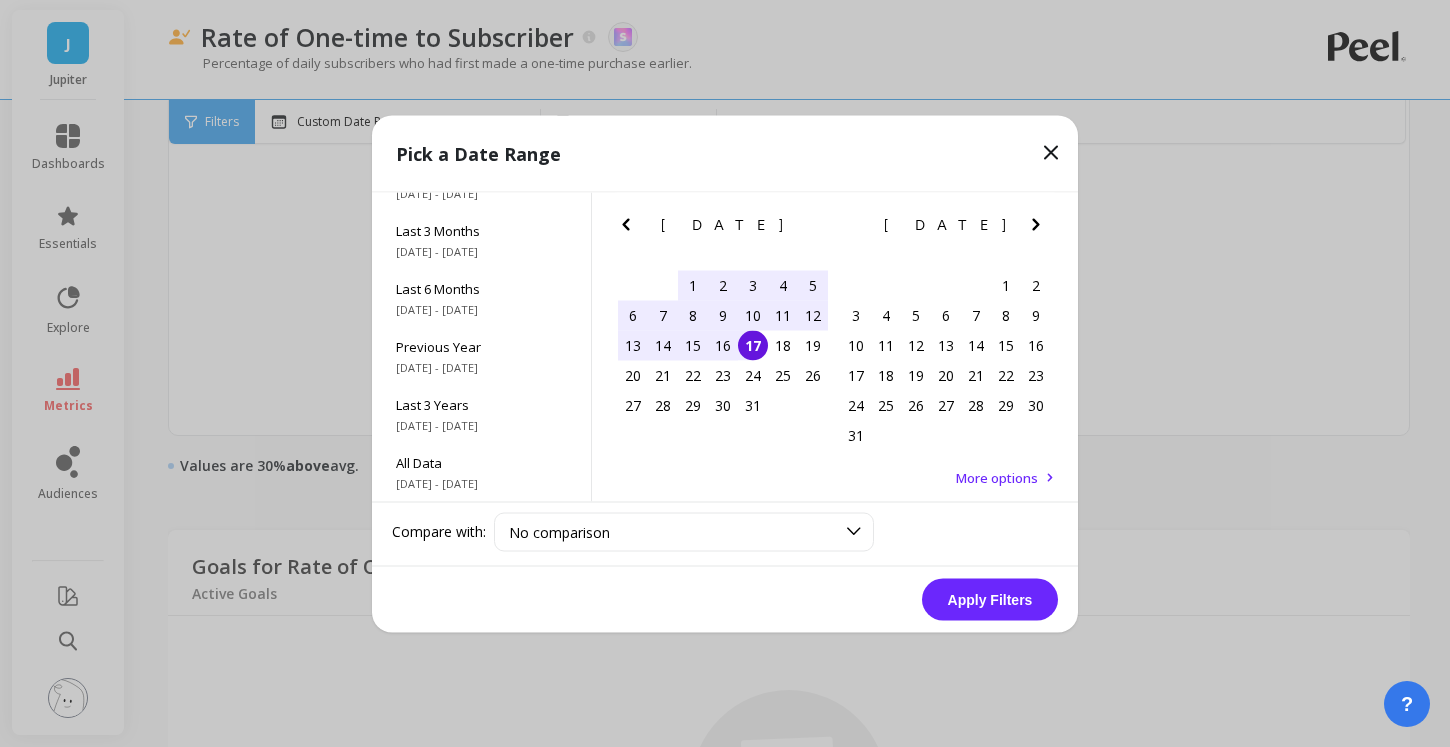 click on "17" at bounding box center (753, 345) 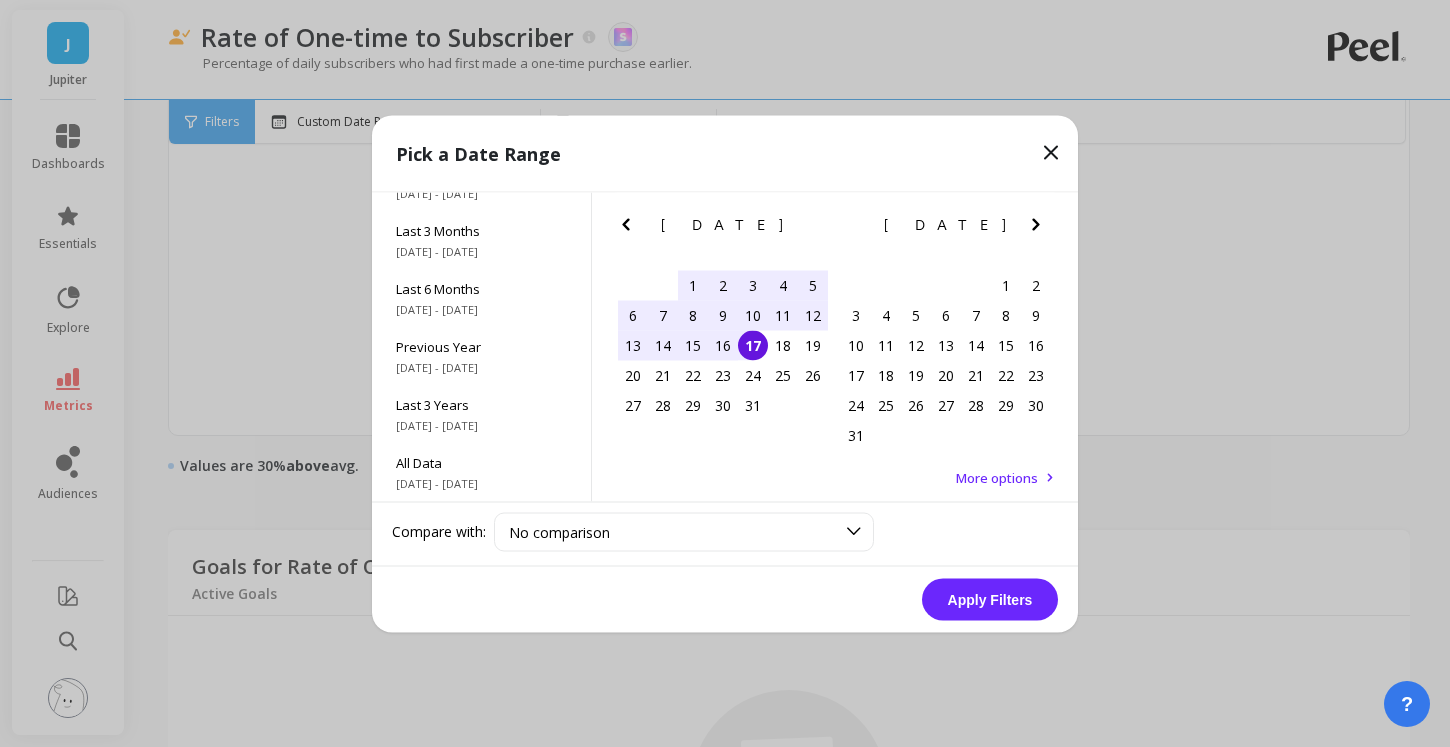 click on "Apply Filters" at bounding box center (990, 599) 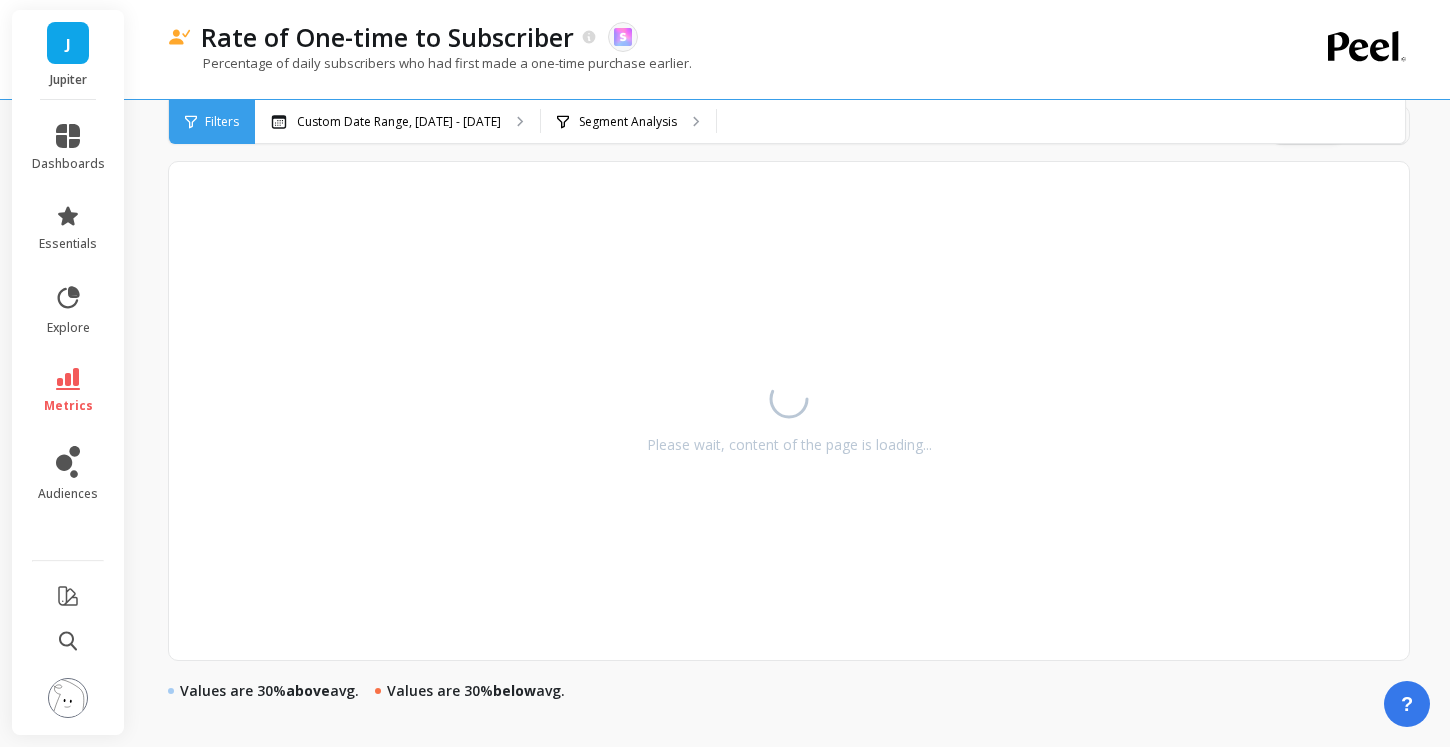 scroll, scrollTop: 732, scrollLeft: 0, axis: vertical 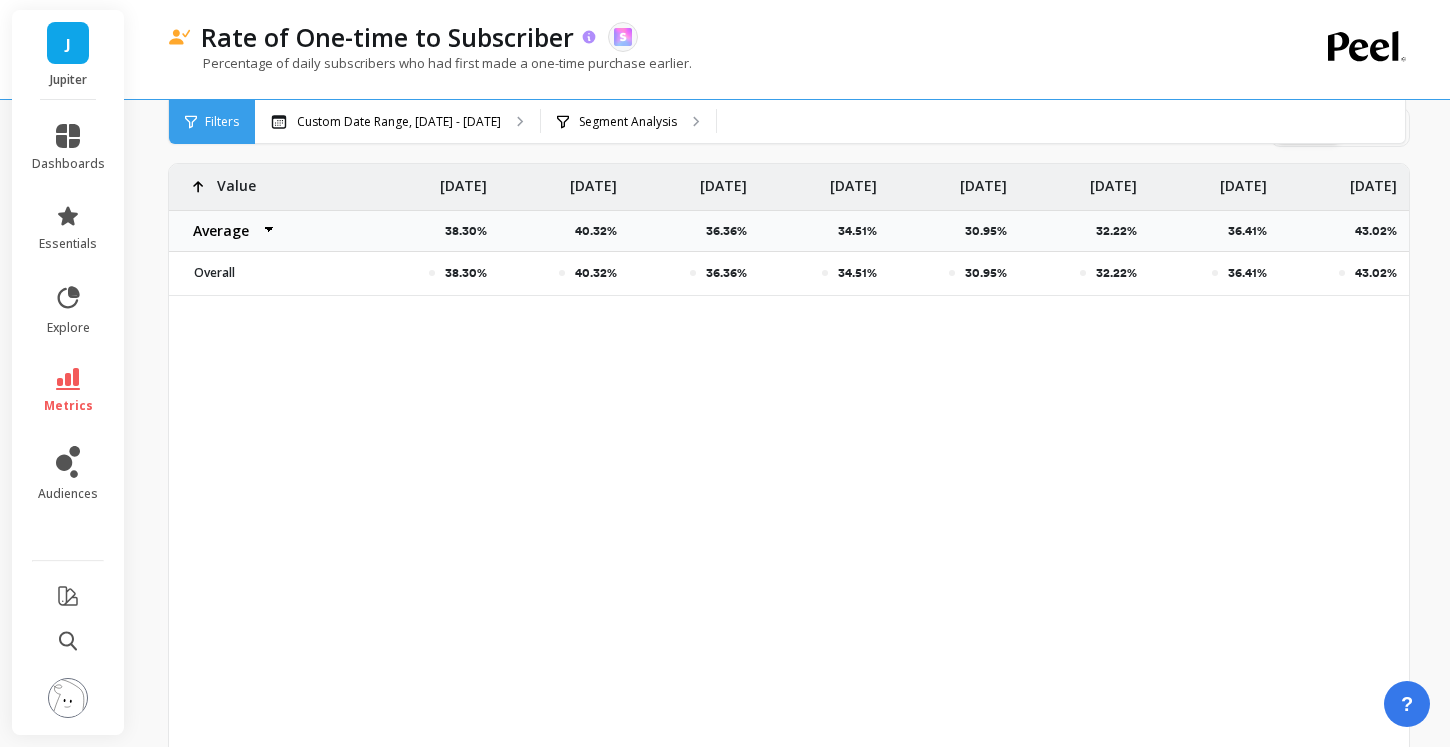 click 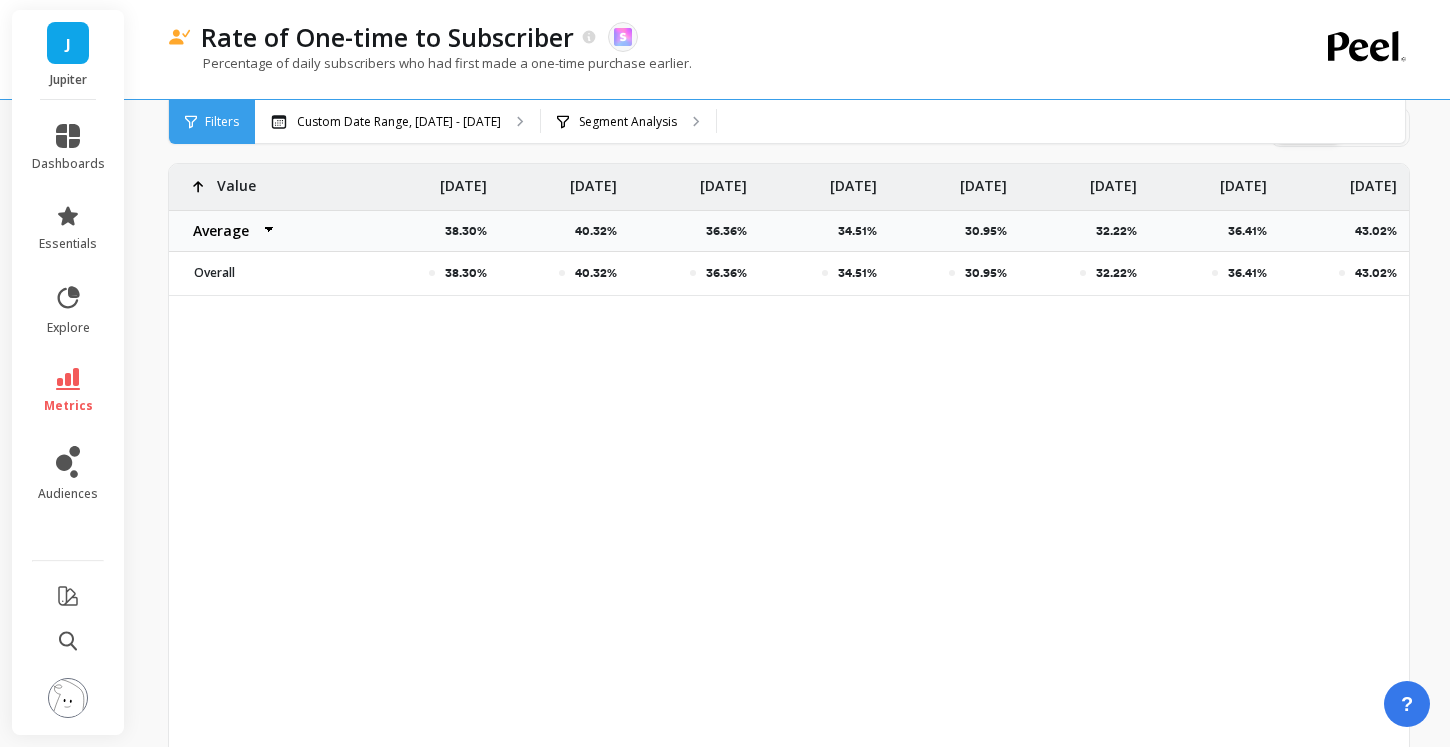 click on "38.30% 40.32% 36.36% 34.51% 30.95% 32.22% 36.41% 43.02% 50.00% Value Average Sum Max Min Jul 15   38.30% Jul 22   40.32% Jul 29   36.36% Aug 5   34.51% Aug 12   30.95% Aug 19   32.22% Aug 26   36.41% Sep 2   43.02% Sep 9   50.00% Overall Overall" at bounding box center (789, 478) 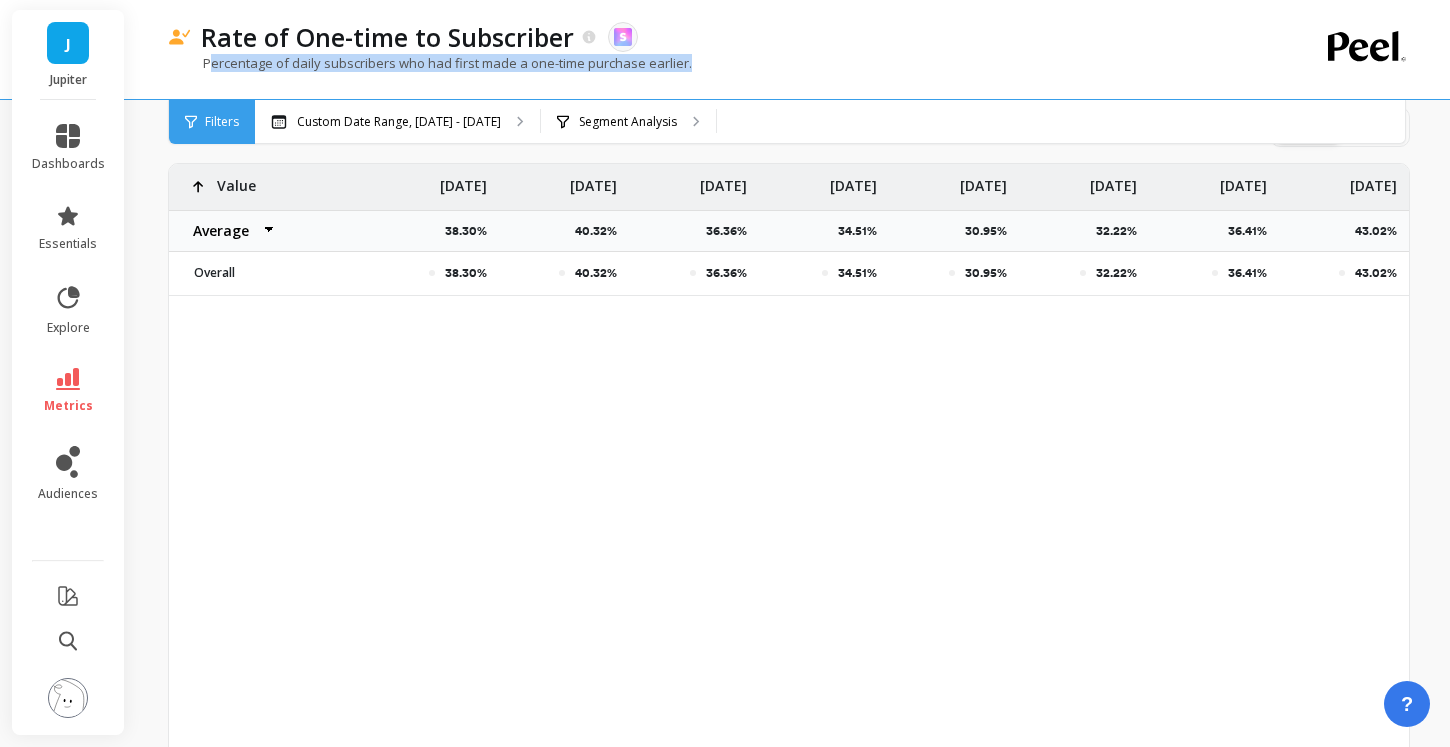 drag, startPoint x: 207, startPoint y: 60, endPoint x: 786, endPoint y: 70, distance: 579.08636 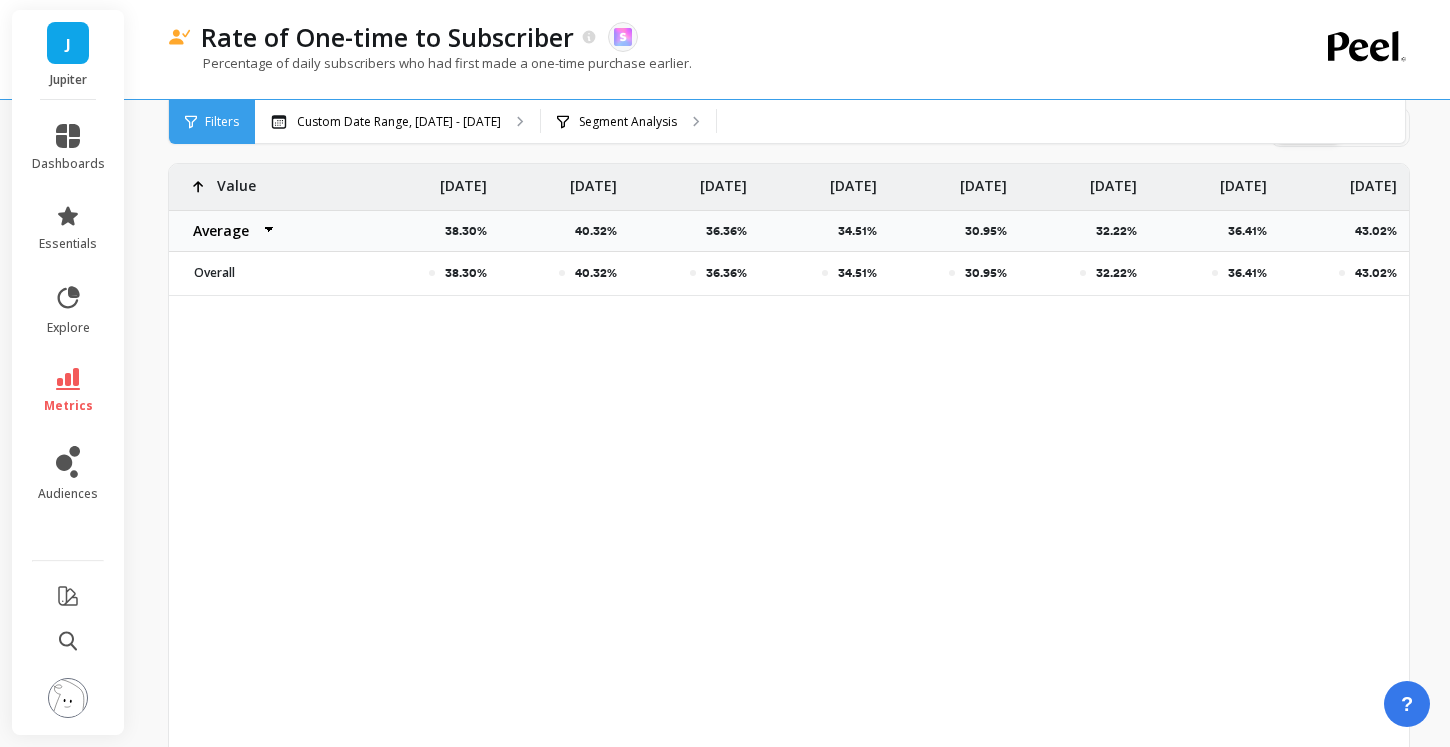 click on "Percentage of daily subscribers who had first made a one-time purchase earlier." at bounding box center (707, 73) 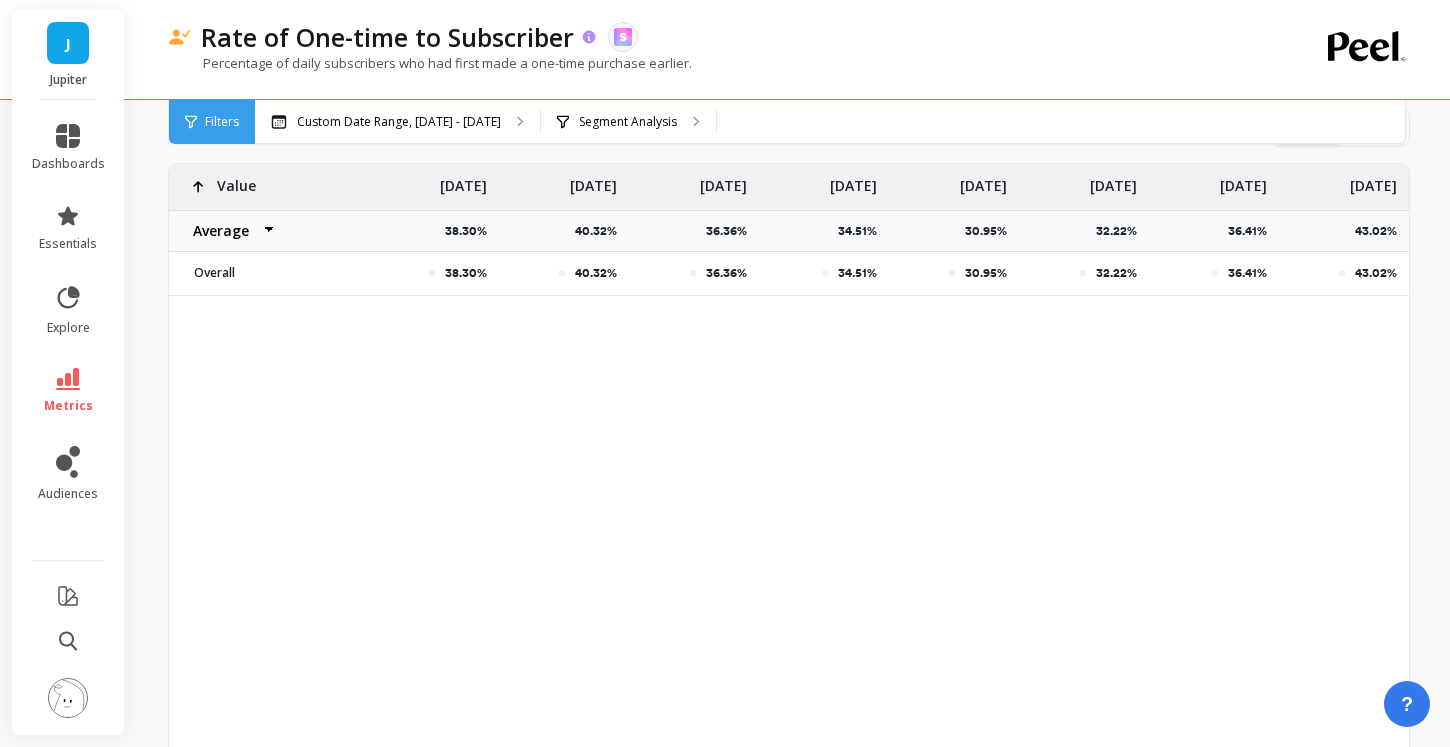 click 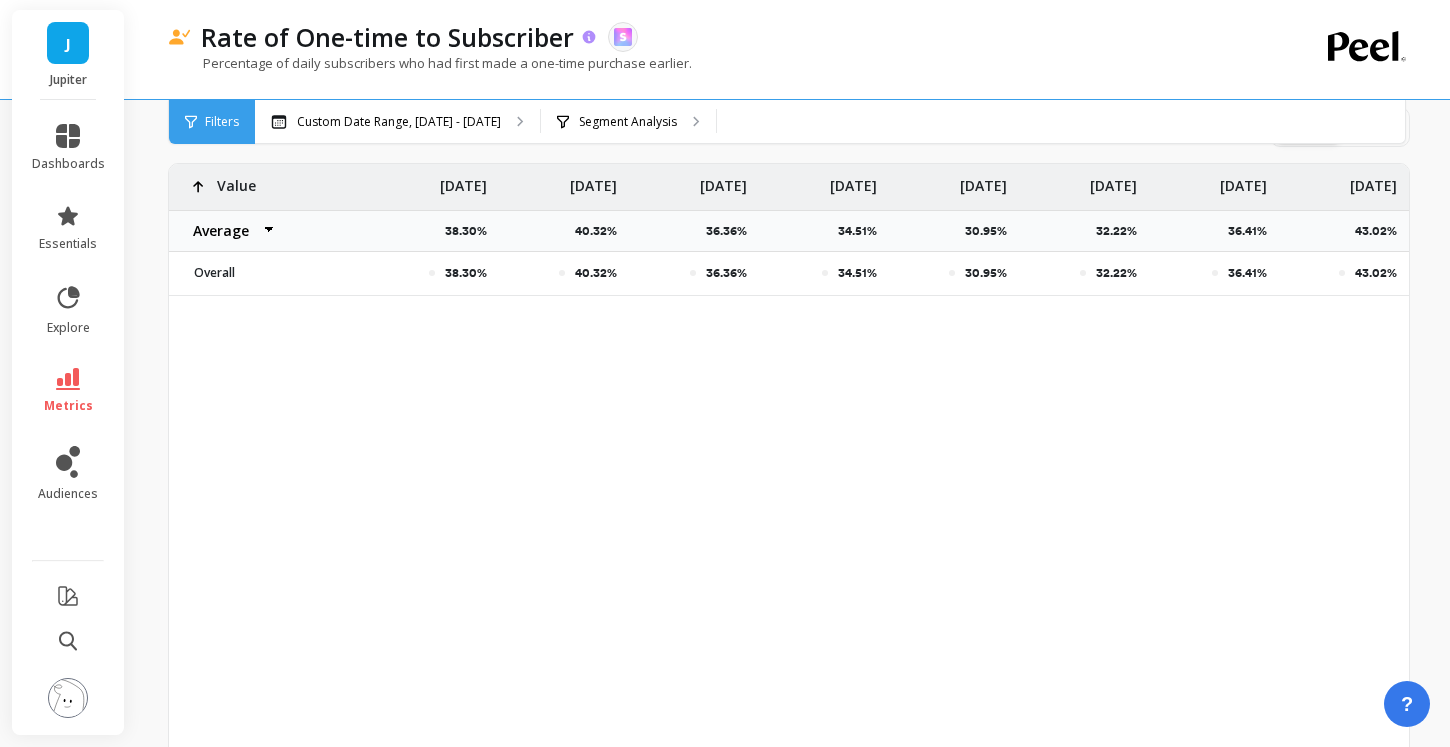 click 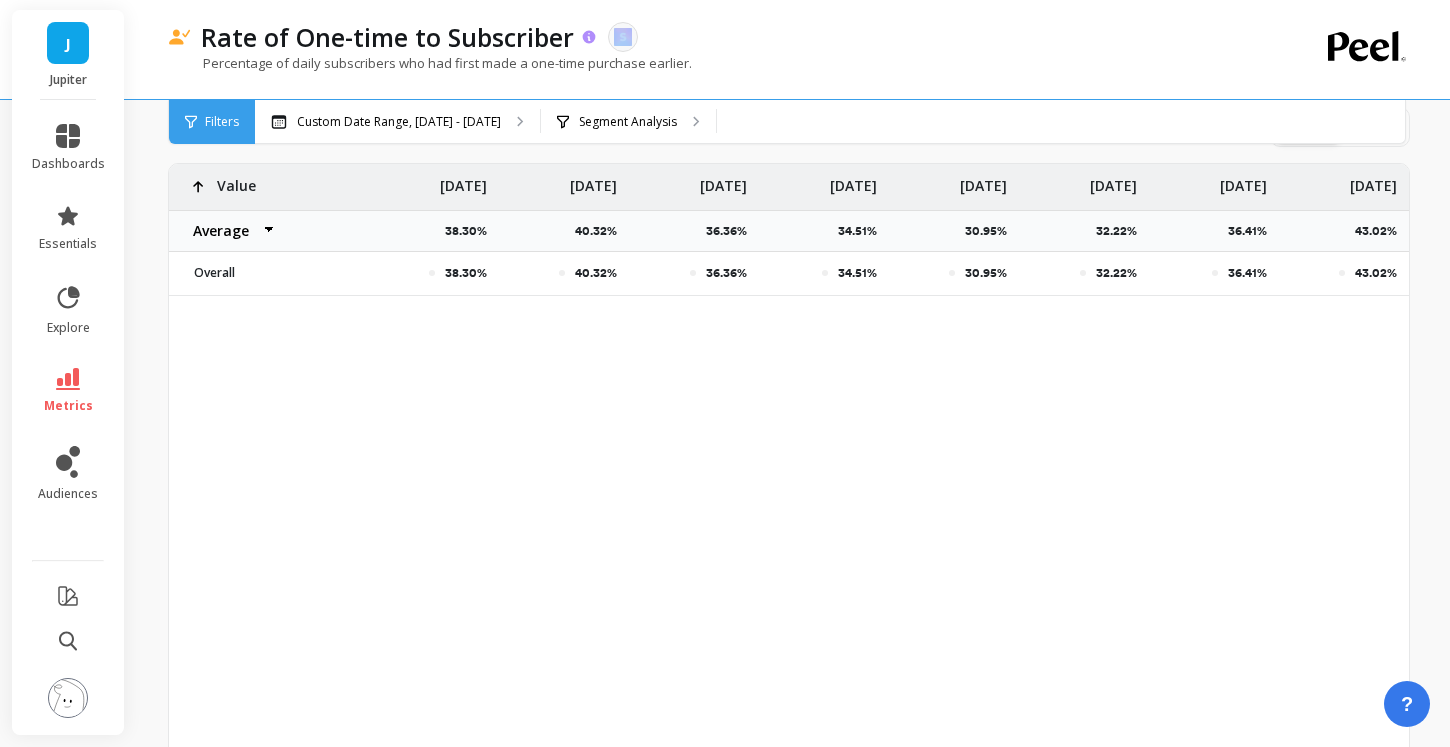 click 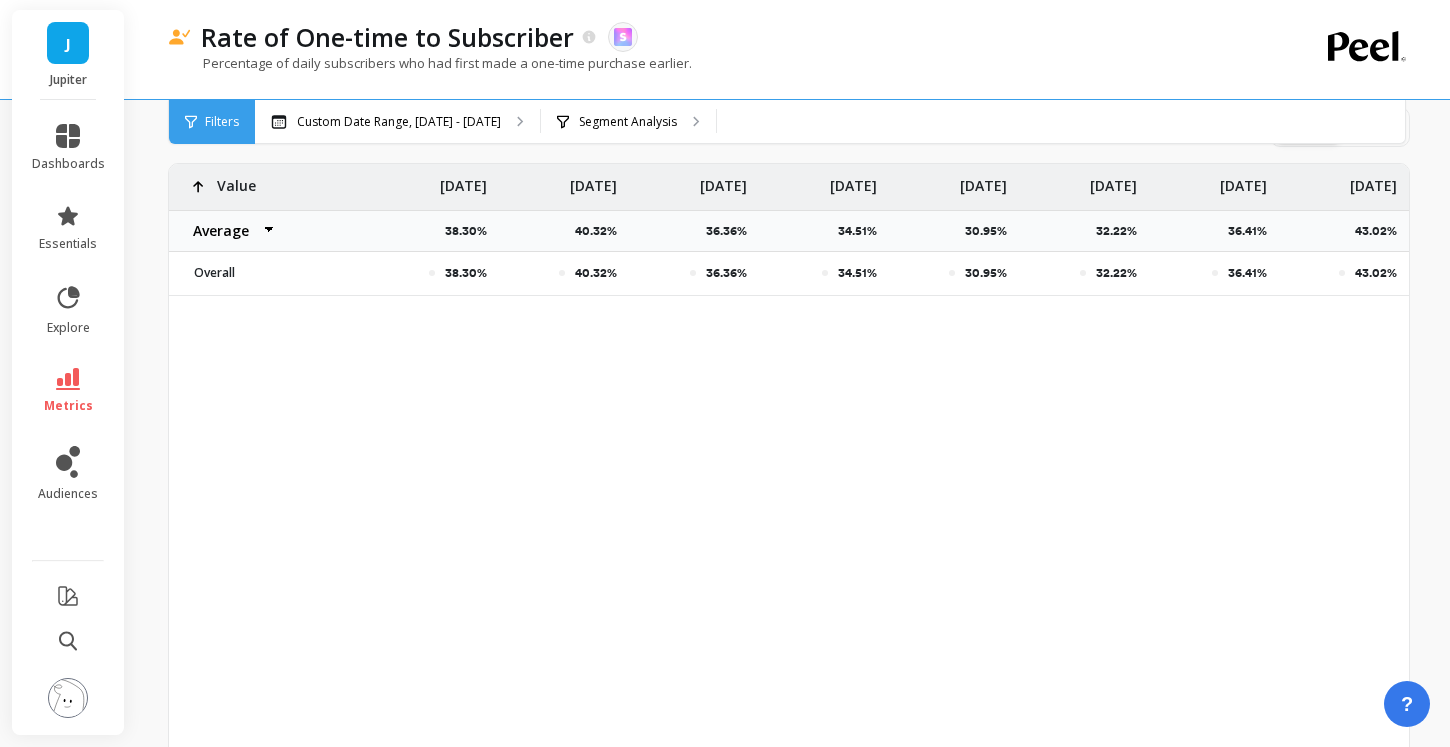 click on "38.30% 40.32% 36.36% 34.51% 30.95% 32.22% 36.41% 43.02% 50.00% Value Average Sum Max Min Jul 15   38.30% Jul 22   40.32% Jul 29   36.36% Aug 5   34.51% Aug 12   30.95% Aug 19   32.22% Aug 26   36.41% Sep 2   43.02% Sep 9   50.00% Overall Overall" at bounding box center [789, 478] 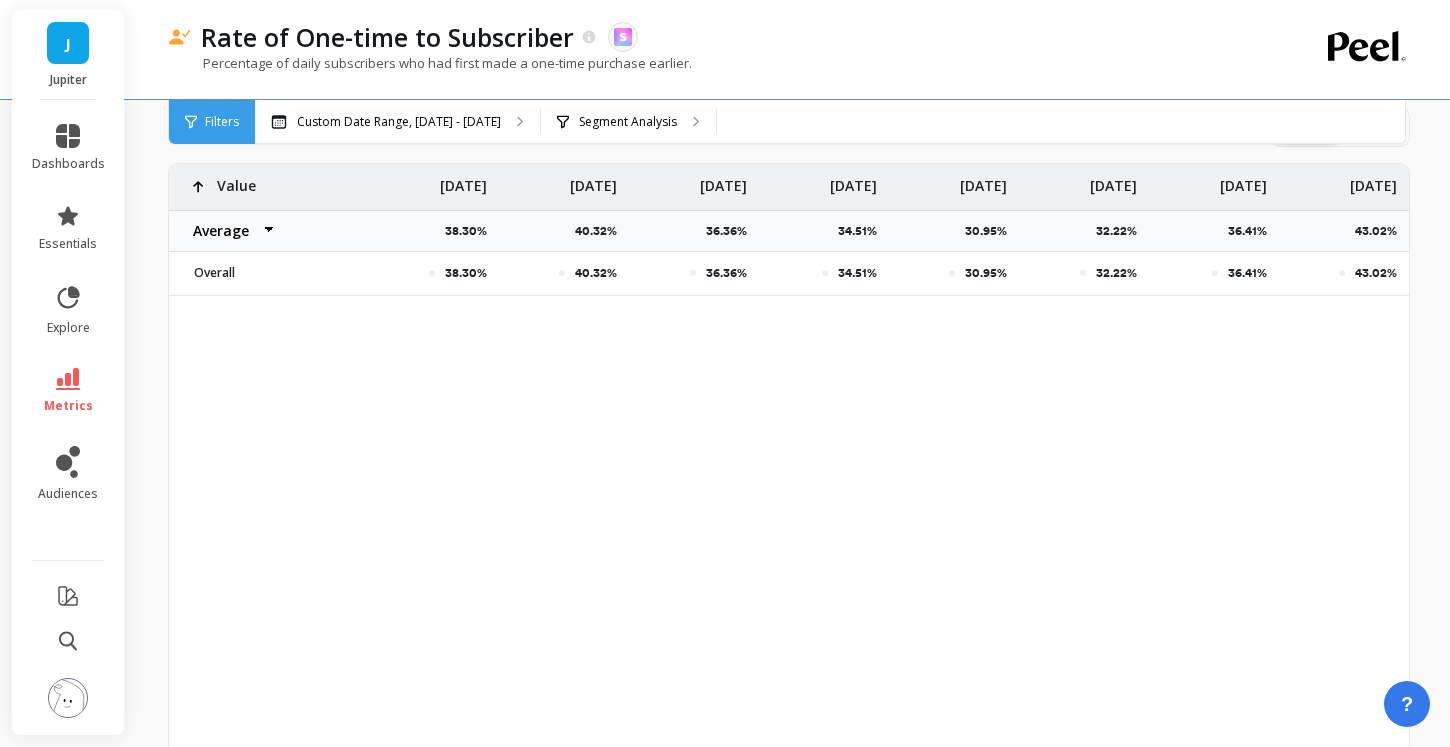 scroll, scrollTop: 0, scrollLeft: 38, axis: horizontal 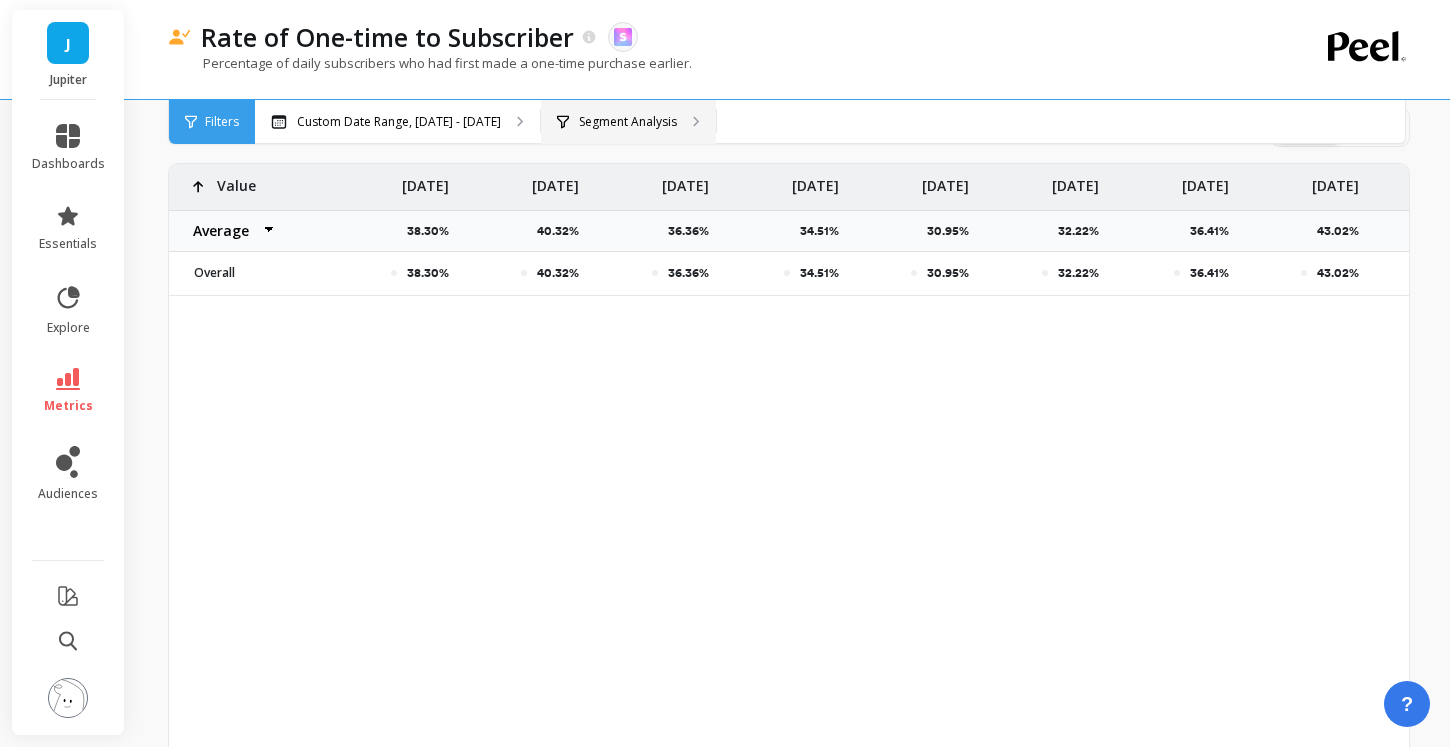 click on "Segment Analysis" at bounding box center [628, 122] 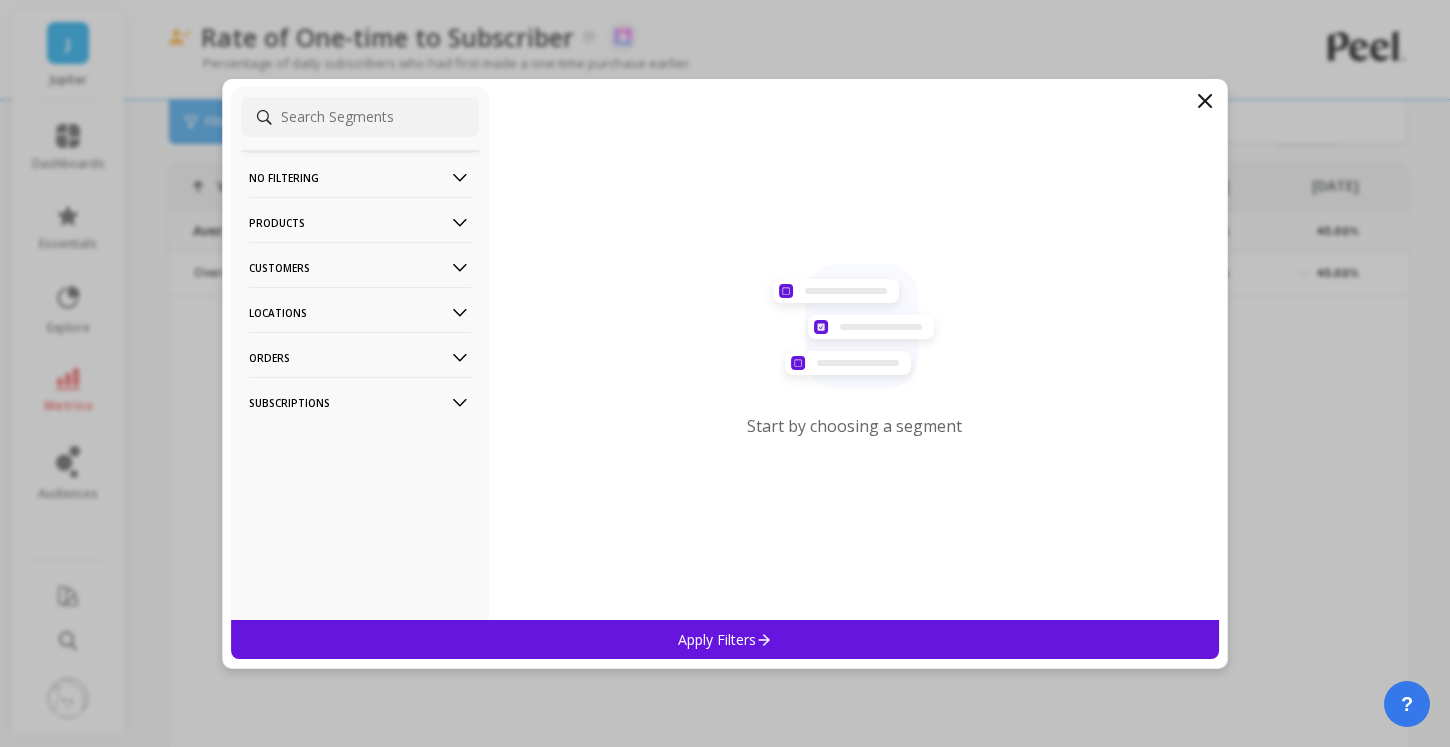 click 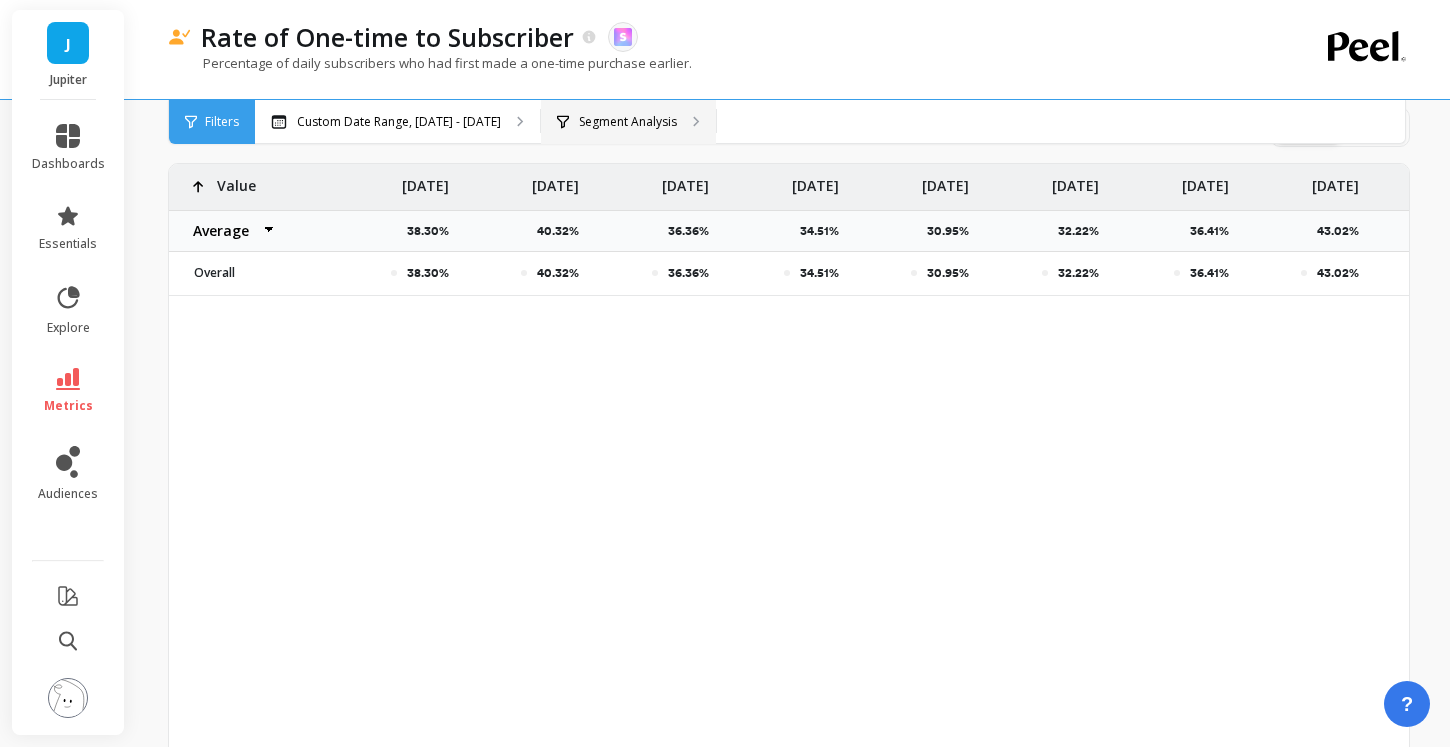 click on "Segment Analysis" at bounding box center [628, 122] 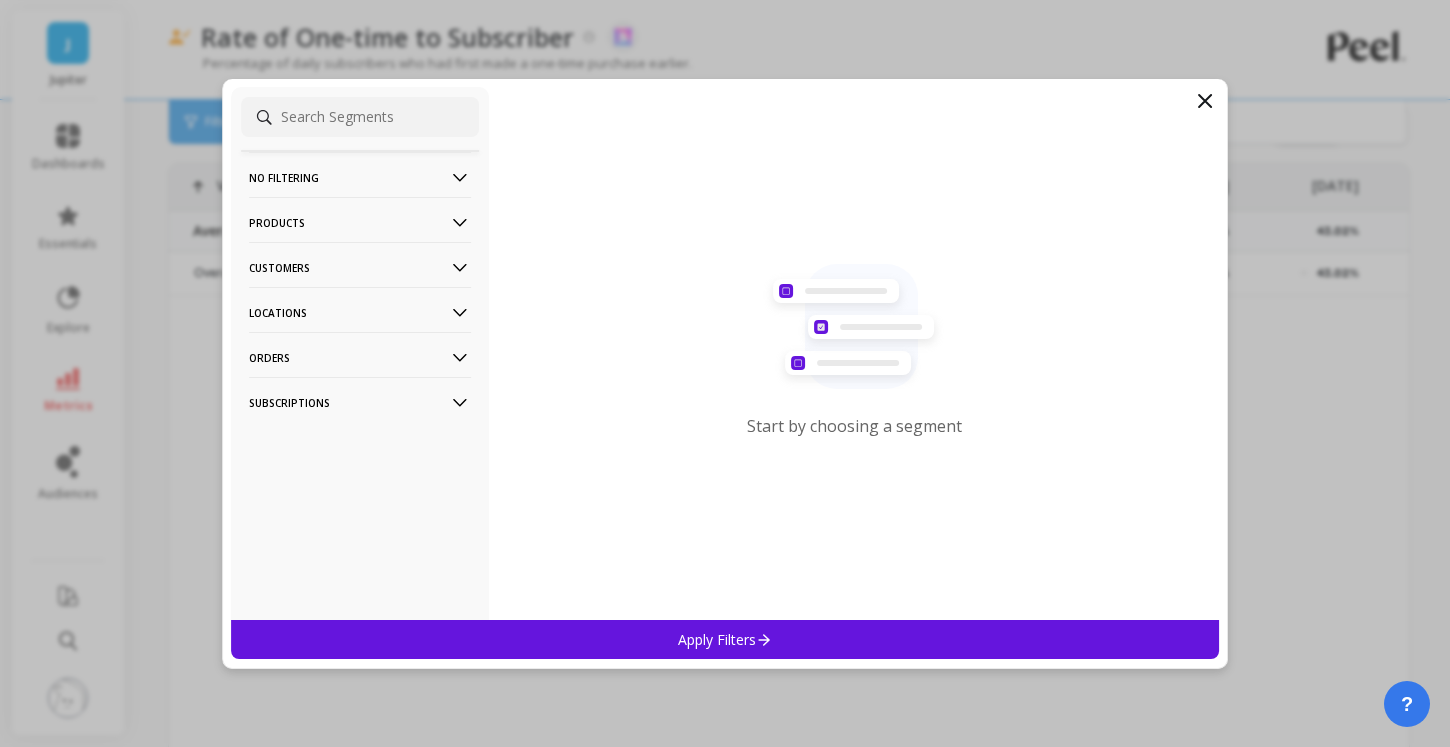 click 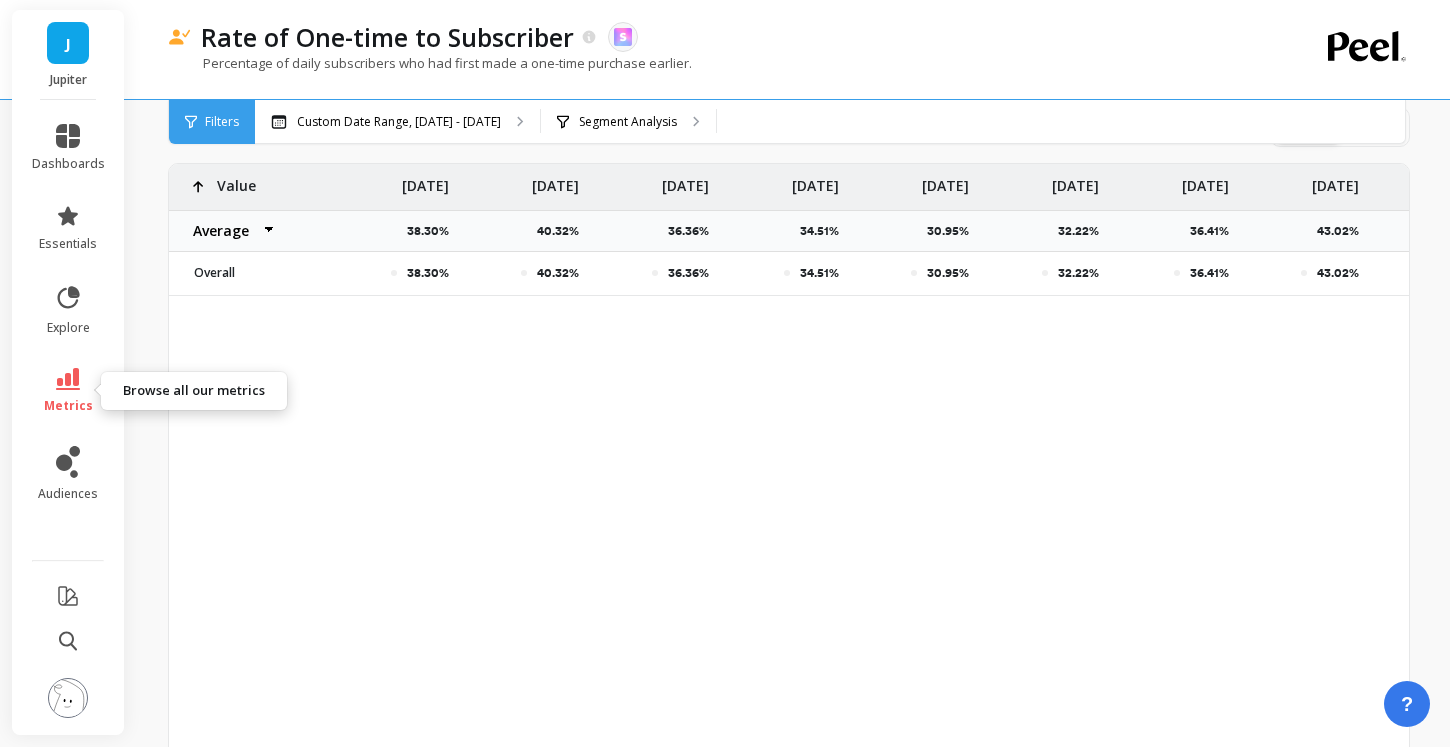 click on "metrics" at bounding box center [68, 391] 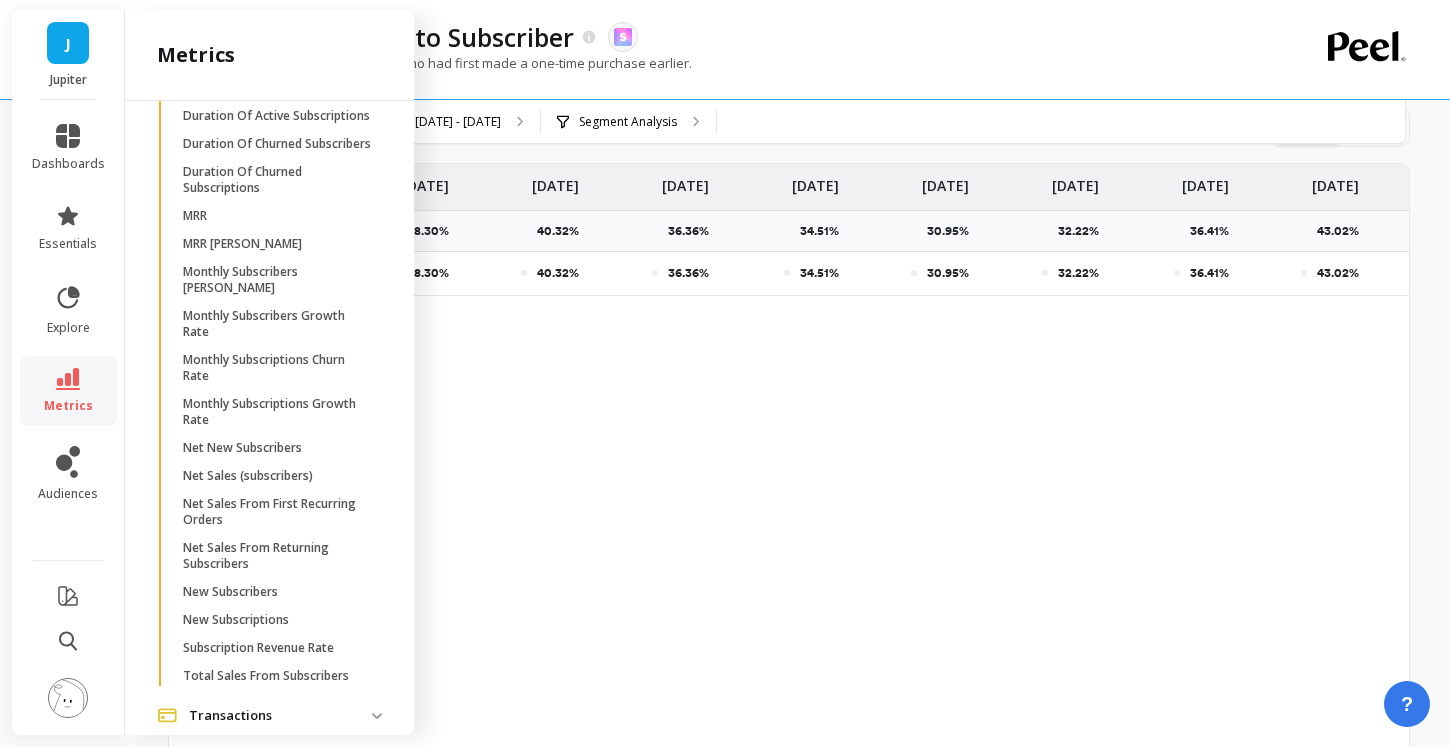 scroll, scrollTop: 4957, scrollLeft: 0, axis: vertical 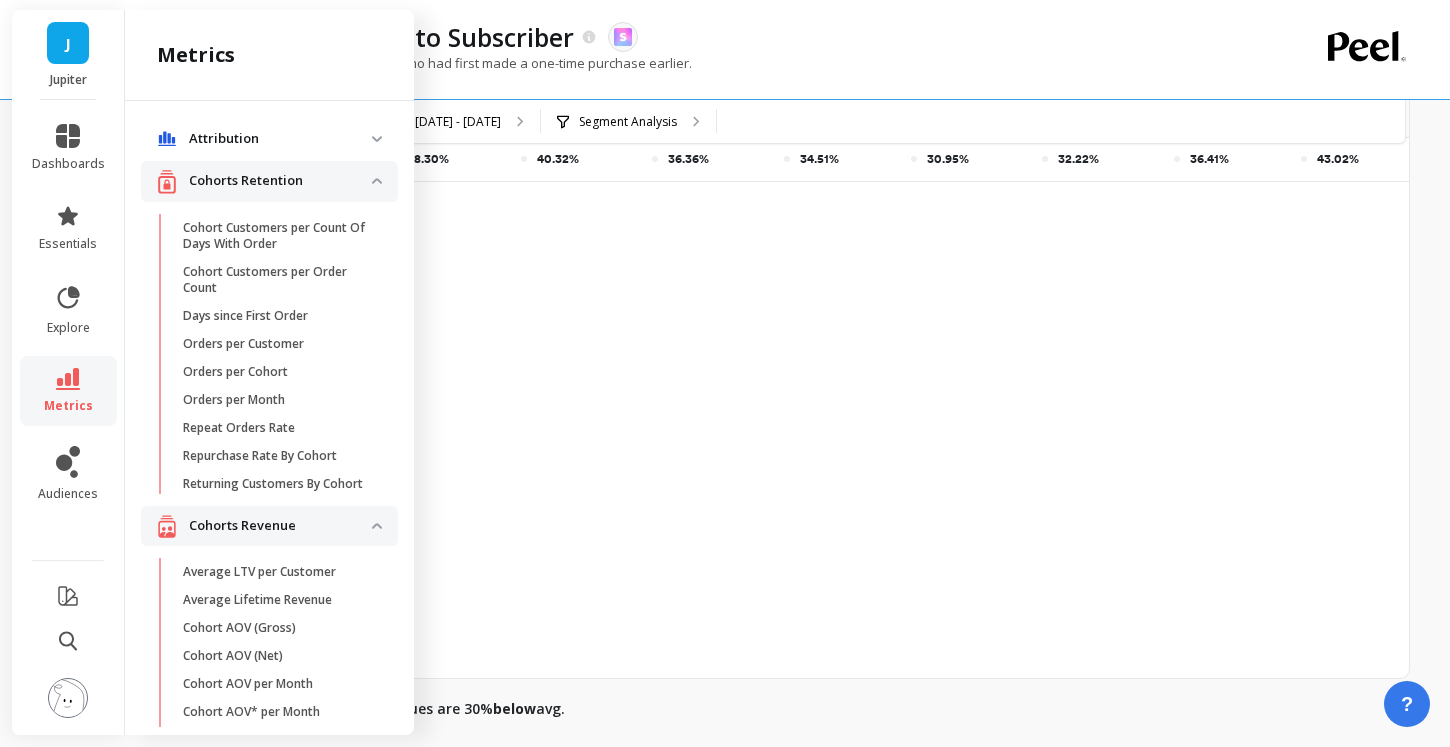 click on "38.30% 40.32% 36.36% 34.51% 30.95% 32.22% 36.41% 43.02% 50.00% 51.58% Value Average Sum Max Min Jul 15   38.30% Jul 22   40.32% Jul 29   36.36% Aug 5   34.51% Aug 12   30.95% Aug 19   32.22% Aug 26   36.41% Sep 2   43.02% Sep 9   50.00% Sep 16   51.58% Overall Overall" at bounding box center (789, 364) 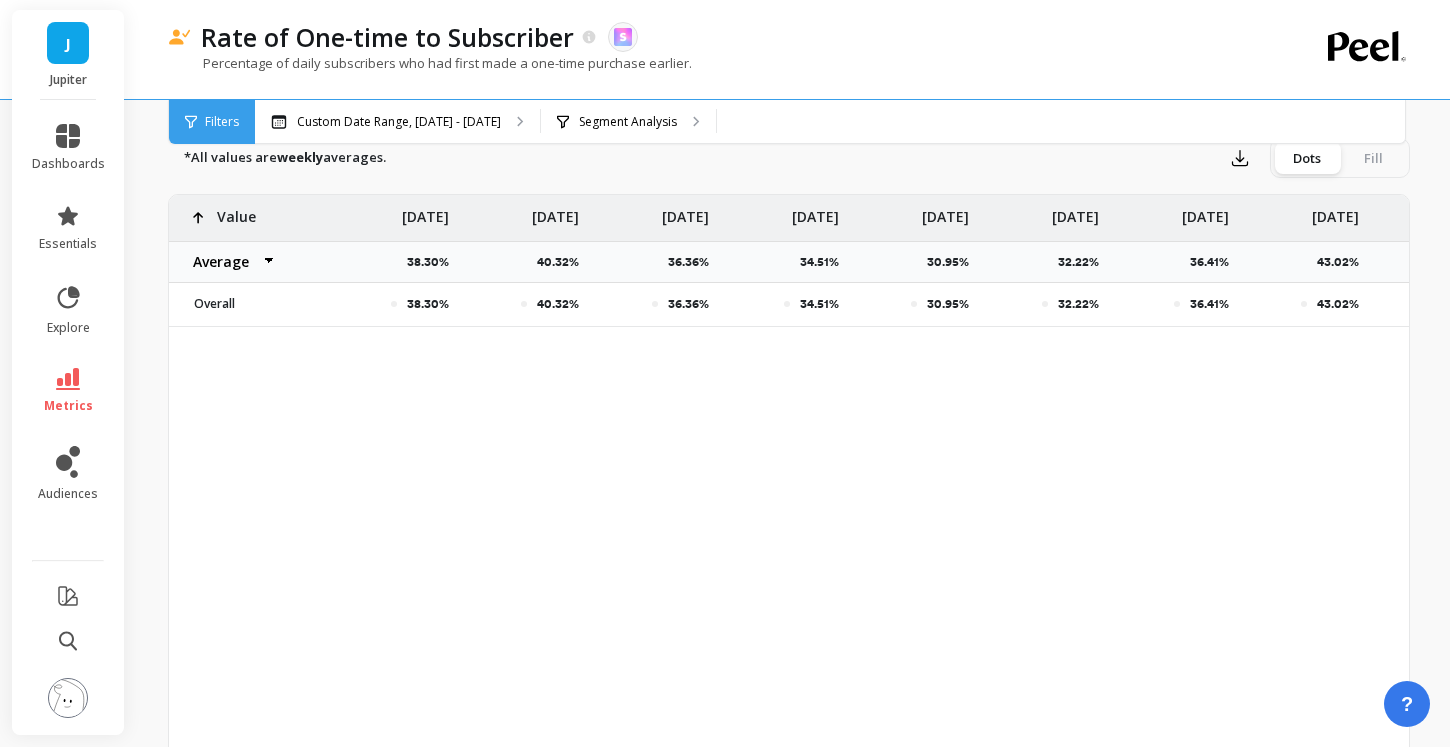 scroll, scrollTop: 687, scrollLeft: 0, axis: vertical 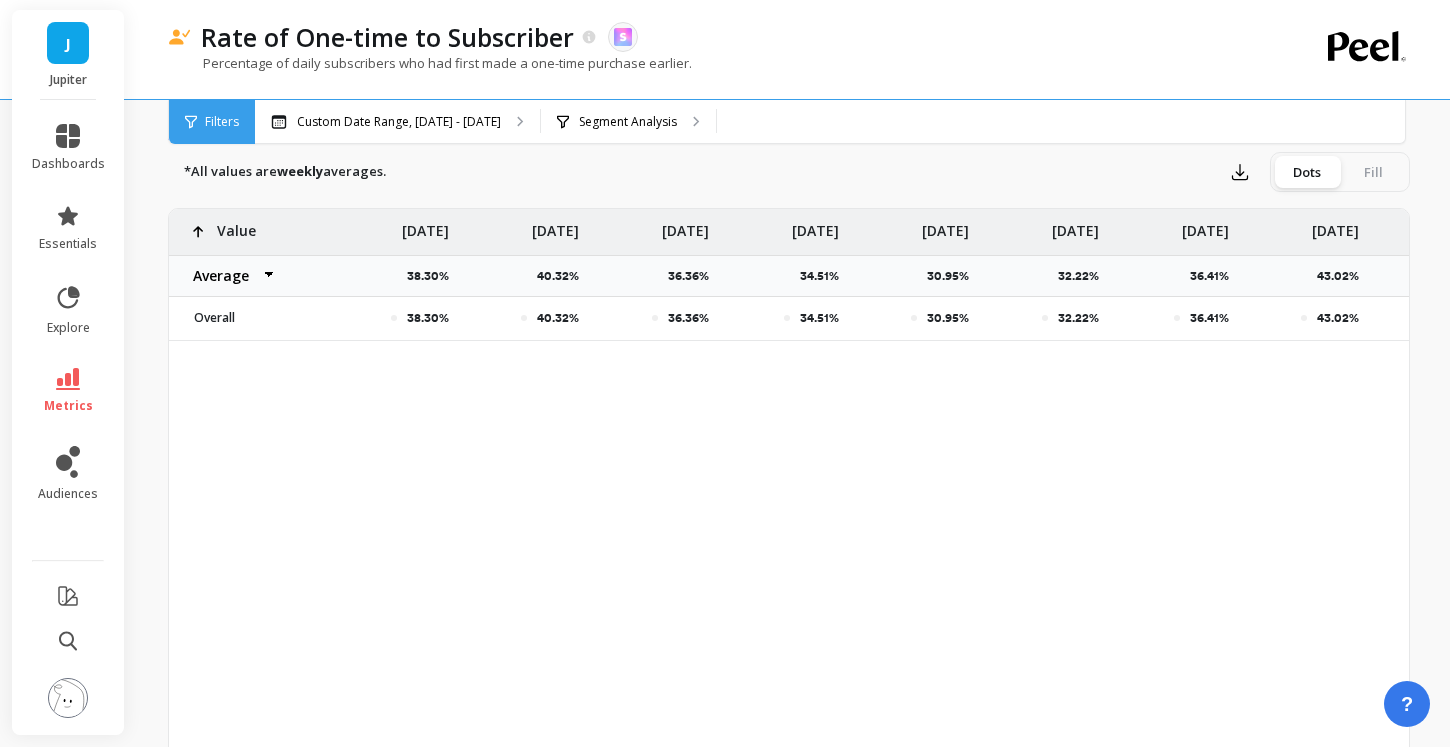 click on "Fill" at bounding box center (1373, 172) 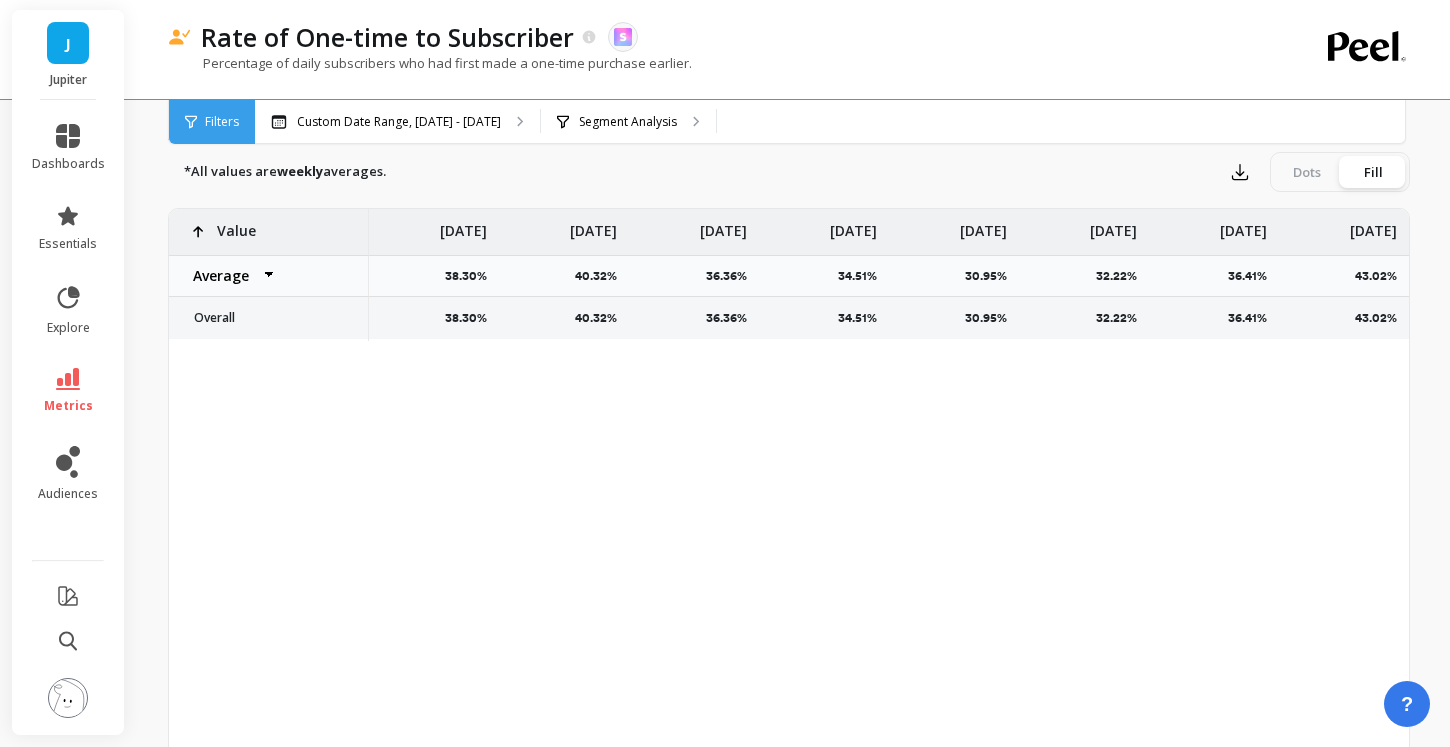 scroll, scrollTop: 0, scrollLeft: 38, axis: horizontal 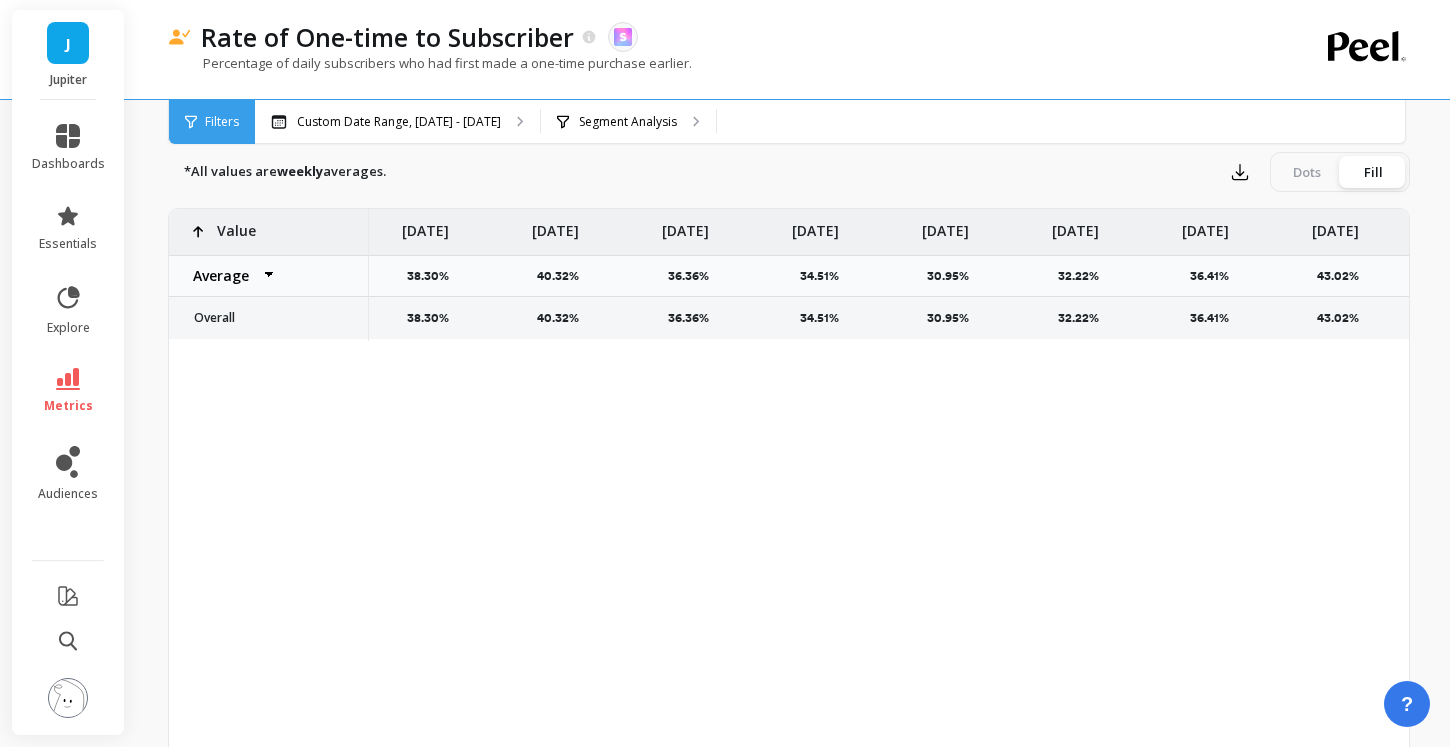 click on "Dots" at bounding box center (1307, 172) 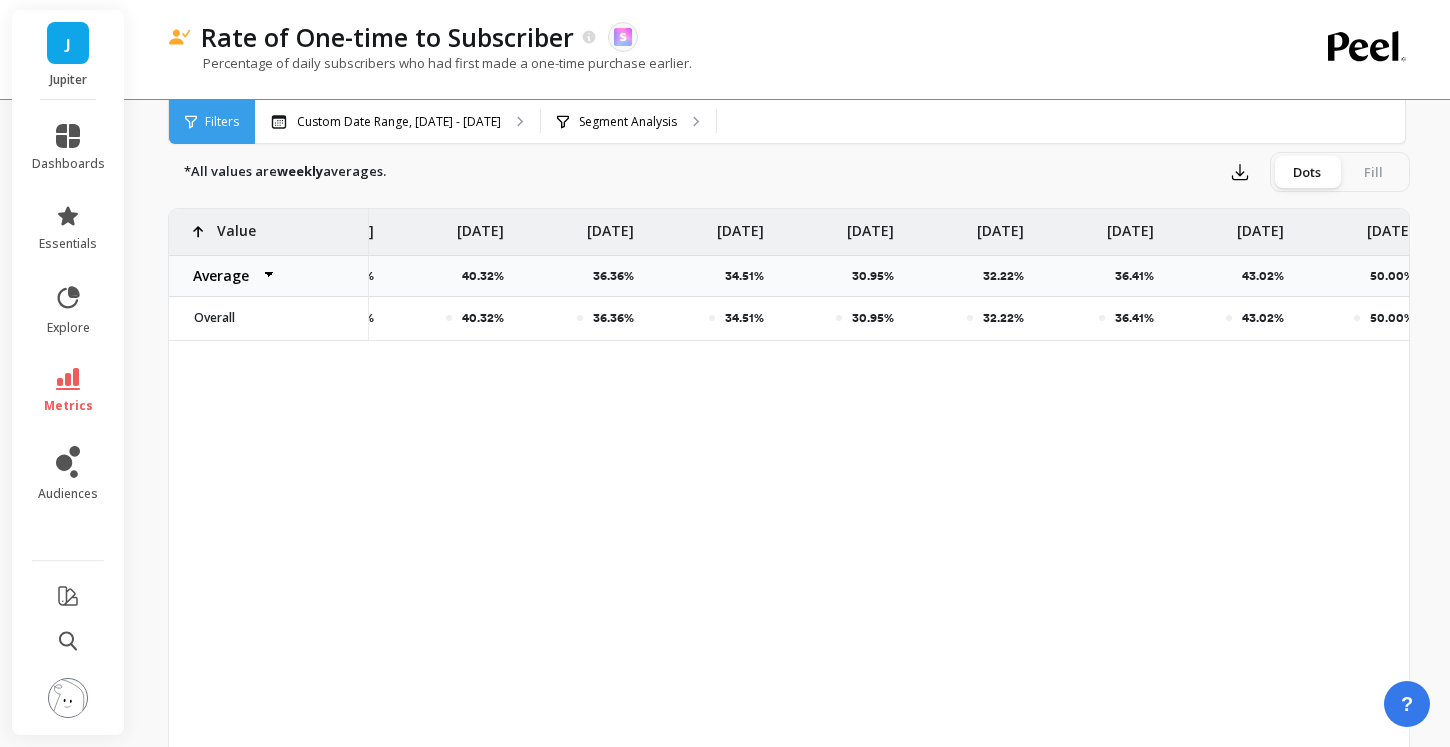 scroll, scrollTop: 0, scrollLeft: 0, axis: both 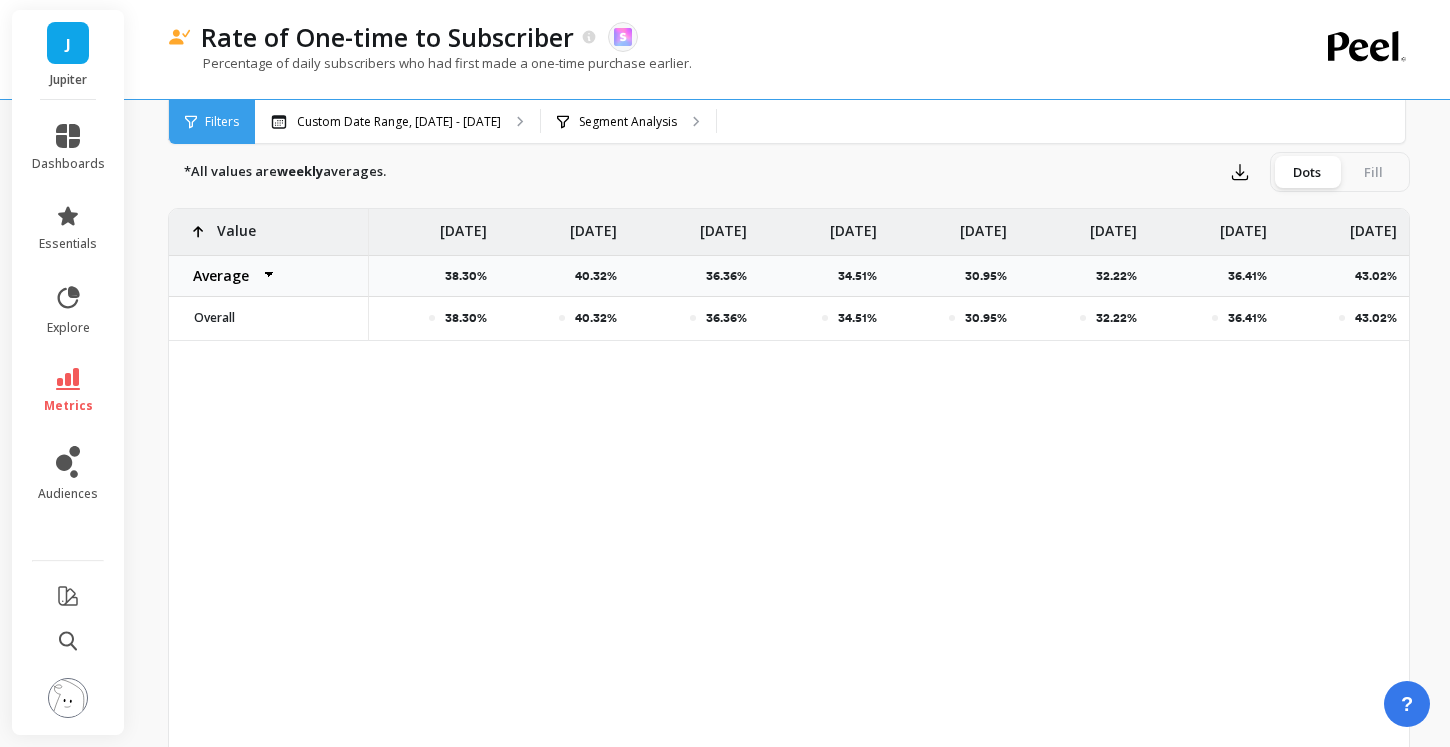 click on "weekly" at bounding box center [300, 171] 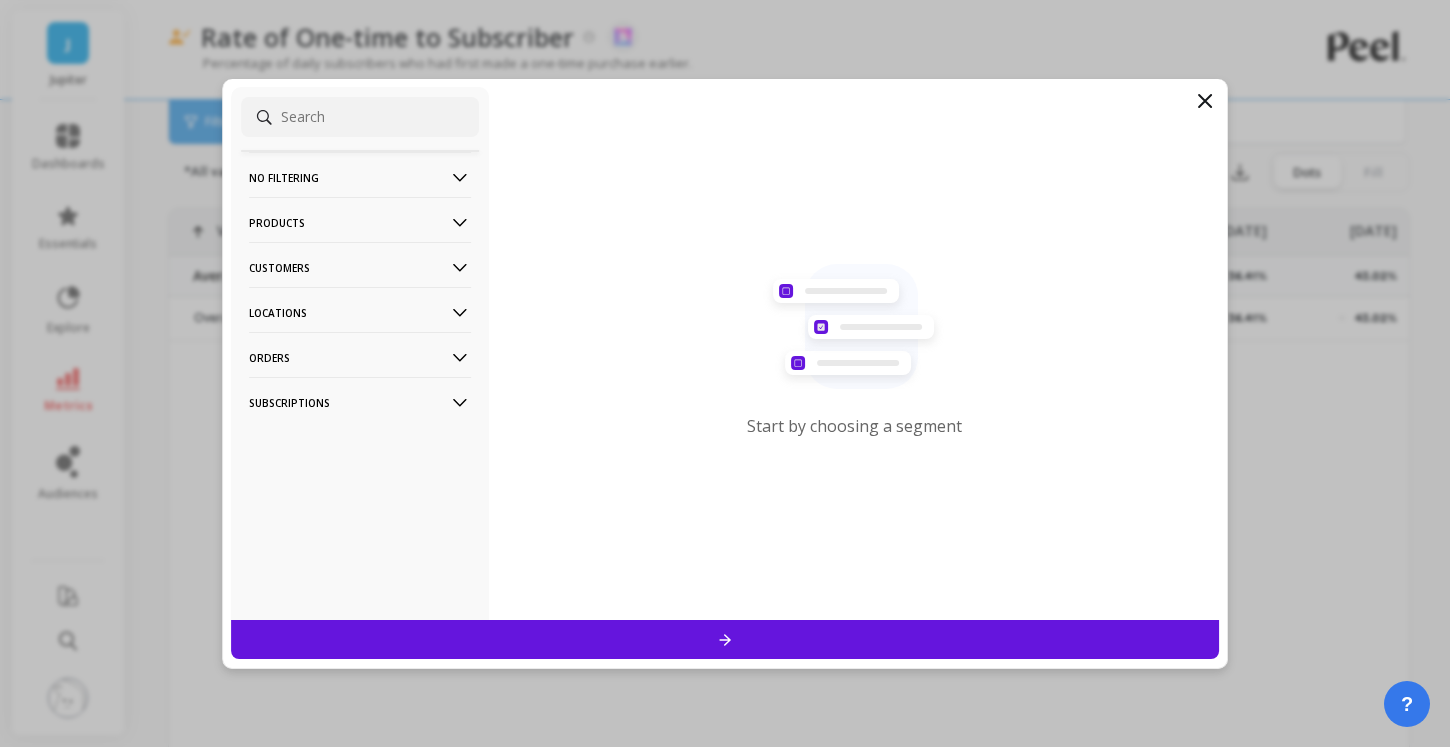 click 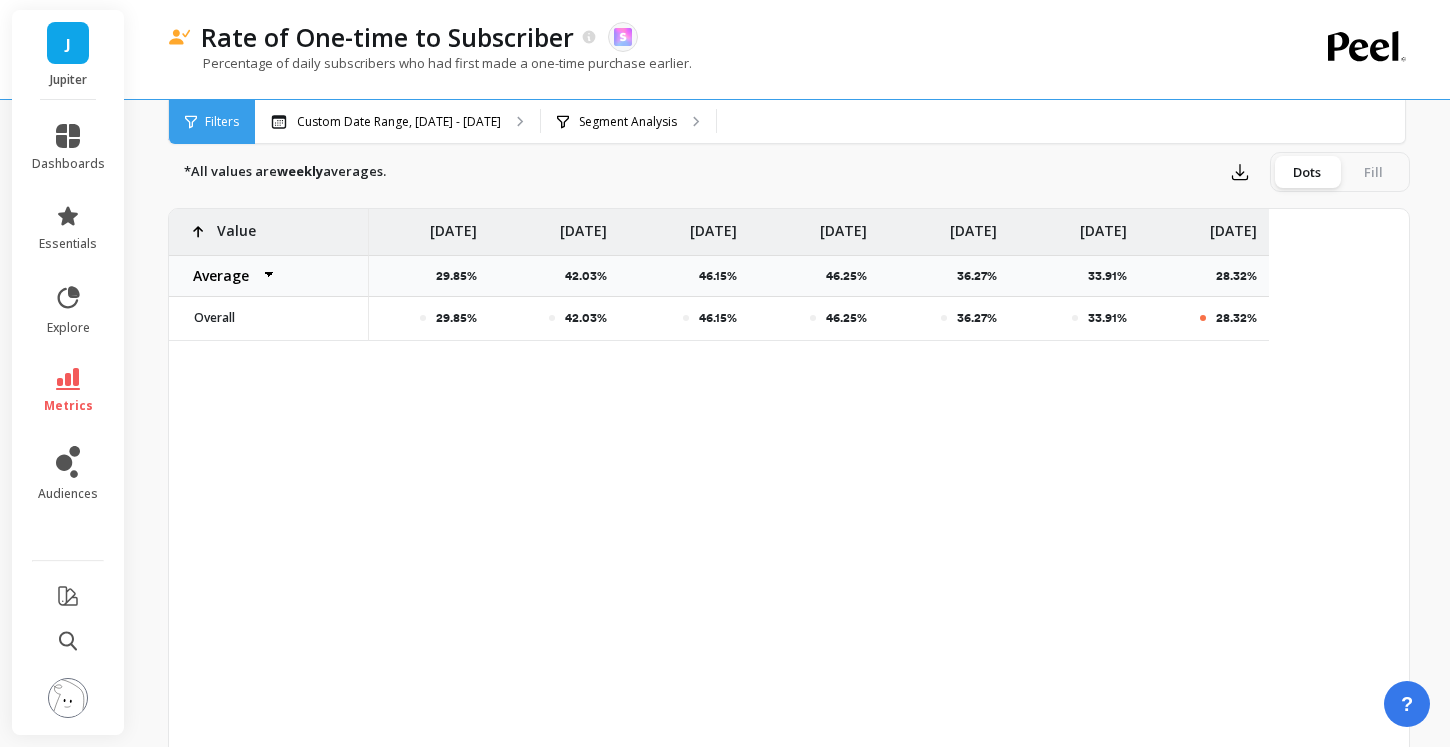 scroll, scrollTop: 0, scrollLeft: 5850, axis: horizontal 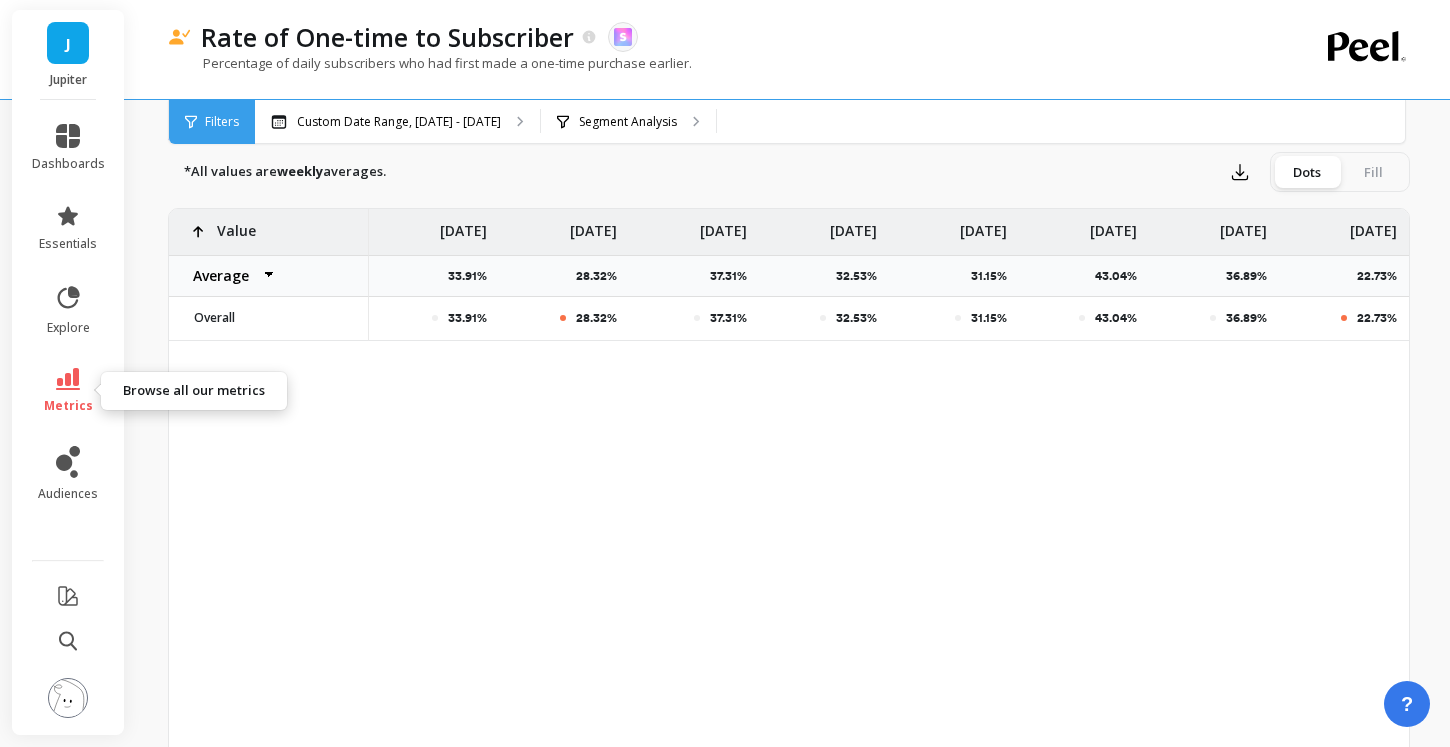 click on "metrics" at bounding box center [68, 406] 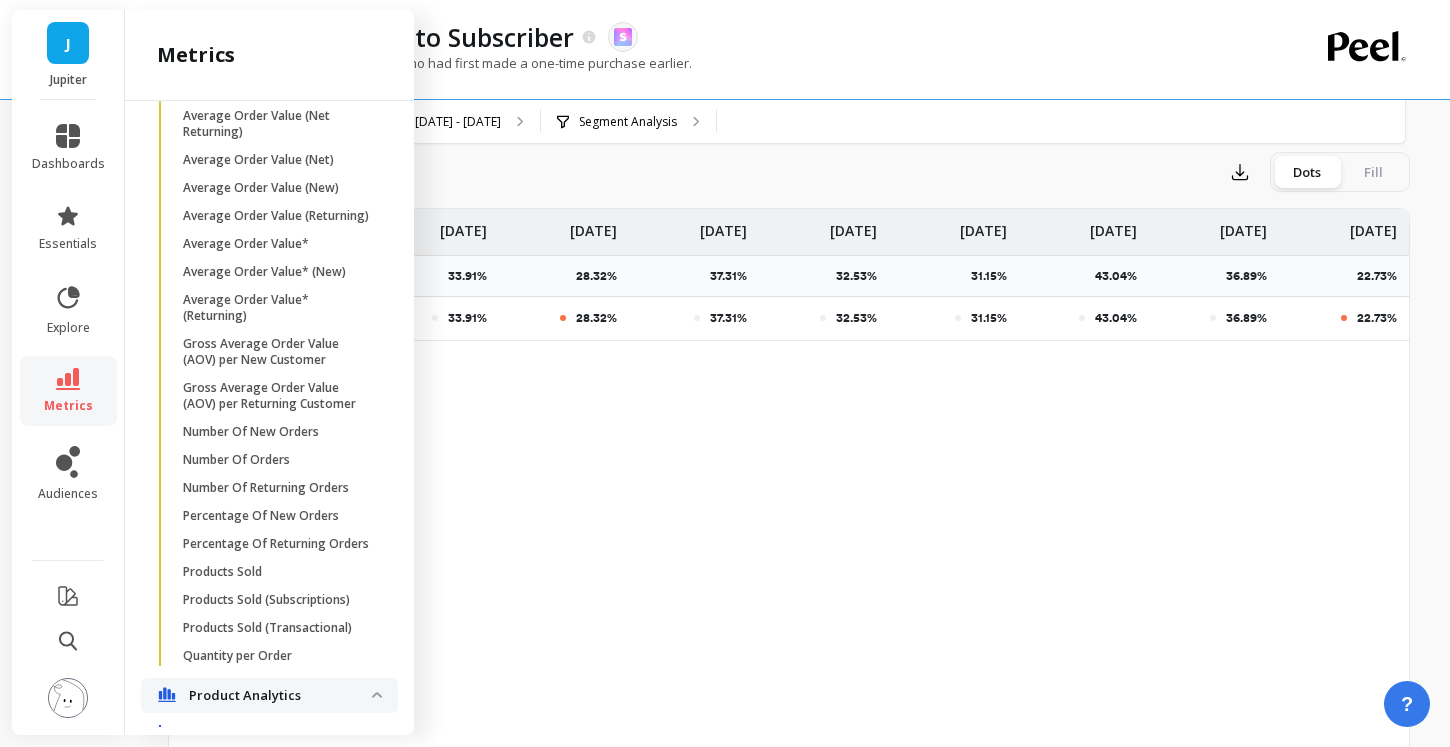 scroll, scrollTop: 2812, scrollLeft: 0, axis: vertical 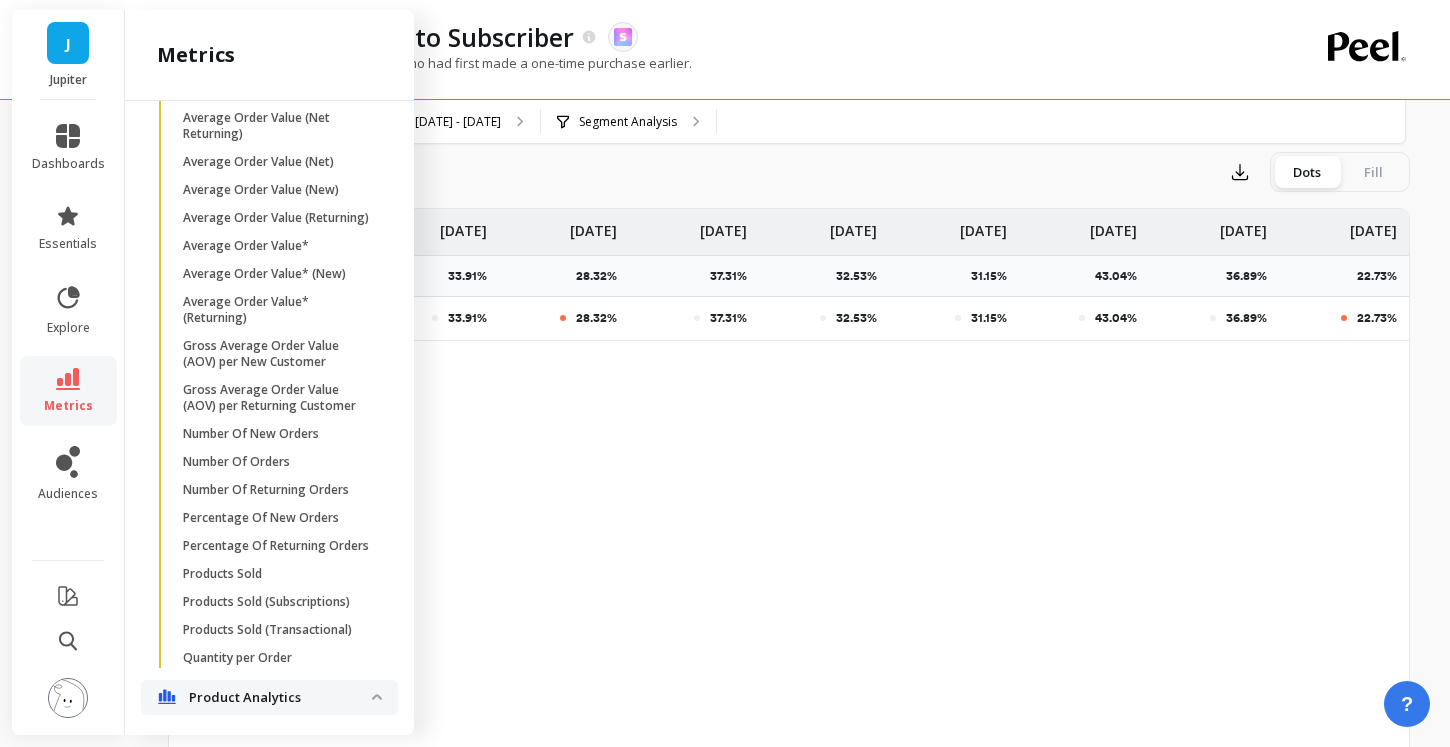 click on "46.15% 46.25% 36.27% 33.91% 28.32% 37.31% 32.53% 31.15% 43.04% 36.89% 22.73% Value Average Sum Max Min May 12   46.25% May 19   36.27% May 26   33.91% Jun 2   28.32% Jun 9   37.31% Jun 16   32.53% Jun 23   31.15% Jun 30   43.04% Jul 7   36.89% Jul 14   22.73% Overall Overall" at bounding box center [789, 523] 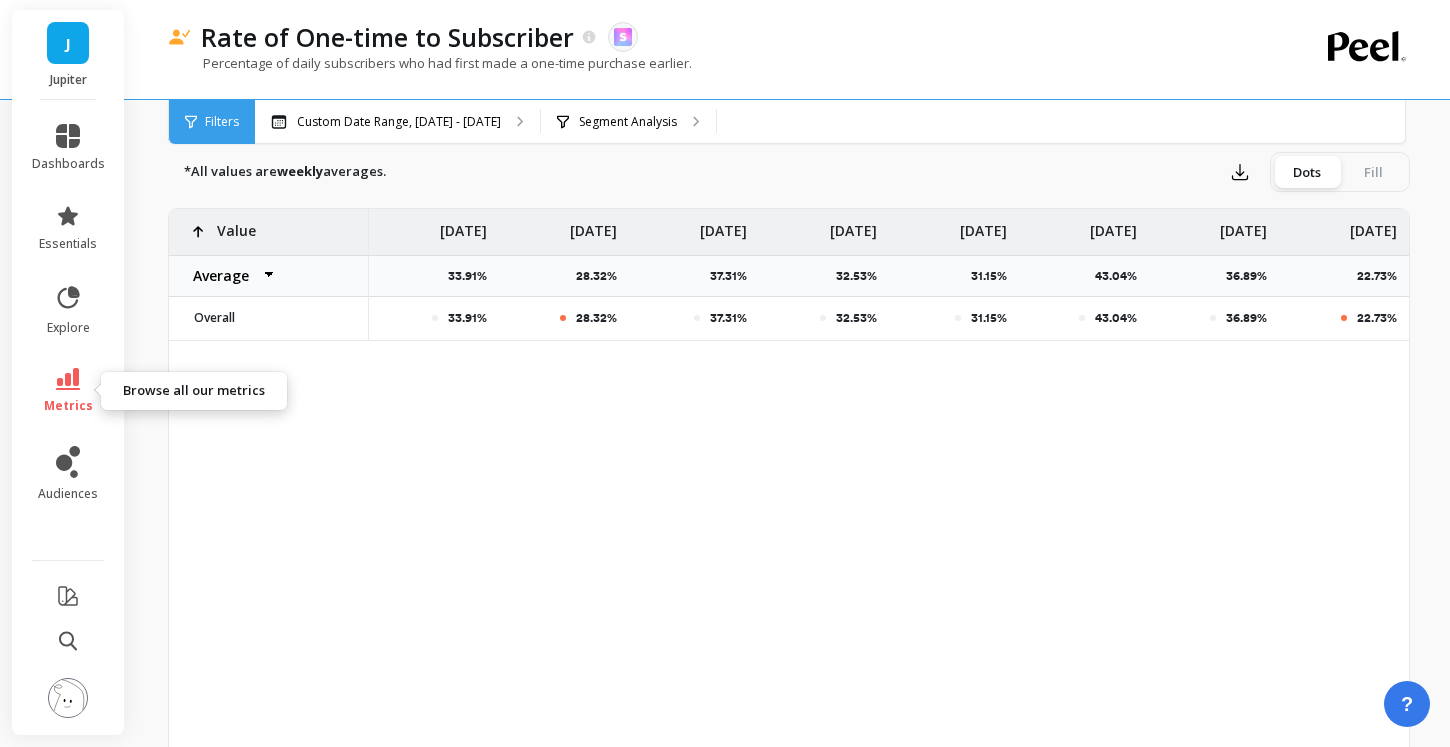click on "metrics" at bounding box center [68, 406] 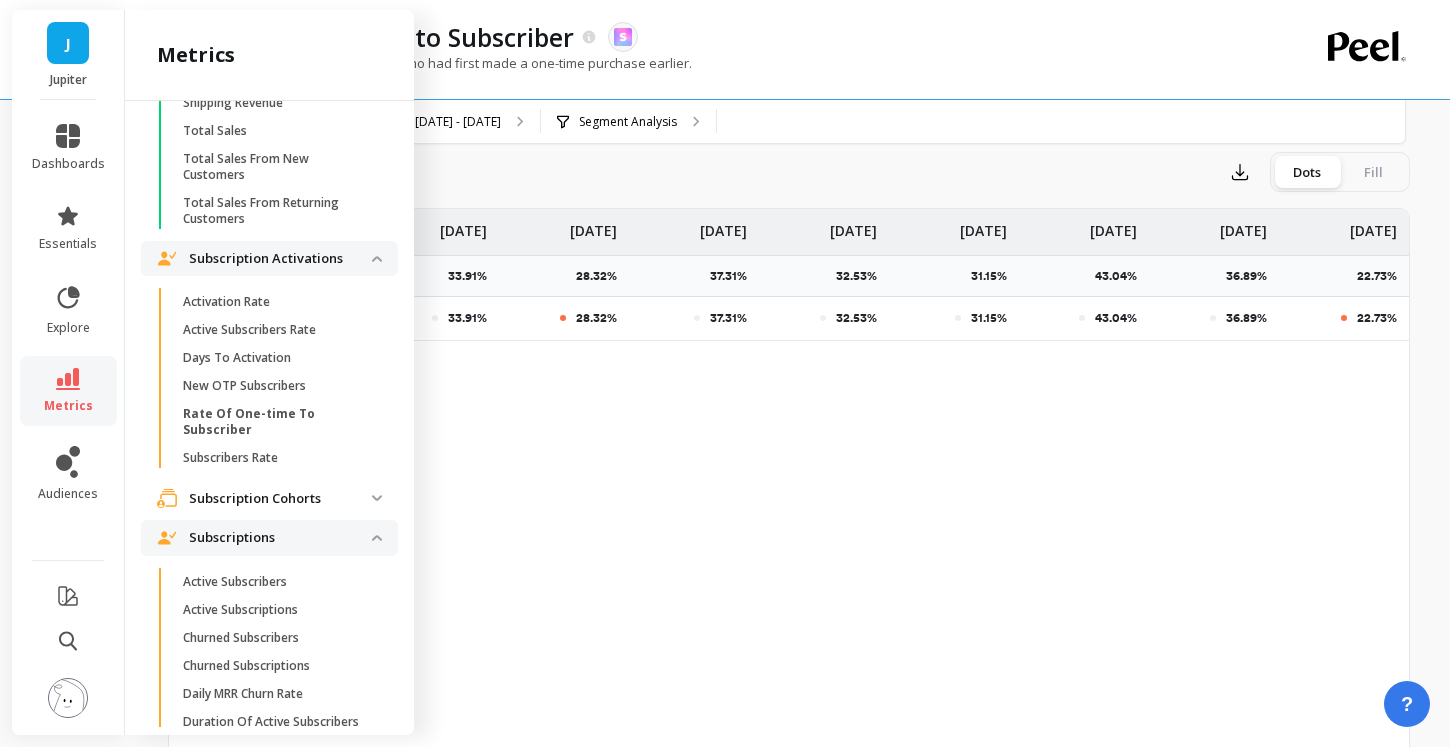scroll, scrollTop: 4278, scrollLeft: 0, axis: vertical 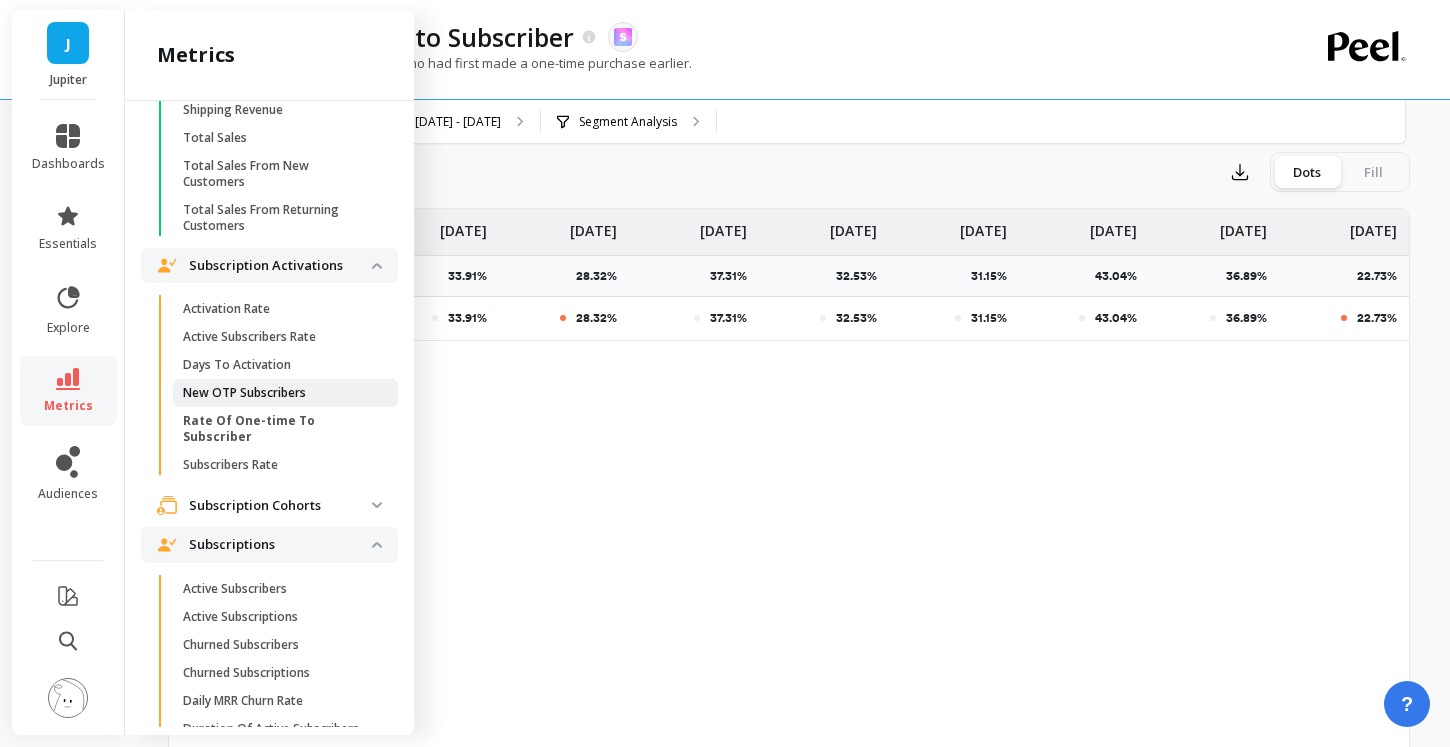 click on "New OTP Subscribers" at bounding box center [244, 393] 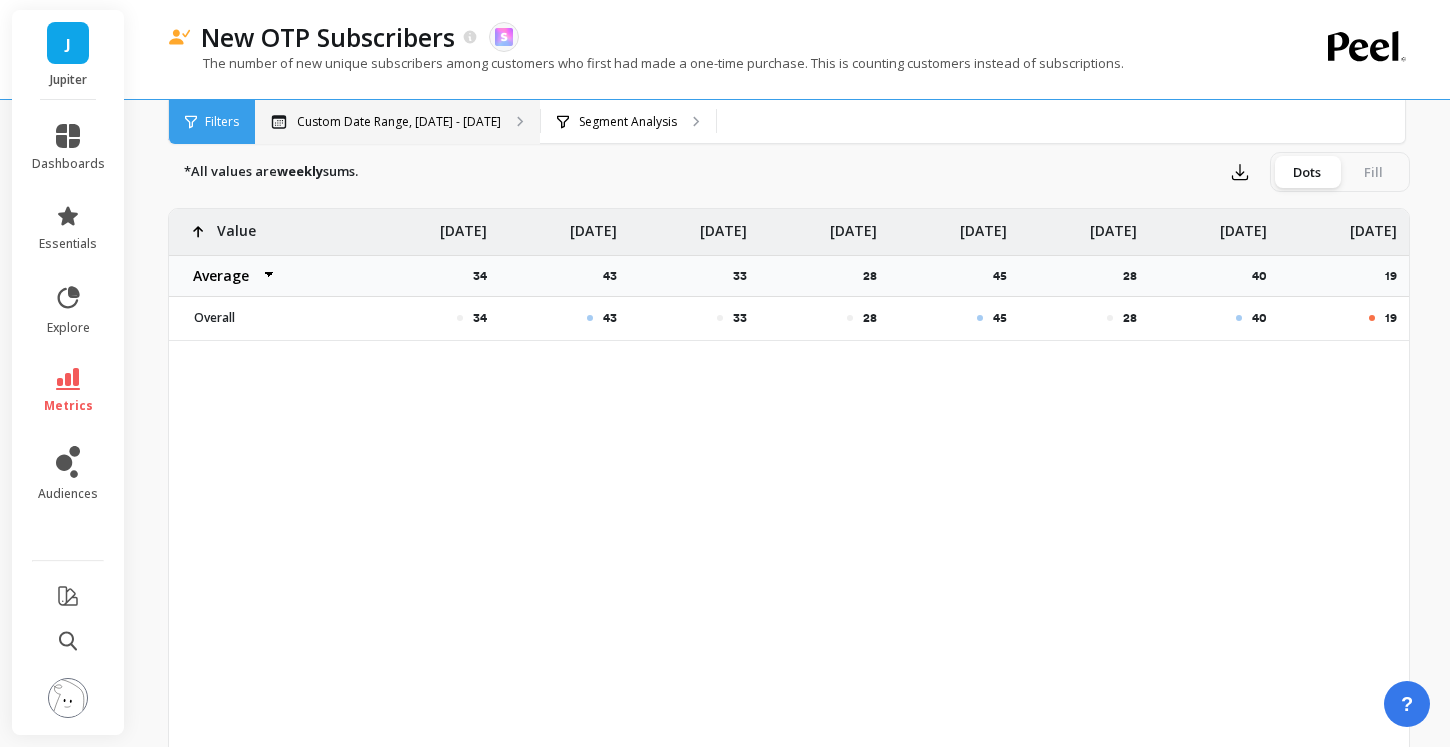 click on "Custom Date Range,  [DATE] - [DATE]" at bounding box center [399, 122] 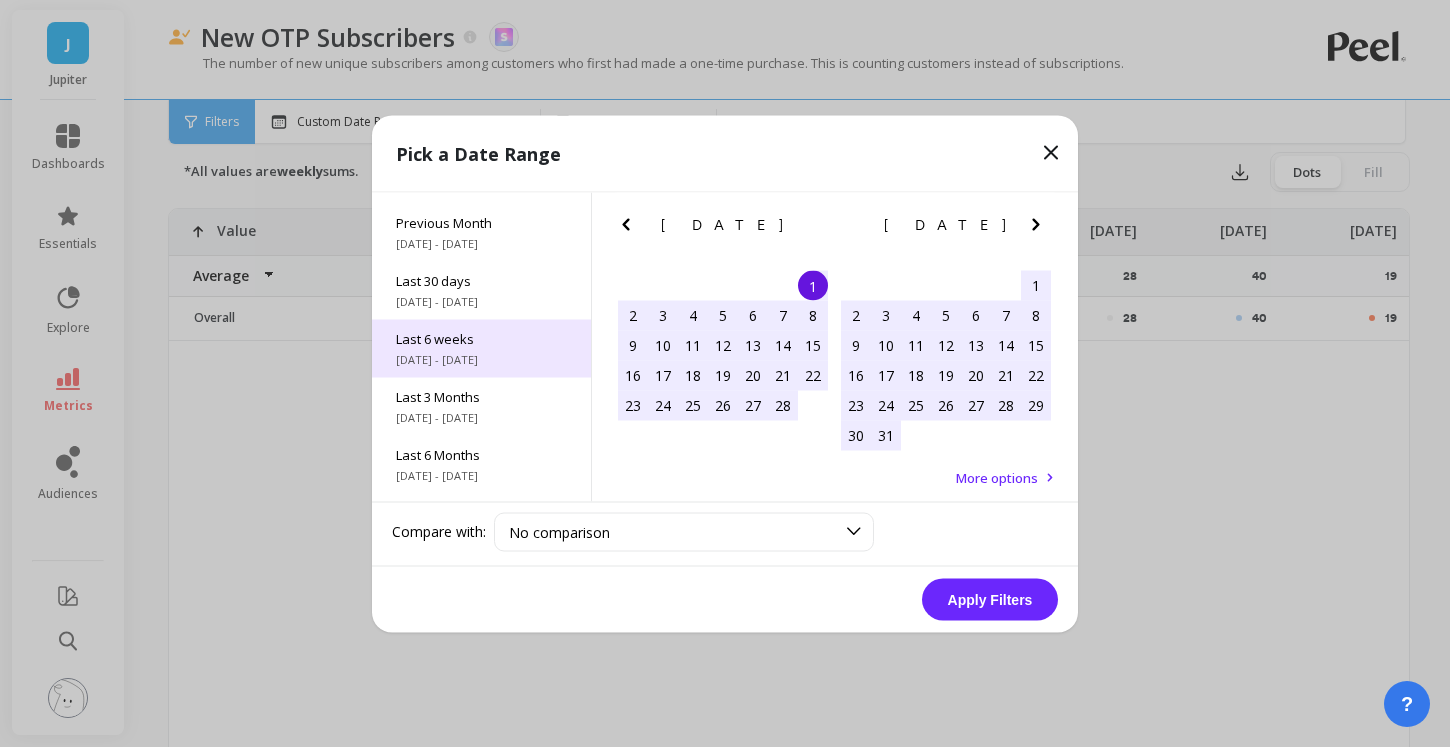 scroll, scrollTop: 271, scrollLeft: 0, axis: vertical 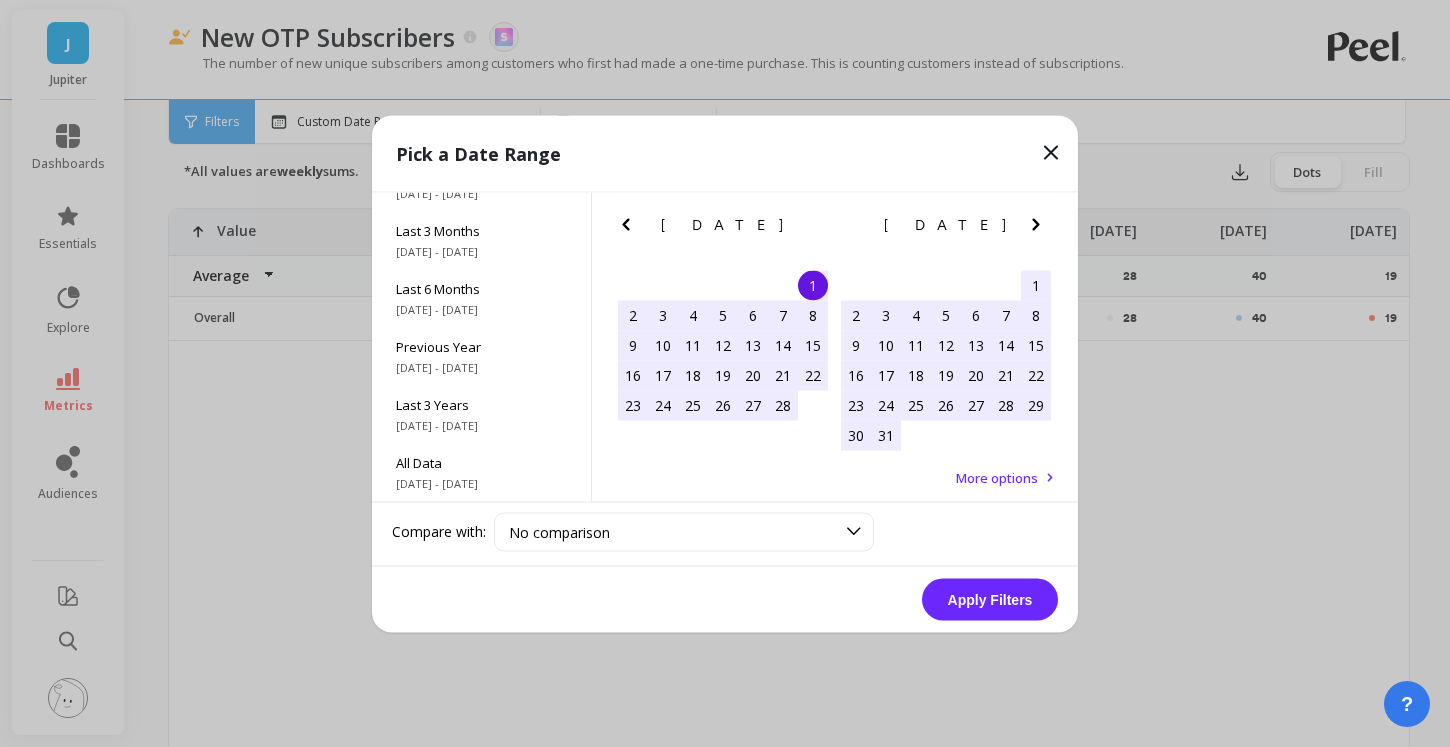 click 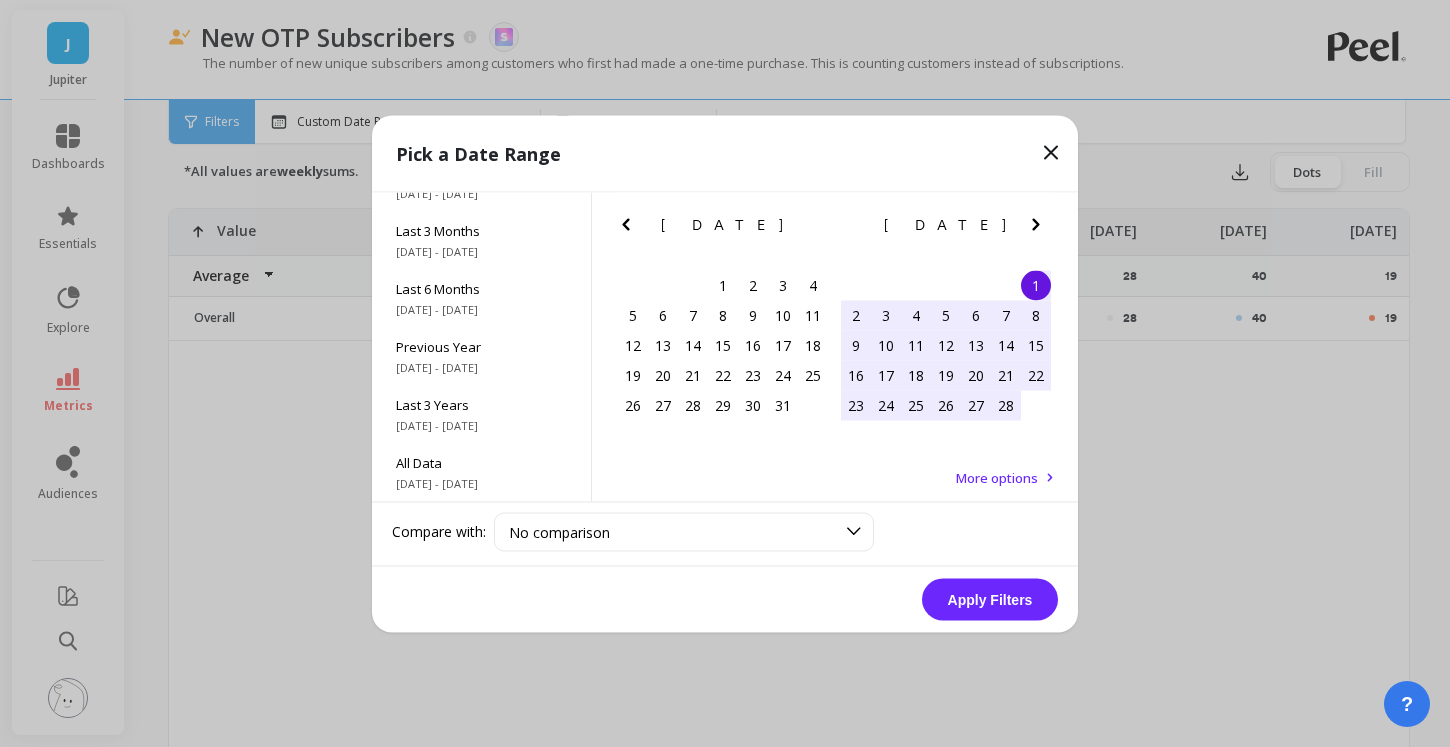 click 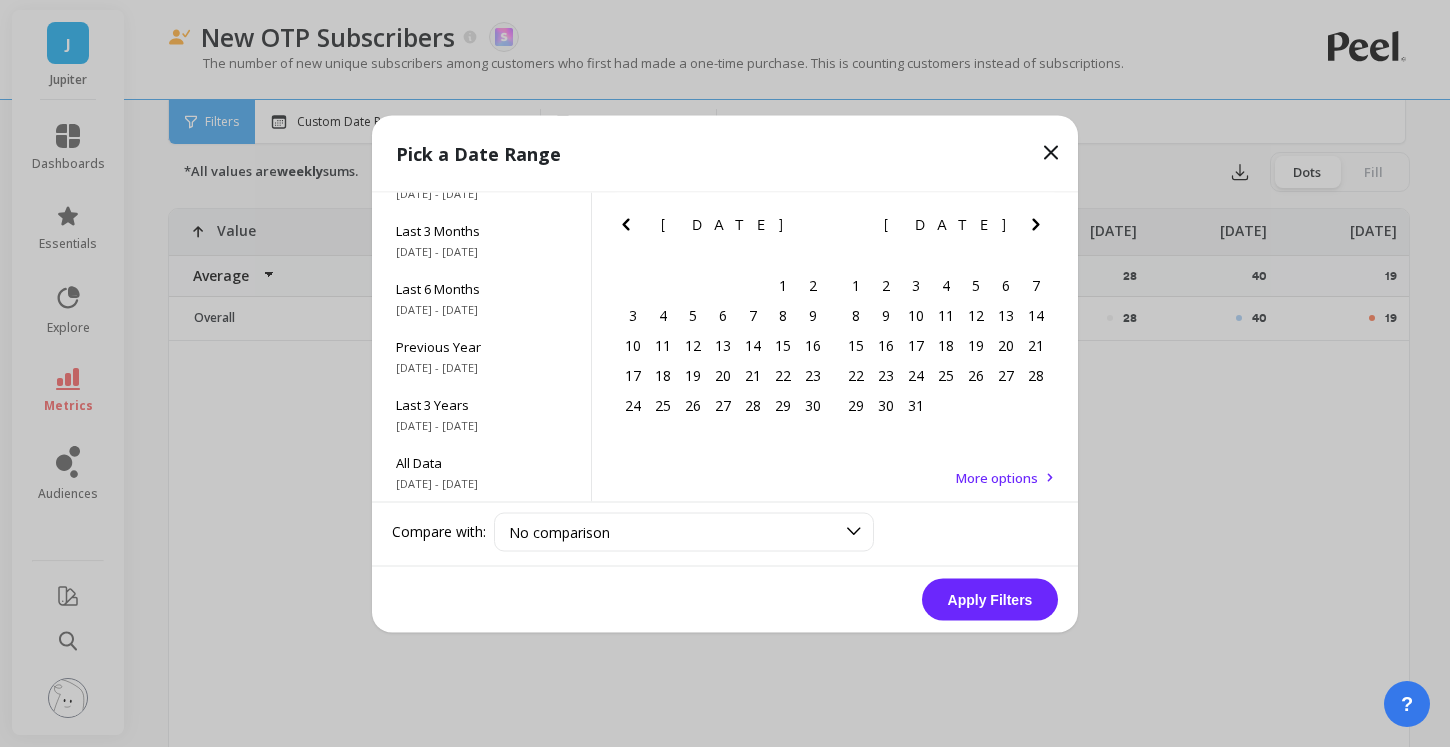 click 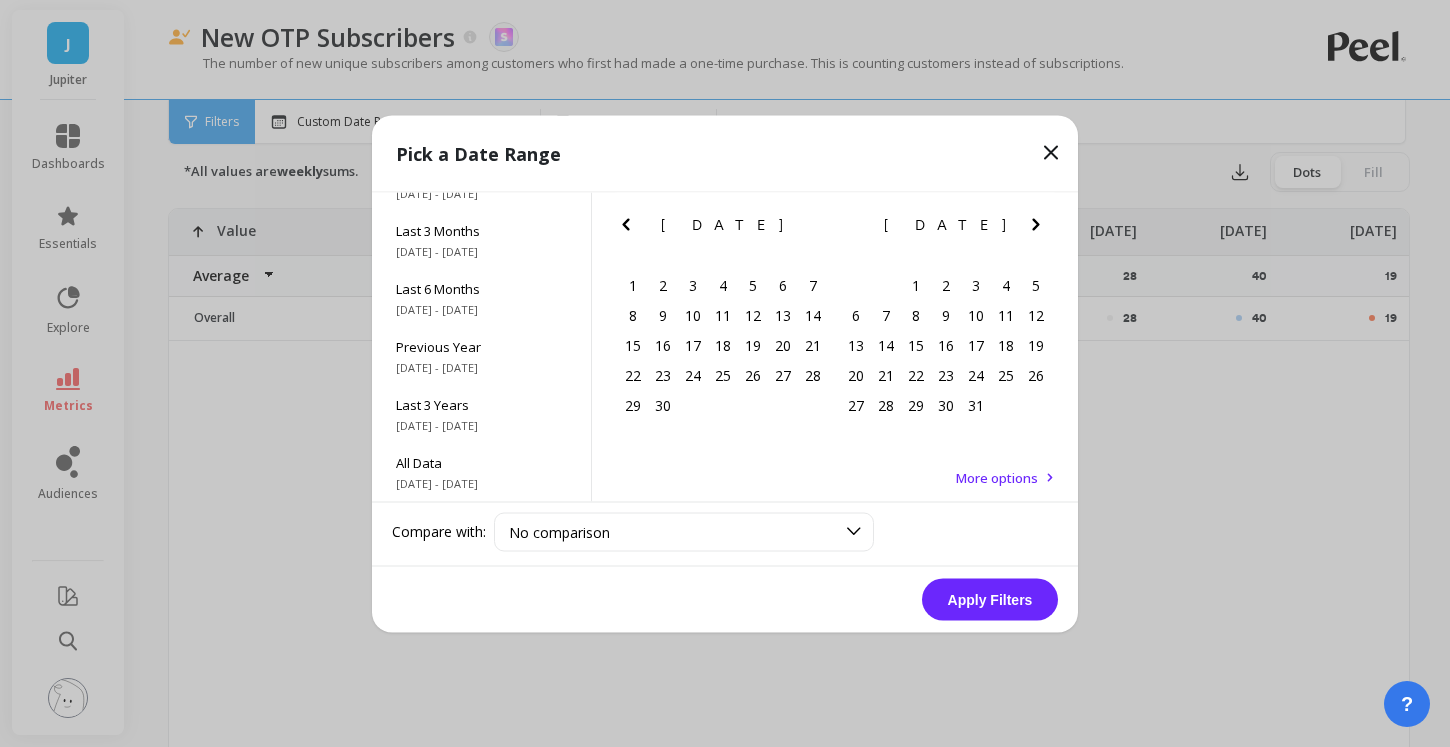 click 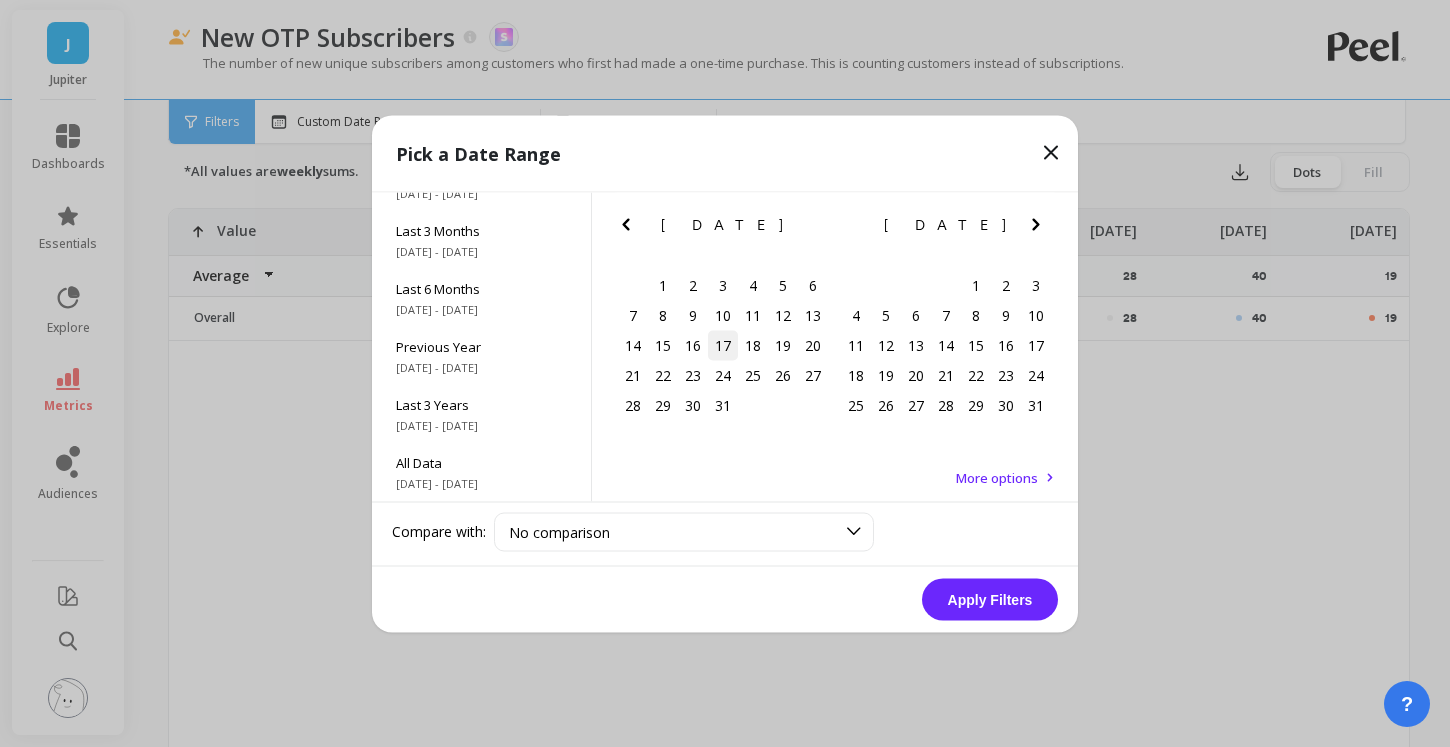 click on "17" at bounding box center (723, 345) 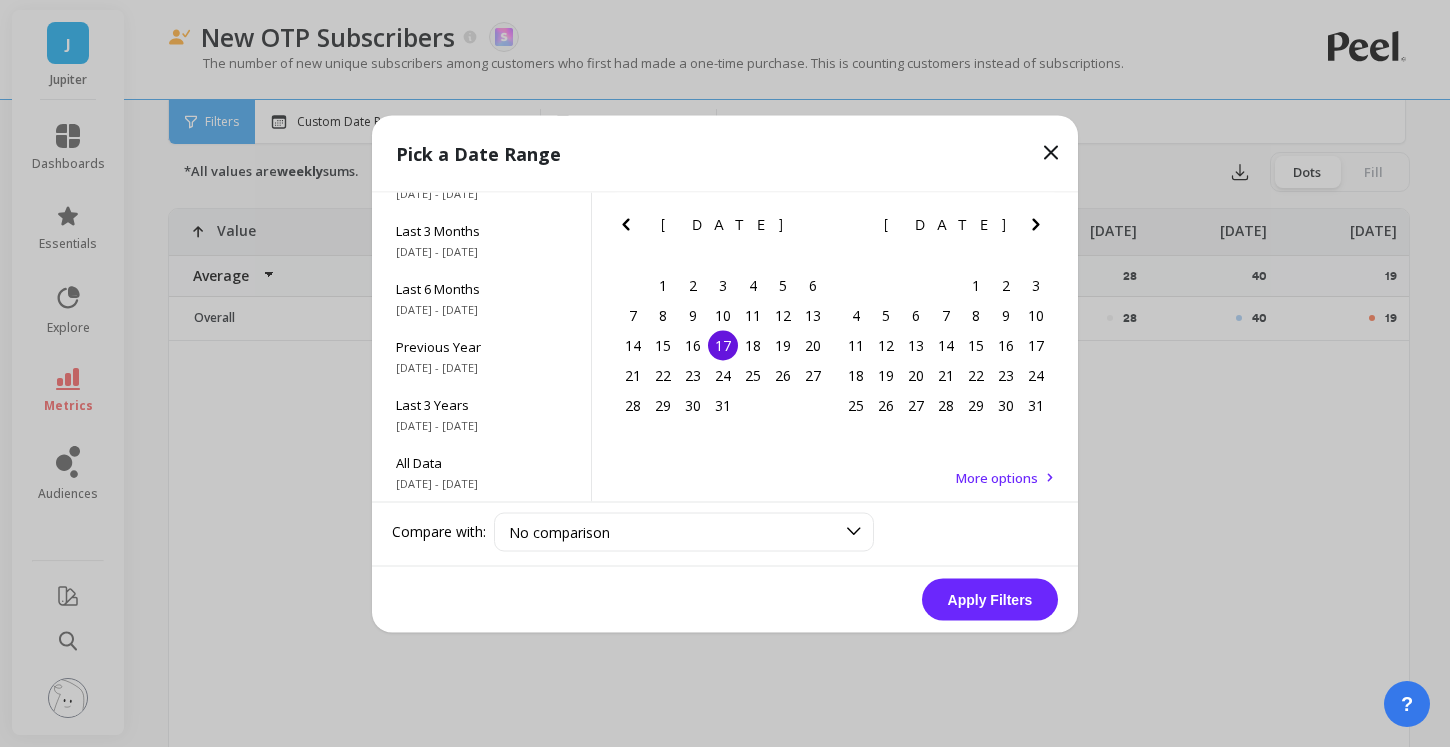 click 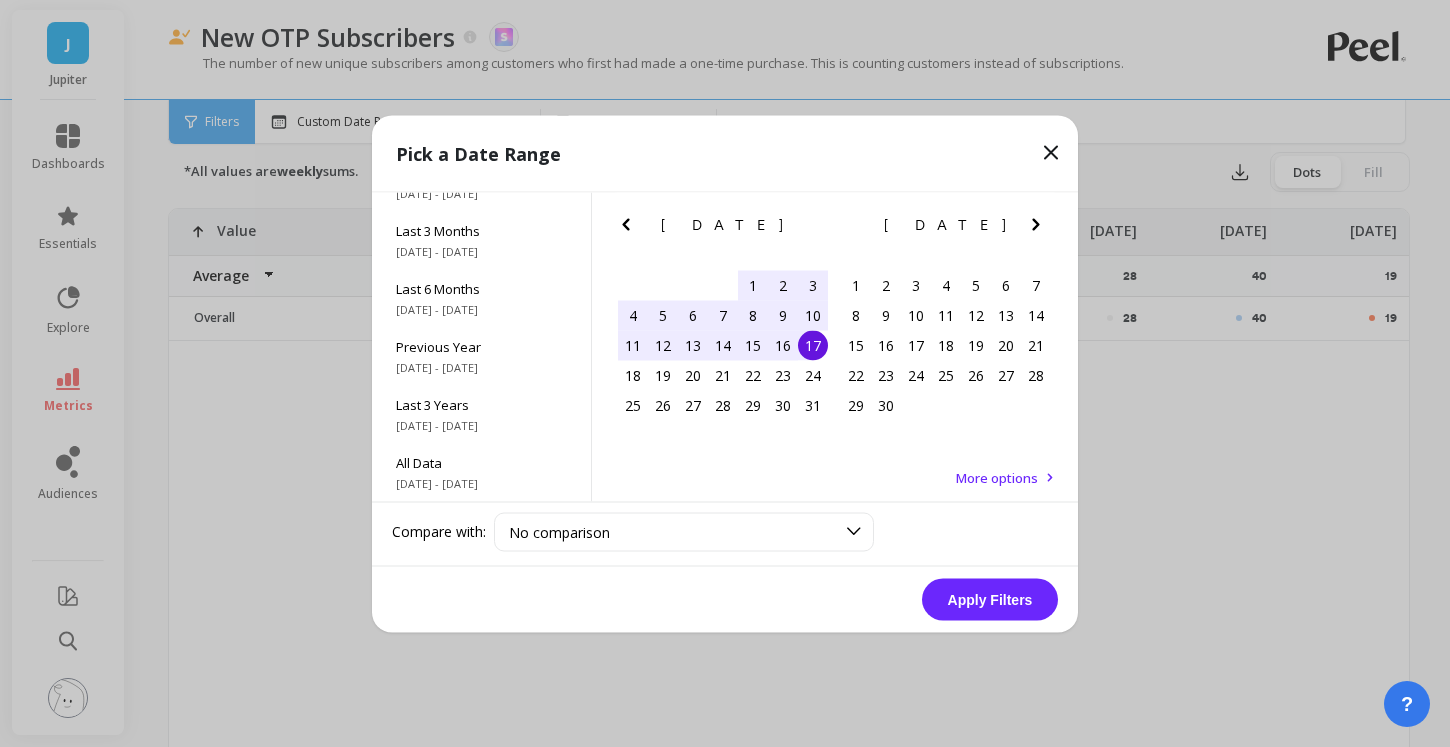 click 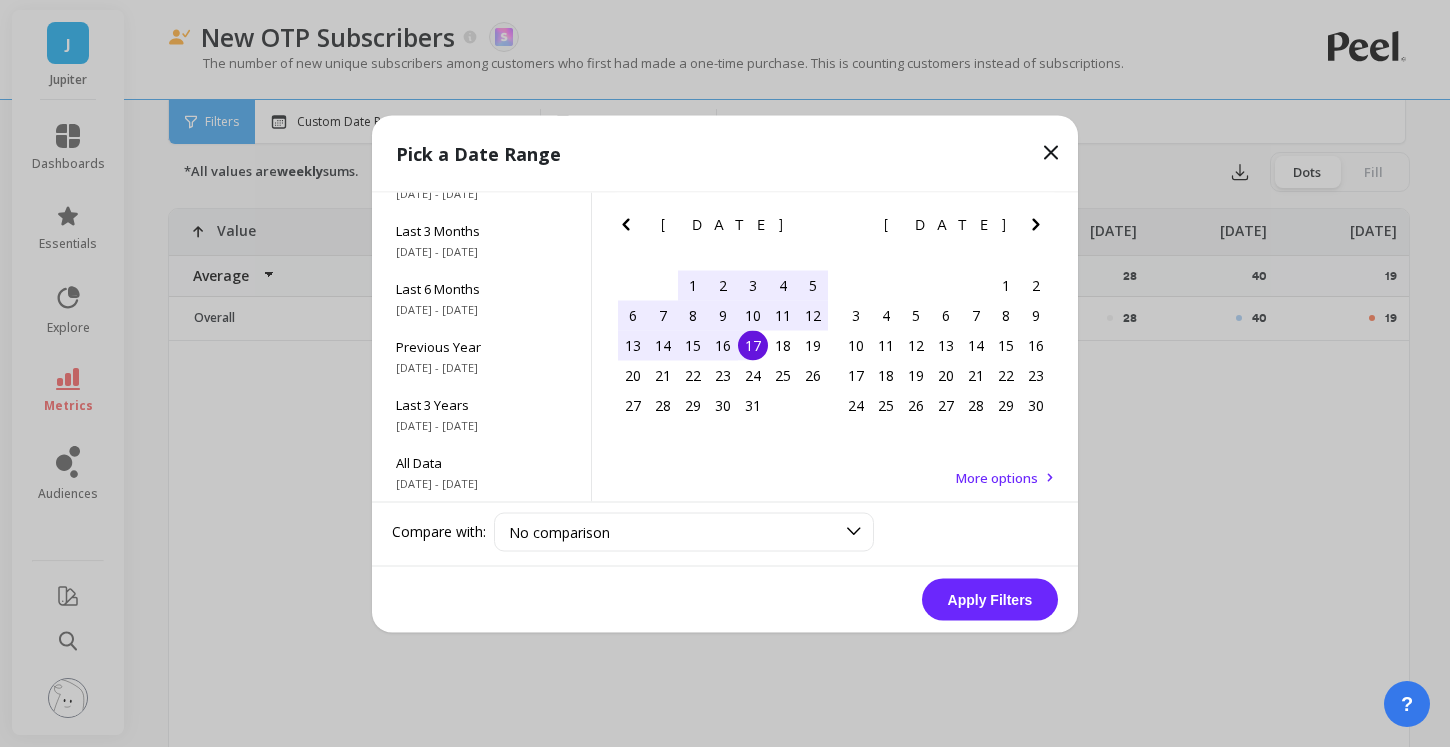 click 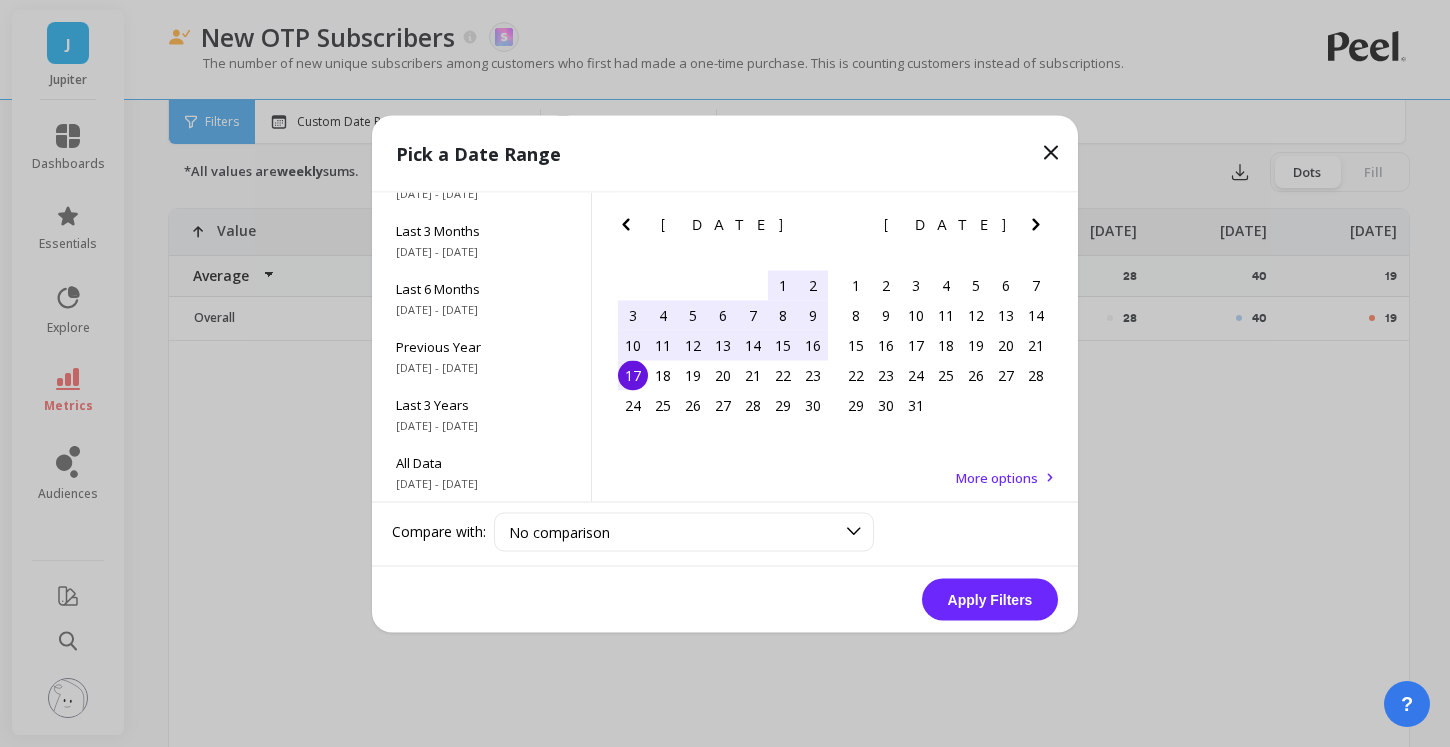 click 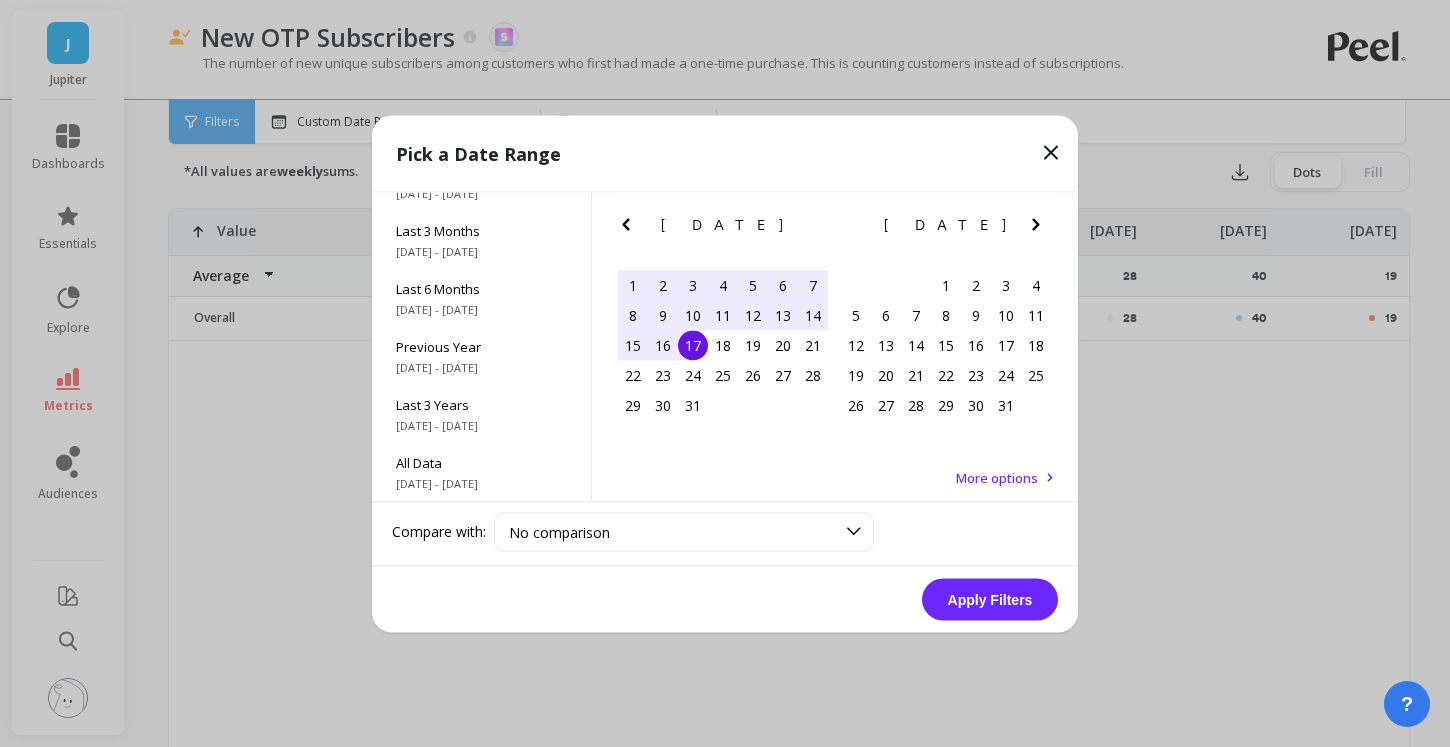 click 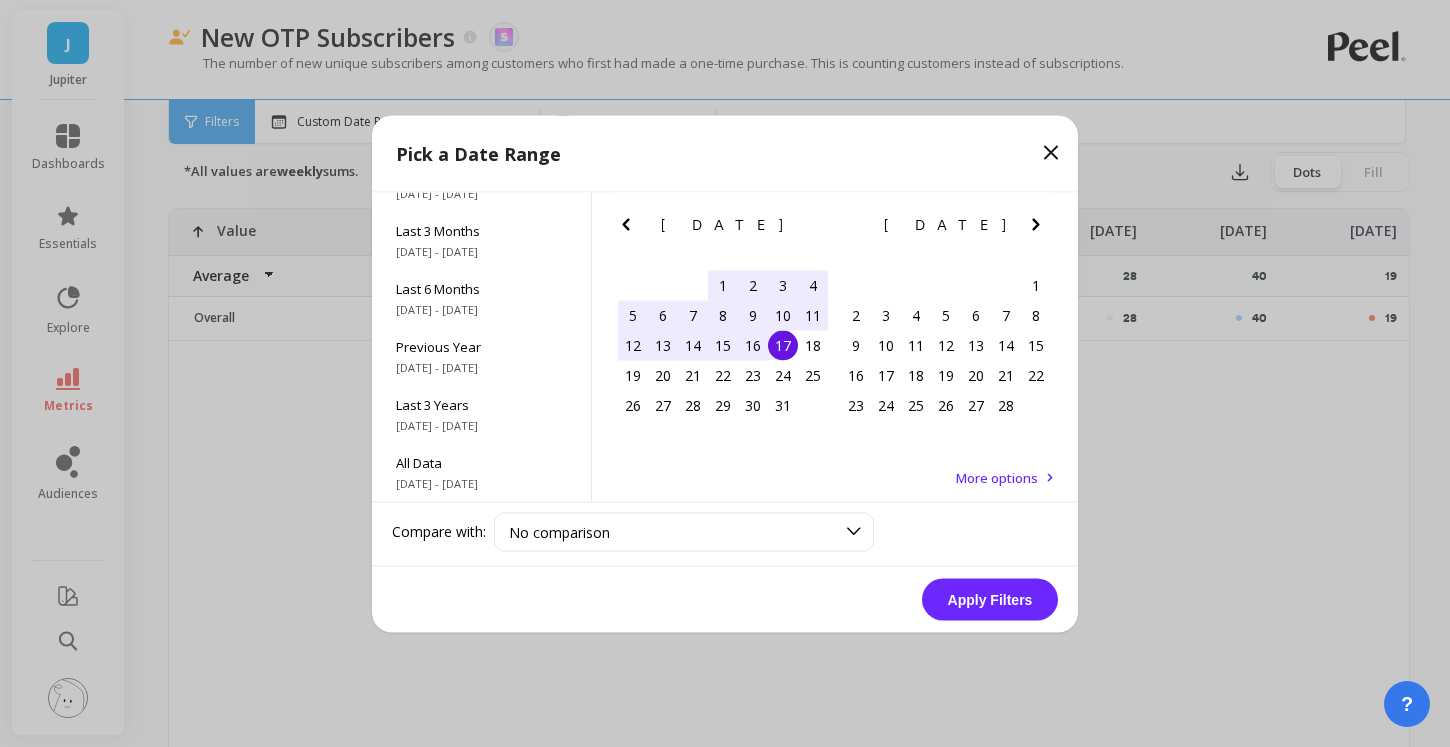 click 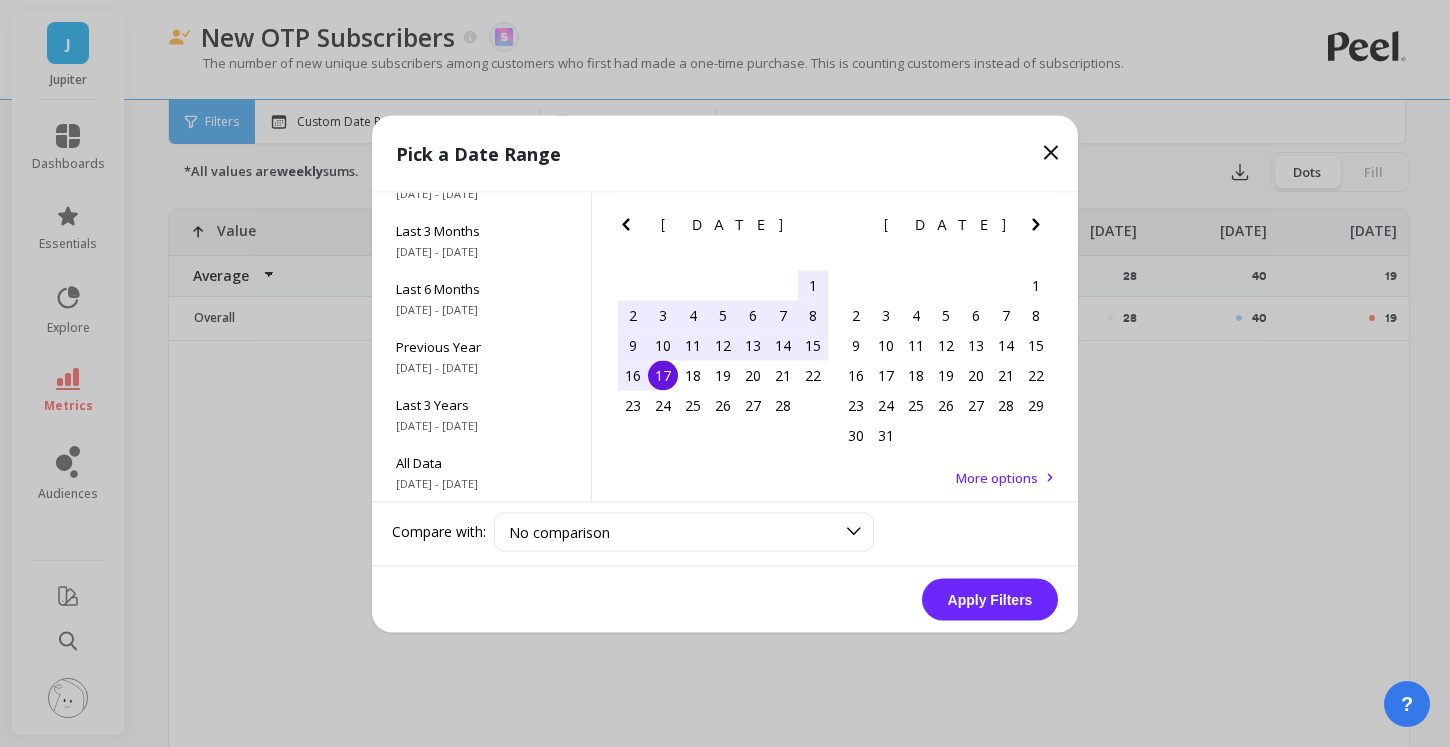 click 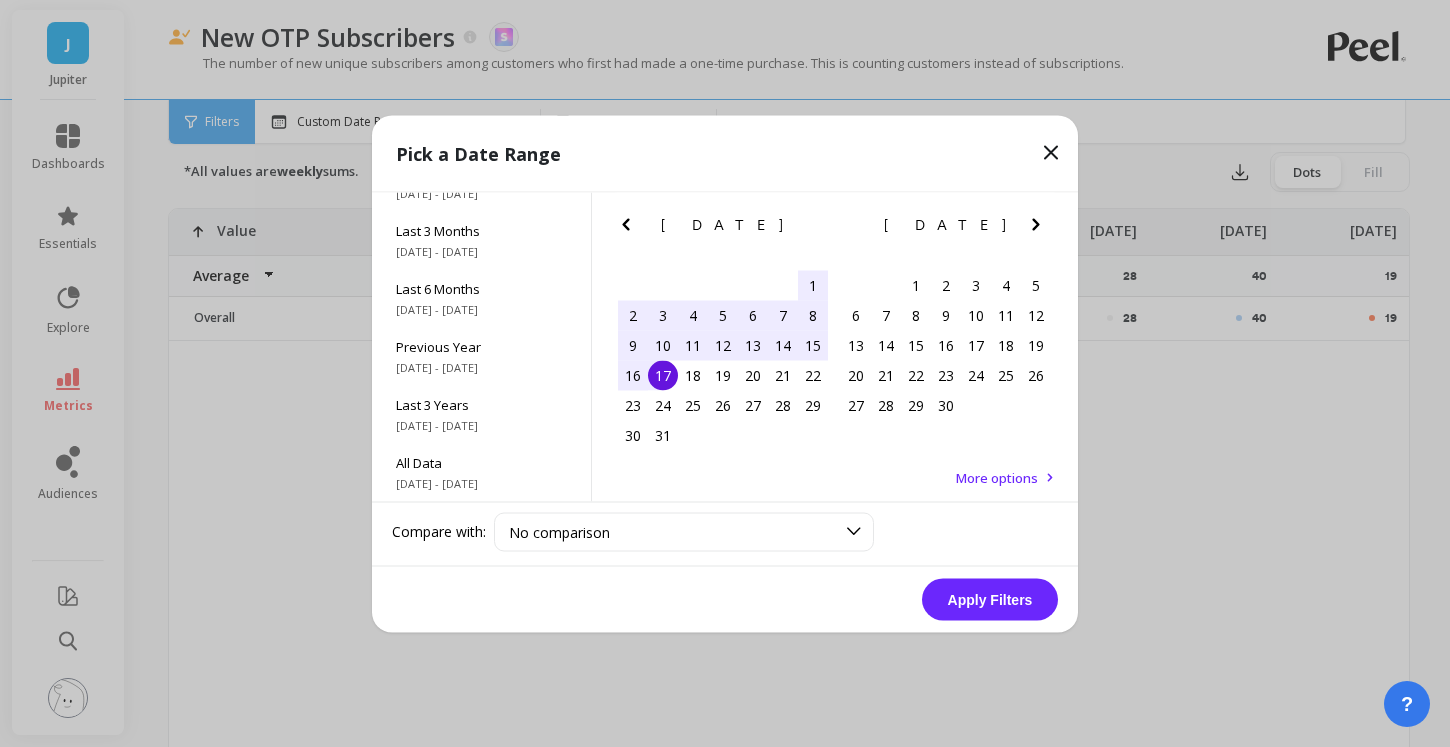 click 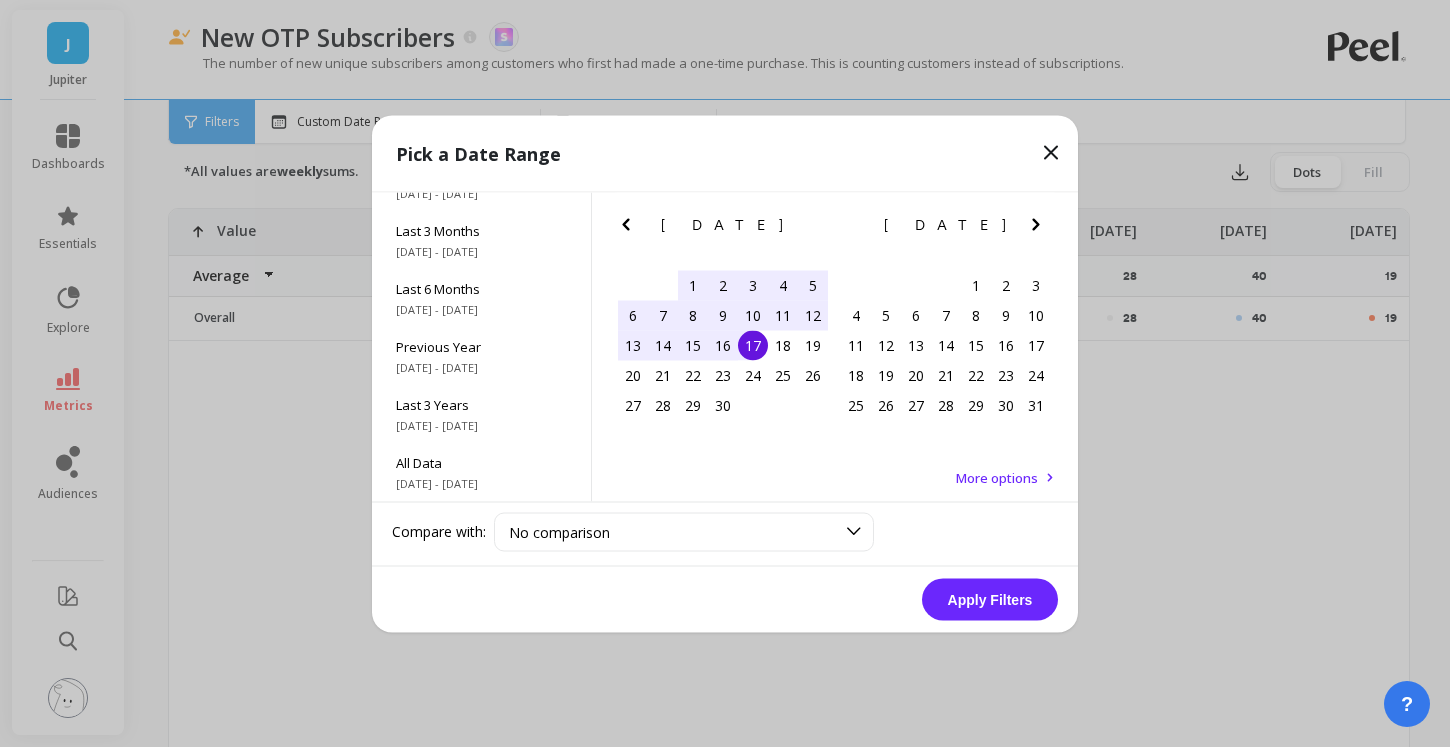 click 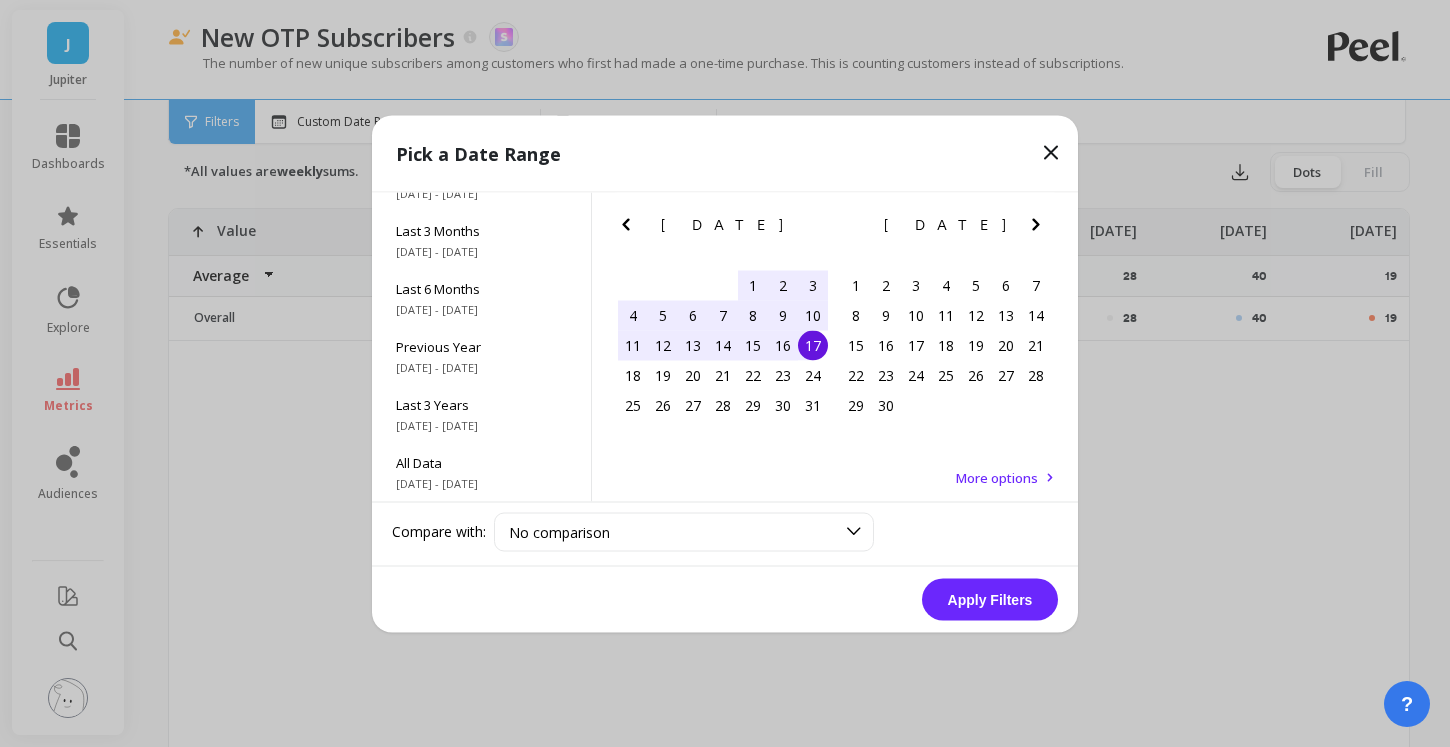 click 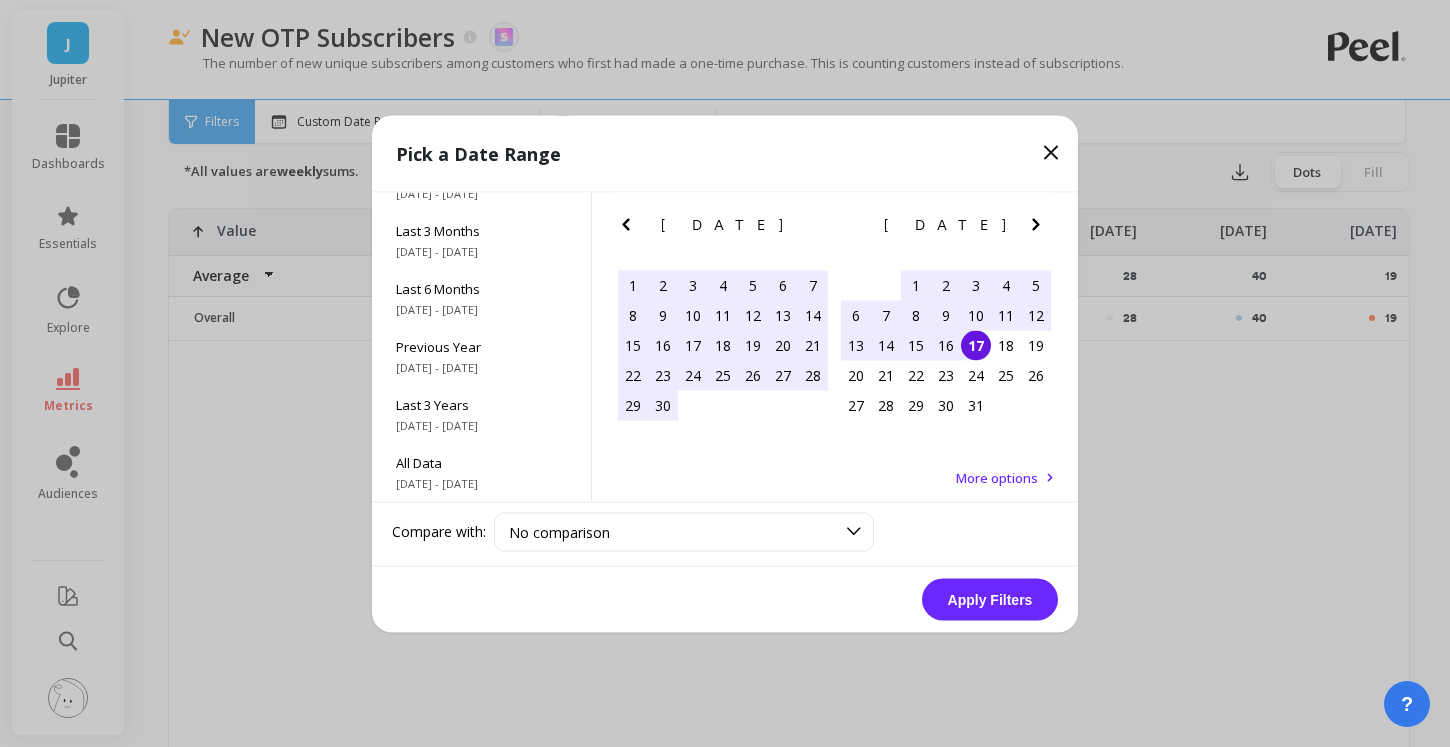 click on "17" at bounding box center (976, 345) 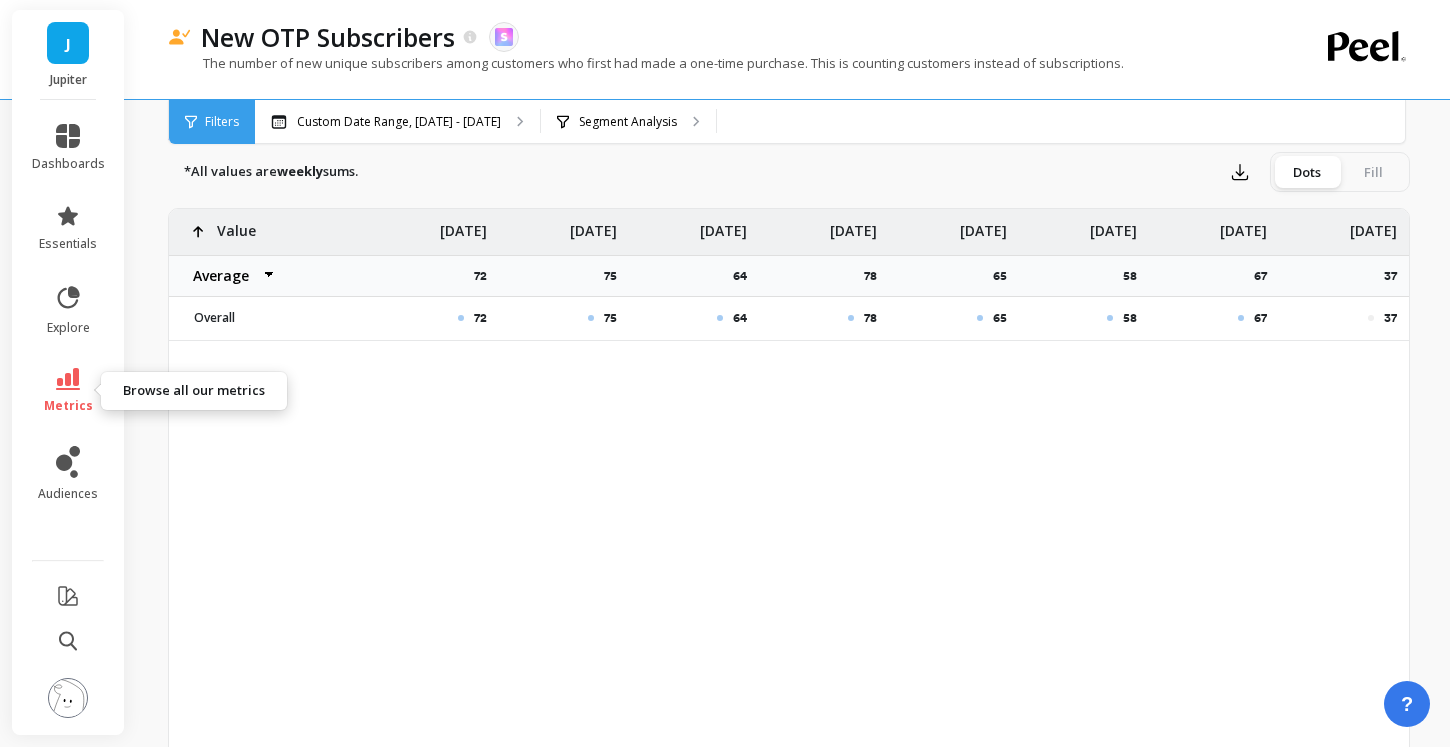 click 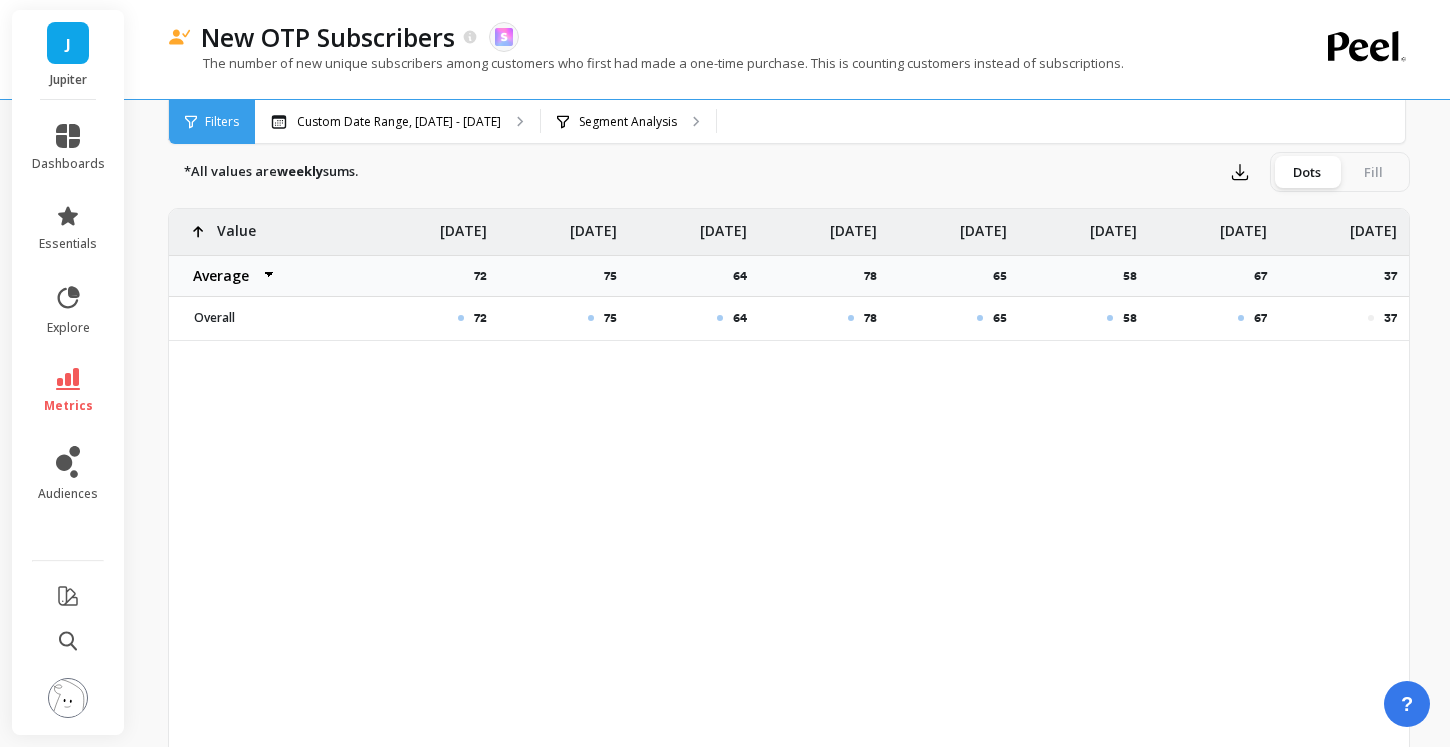 scroll, scrollTop: 0, scrollLeft: 0, axis: both 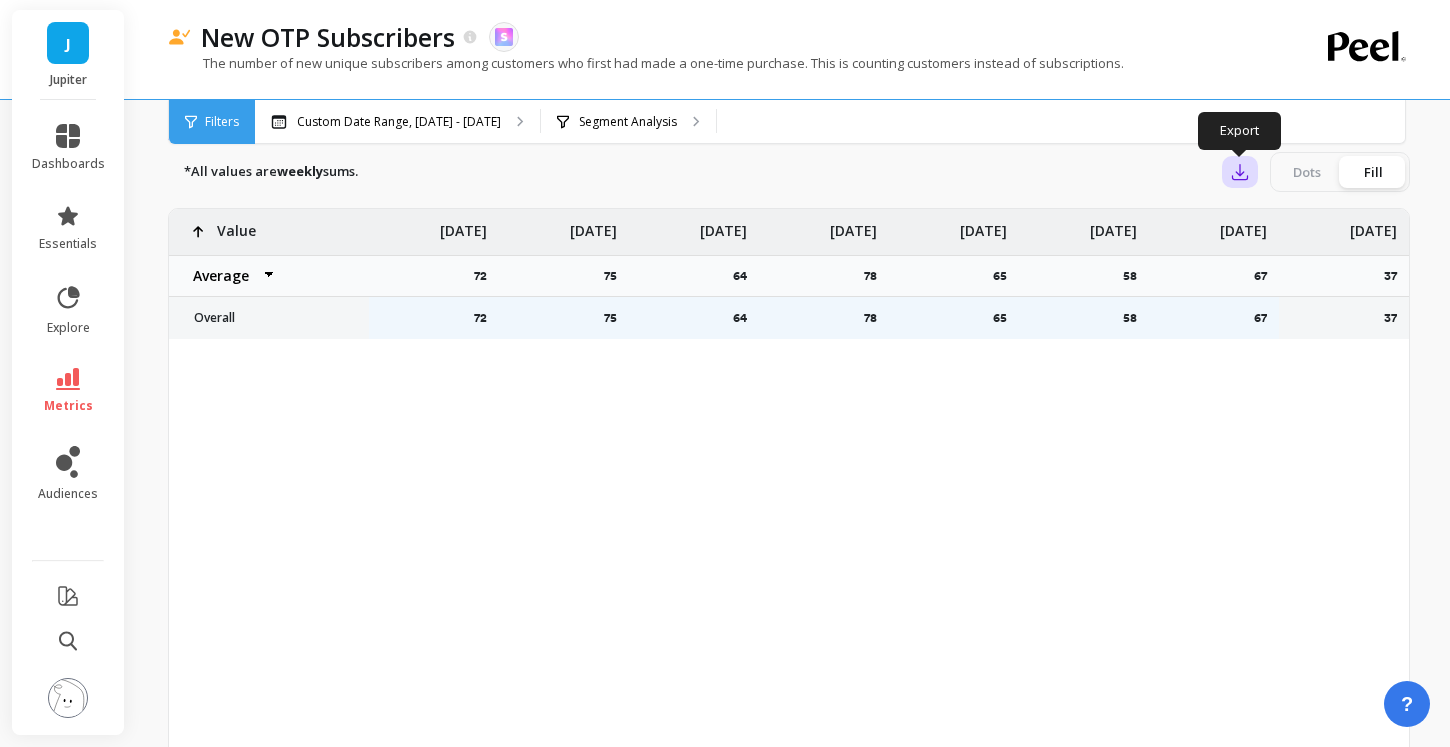 click at bounding box center [1240, 172] 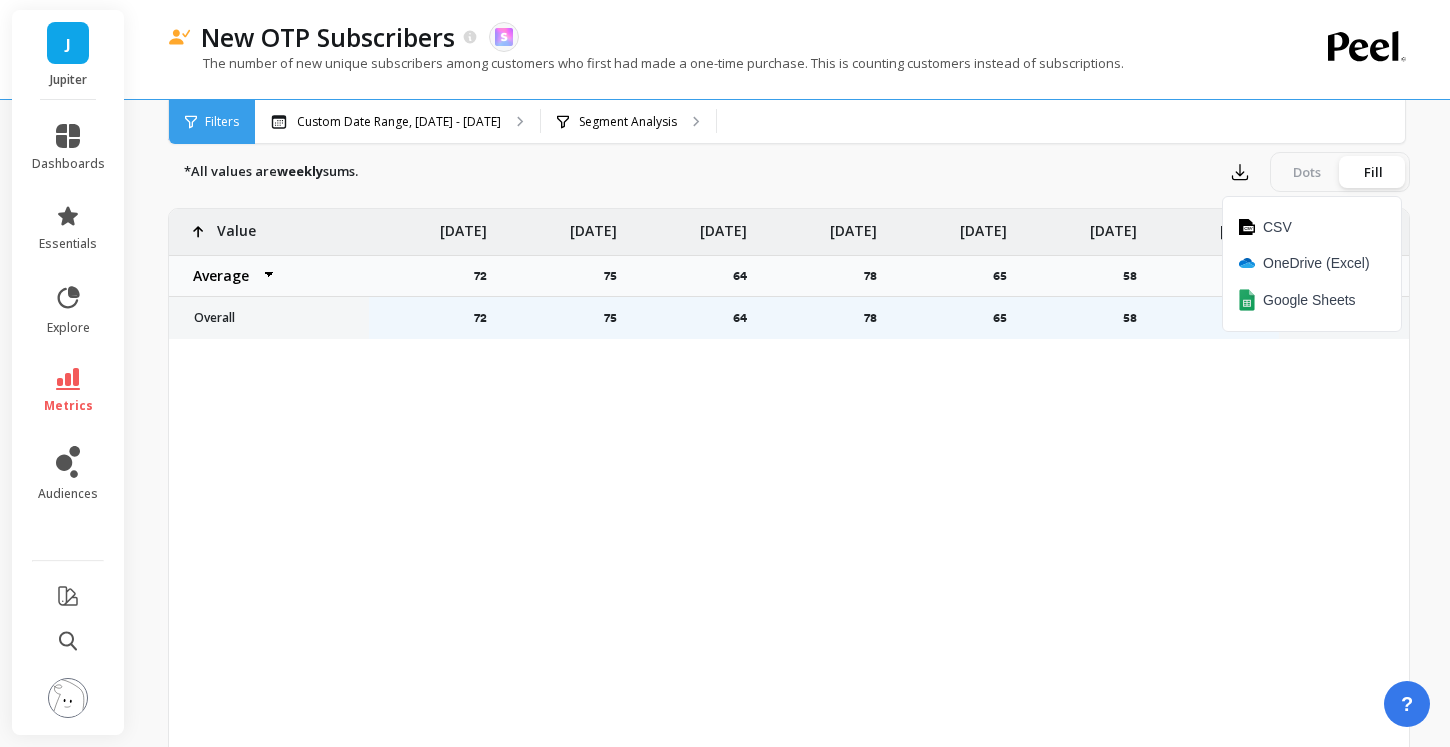 click on "*All values are  weekly  sums. Export CSV OneDrive (Excel) Google Sheets Dots Fill 72 75 64 78 65 58 67 37 67 Value Average Sum Max Min Jul 15   72 Jul 22   75 Jul 29   64 Aug 5   78 Aug 12   65 Aug 19   58 Aug 26   67 Sep 2   37 Sep 9   67 Overall Overall Values are 30%  above  avg. Values are 30%  below  avg." at bounding box center (789, 509) 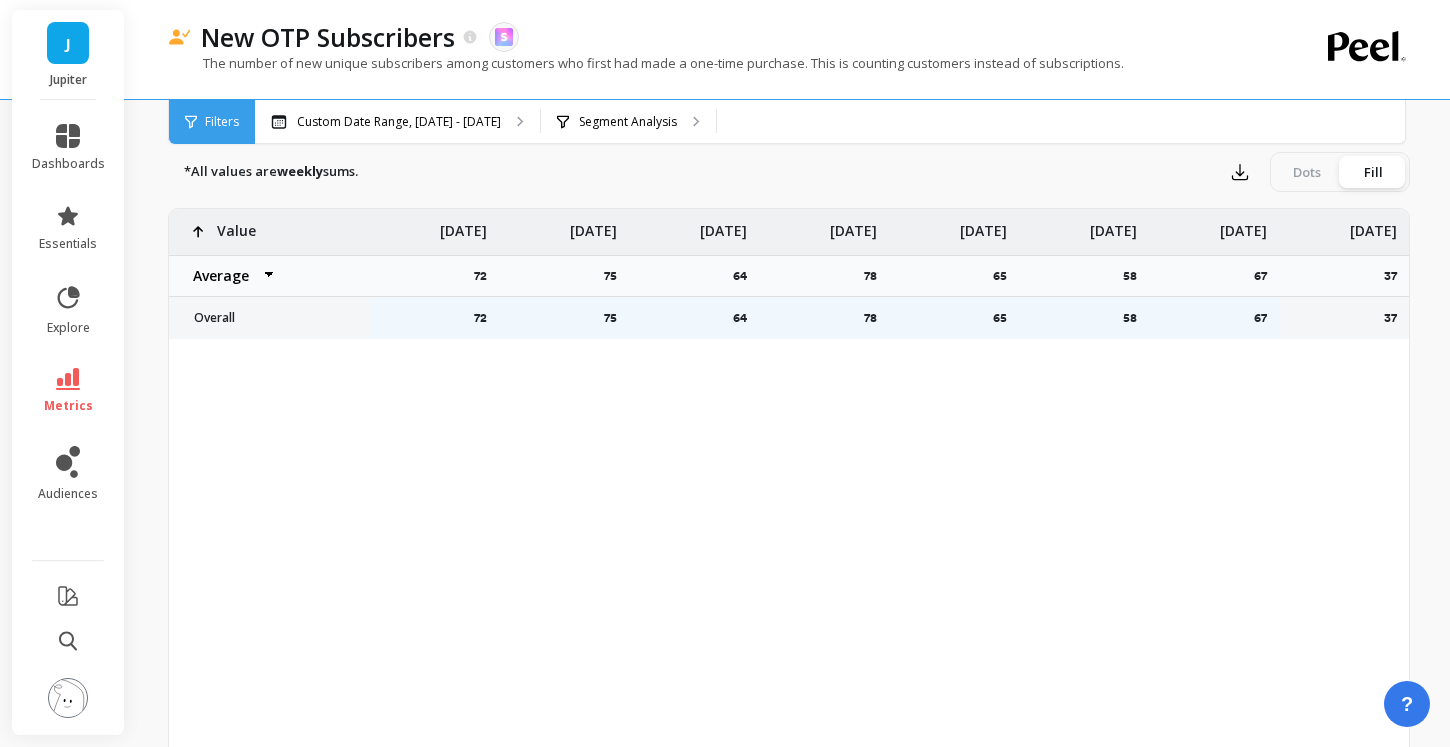 click on "Dots" at bounding box center [1307, 172] 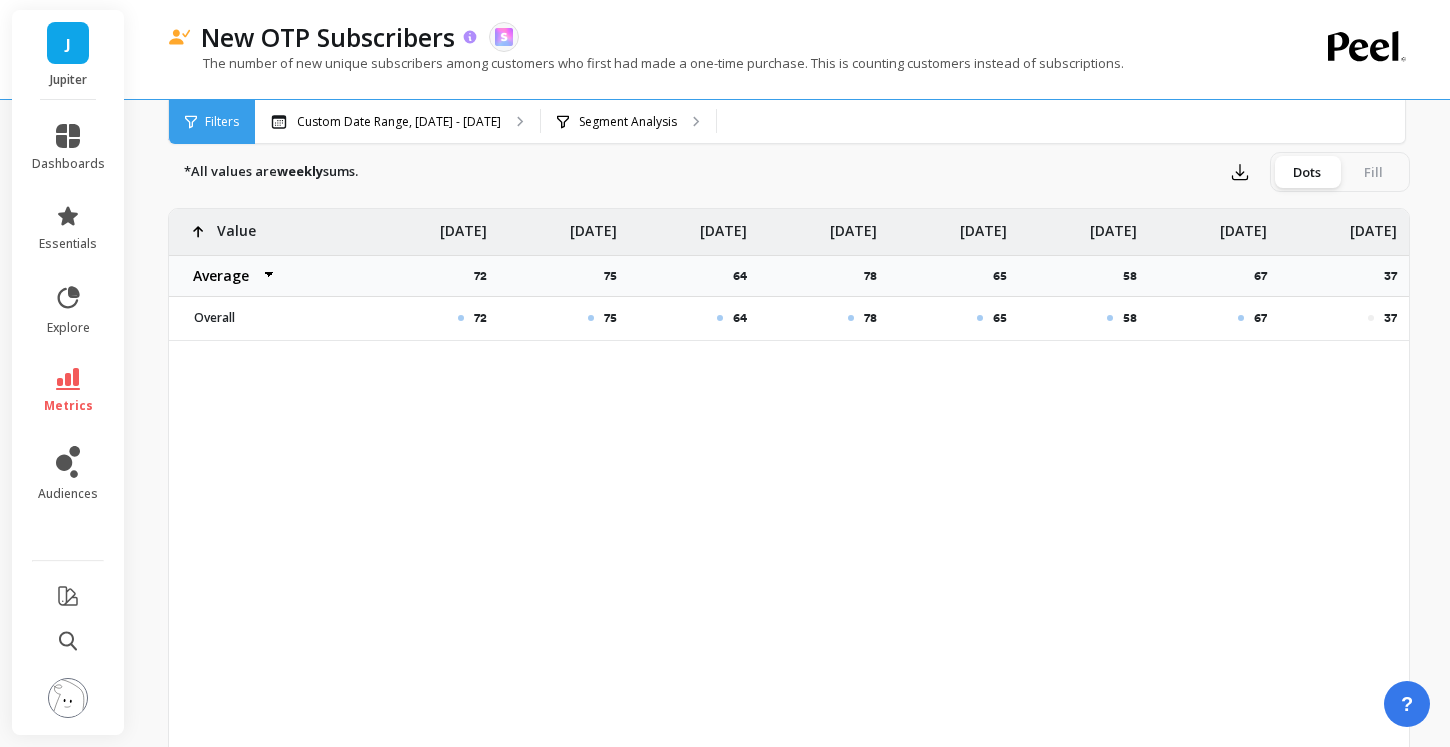 click 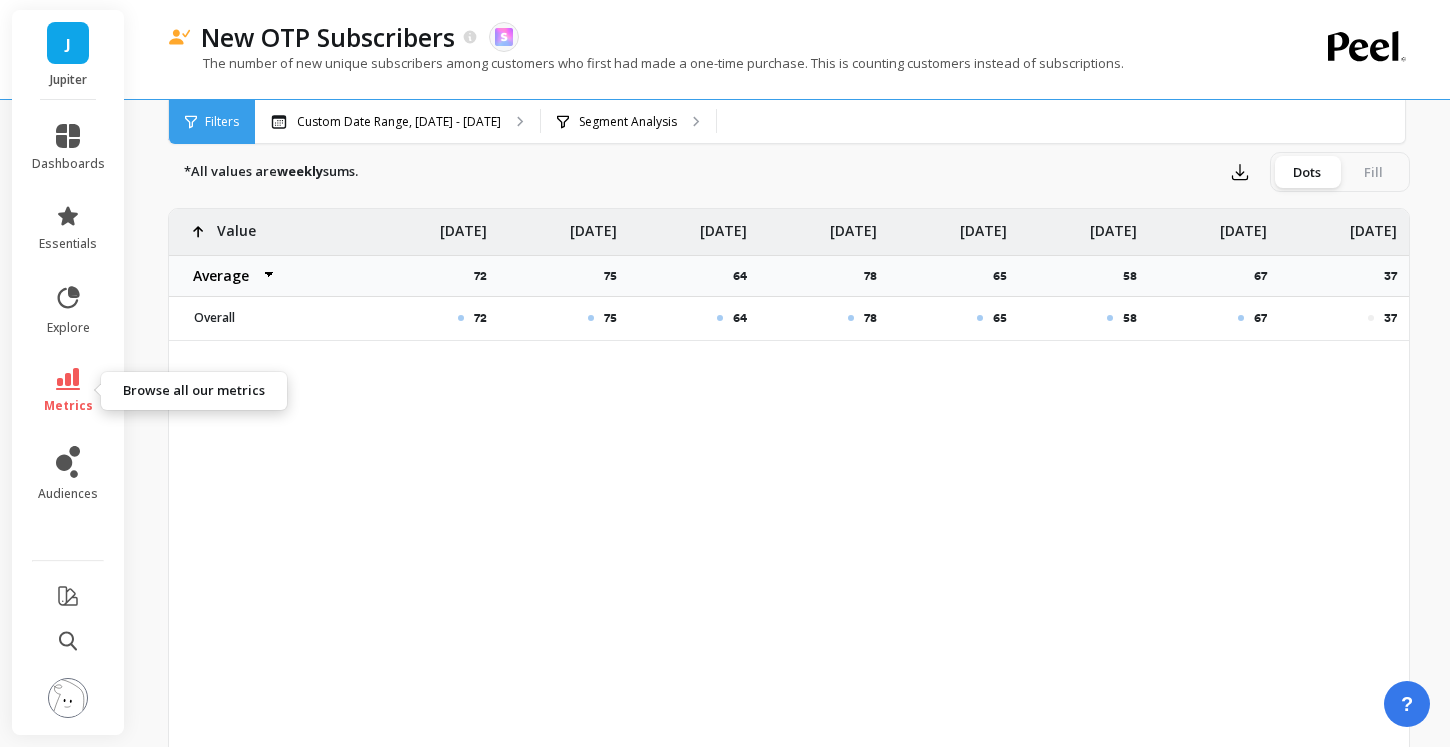 click 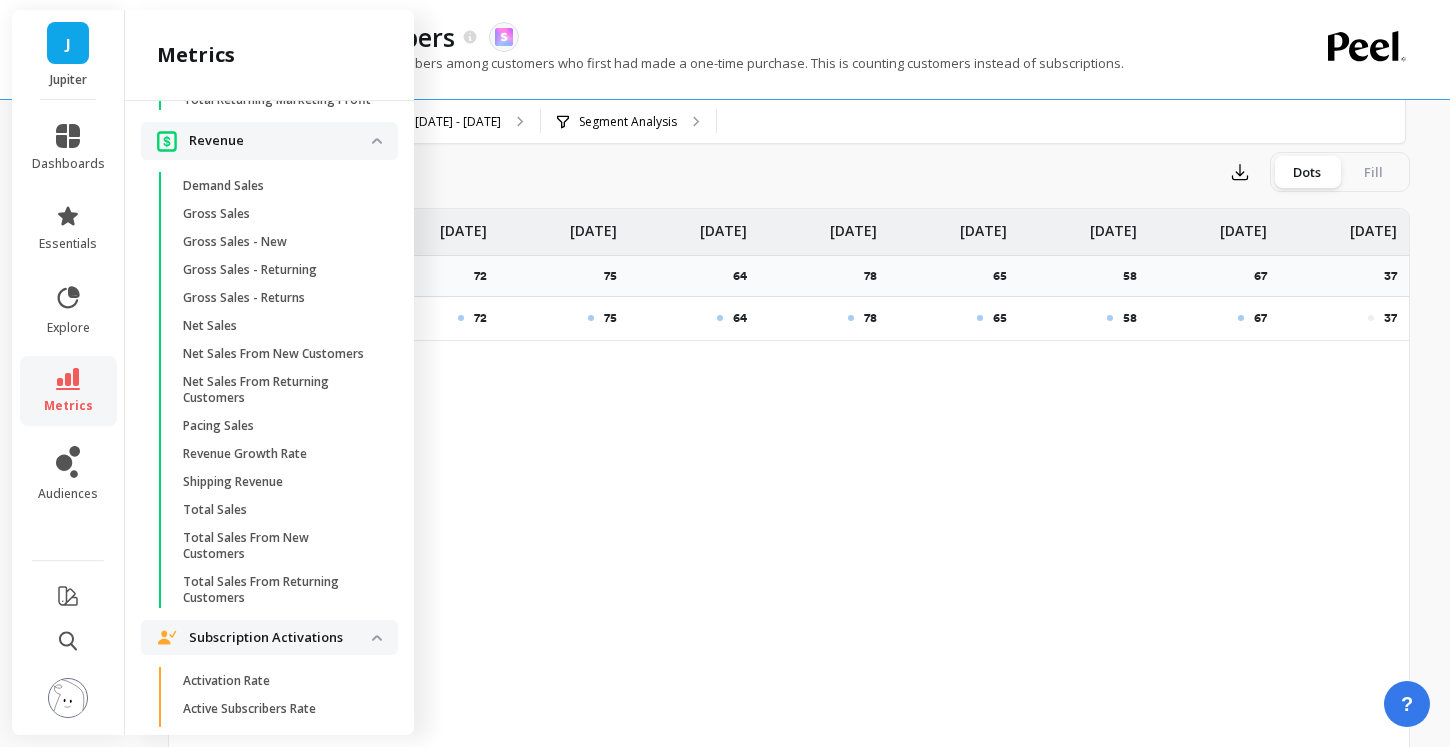scroll, scrollTop: 3842, scrollLeft: 0, axis: vertical 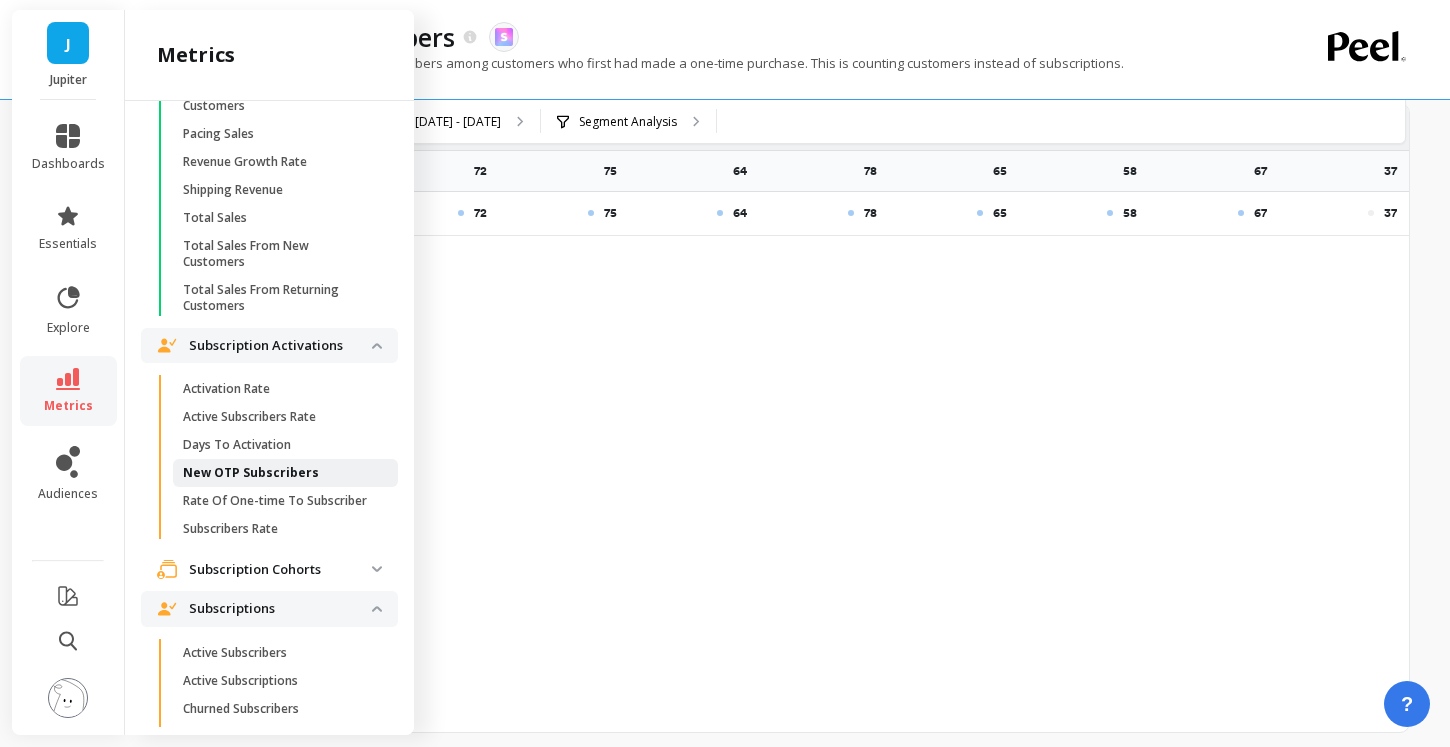 click on "New OTP Subscribers" at bounding box center [285, 473] 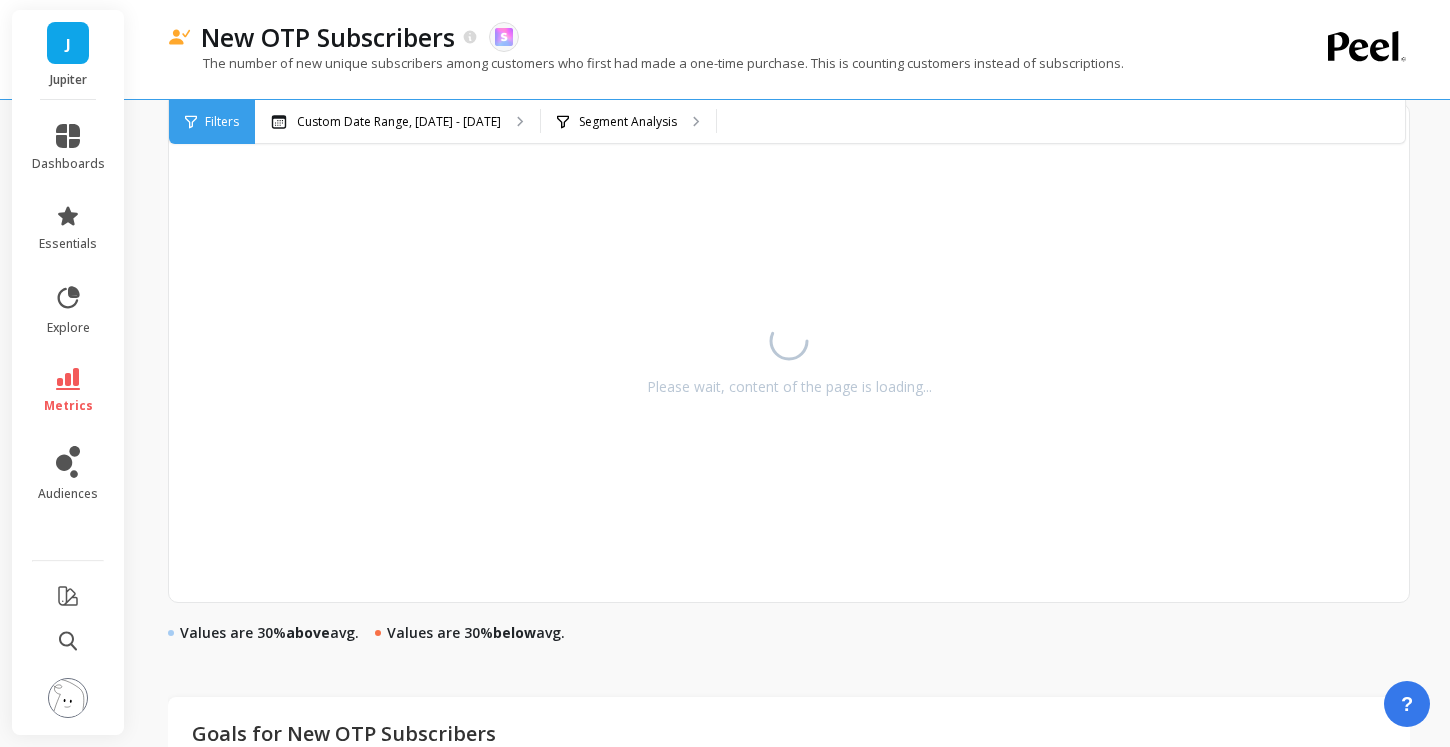 scroll, scrollTop: 0, scrollLeft: 0, axis: both 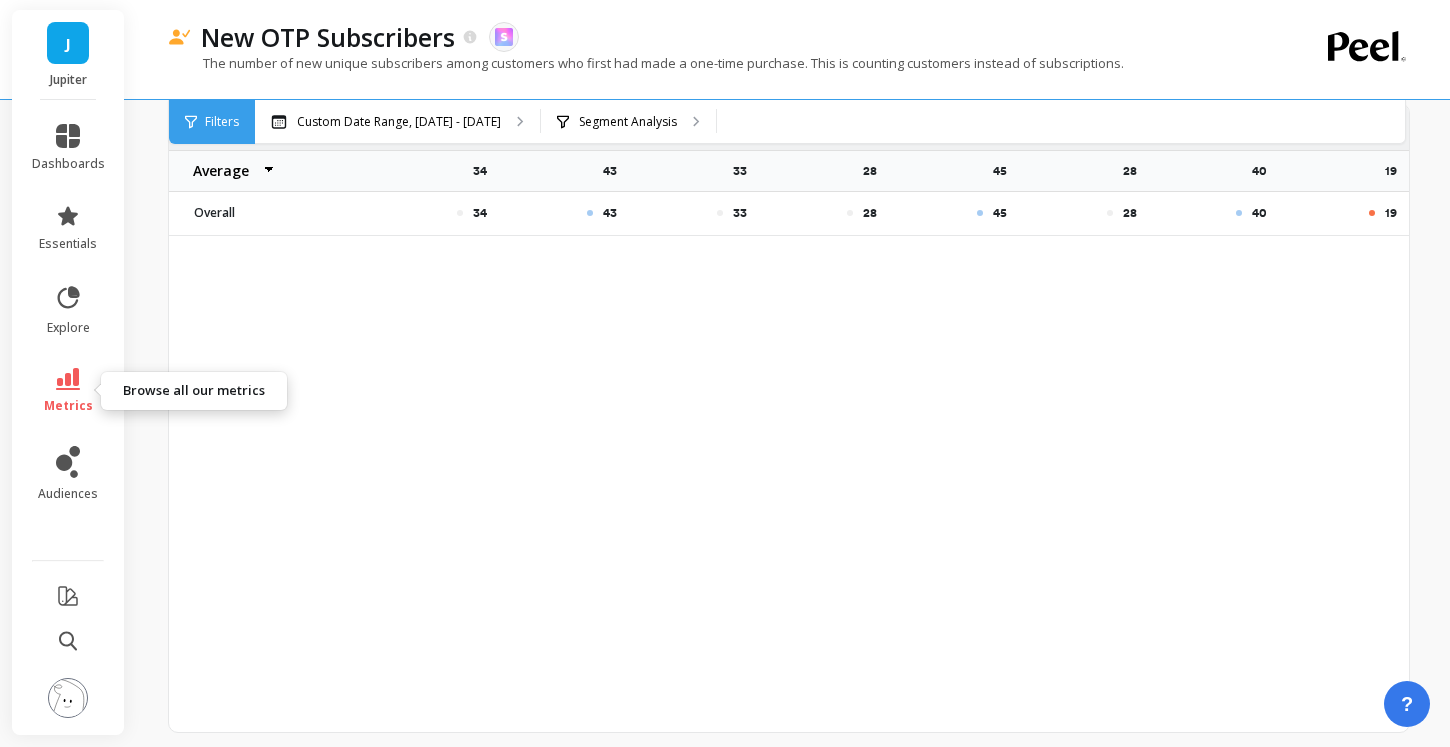 click on "metrics" at bounding box center [68, 391] 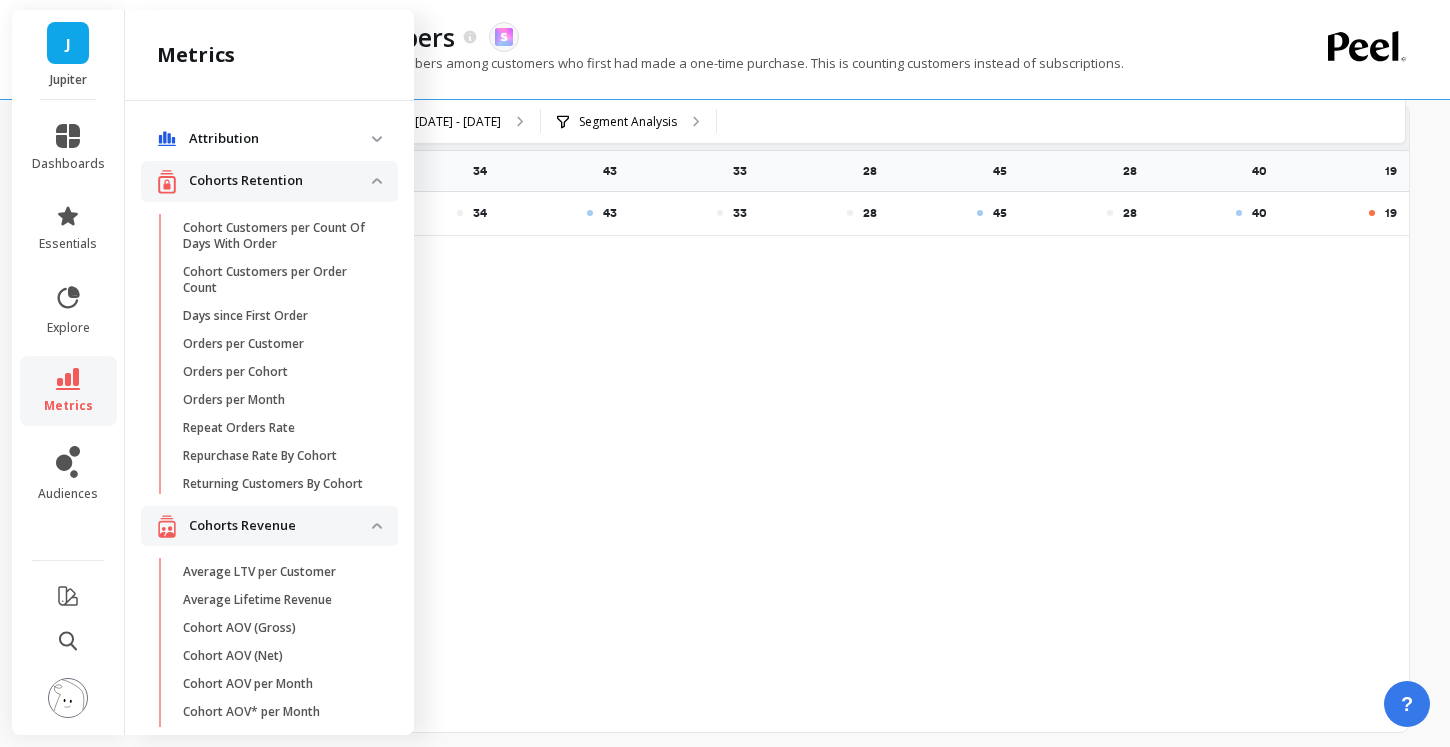 scroll, scrollTop: 4198, scrollLeft: 0, axis: vertical 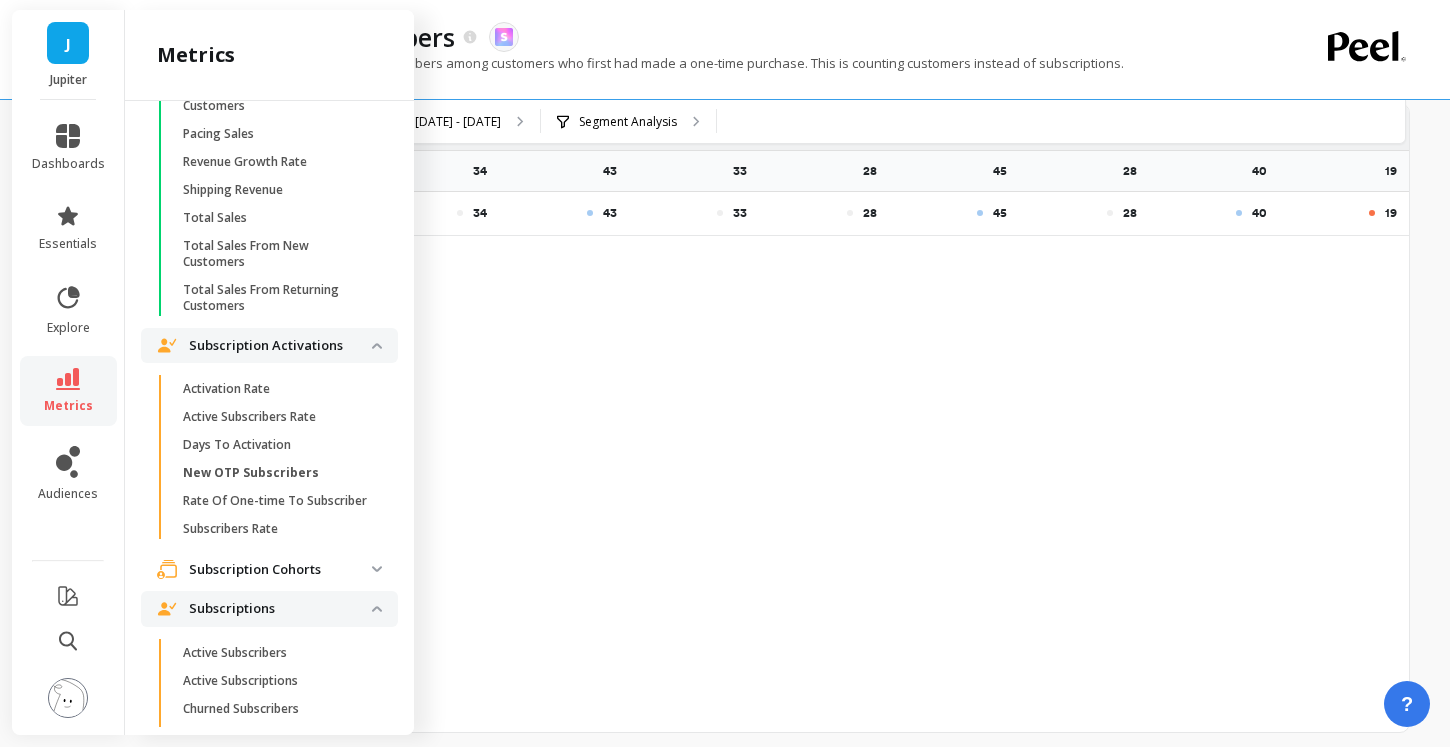 click on "metrics" at bounding box center (68, 391) 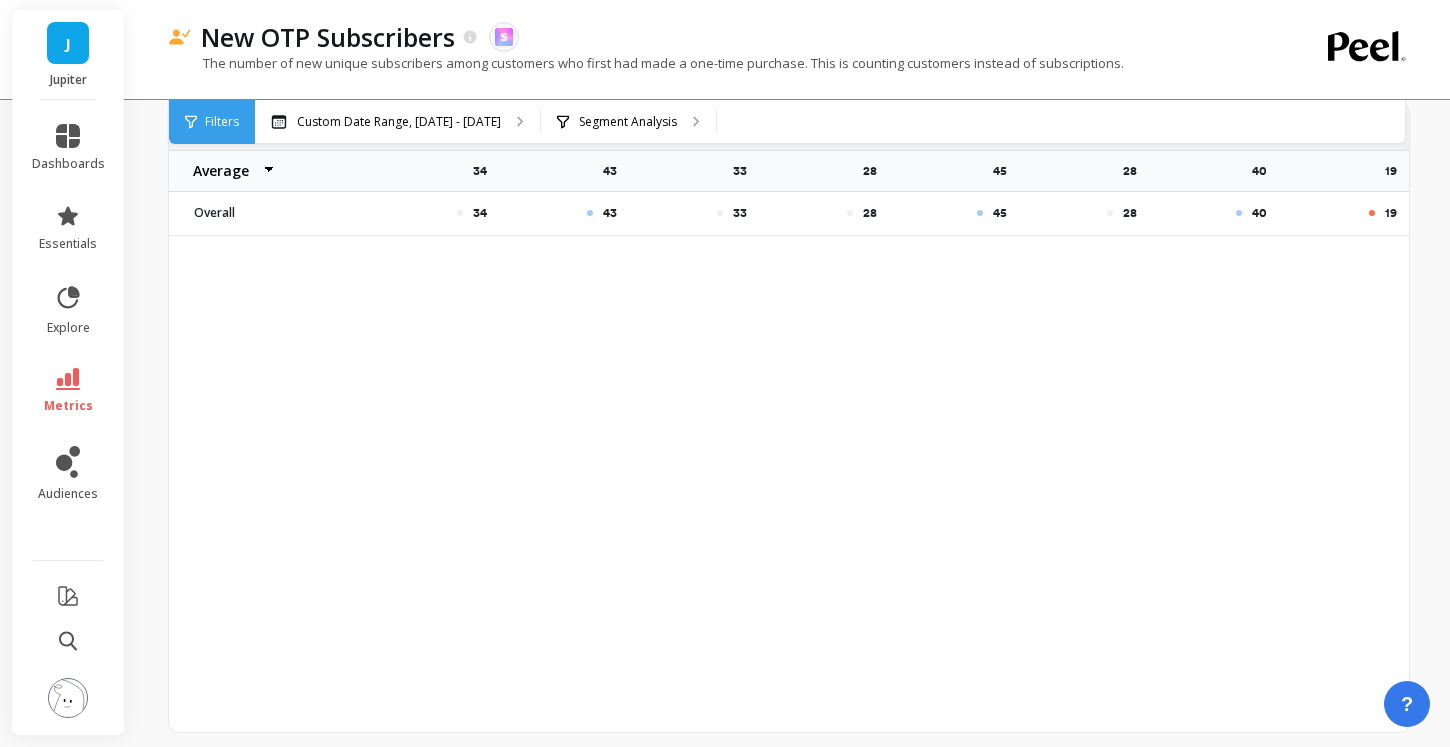 click on "metrics" at bounding box center (68, 391) 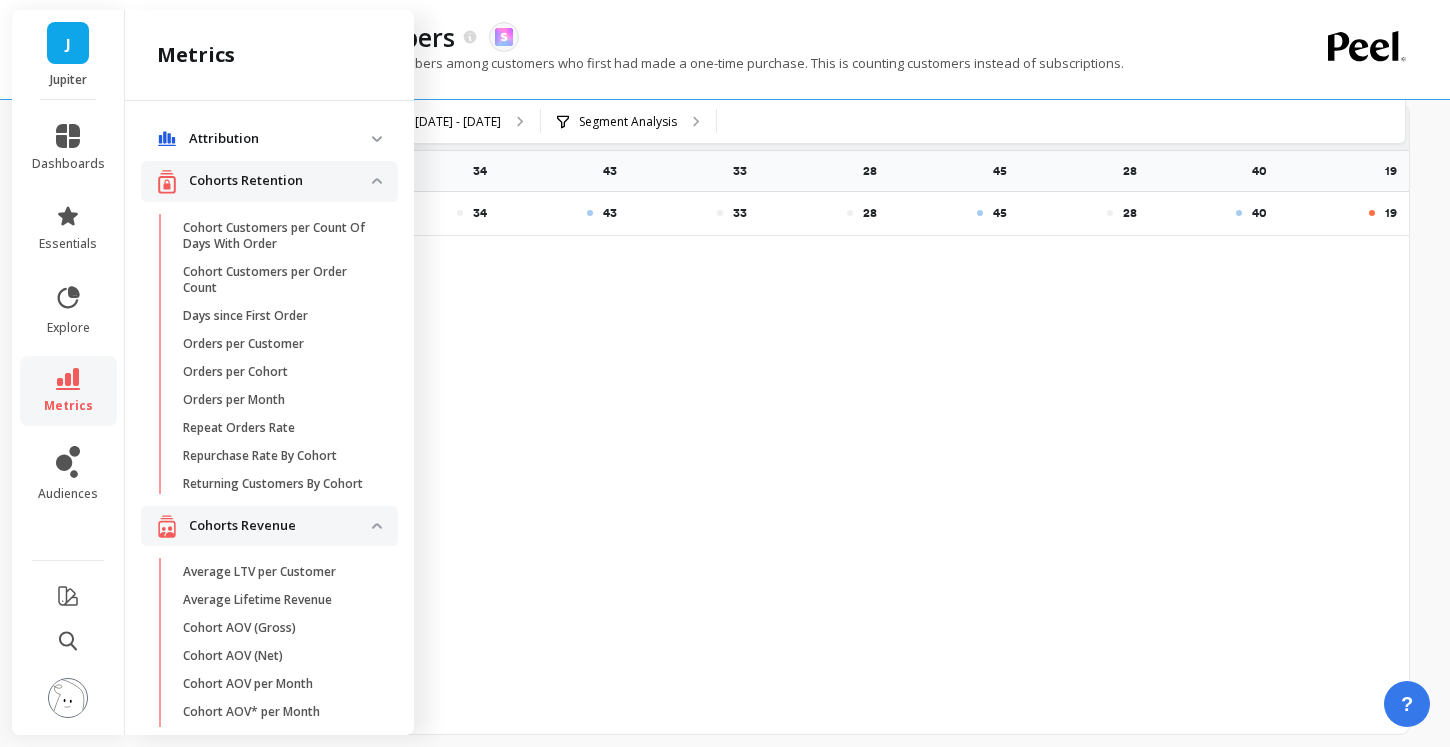 scroll, scrollTop: 4198, scrollLeft: 0, axis: vertical 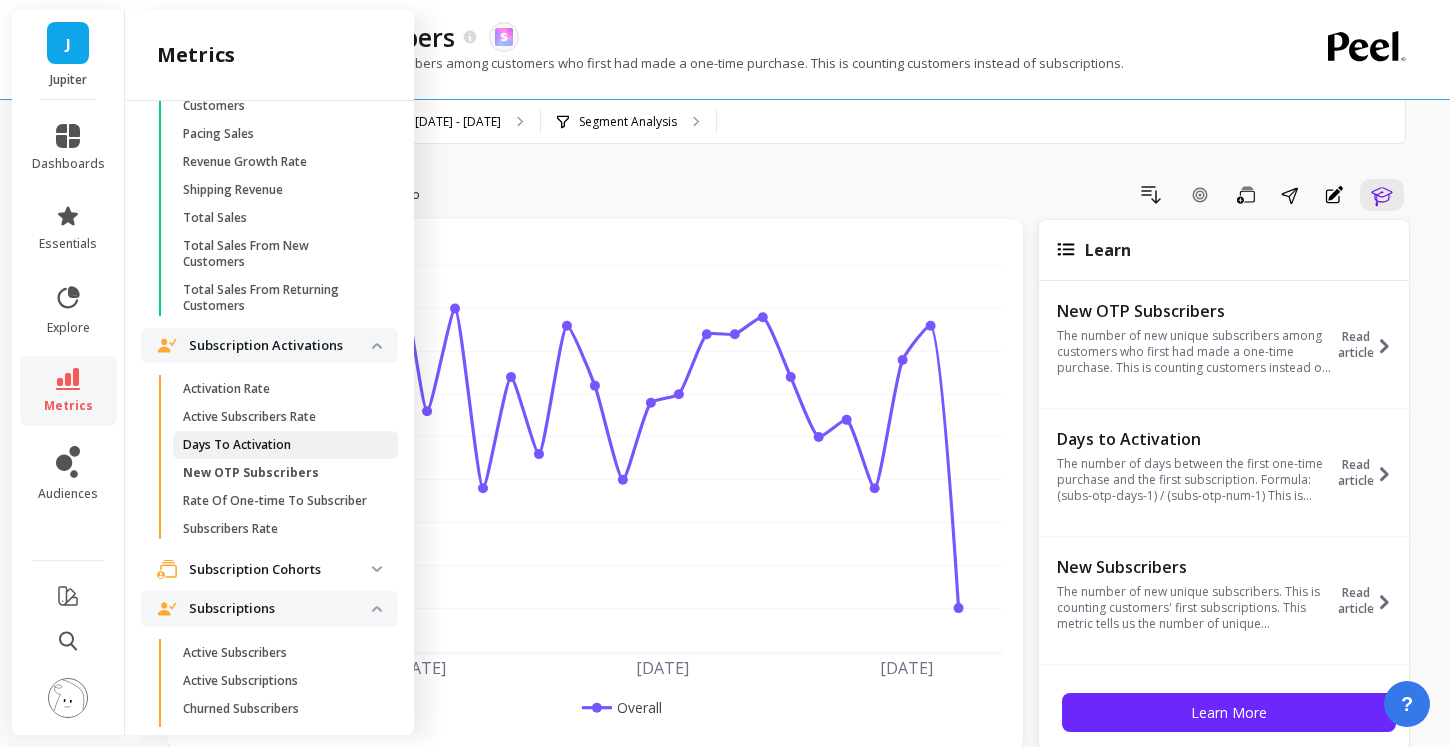 click on "Days To Activation" at bounding box center [285, 445] 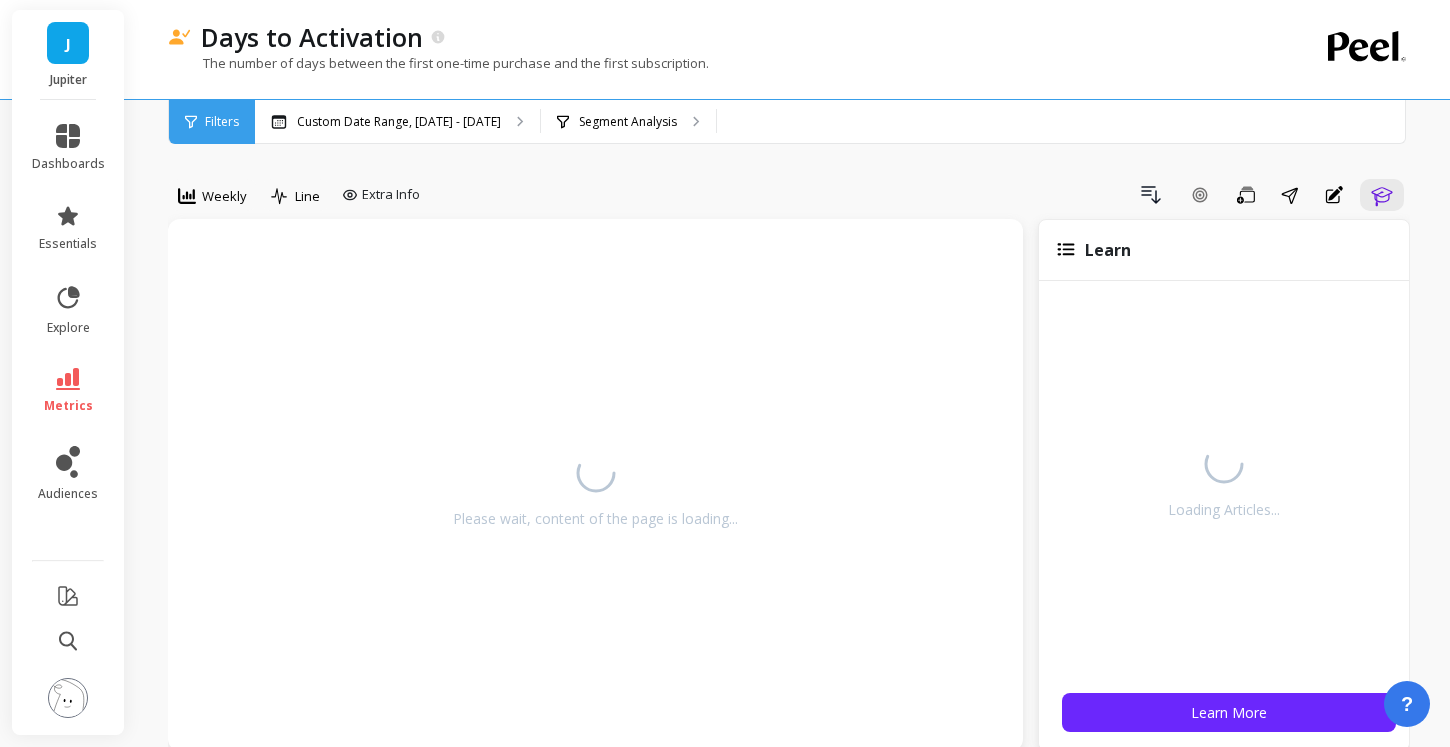 scroll, scrollTop: 0, scrollLeft: 0, axis: both 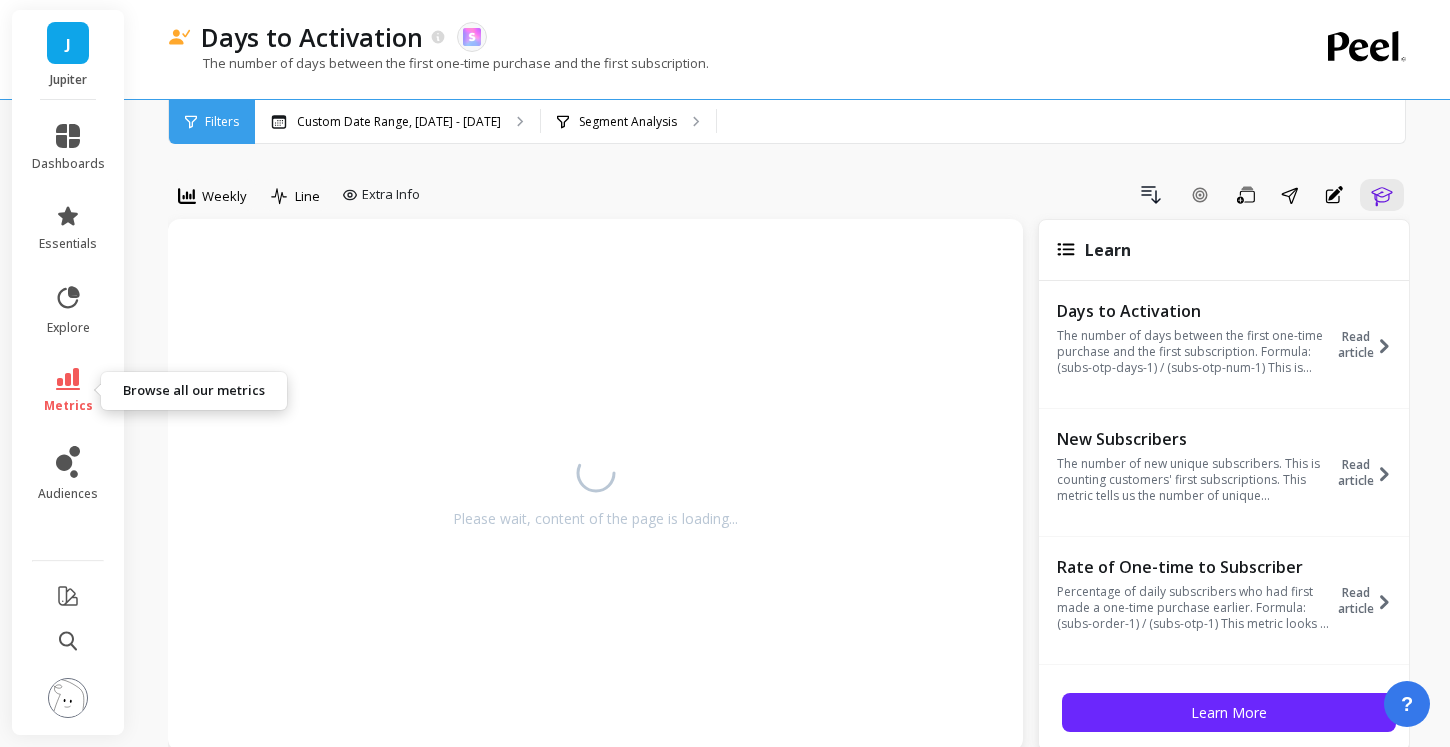 click 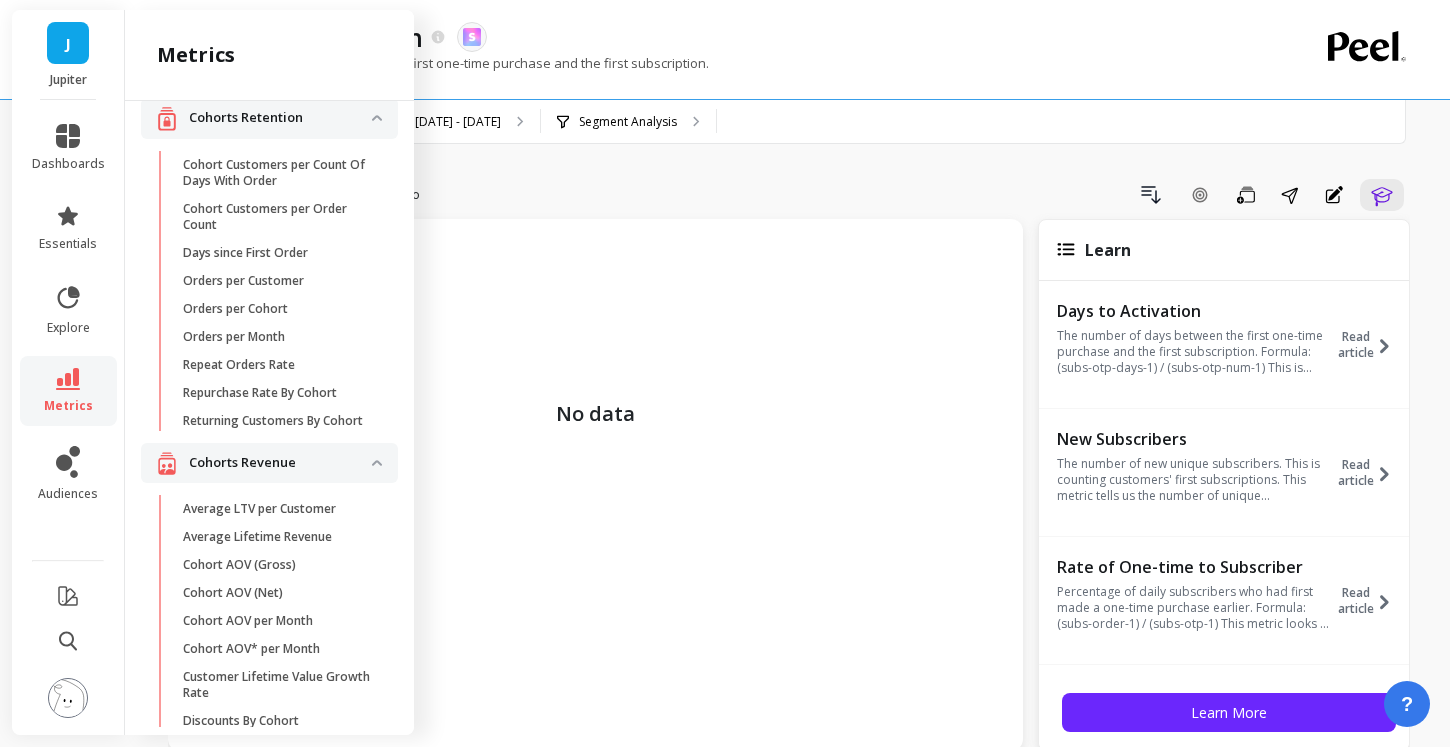 scroll, scrollTop: 0, scrollLeft: 0, axis: both 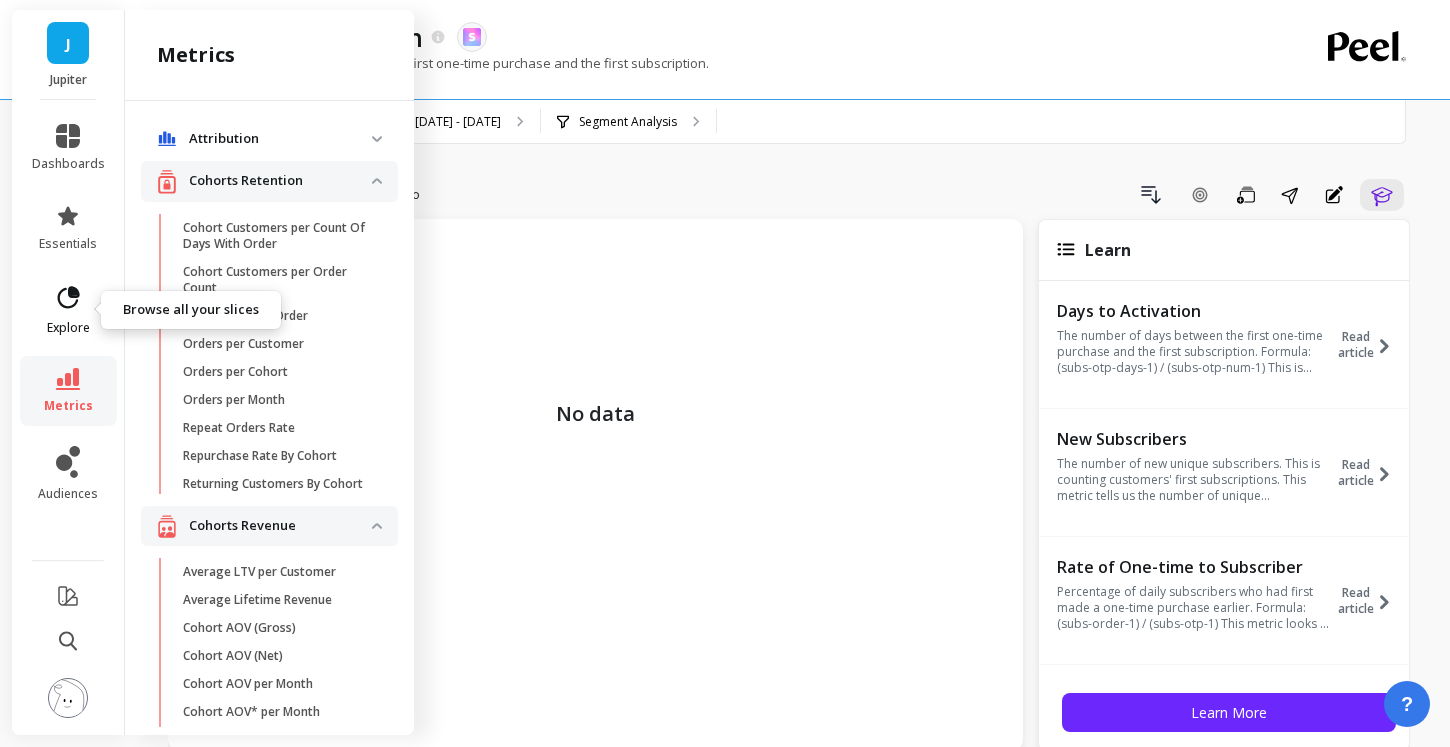 click on "explore" at bounding box center [68, 328] 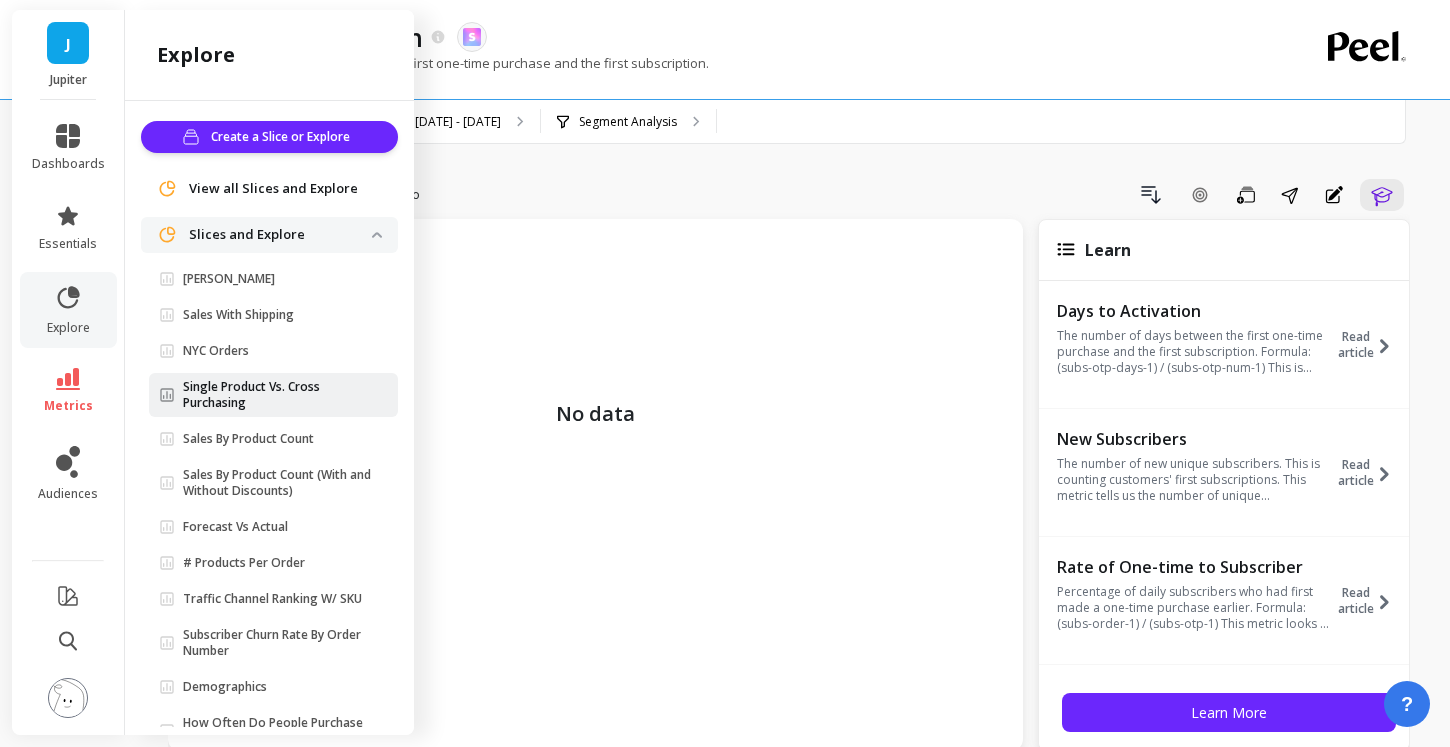 scroll, scrollTop: 90, scrollLeft: 0, axis: vertical 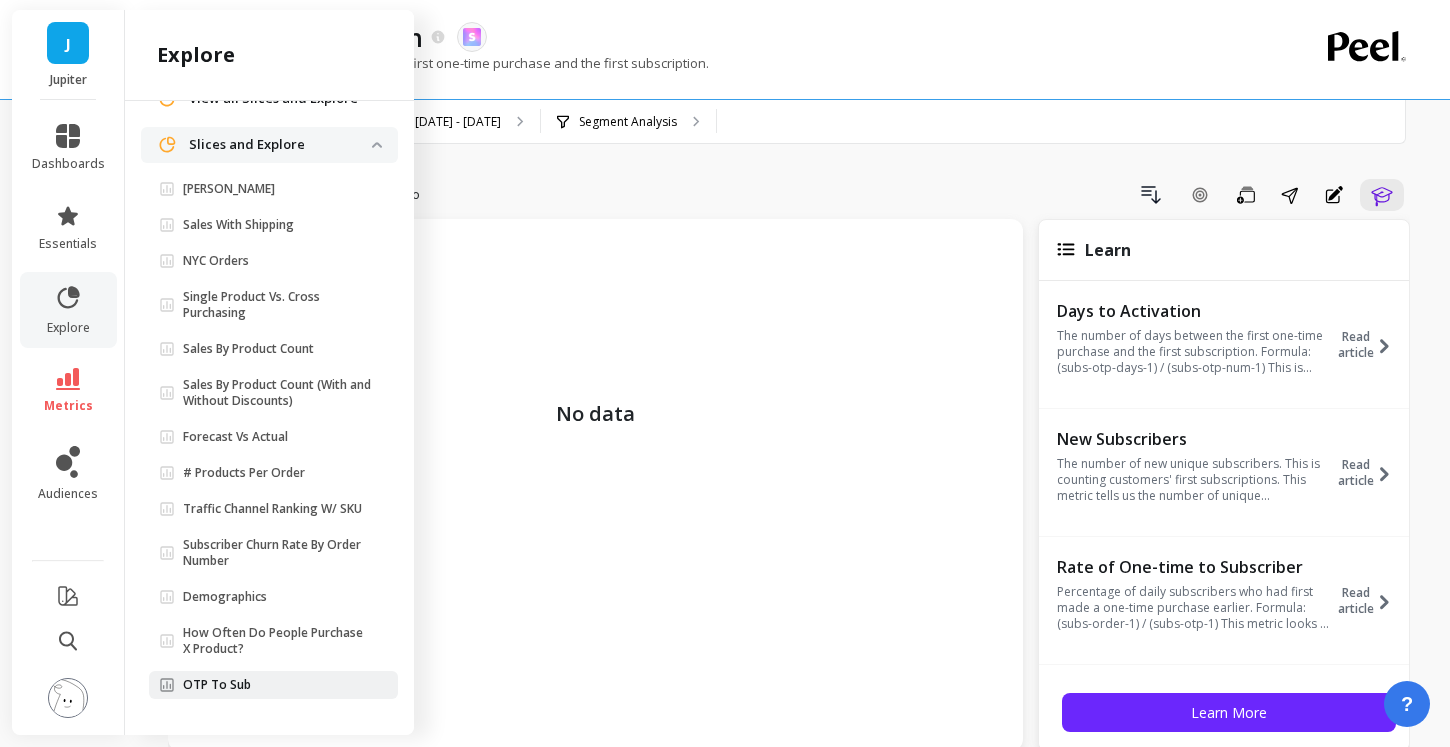 click on "OTP To Sub" at bounding box center (217, 685) 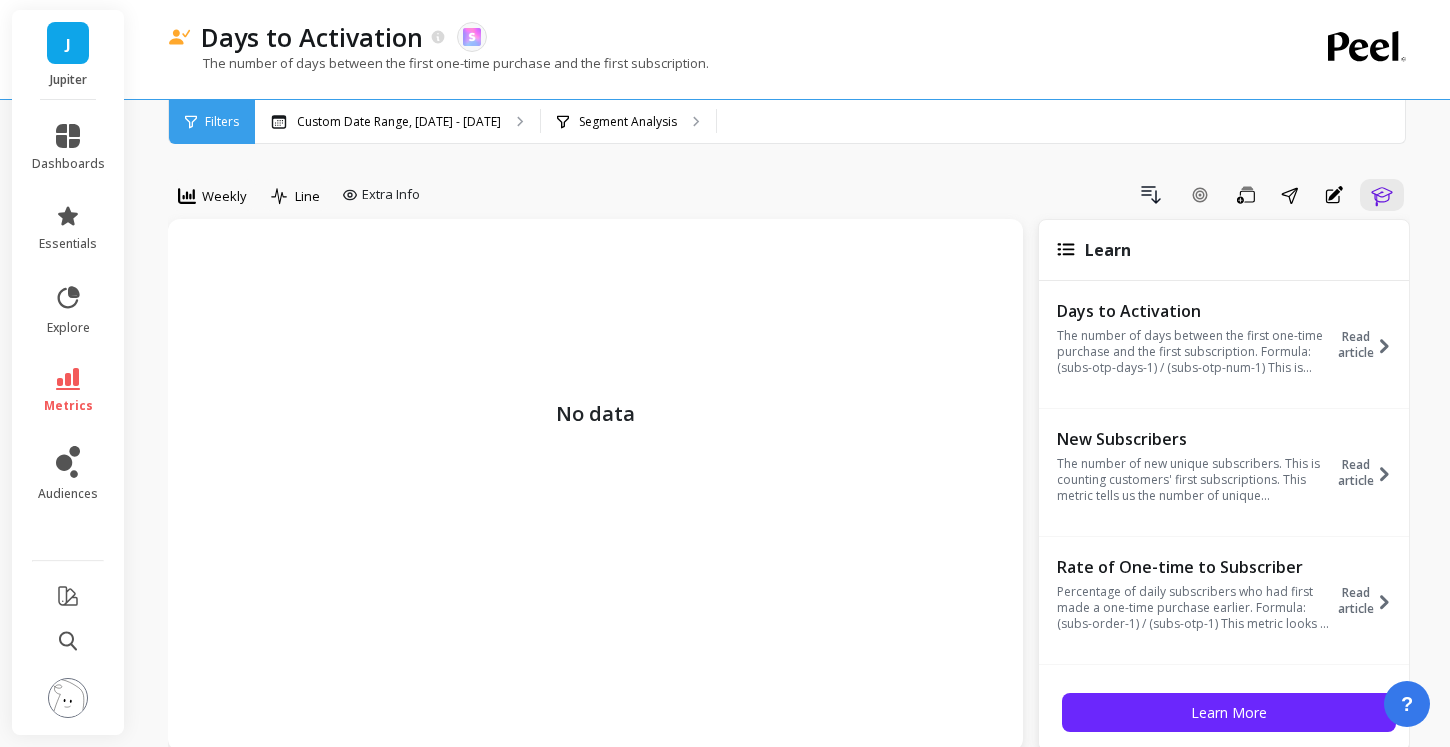 scroll, scrollTop: 0, scrollLeft: 0, axis: both 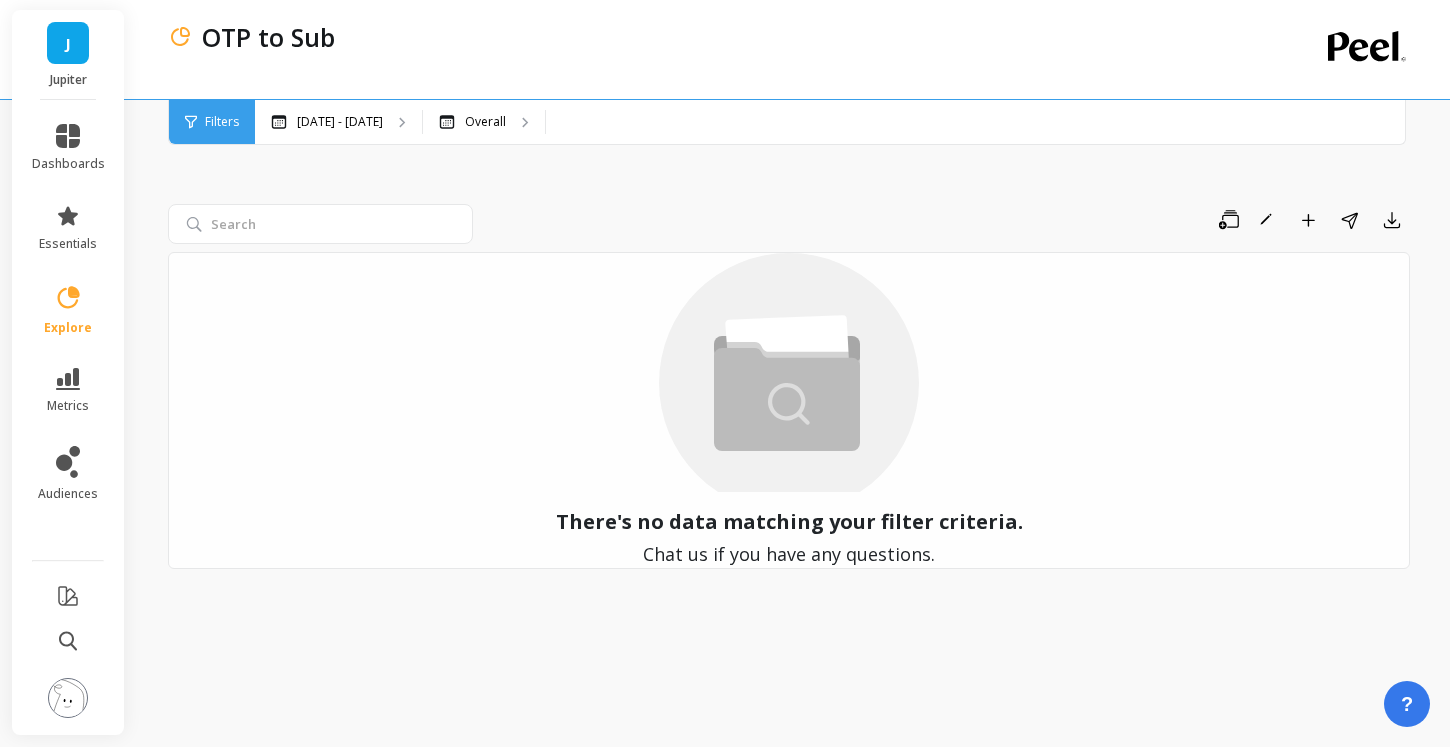 click on "Filters" at bounding box center (222, 122) 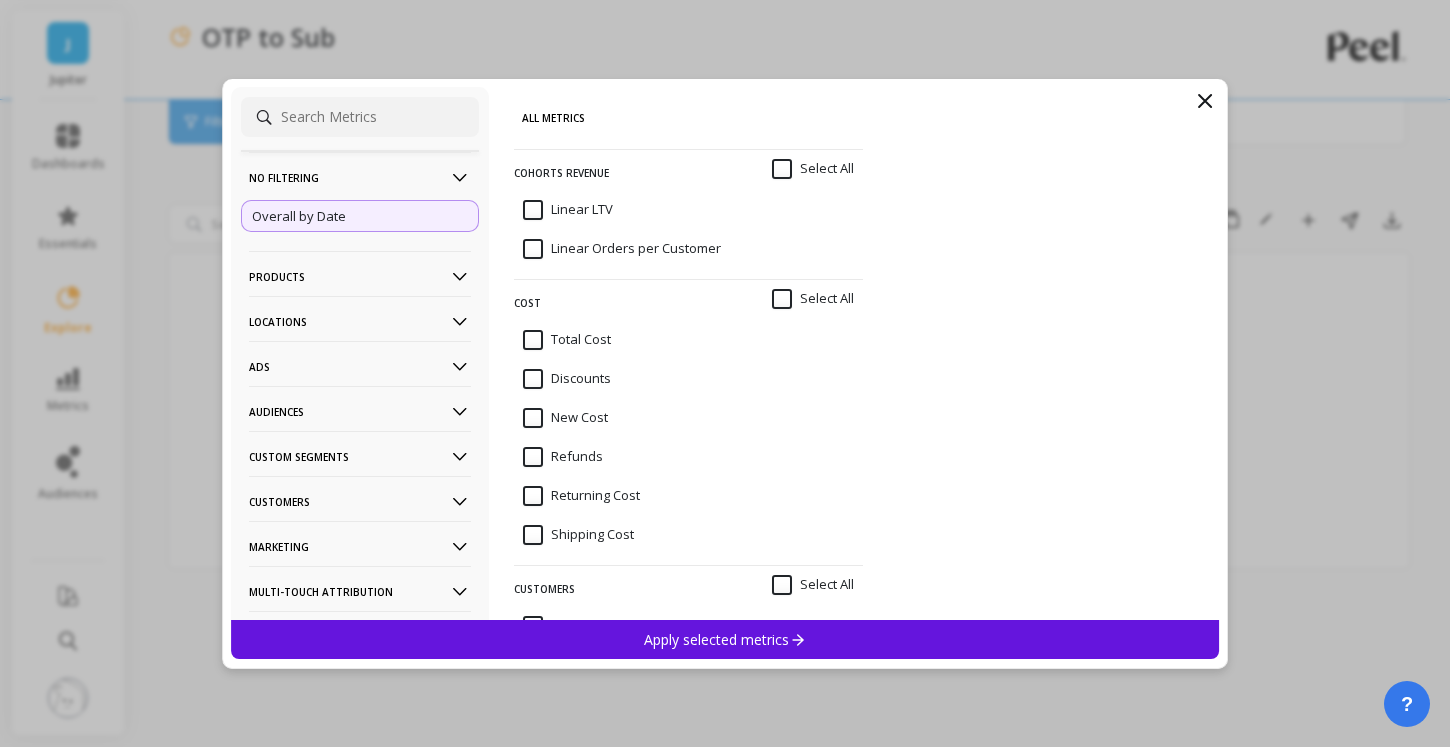 click on "Customers" at bounding box center (360, 501) 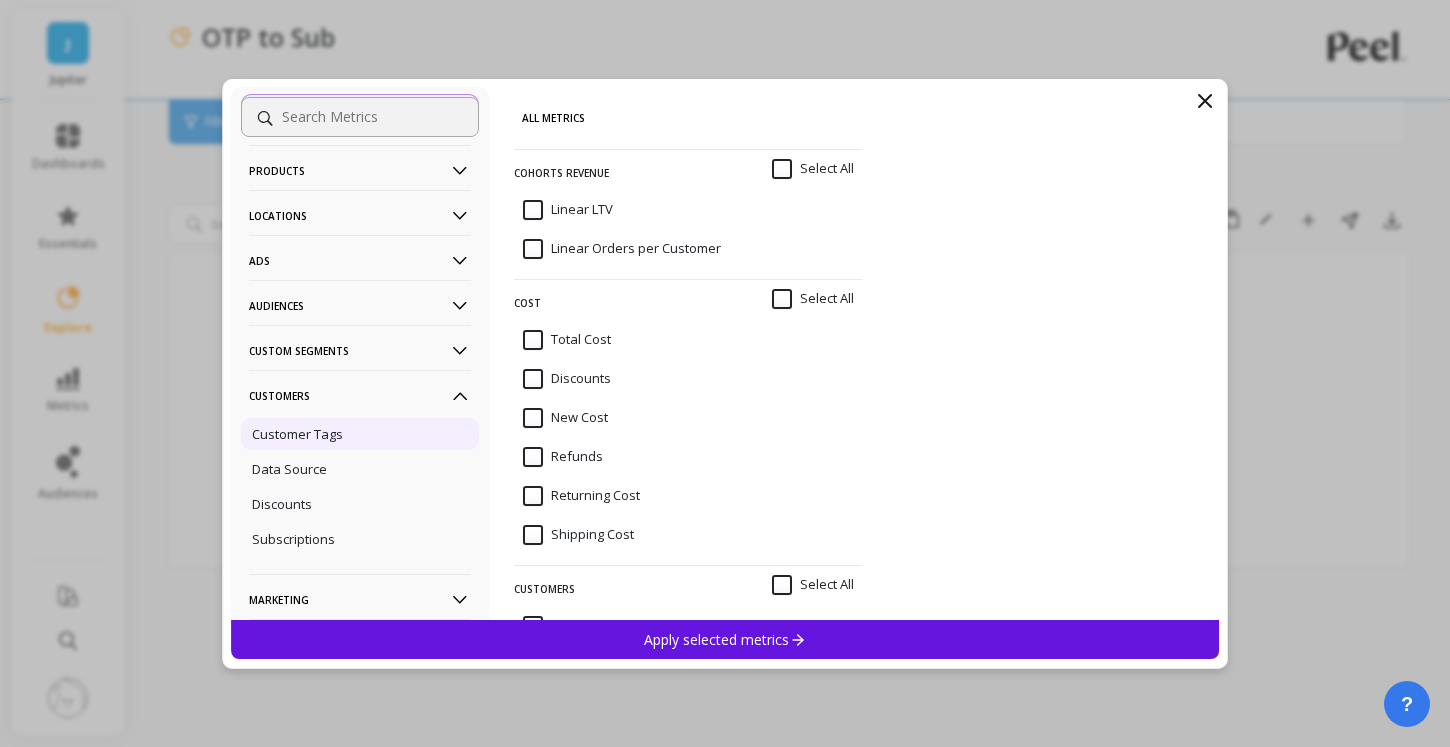 scroll, scrollTop: 120, scrollLeft: 0, axis: vertical 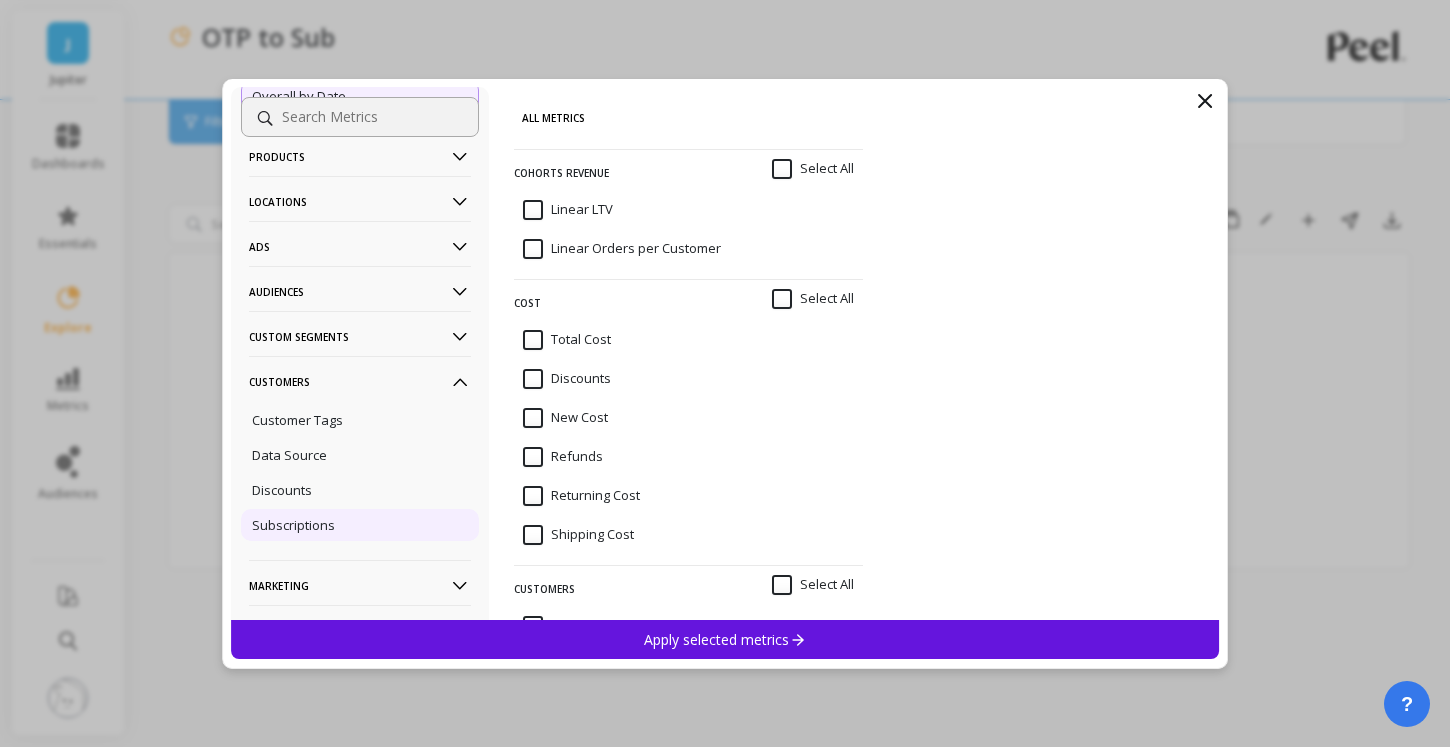 click on "Subscriptions" at bounding box center [360, 525] 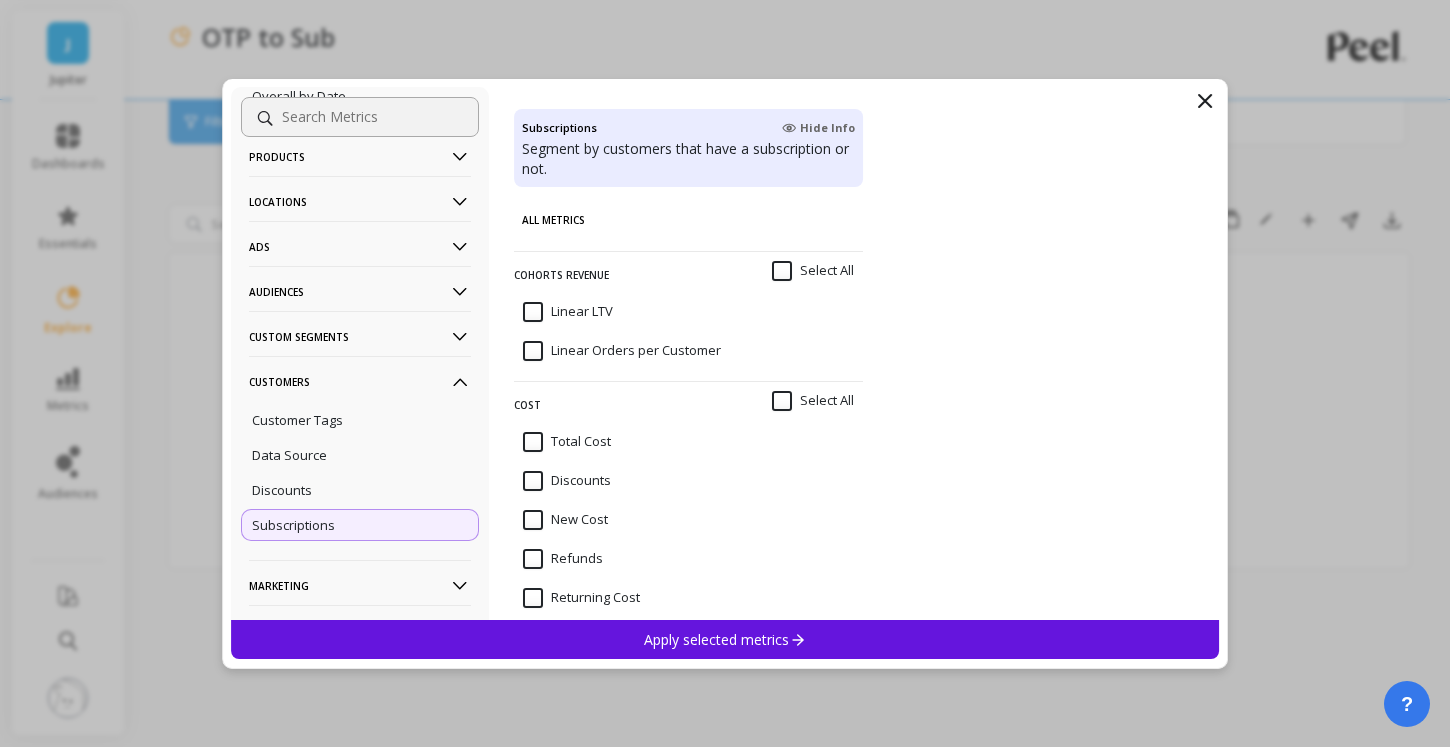 click 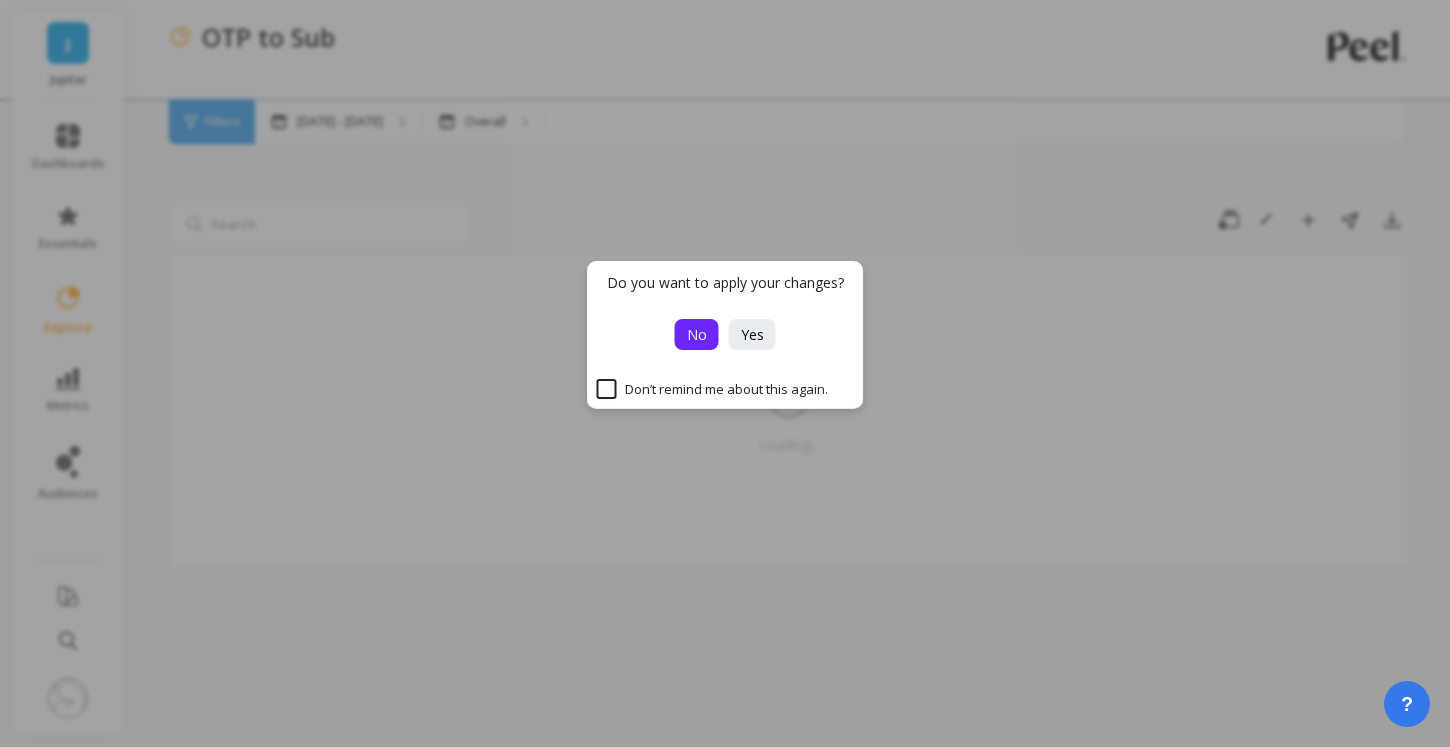 click on "No" at bounding box center (697, 334) 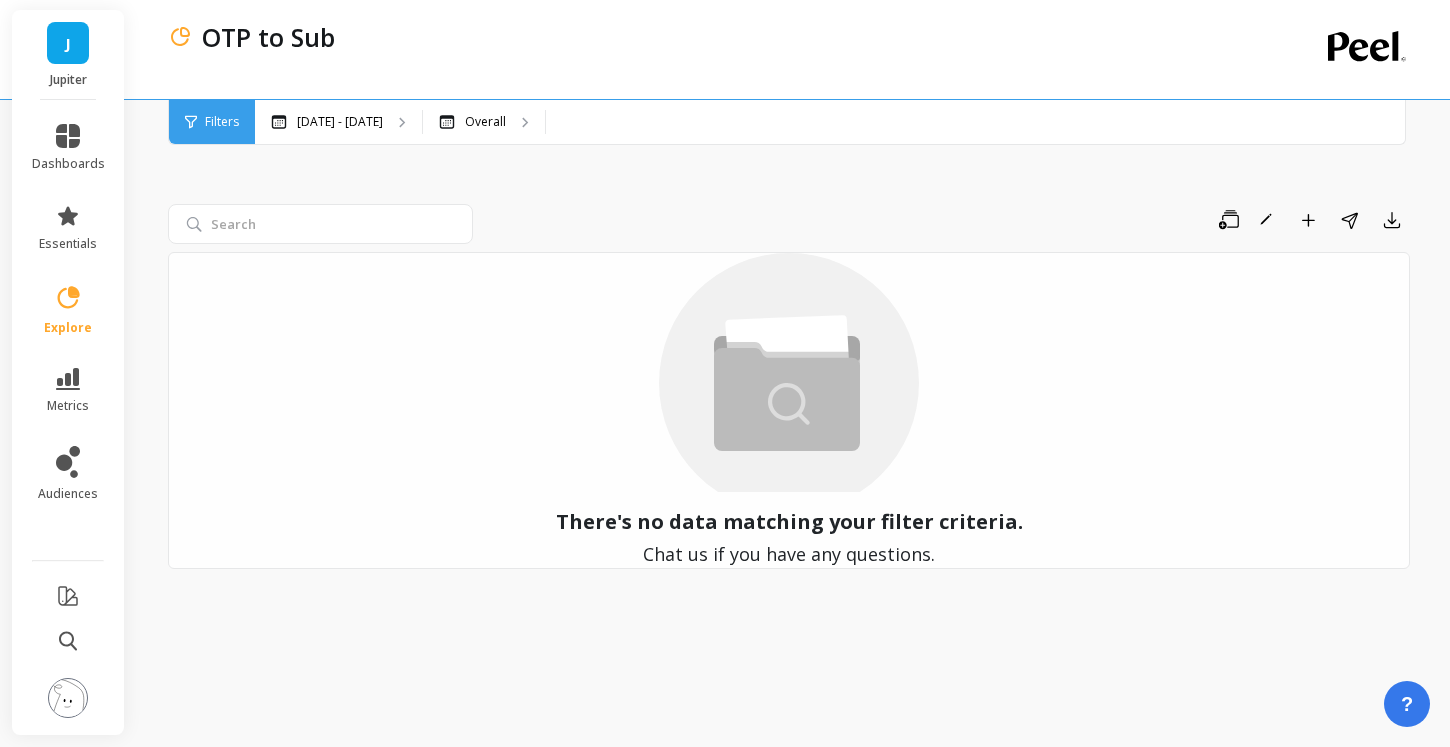 click on "Filters" at bounding box center (212, 122) 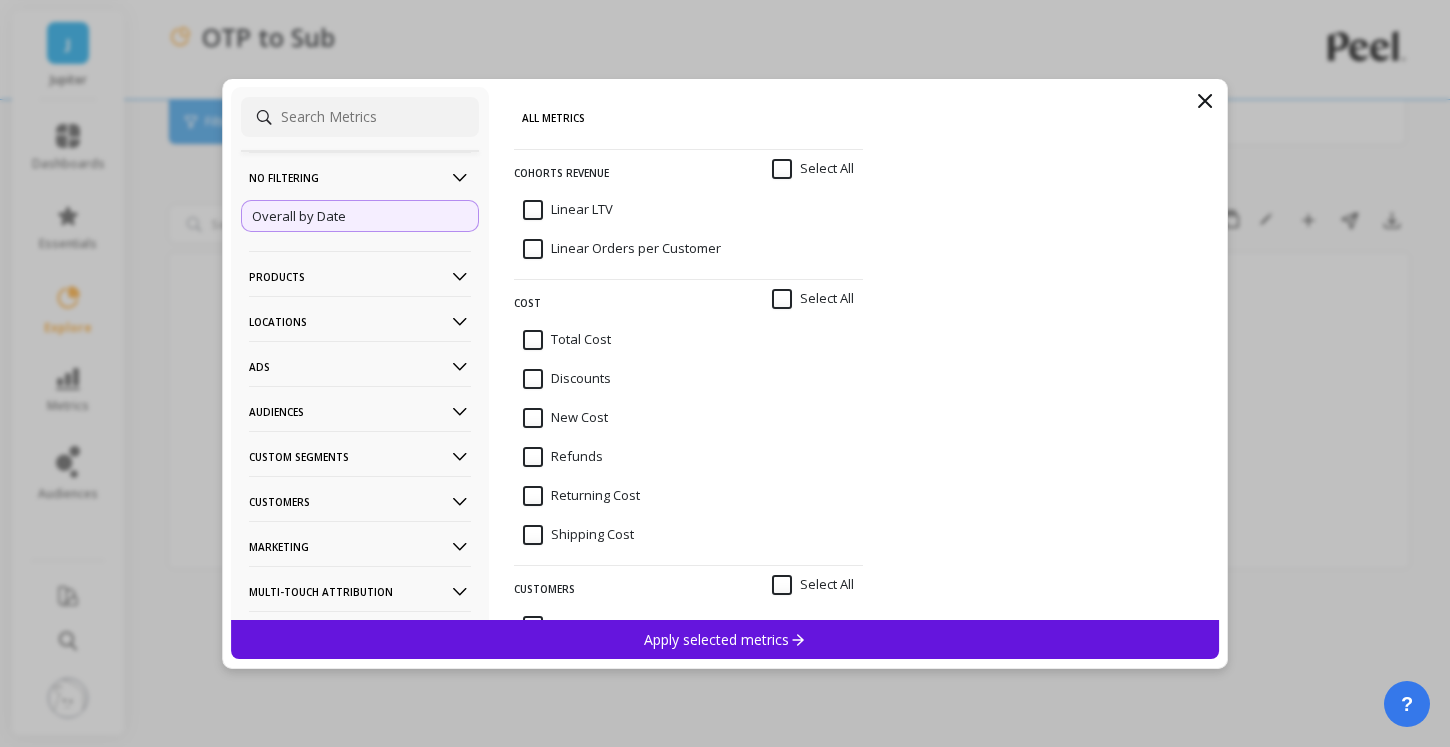 click on "Customers" at bounding box center (360, 501) 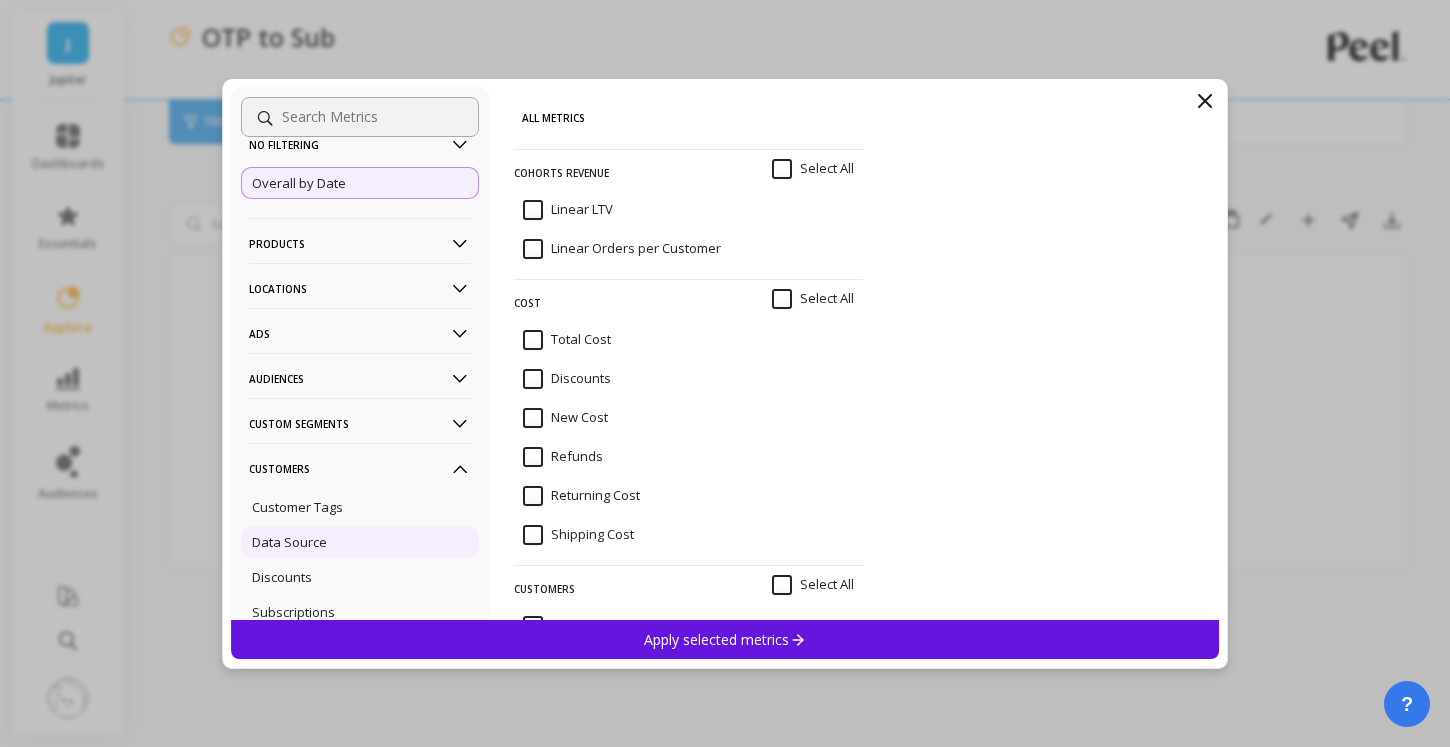 scroll, scrollTop: 30, scrollLeft: 0, axis: vertical 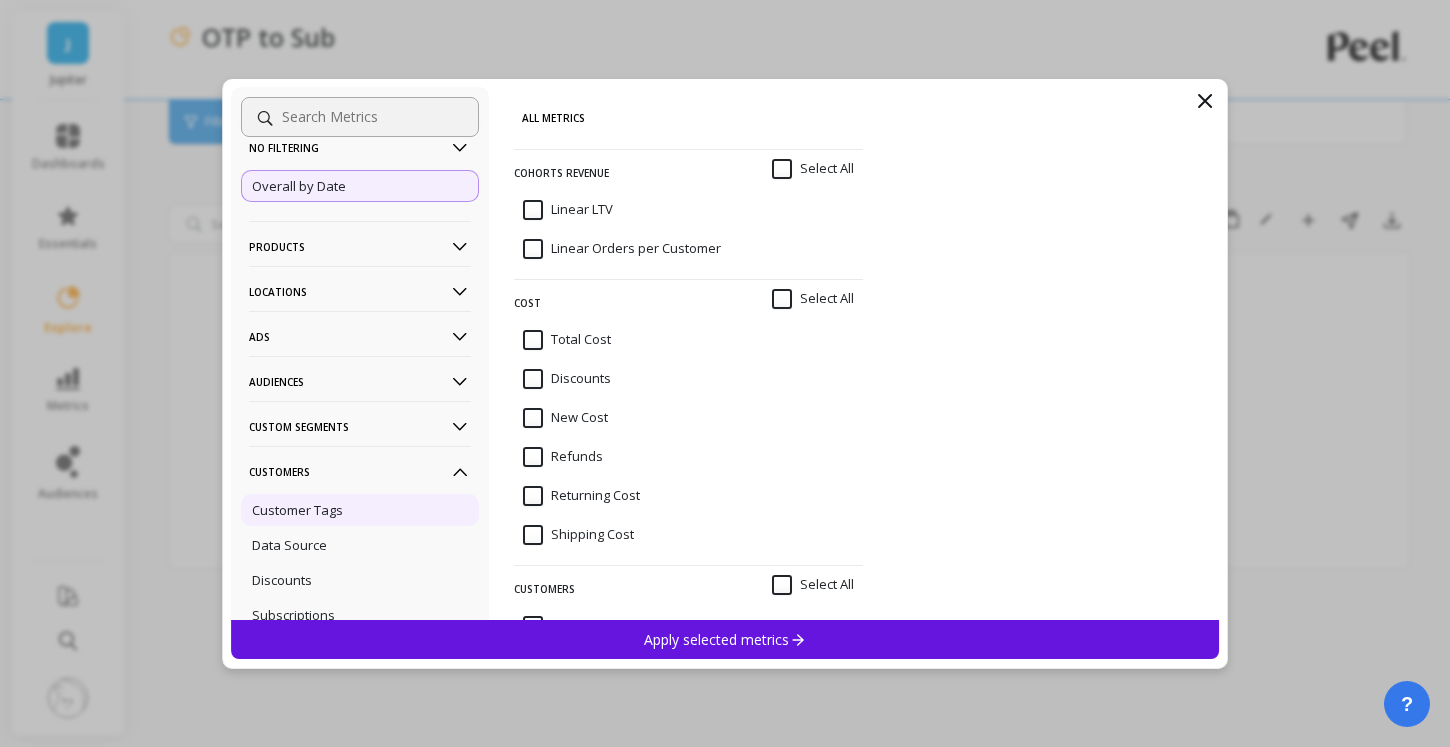 click on "Customer Tags" at bounding box center (360, 510) 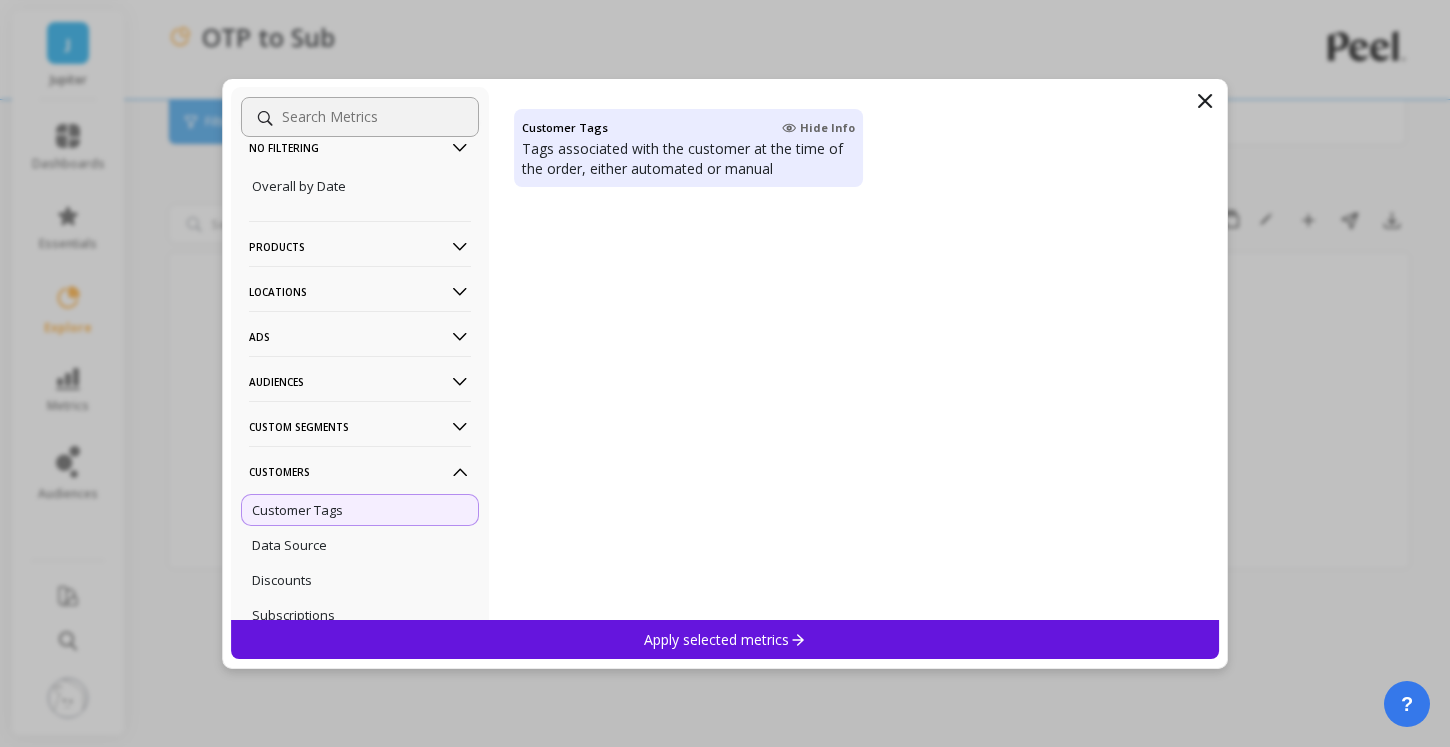 scroll, scrollTop: 0, scrollLeft: 0, axis: both 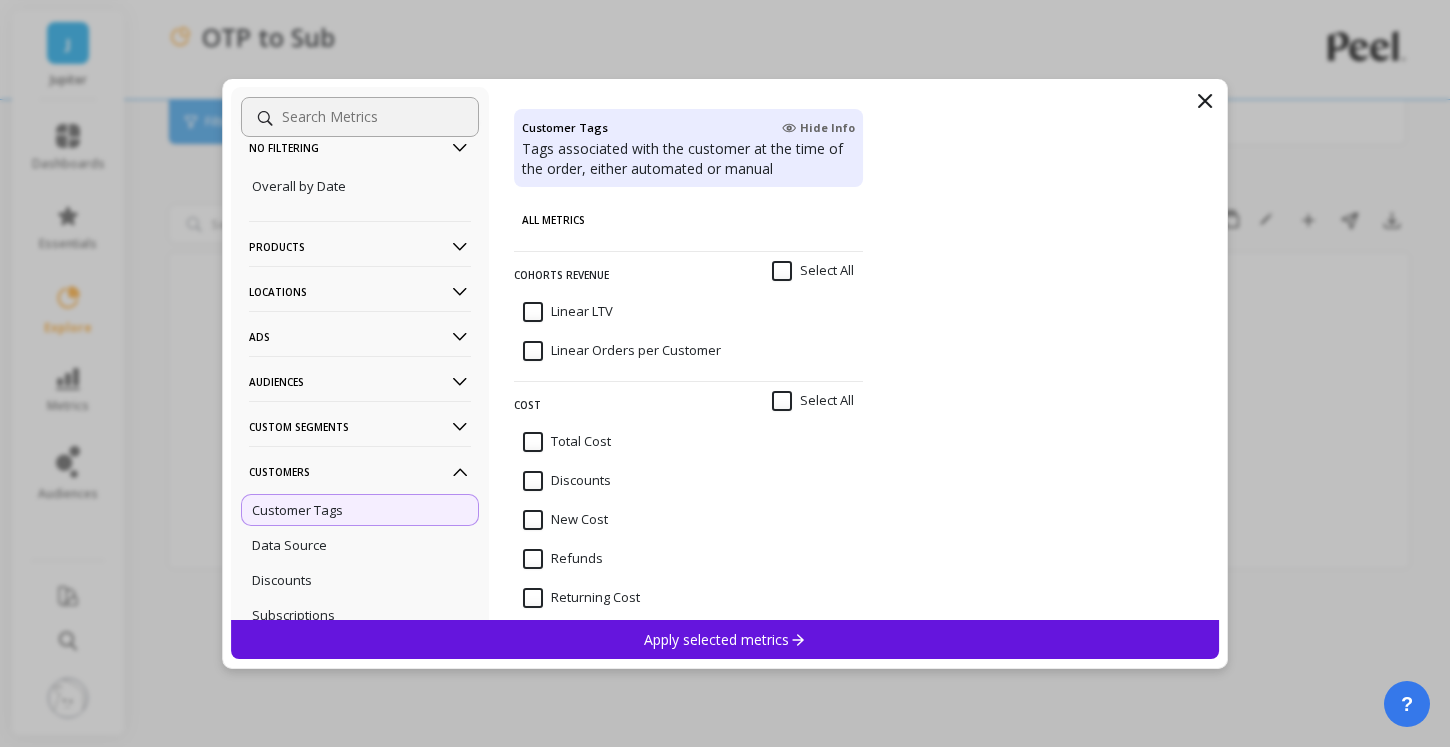 click at bounding box center [360, 117] 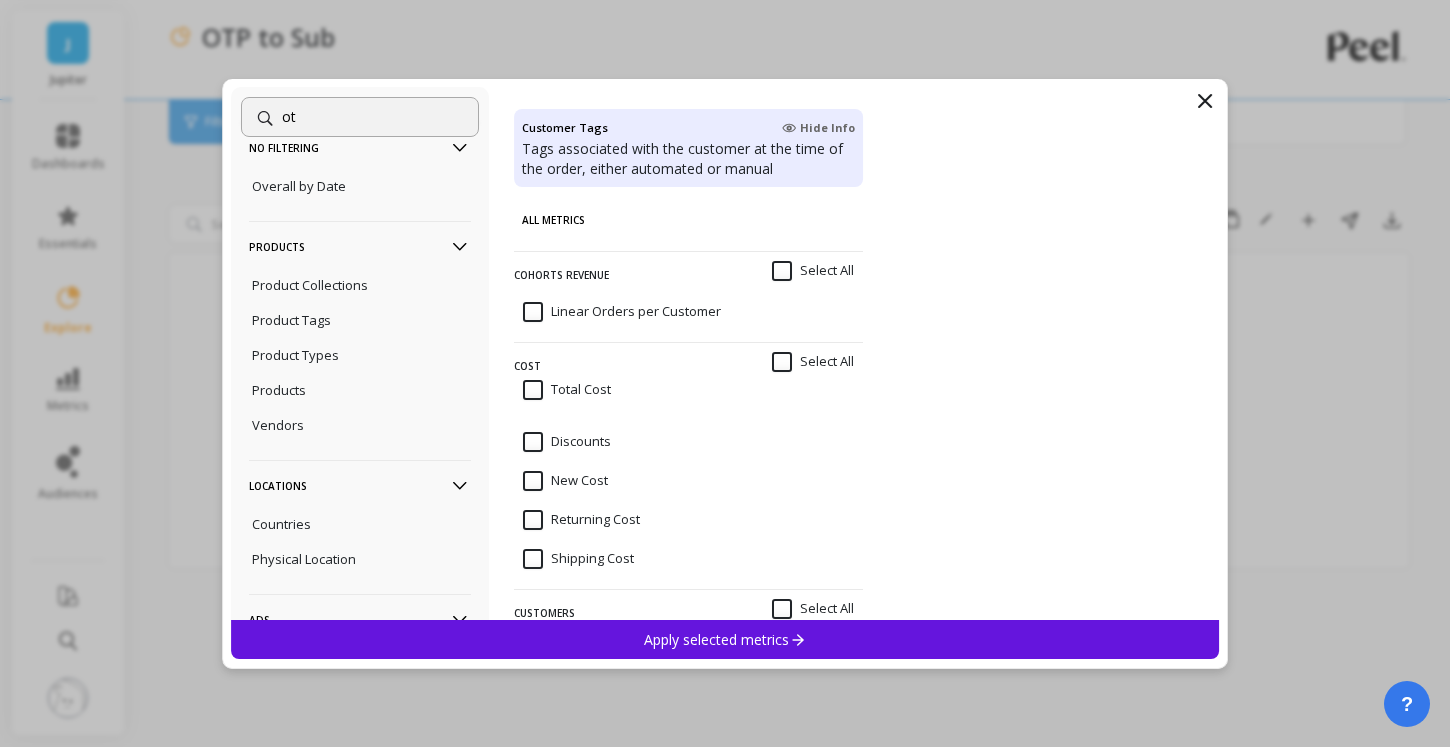 scroll, scrollTop: 0, scrollLeft: 0, axis: both 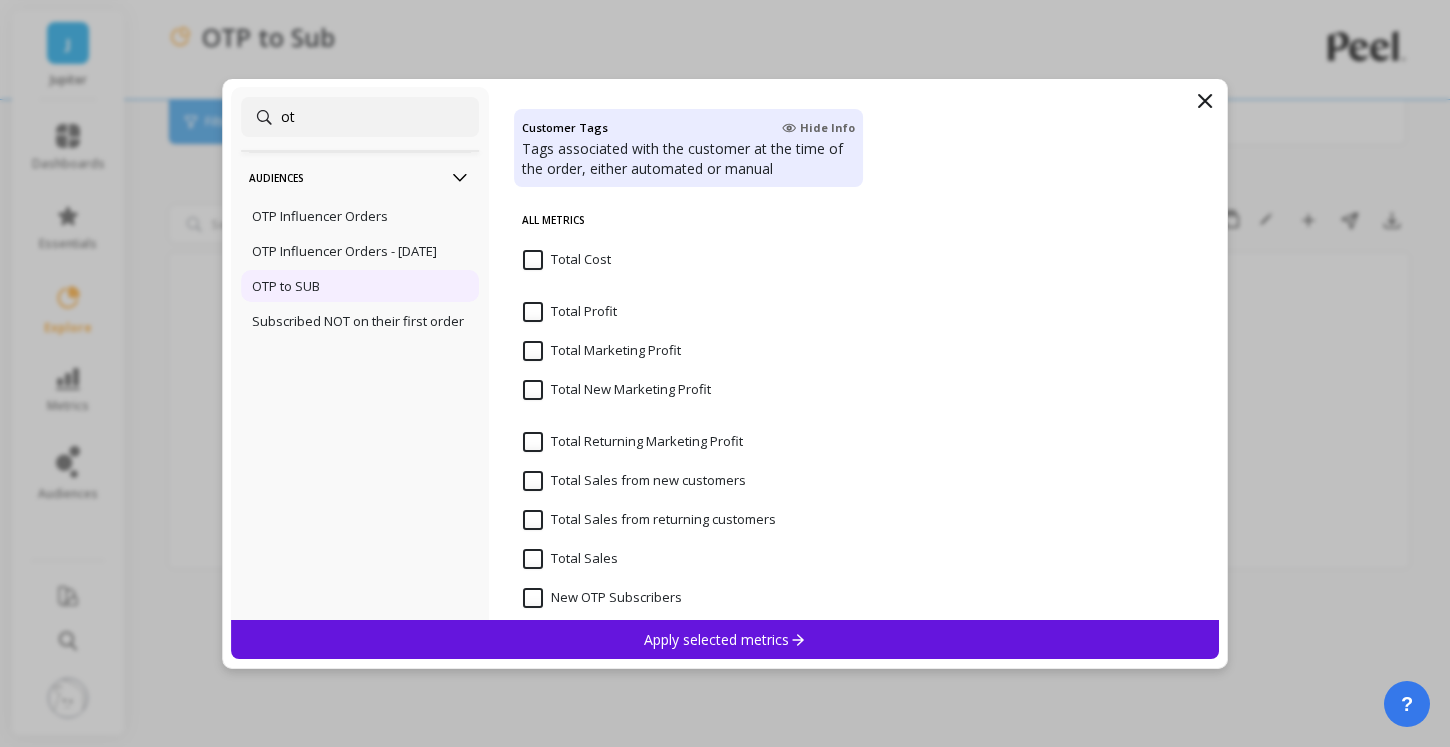 type on "ot" 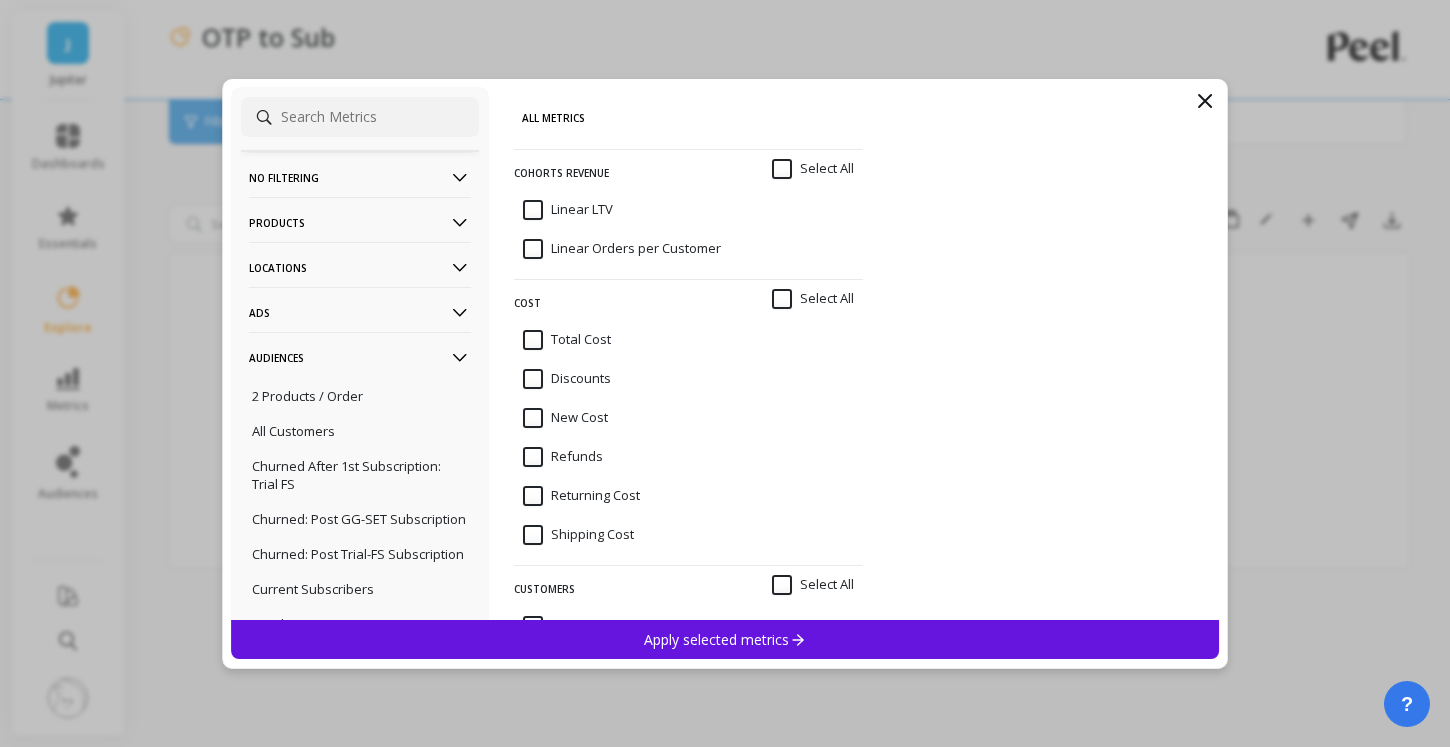 click at bounding box center [360, 117] 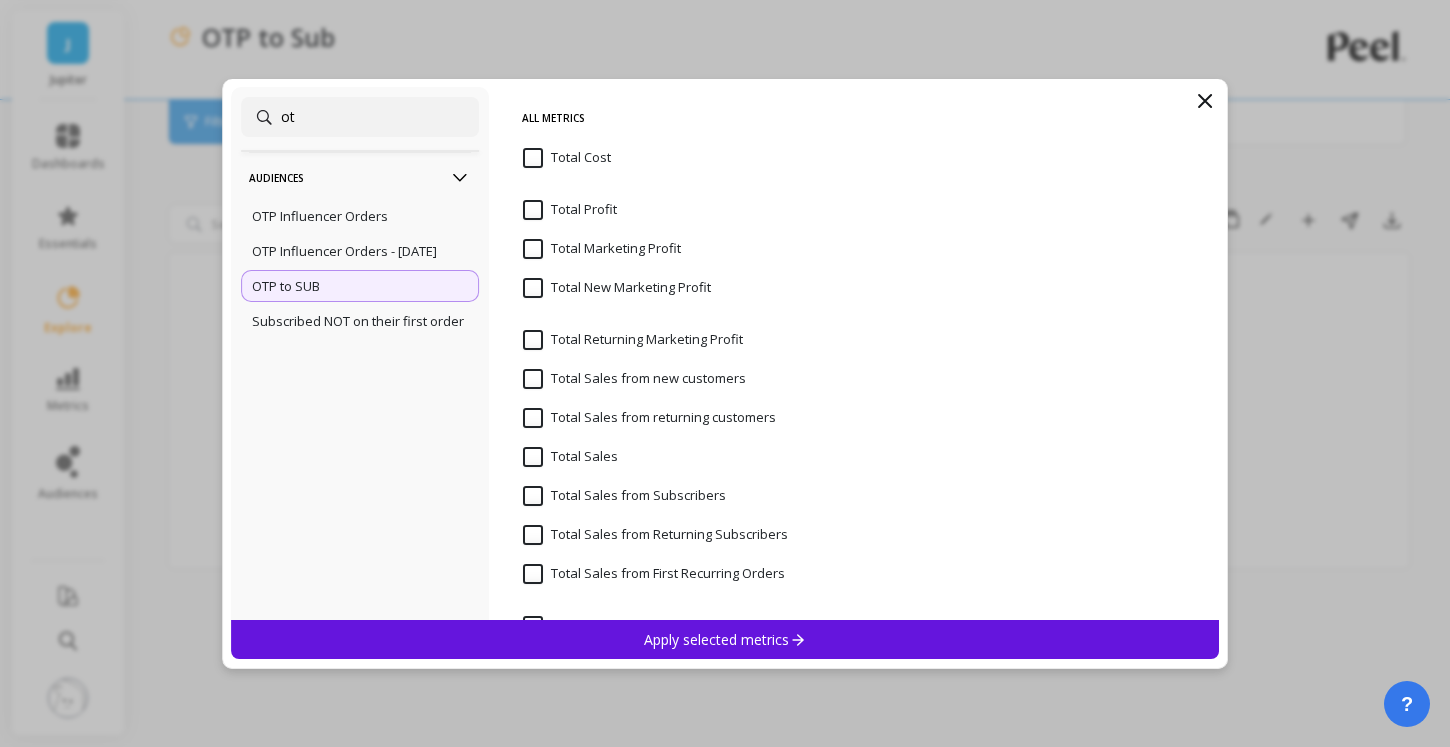 type on "ot" 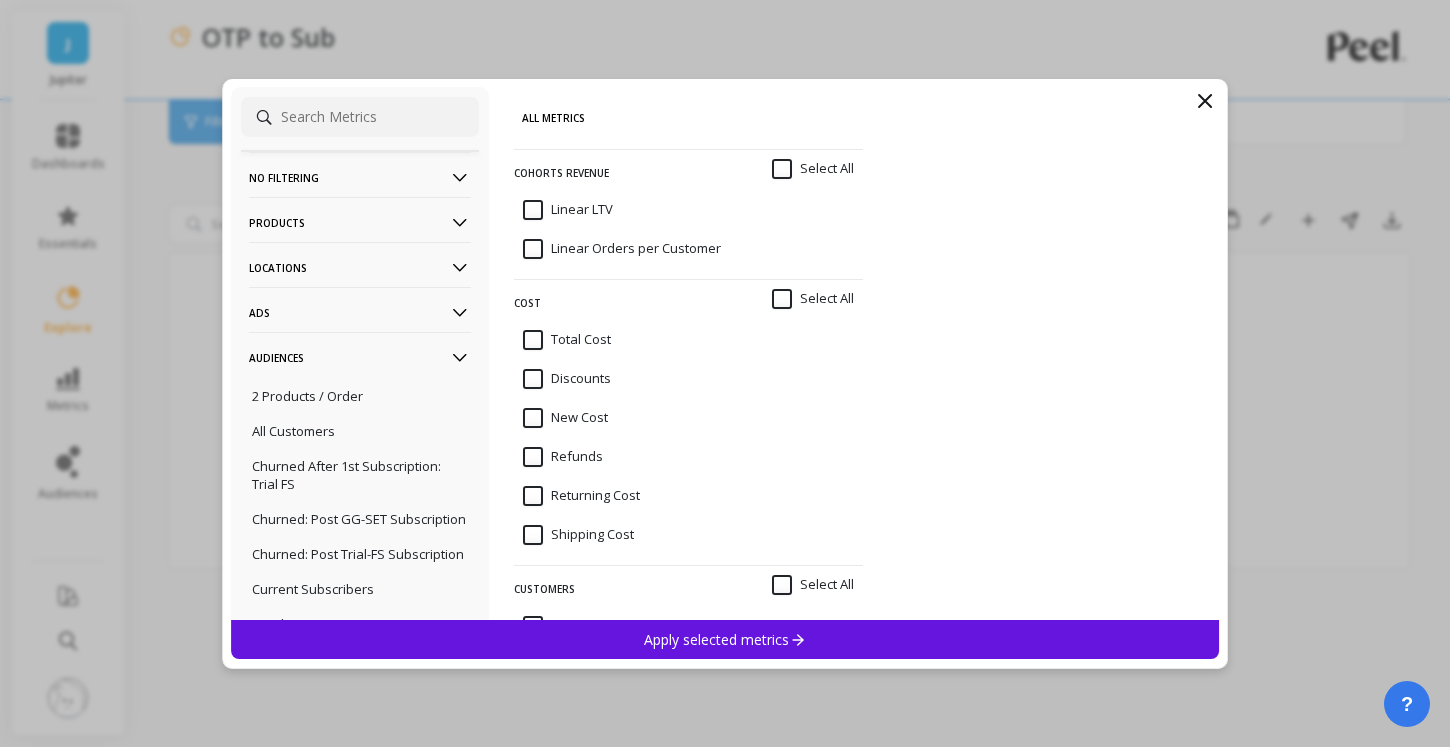 click at bounding box center (1053, 365) 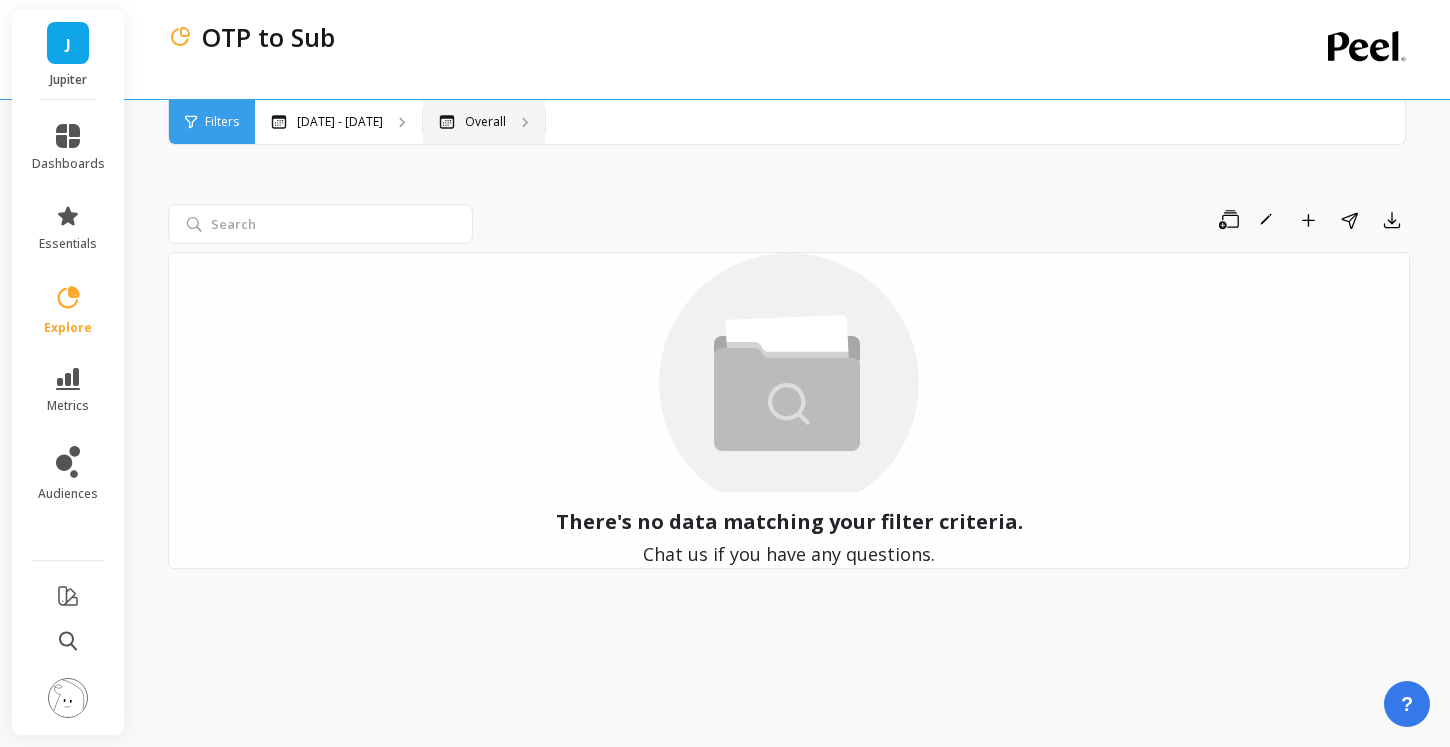 click on "Overall" at bounding box center (484, 122) 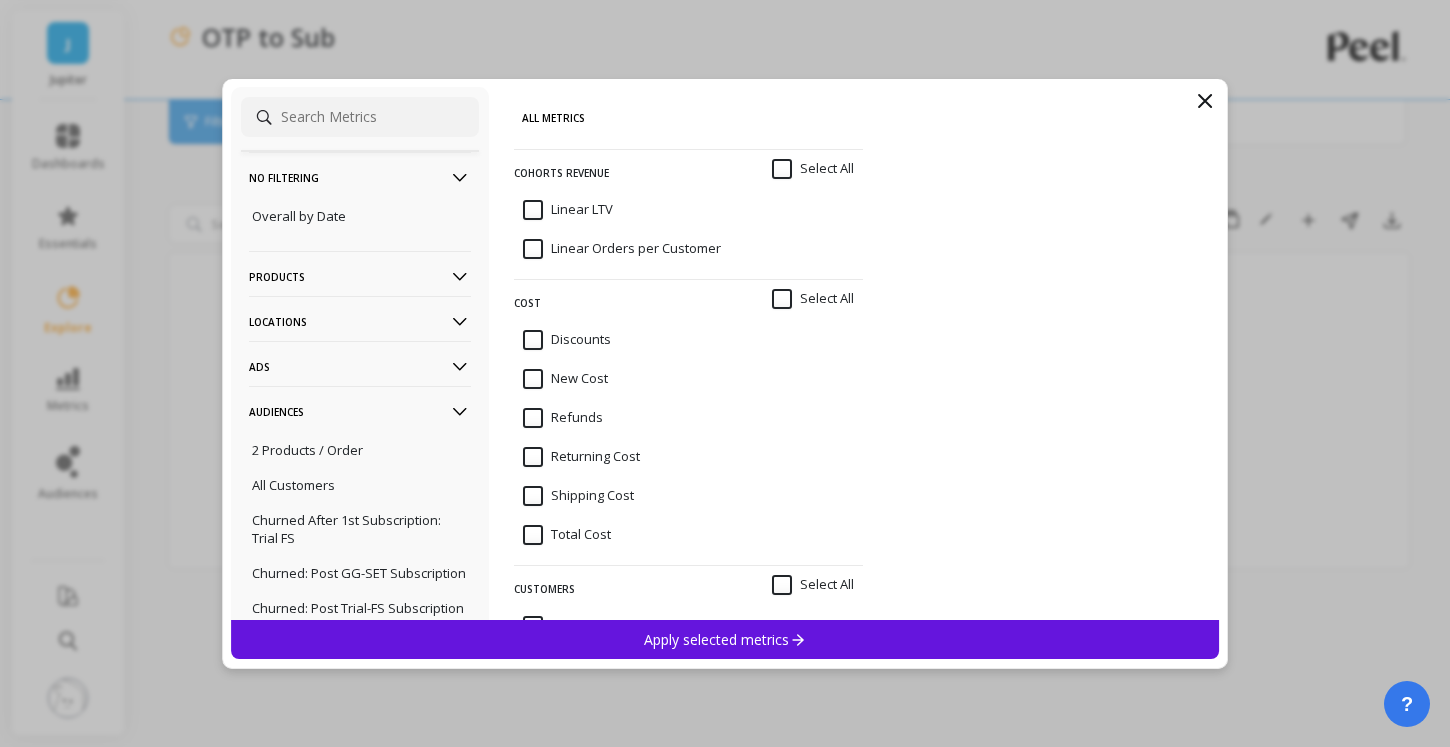 click on "No filtering     Overall by Date Products     Product Collections Product Tags Product Types Products SKUs Variants Vendors Locations     Cities Countries Physical Location Sales Channel States Ads     Buying Types Campaigns Devices Objectives Audiences     2 Products / Order All Customers Churned After 1st Subscription: Trial FS Churned: Post GG-SET Subscription Churned: Post Trial-FS Subscription Current Subscribers Loyal customers New Customers - Klaviyo New Subscription Customer L30 OTP Influencer Orders OTP Influencer Orders - Nov 2024 OTP to SUB Subscribed NOT on their first order Subscribers from Subsequent Orders Trial to FS Customers Custom Segments     Monthly Cohort Customers     Customer Tags Data Source Discounts Subscriptions Marketing     Ads Accounts Medium Source Multi-Touch Attribution     Channel Clicks Days to Conversion Landing Page Referrer Sales App UTM Content UTM Source UTM Source/Campaign UTM Source/Medium UTM Term Orders     Discount Codes Line Item Types Online Store Order Tags" at bounding box center (360, 353) 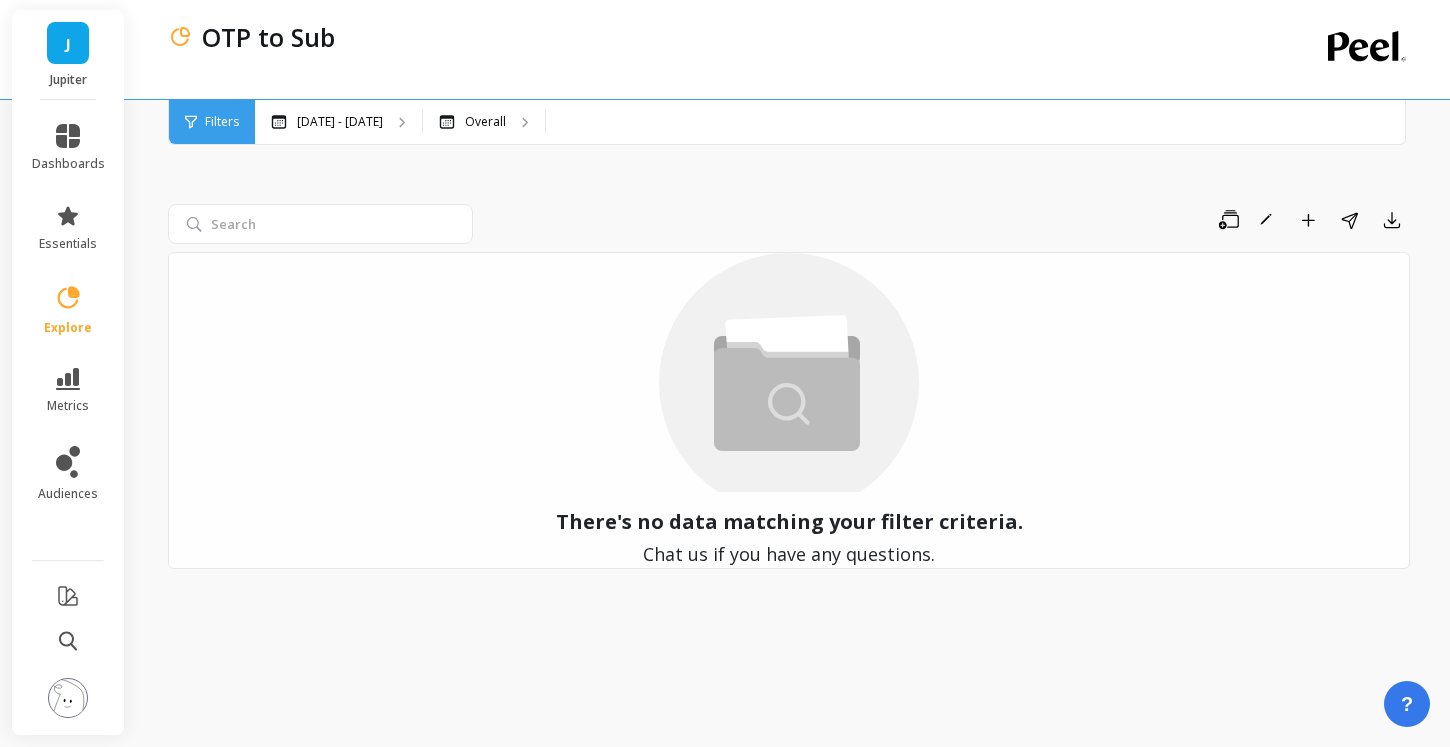 click on "Save Rename
Add to Dashboard
Share
Export There's no data matching your filter criteria. Chat us if you have any questions." at bounding box center [789, 413] 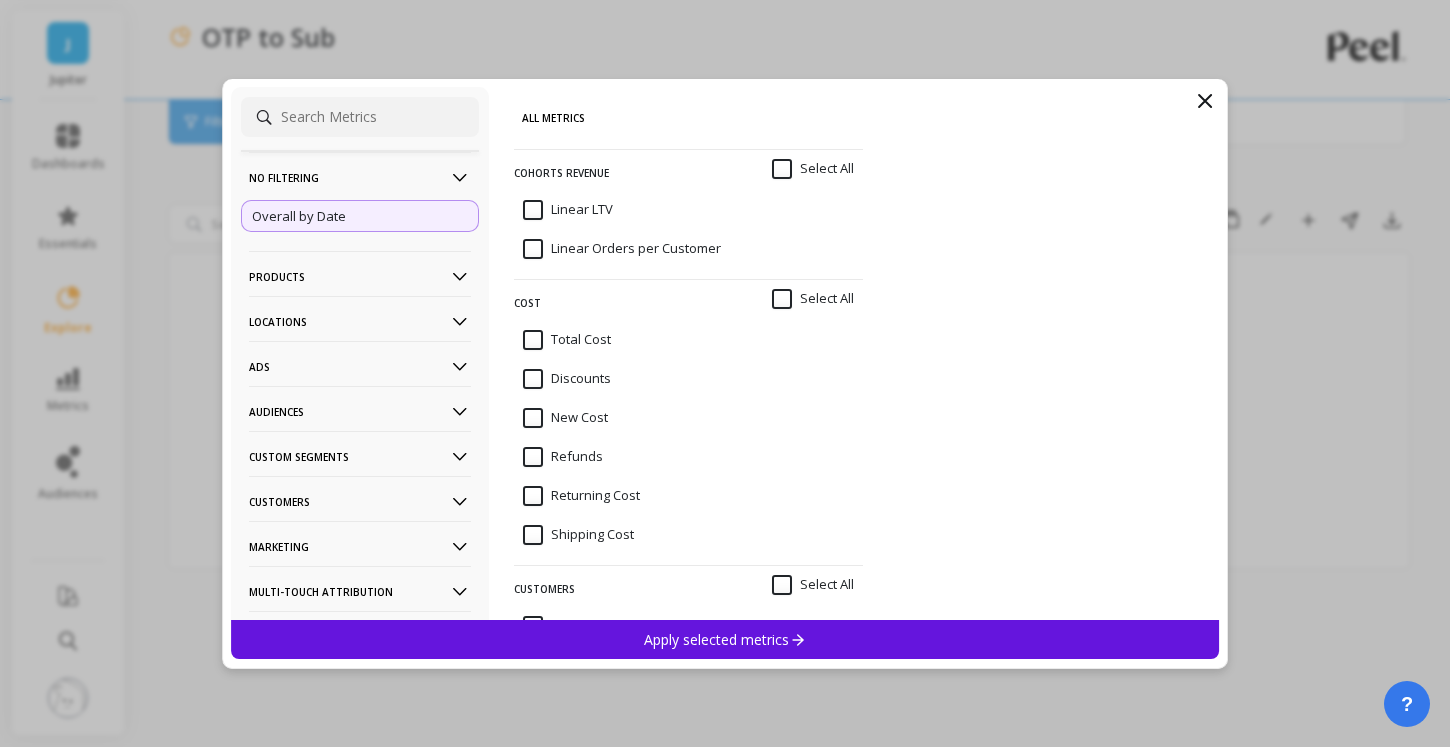 click 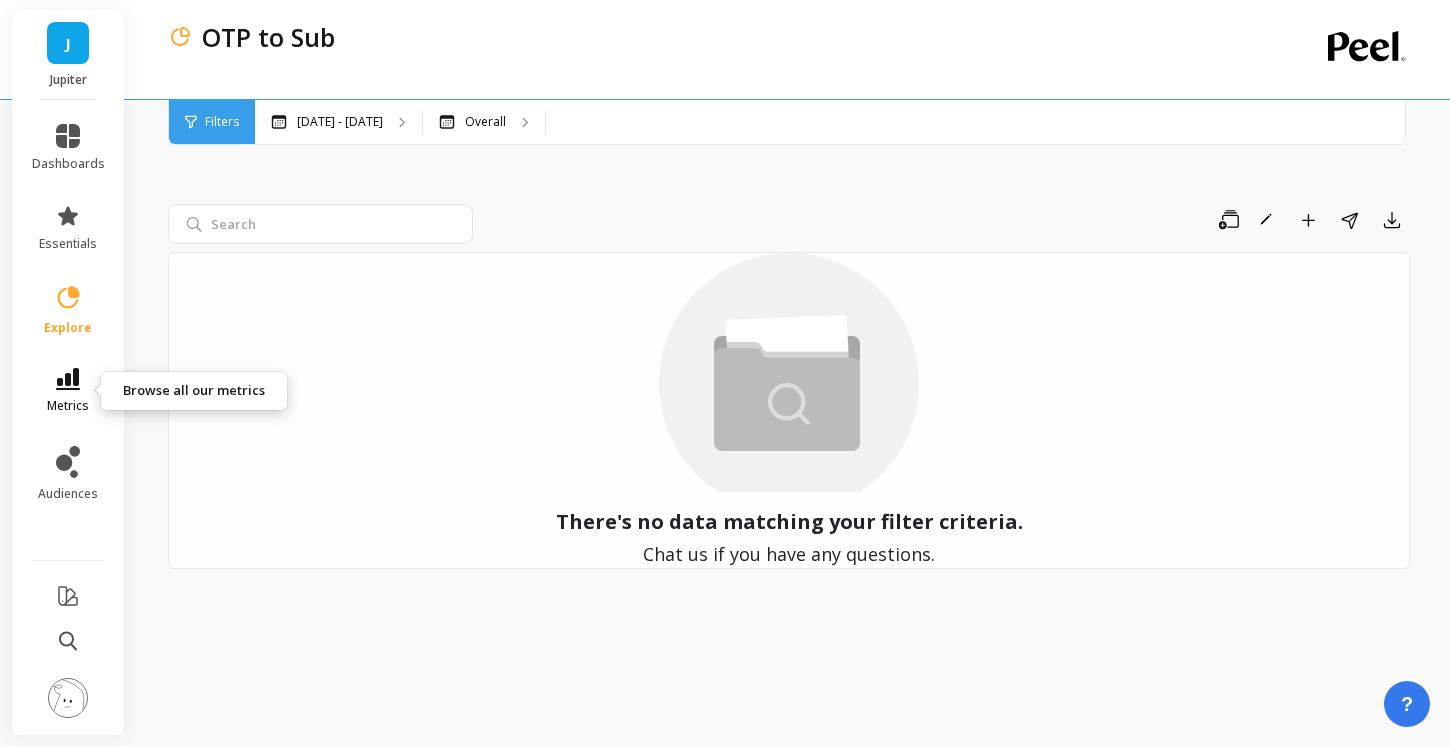 click 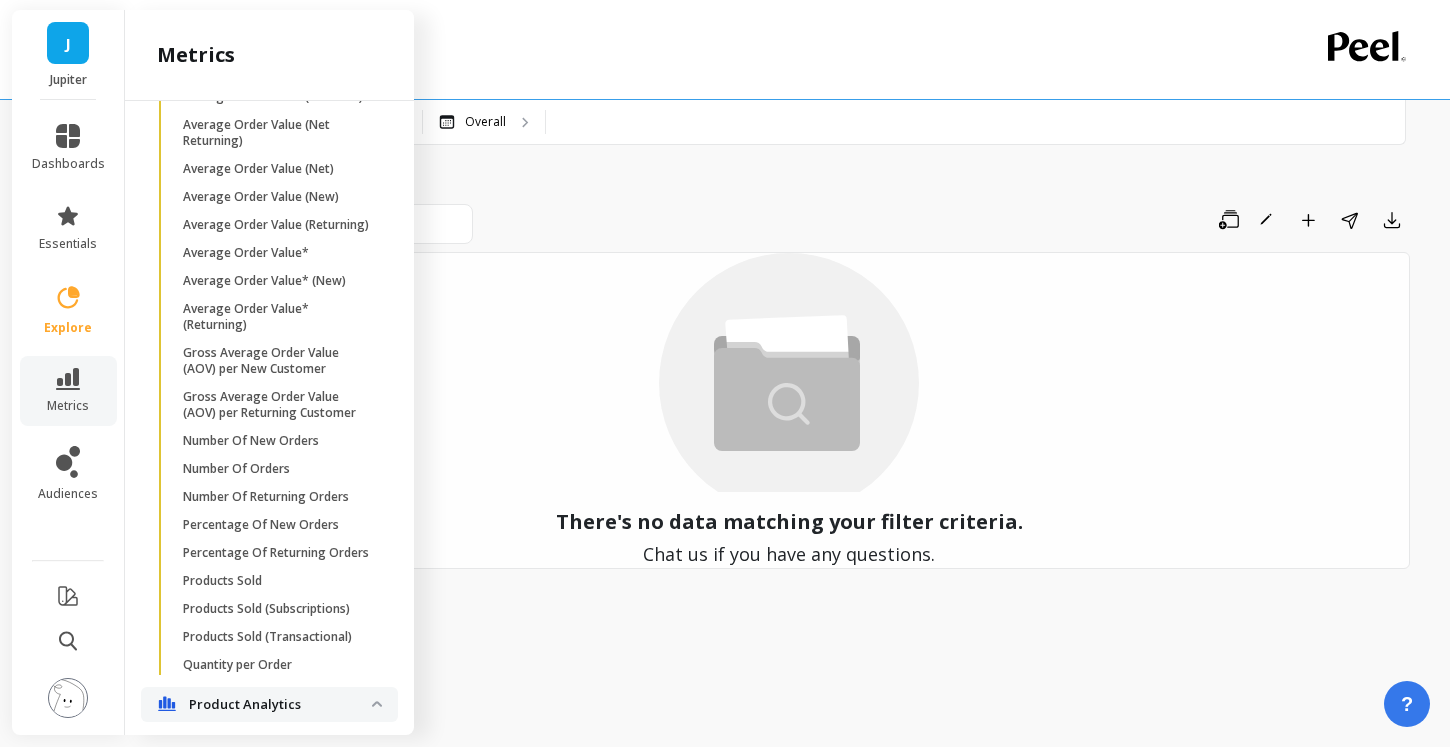 scroll, scrollTop: 2980, scrollLeft: 0, axis: vertical 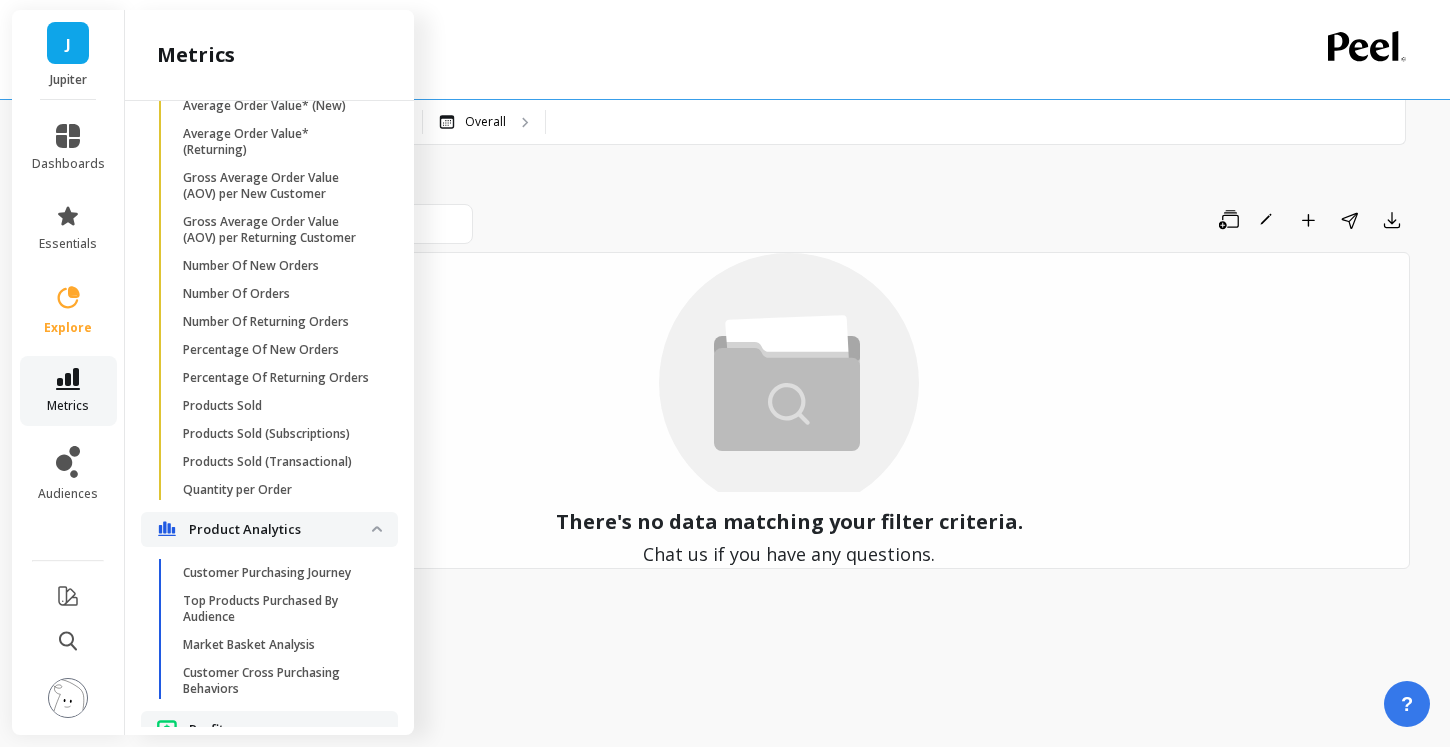 click on "metrics" at bounding box center [68, 391] 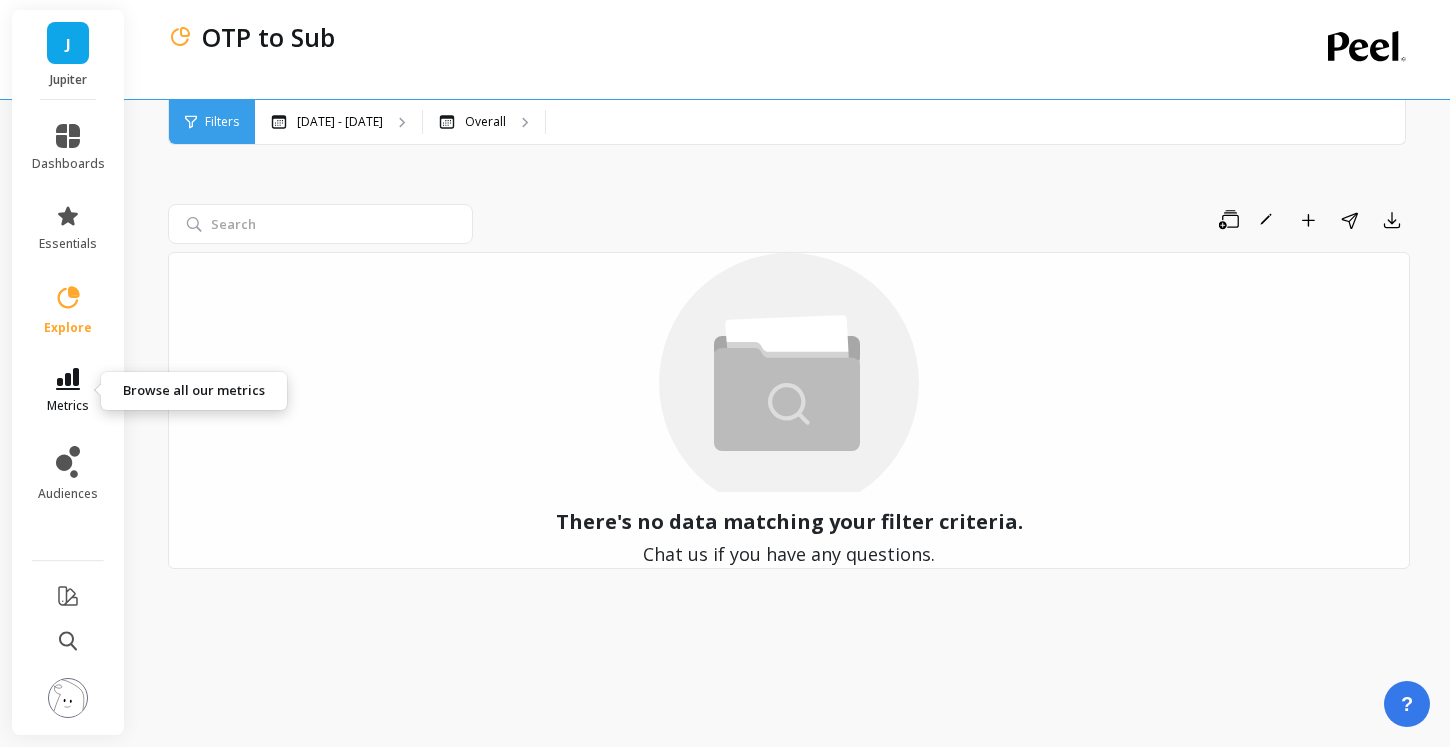 click on "metrics" at bounding box center [68, 391] 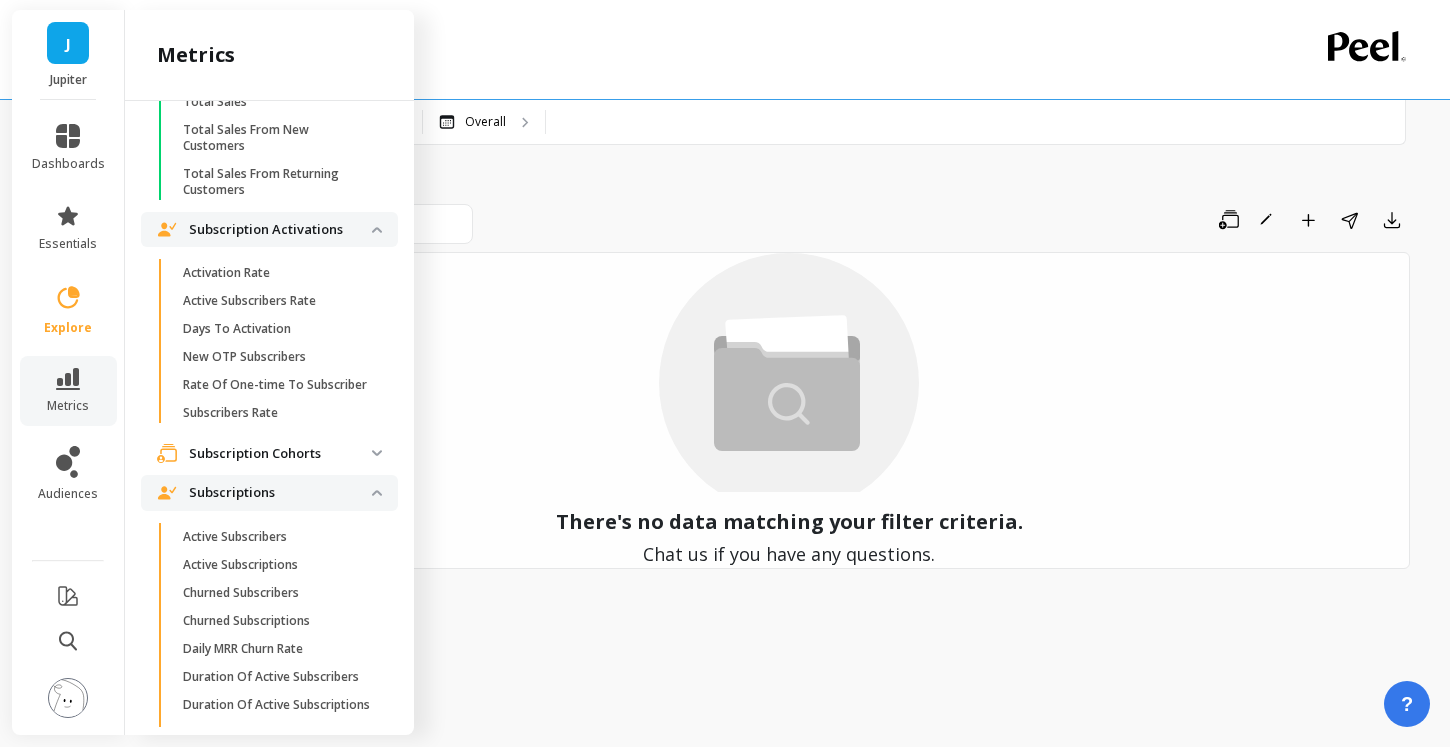 scroll, scrollTop: 4316, scrollLeft: 0, axis: vertical 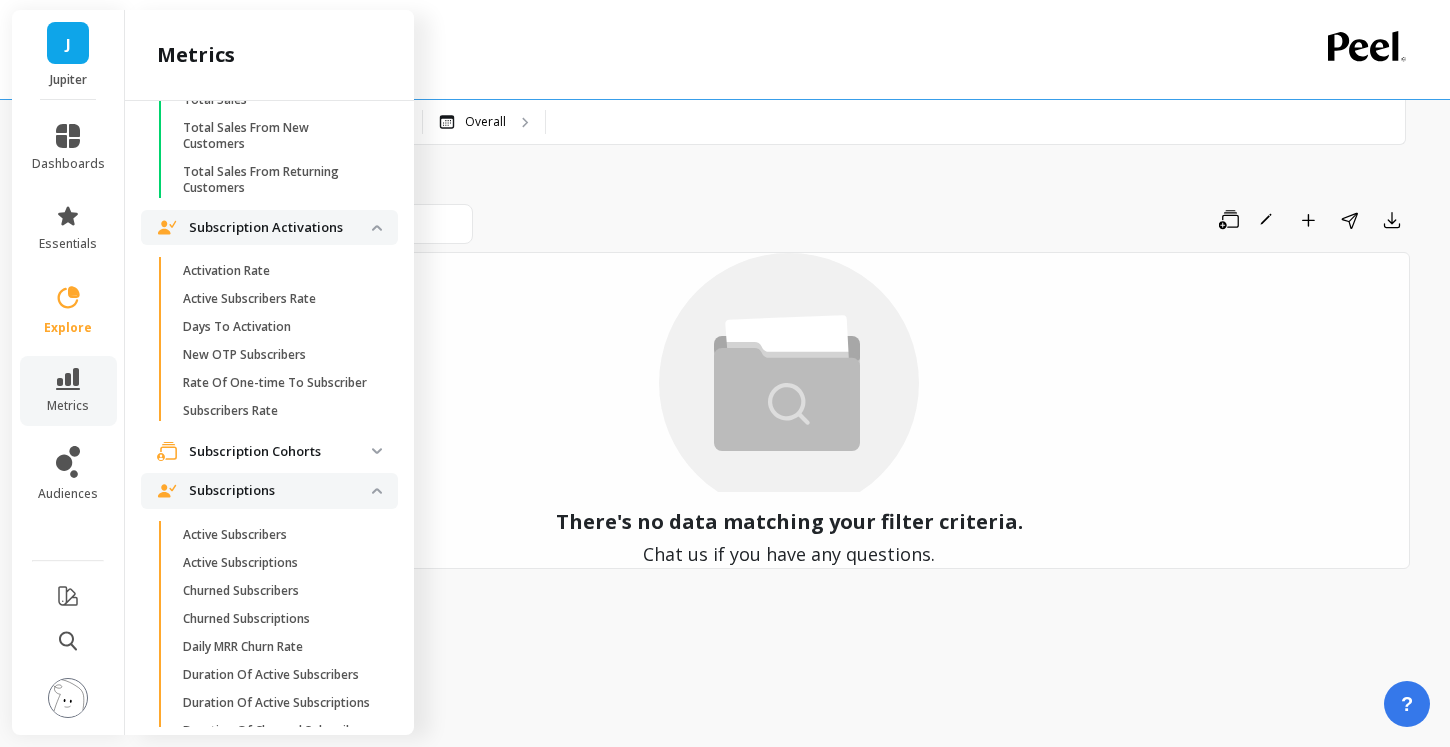 click on "Subscription Cohorts" at bounding box center [280, 452] 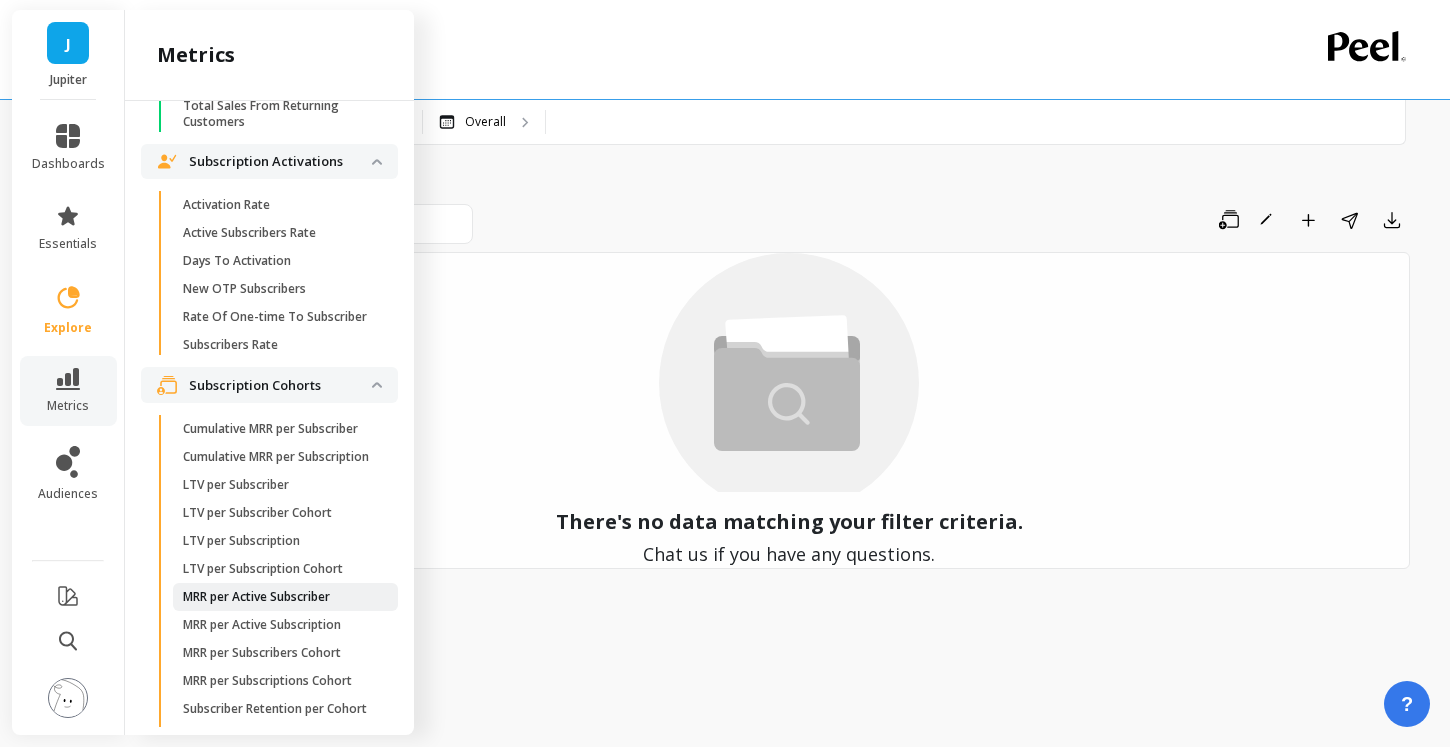 scroll, scrollTop: 4378, scrollLeft: 0, axis: vertical 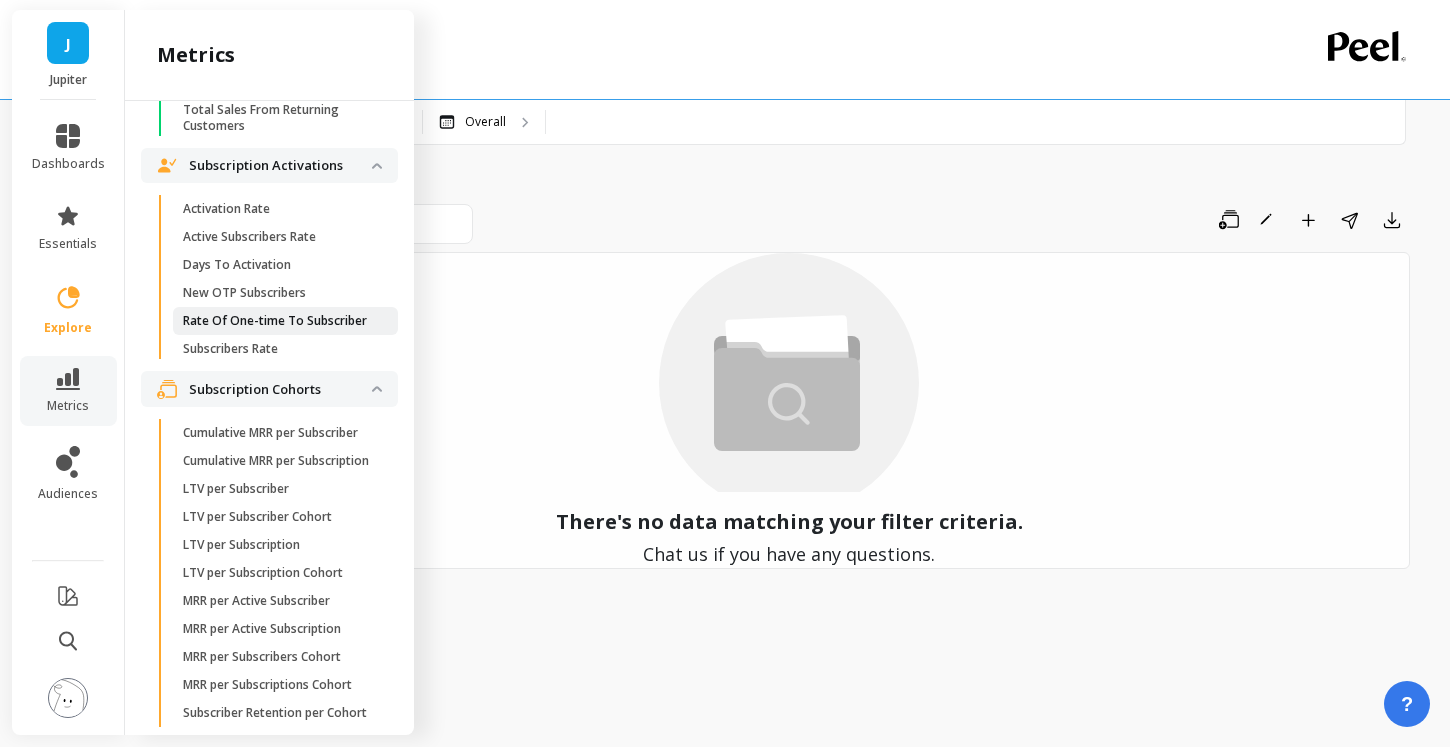 click on "Rate Of One-time To Subscriber" at bounding box center (285, 321) 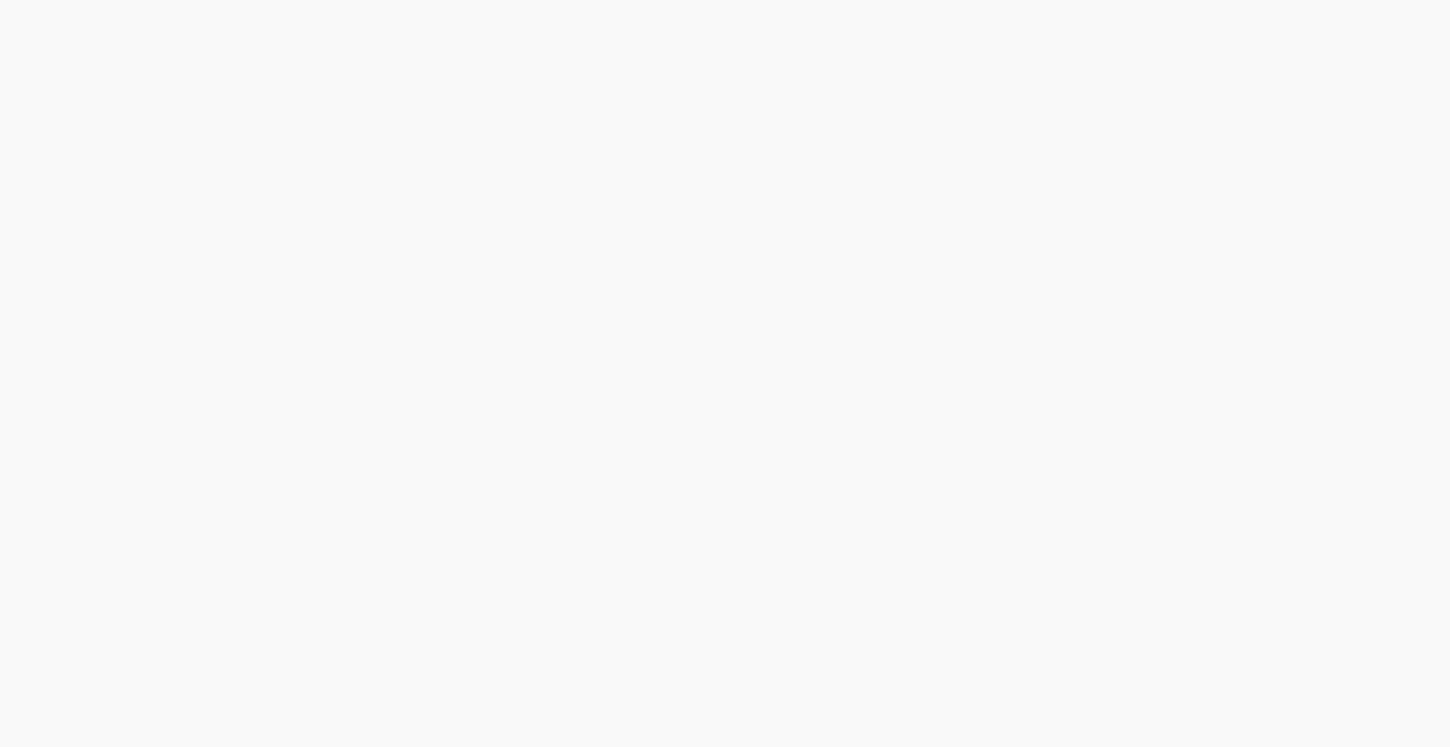 scroll, scrollTop: 0, scrollLeft: 0, axis: both 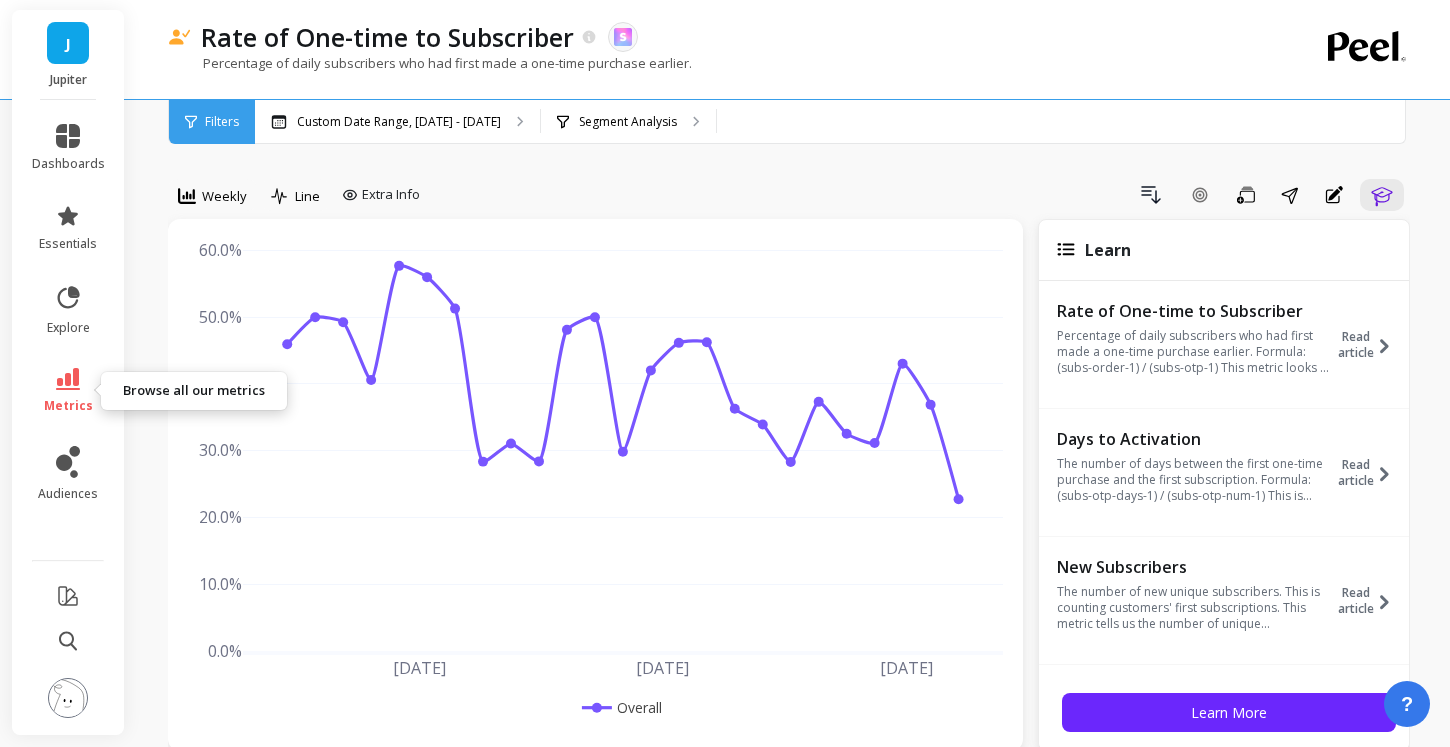 click 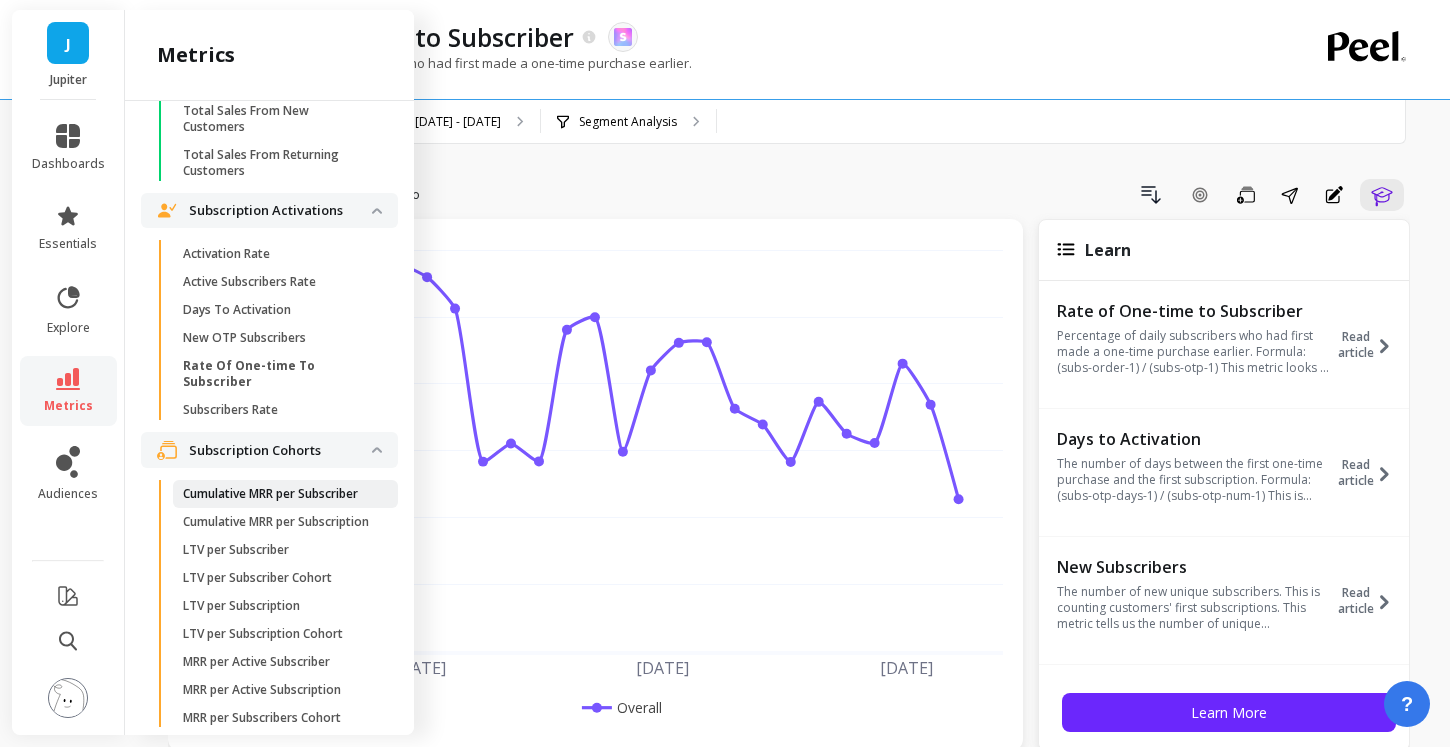 scroll, scrollTop: 4323, scrollLeft: 0, axis: vertical 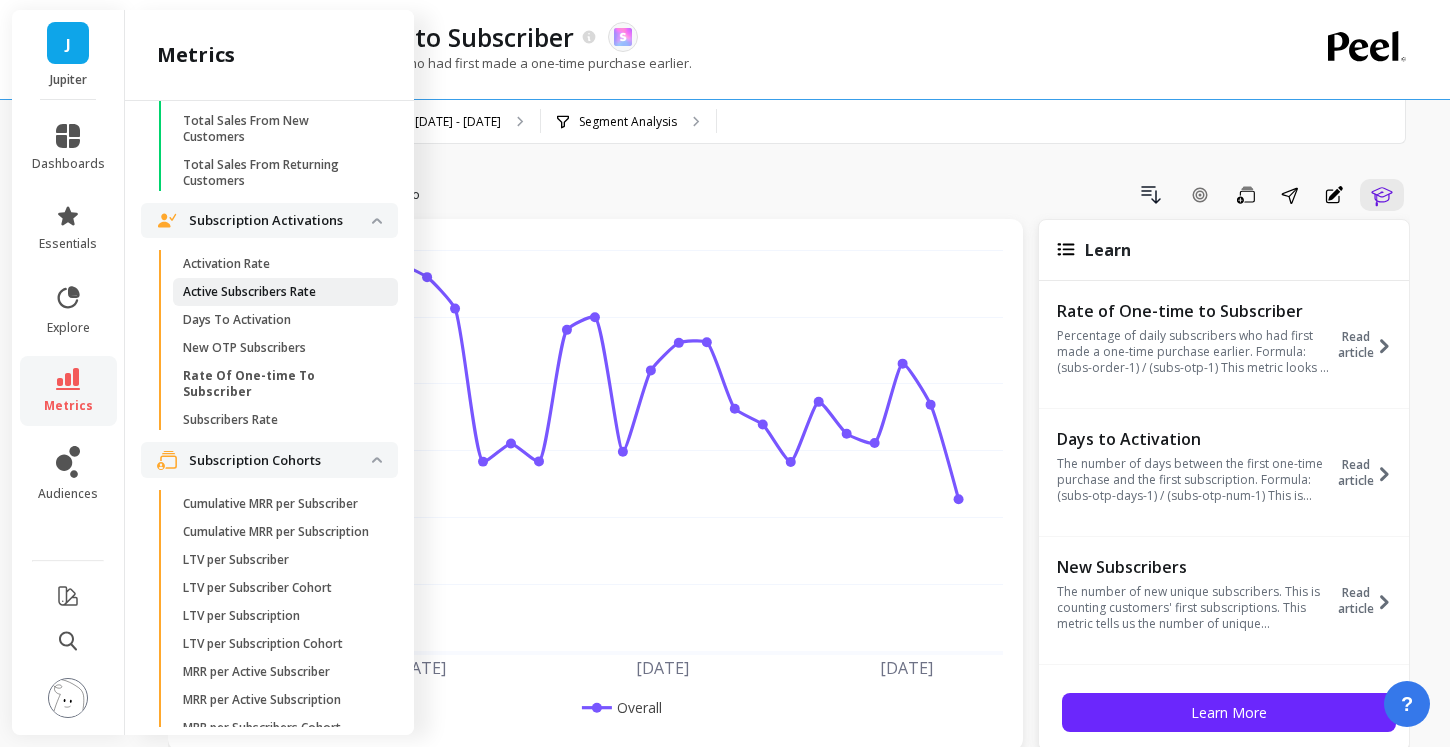 click on "Active Subscribers Rate" at bounding box center (278, 292) 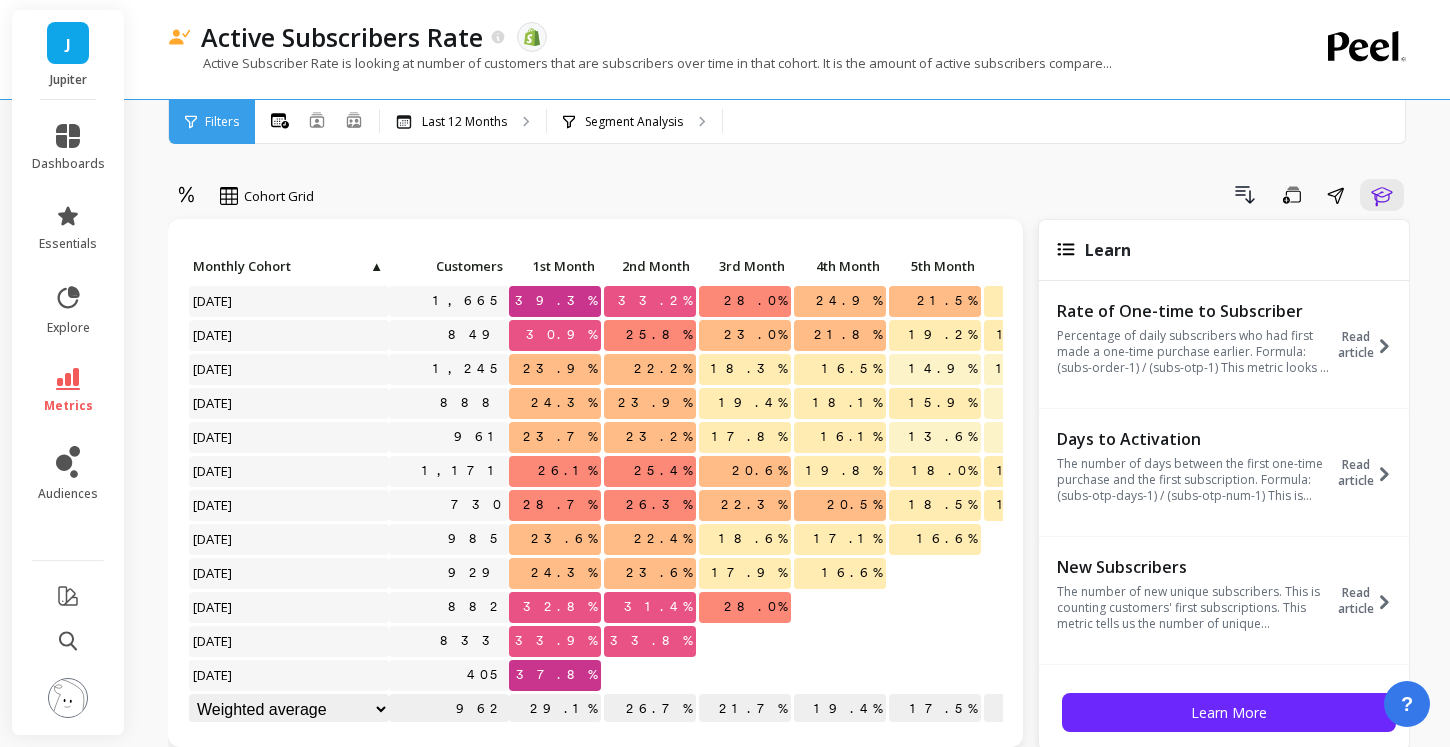 scroll, scrollTop: 25, scrollLeft: 0, axis: vertical 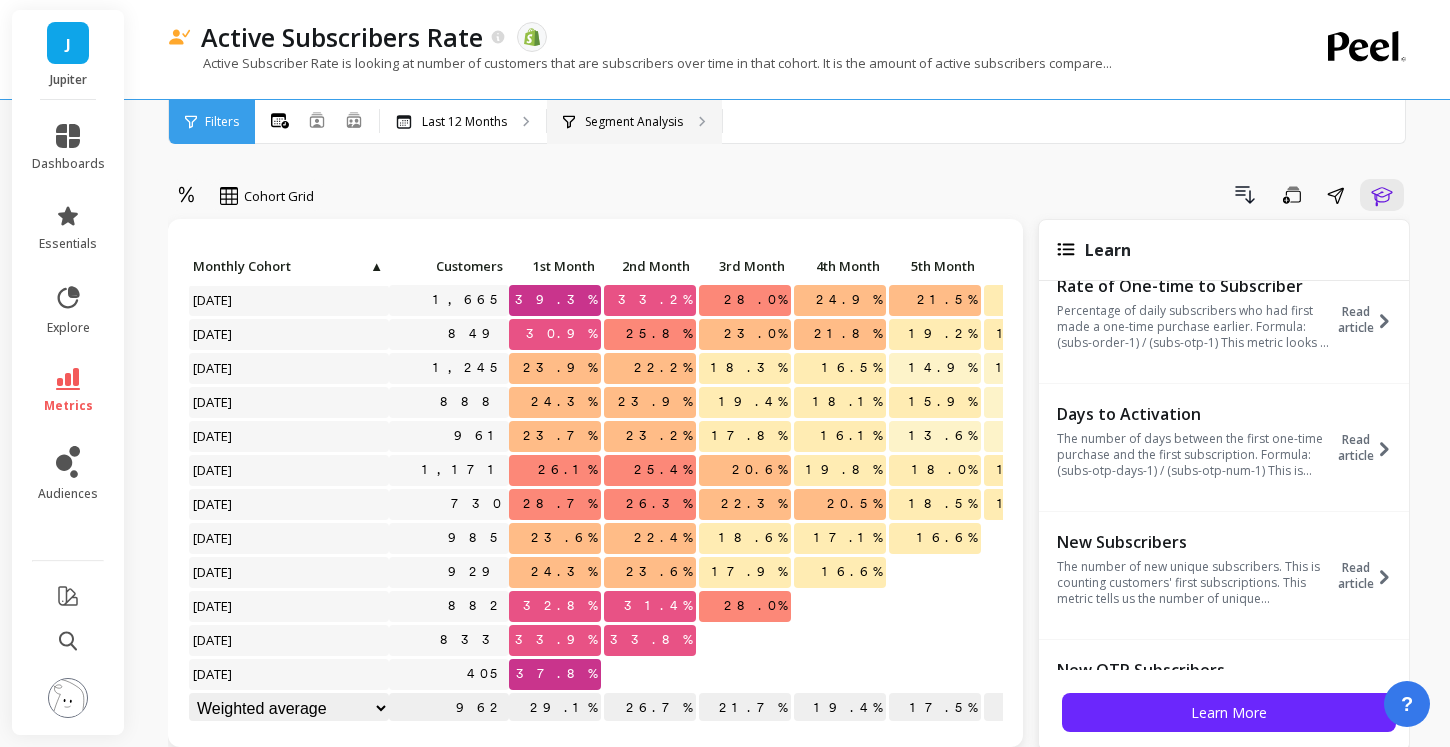 click on "Segment Analysis" at bounding box center [634, 122] 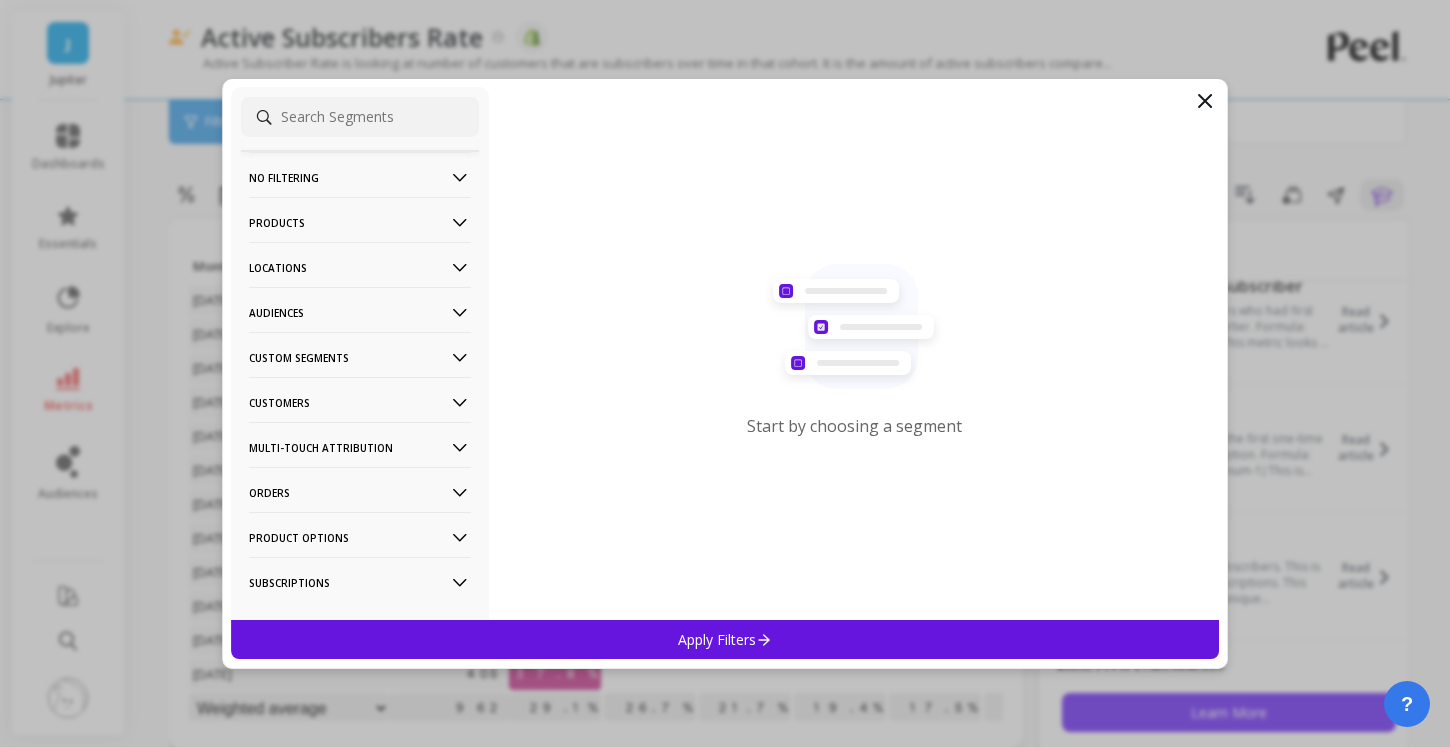 click on "Custom Segments" at bounding box center [360, 357] 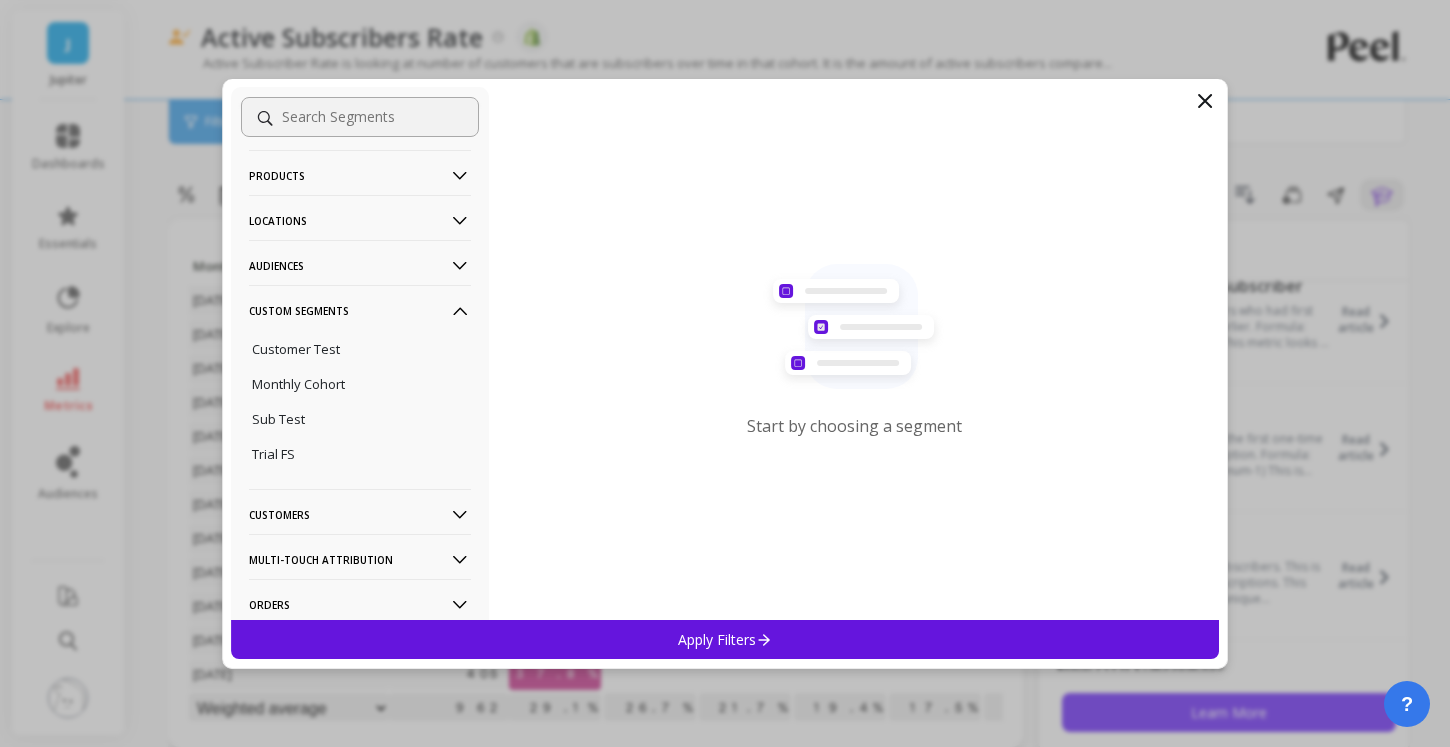 scroll, scrollTop: 50, scrollLeft: 0, axis: vertical 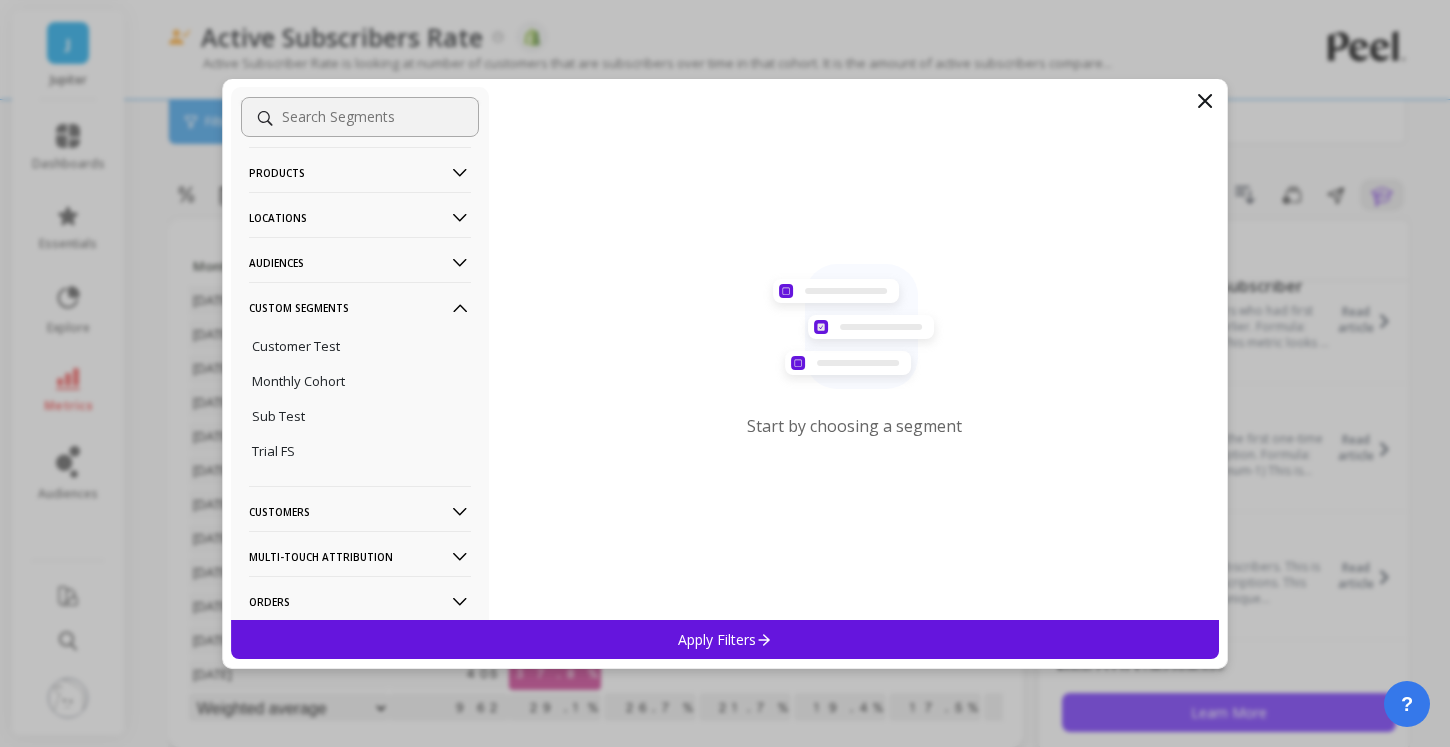 click on "Audiences" at bounding box center [360, 262] 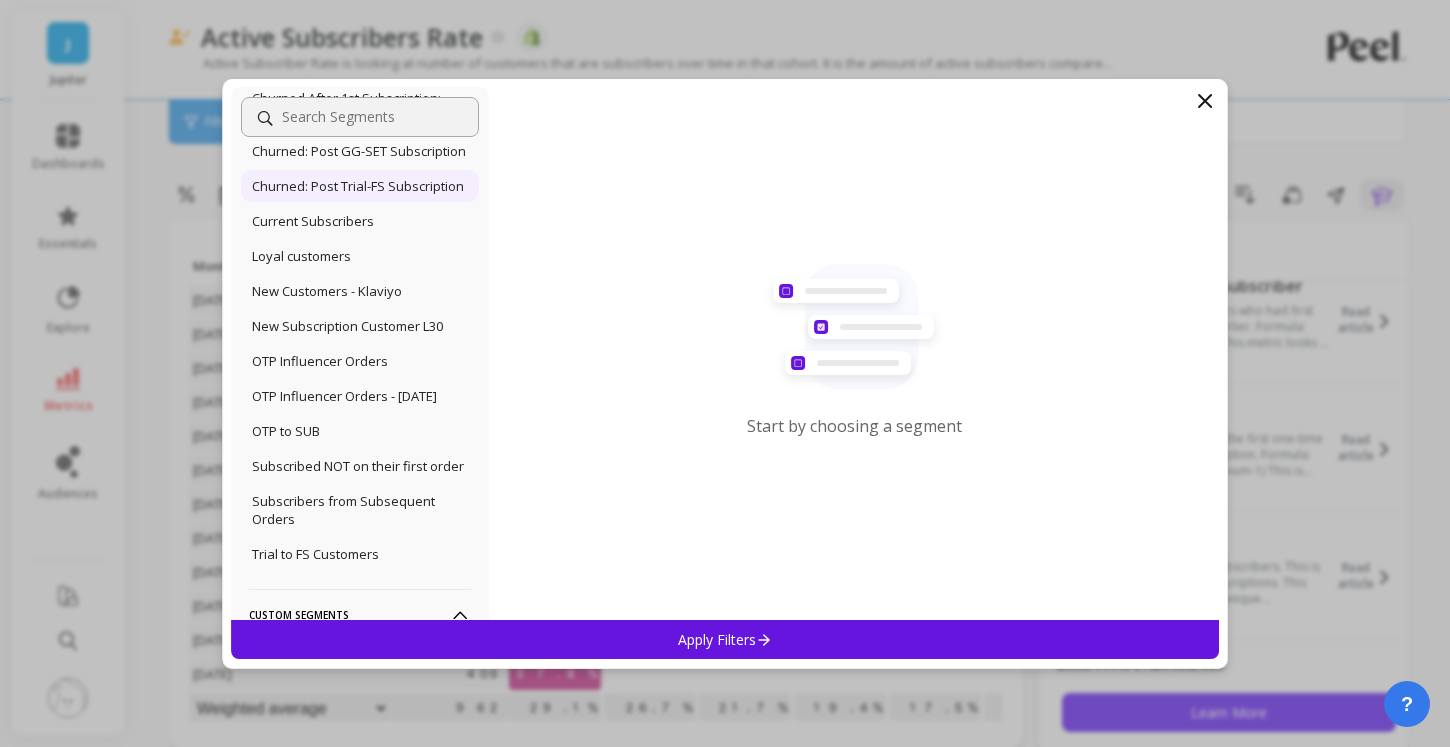scroll, scrollTop: 309, scrollLeft: 0, axis: vertical 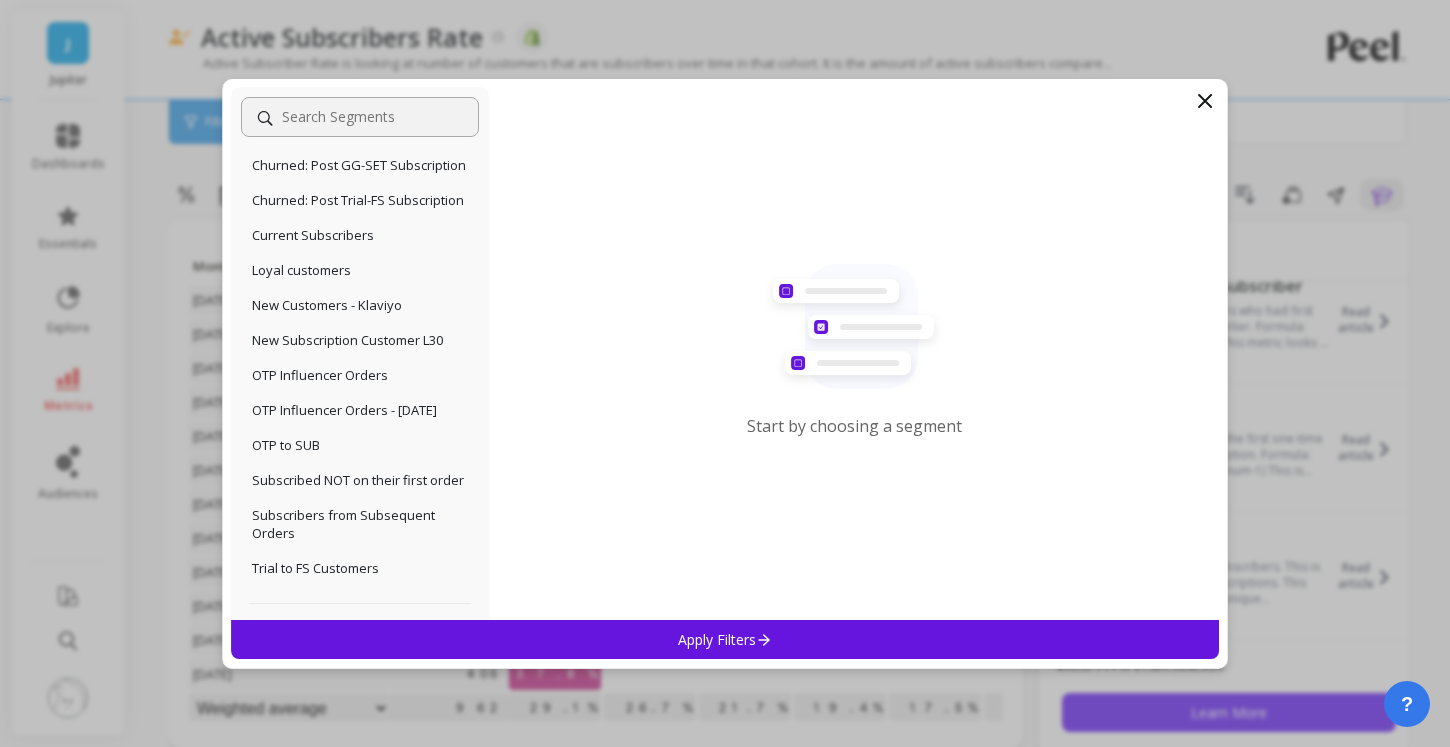 click 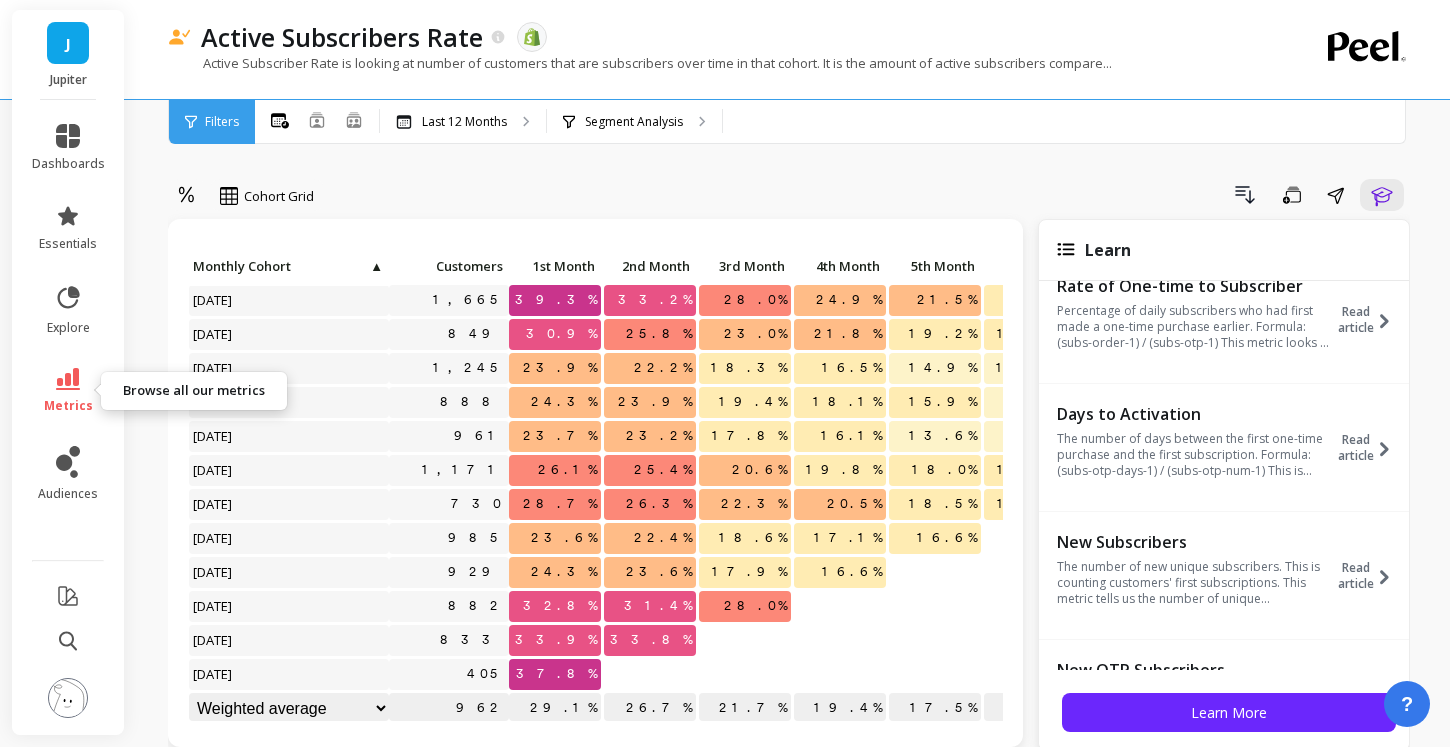 click on "metrics" at bounding box center (68, 406) 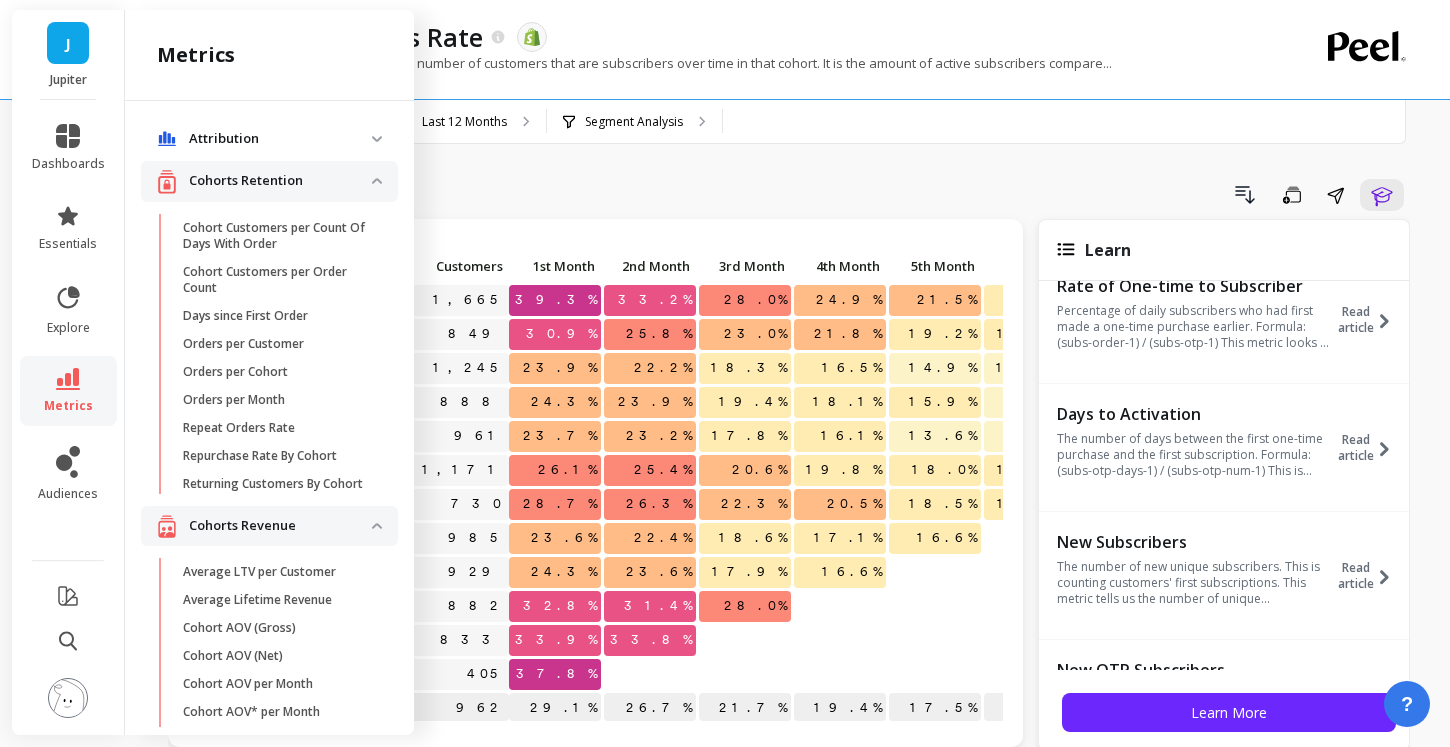 scroll, scrollTop: 4323, scrollLeft: 0, axis: vertical 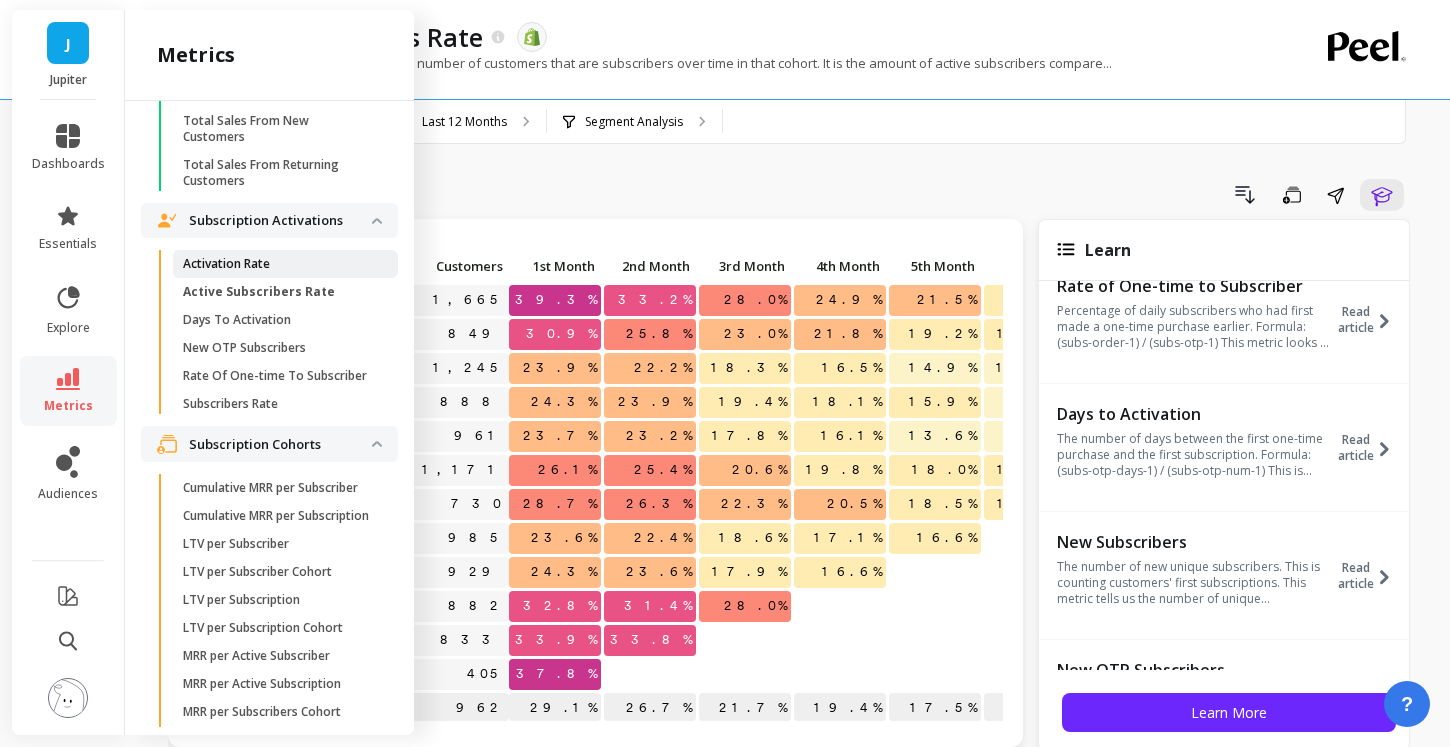 click on "Activation Rate" at bounding box center [285, 264] 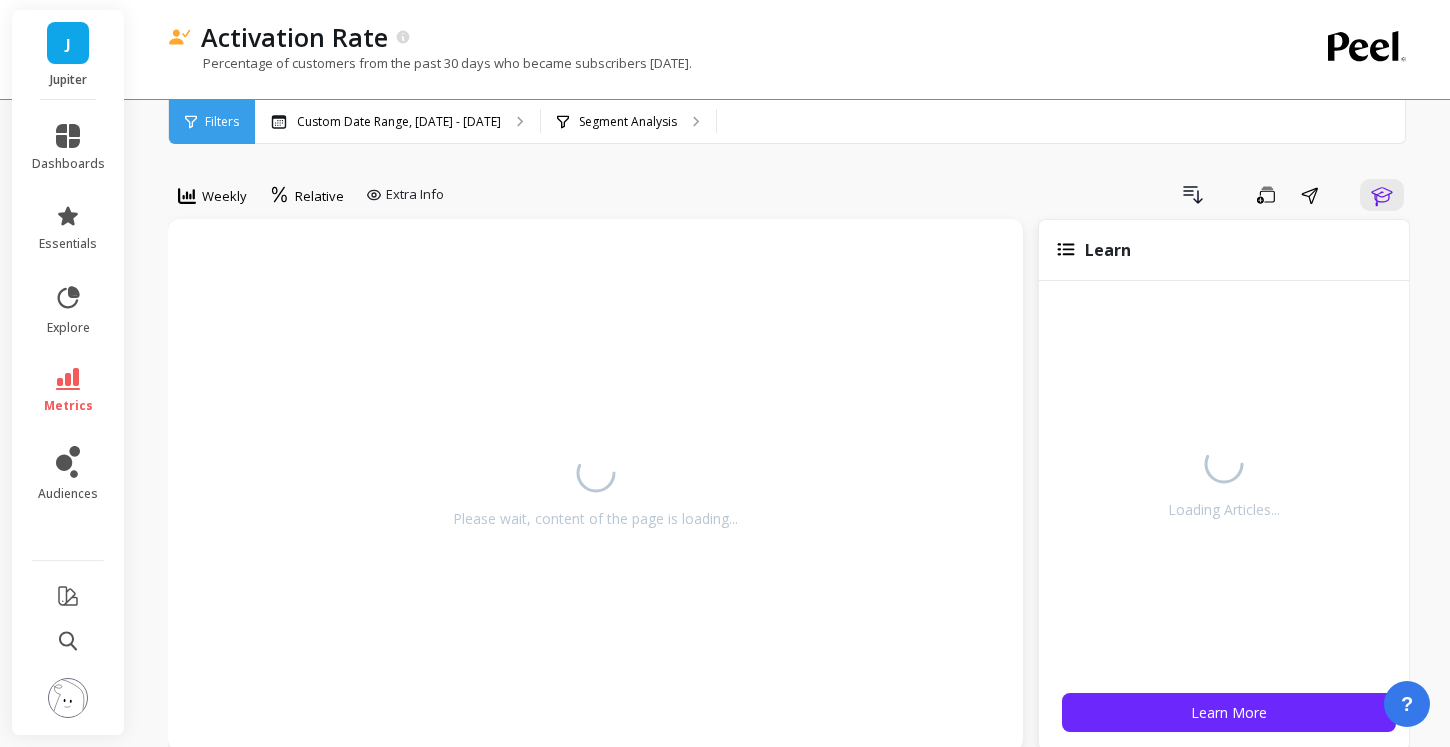 scroll, scrollTop: 0, scrollLeft: 0, axis: both 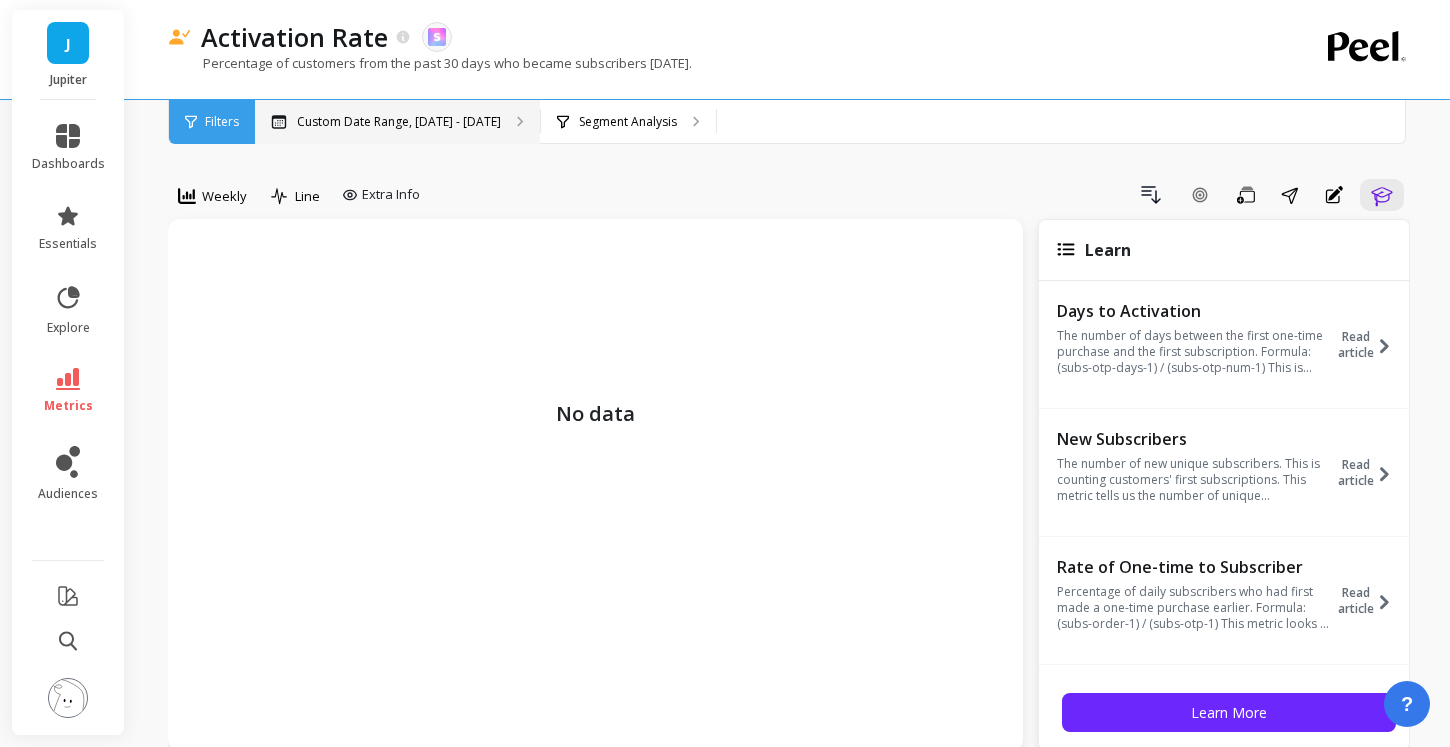 click on "Custom Date Range,  [DATE] - [DATE]" at bounding box center [399, 122] 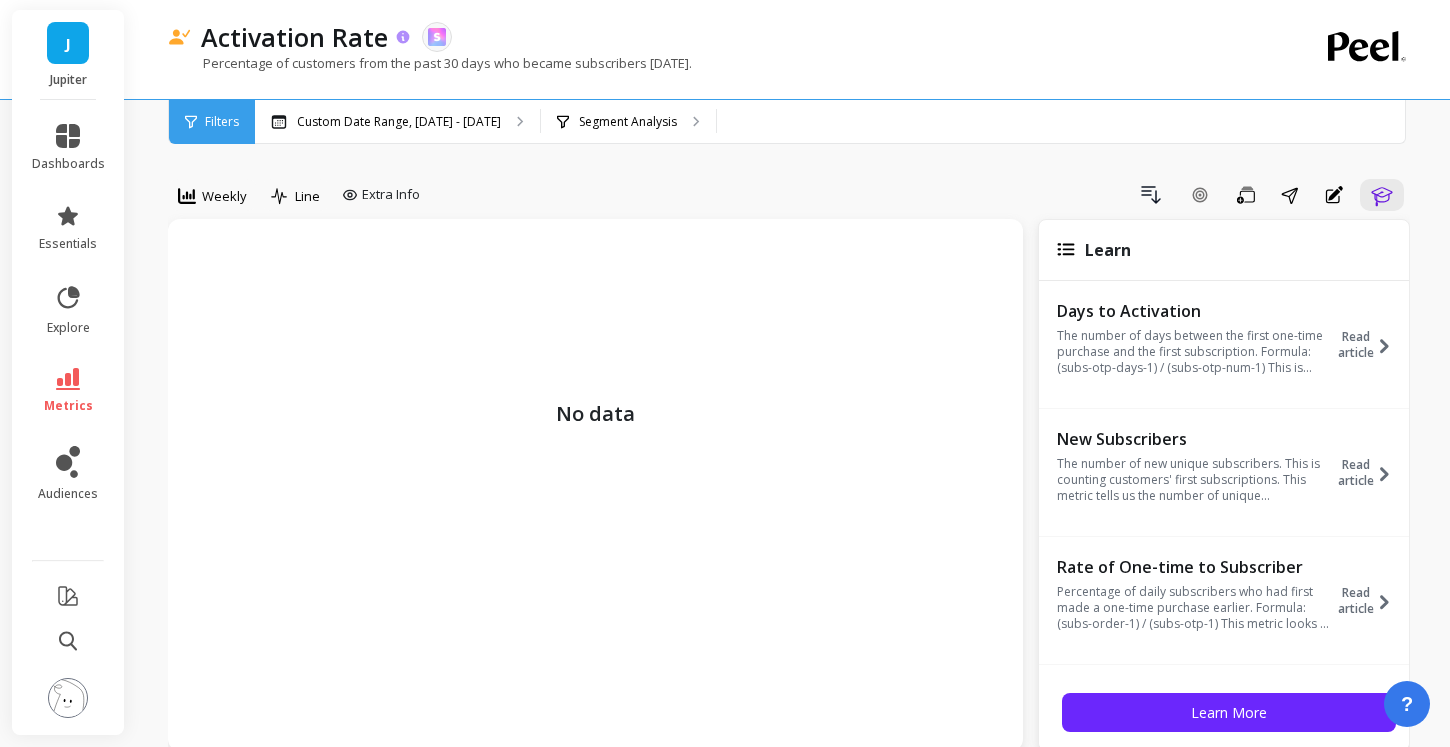 click 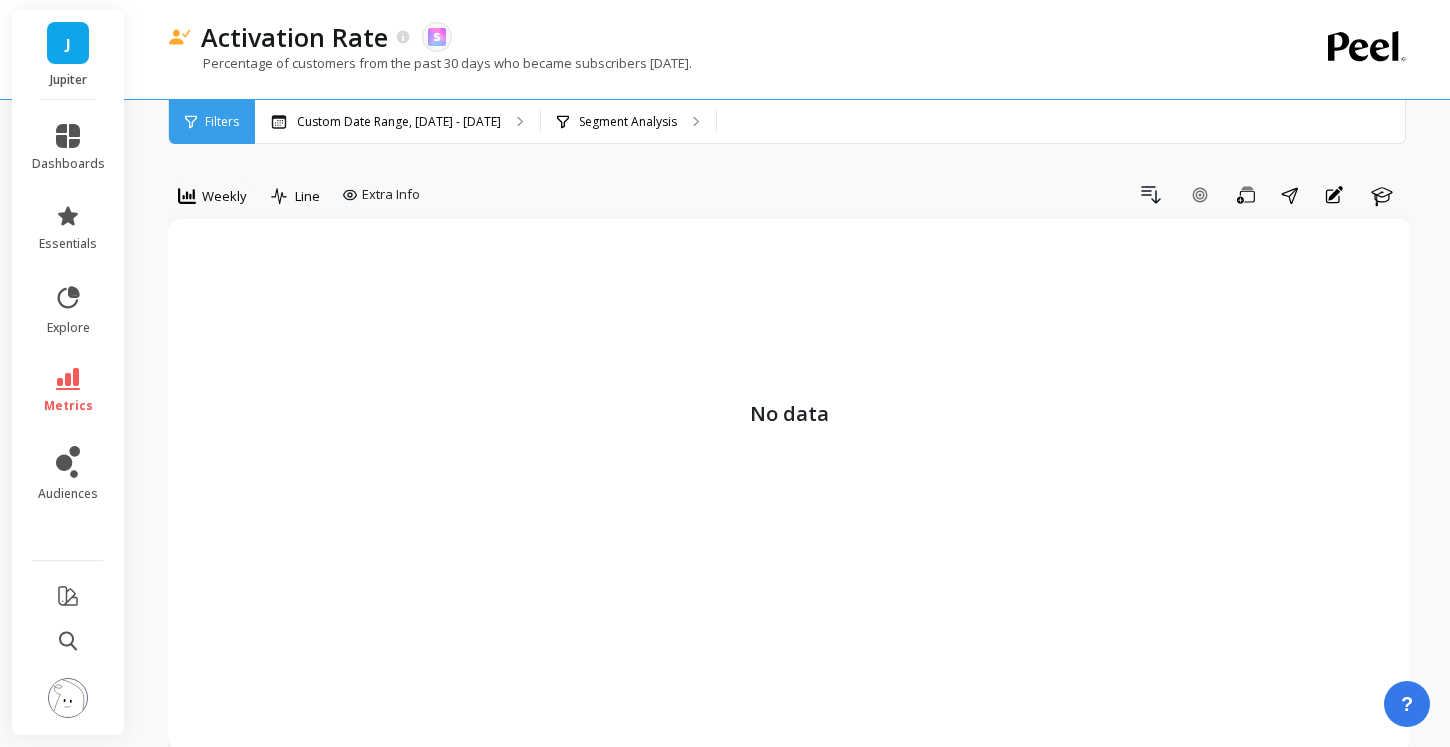 click on "metrics" at bounding box center (68, 406) 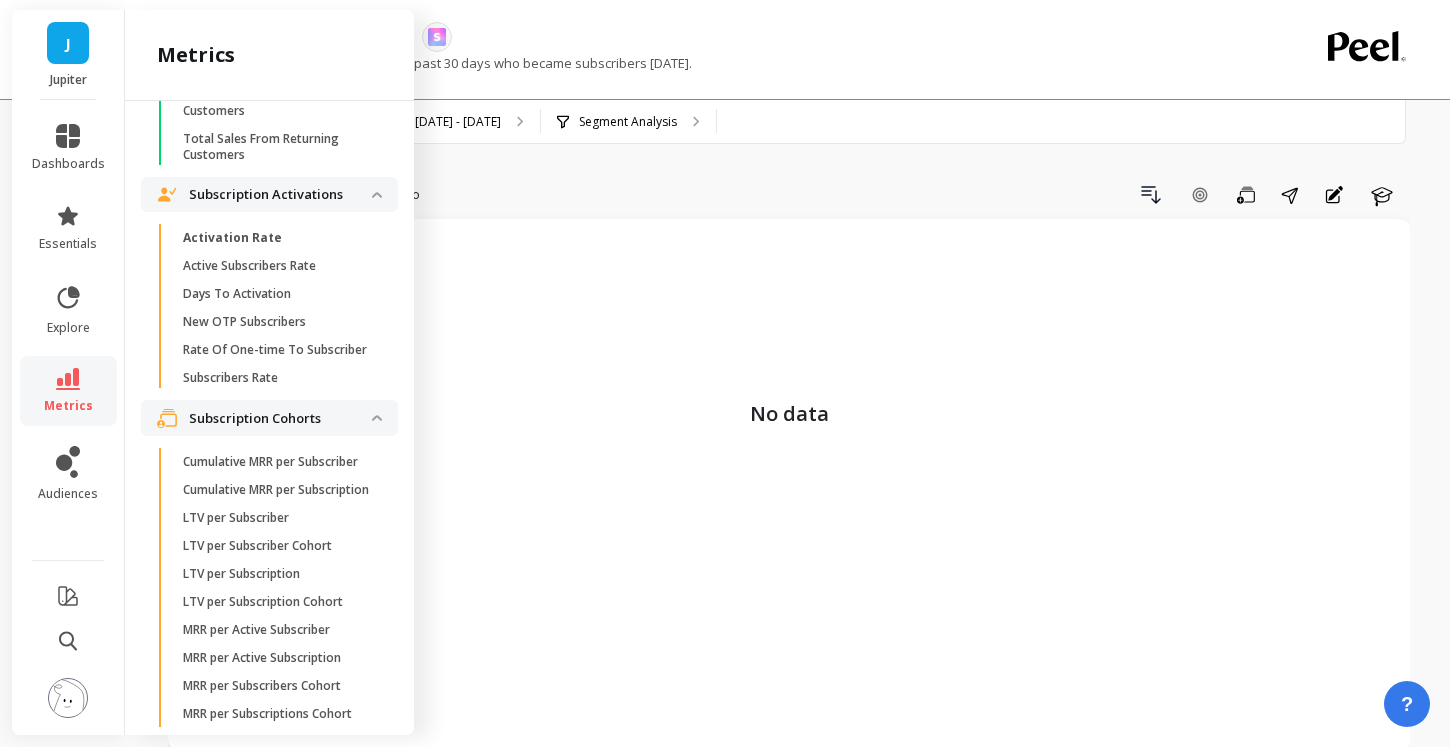 scroll, scrollTop: 4344, scrollLeft: 0, axis: vertical 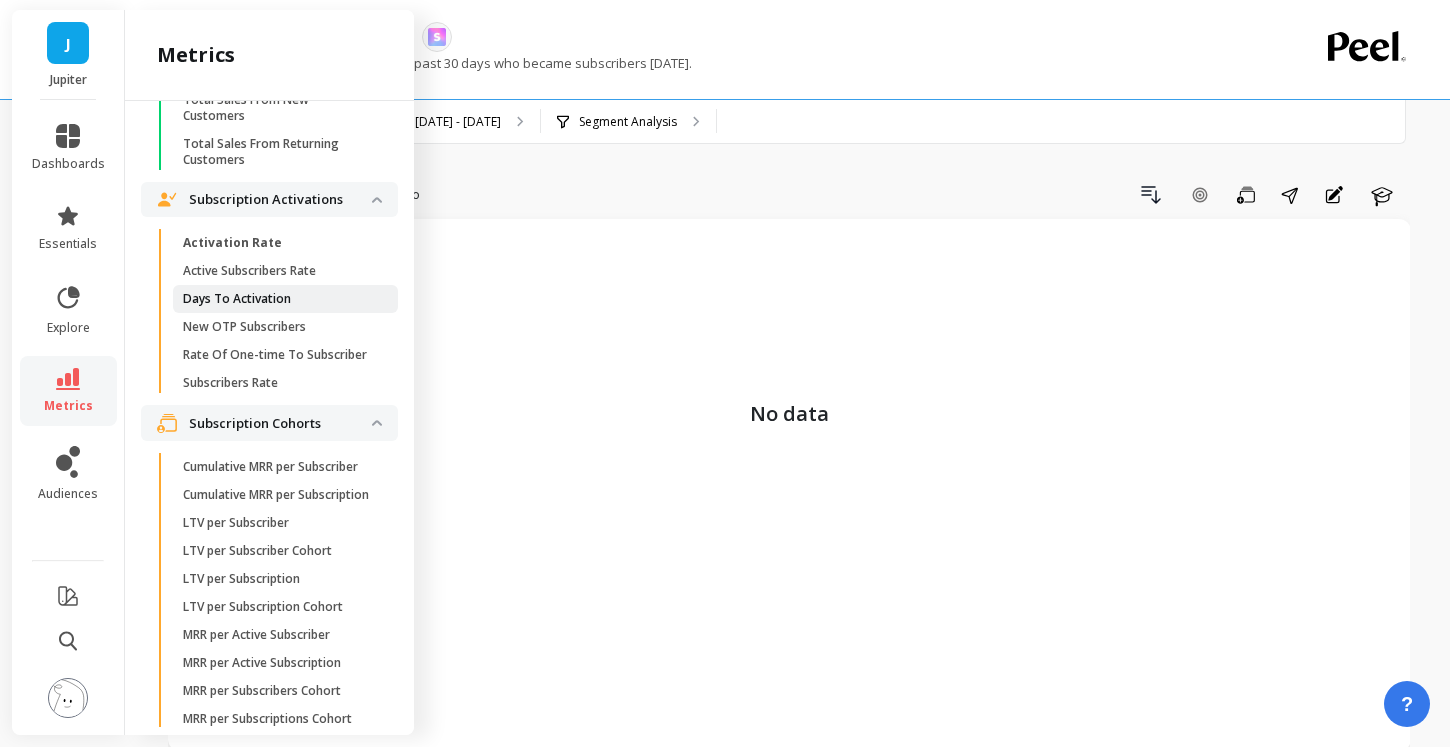 click on "Days To Activation" at bounding box center [285, 299] 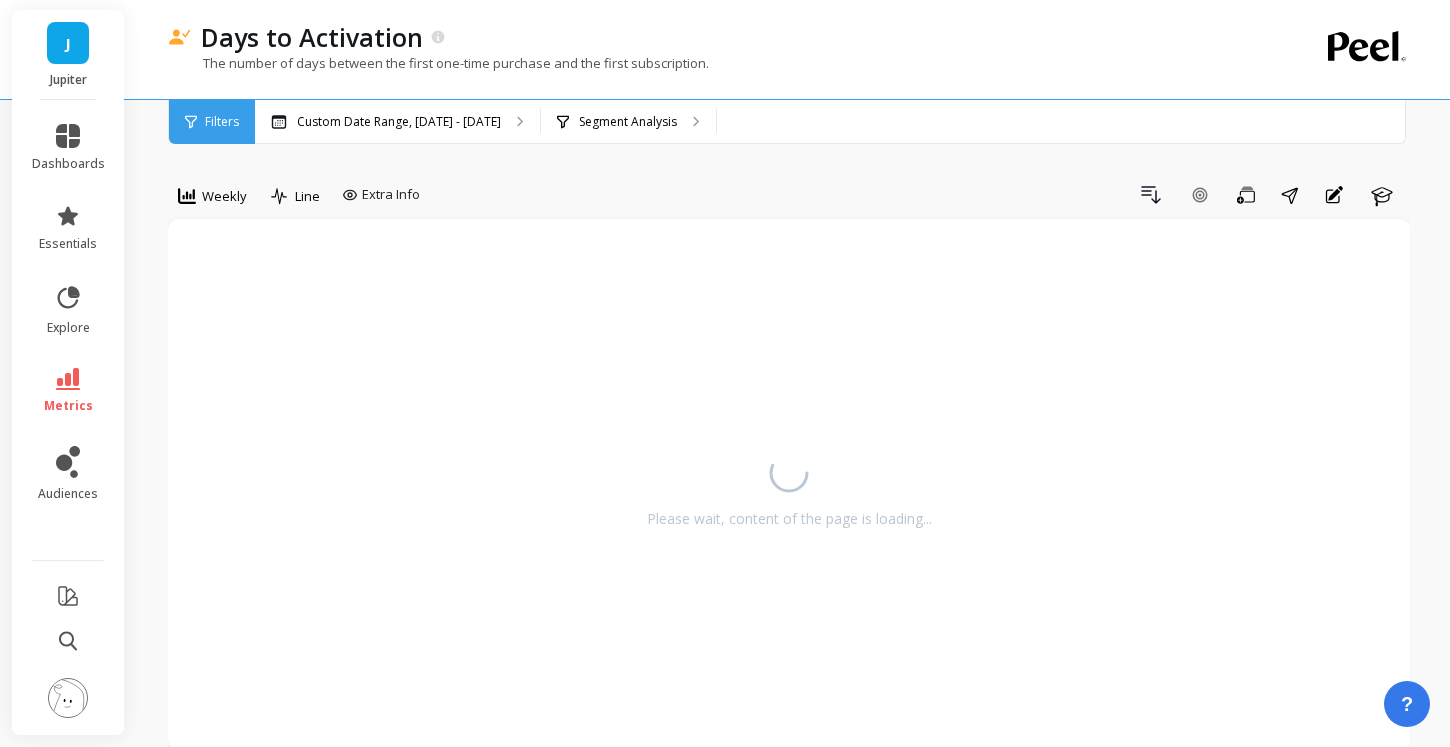 scroll, scrollTop: 0, scrollLeft: 0, axis: both 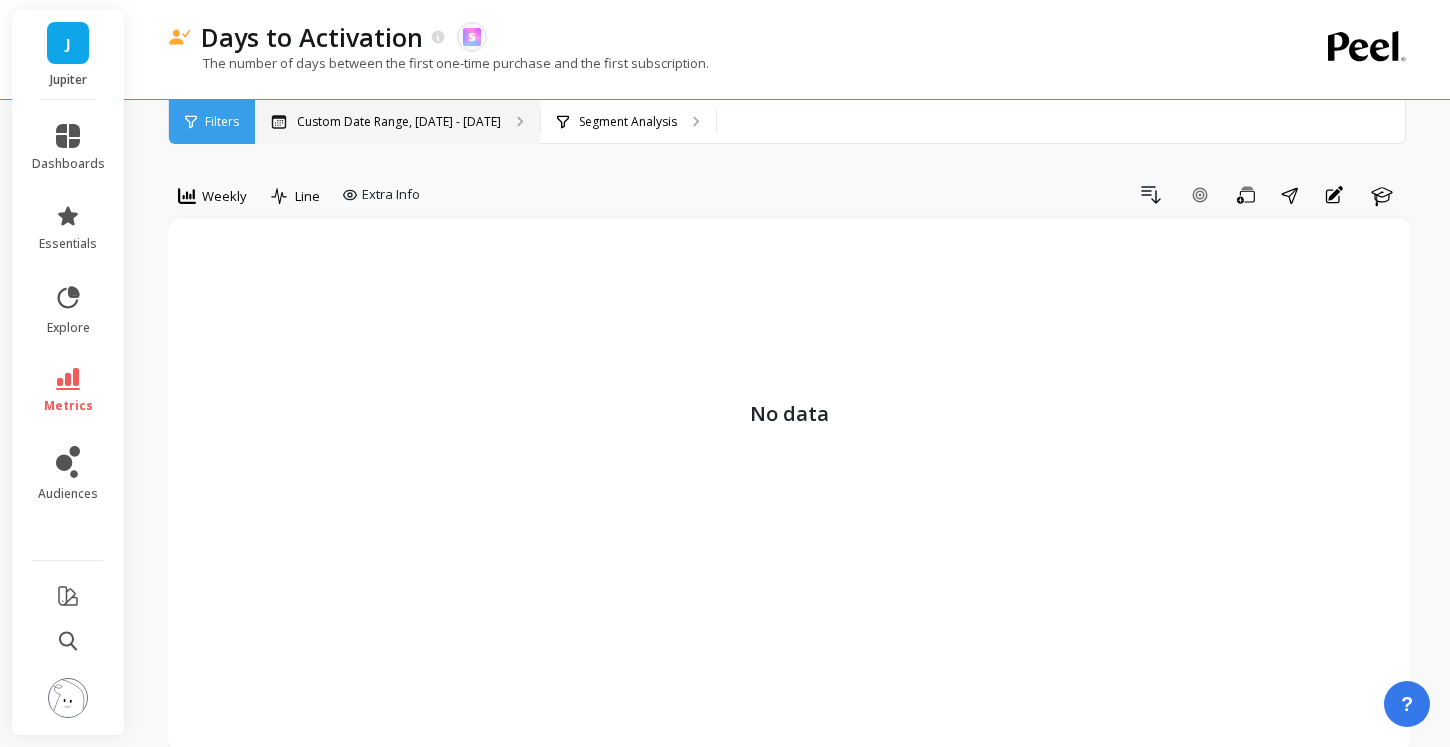 click on "Custom Date Range,  [DATE] - [DATE]" at bounding box center (397, 122) 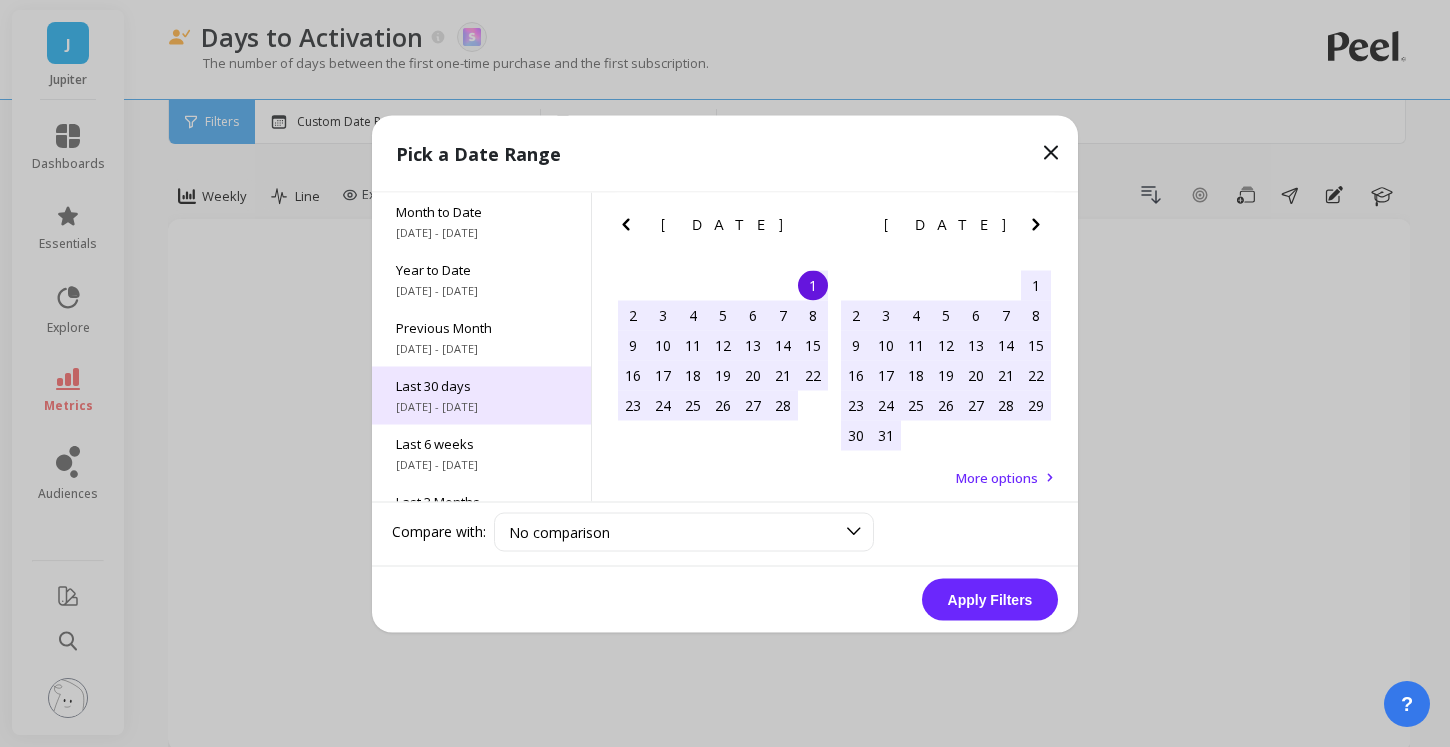 click on "[DATE] - [DATE]" at bounding box center [481, 406] 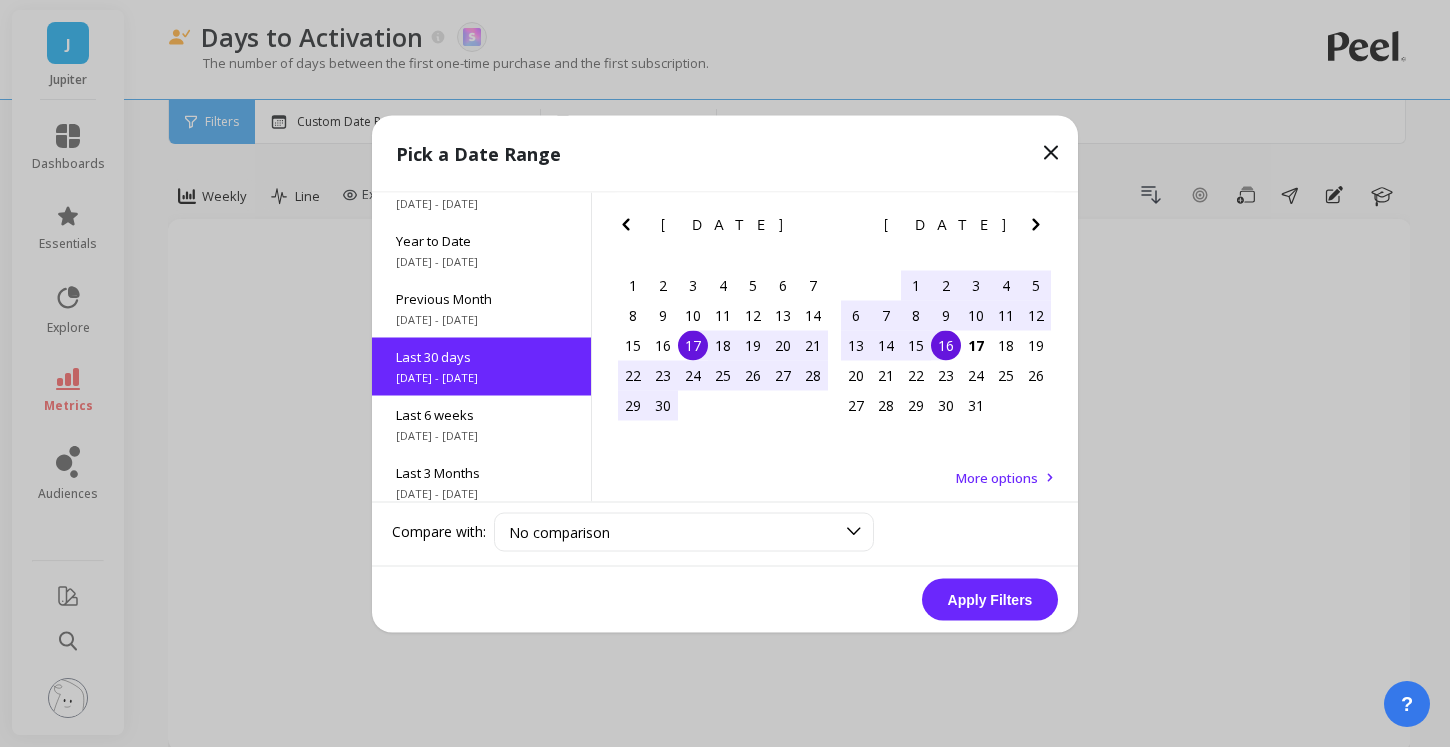scroll, scrollTop: 48, scrollLeft: 0, axis: vertical 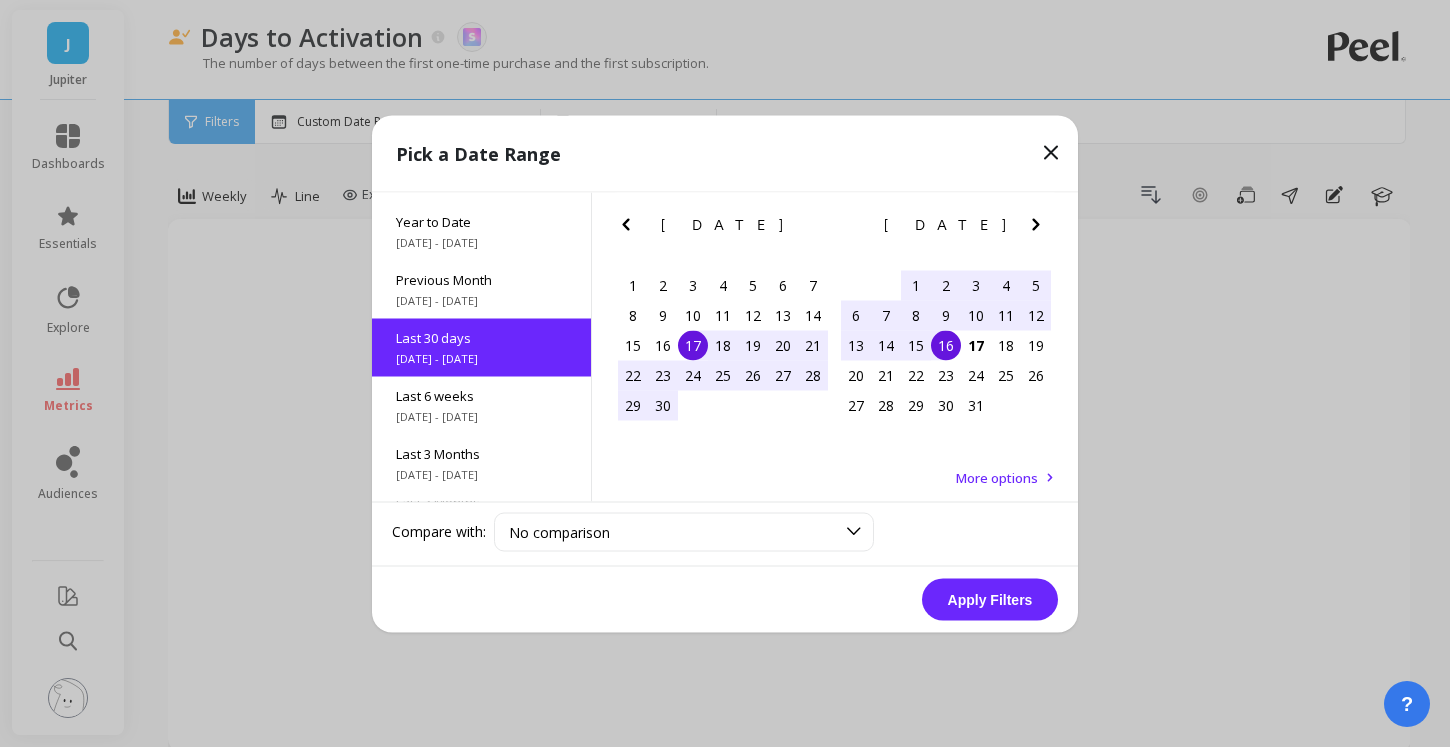 click on "Apply Filters" at bounding box center (990, 599) 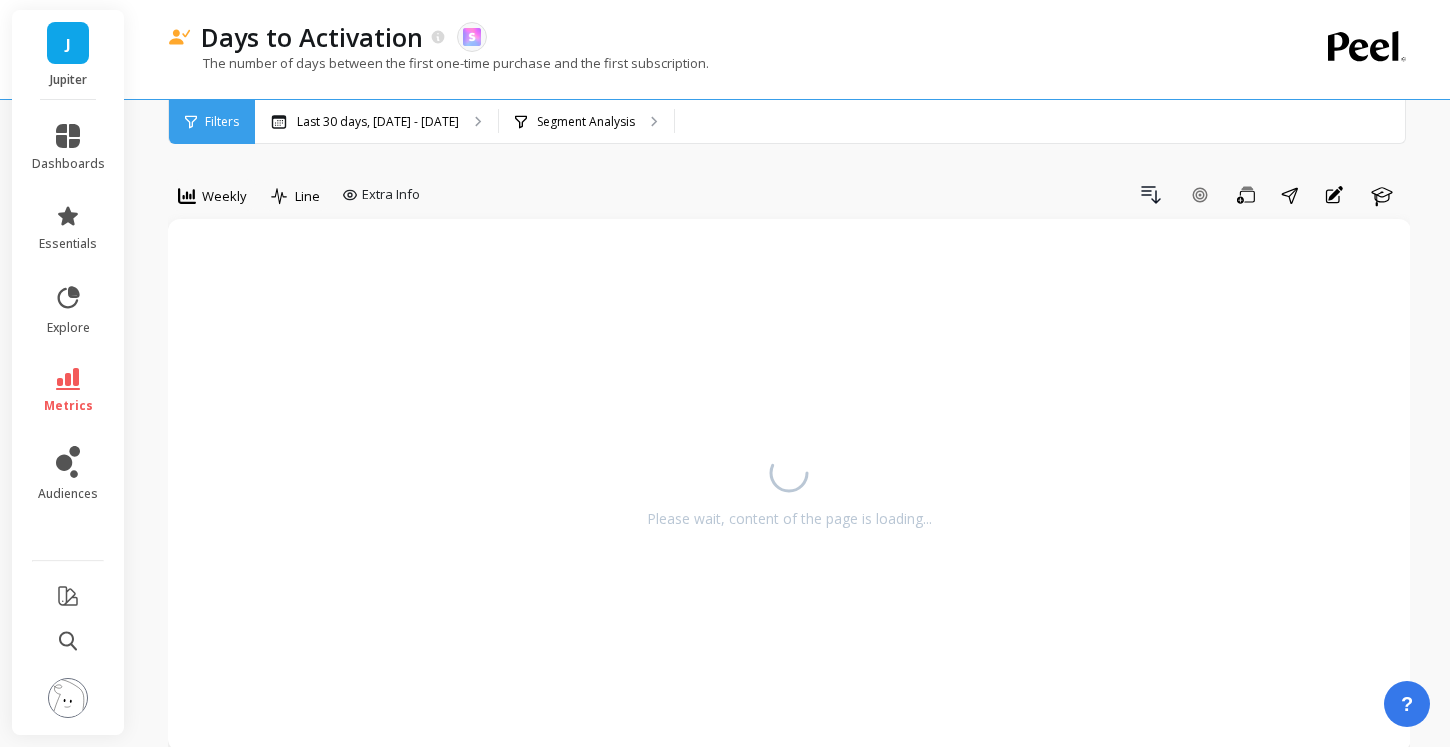 click on "metrics" at bounding box center [68, 391] 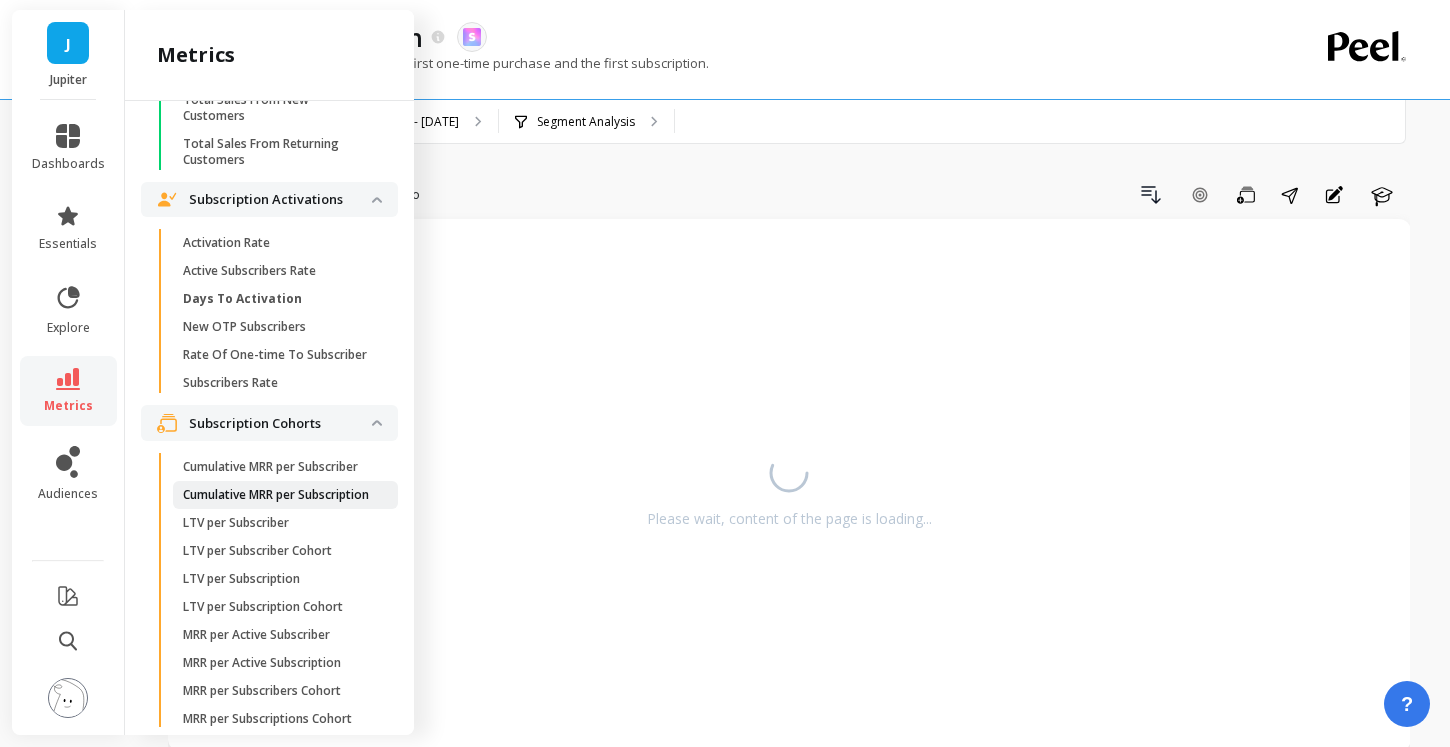 scroll, scrollTop: 4321, scrollLeft: 0, axis: vertical 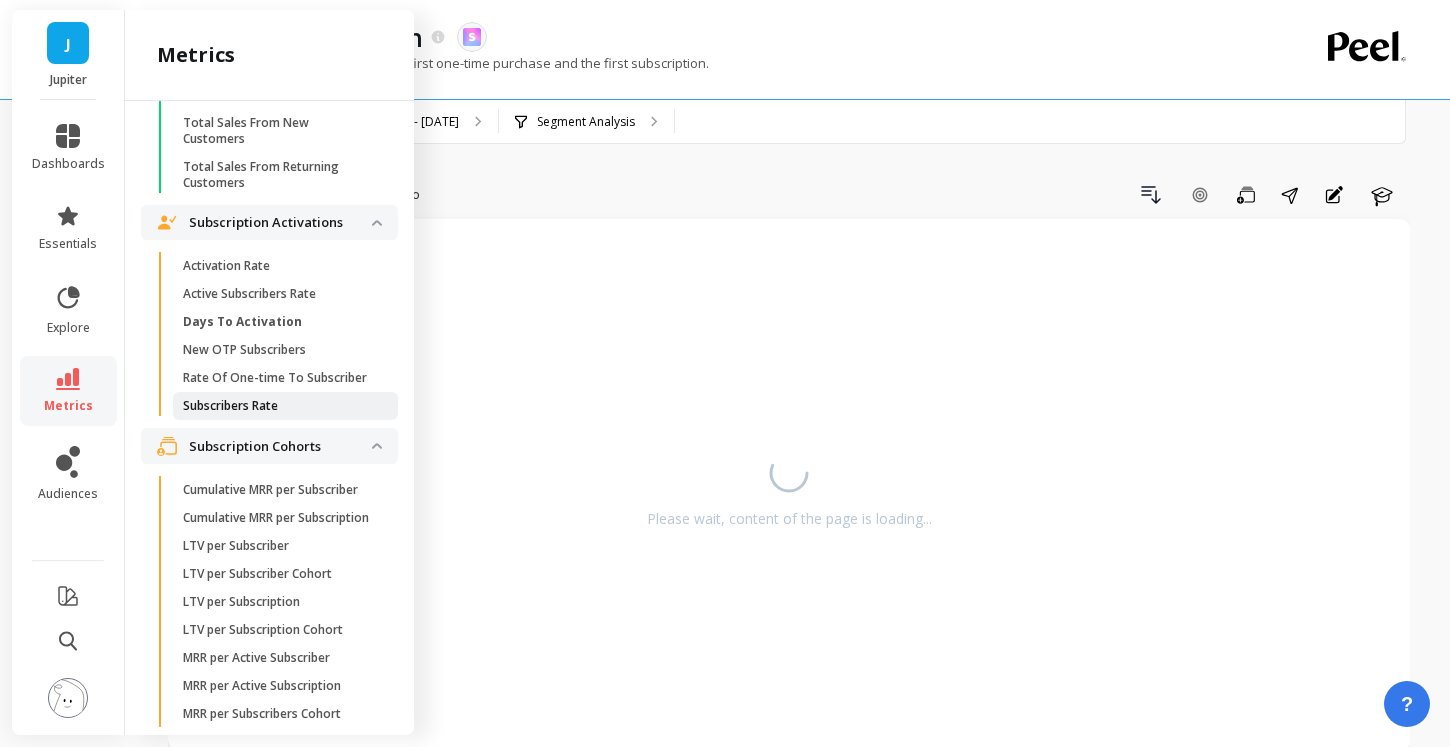 click on "Subscribers Rate" at bounding box center [230, 406] 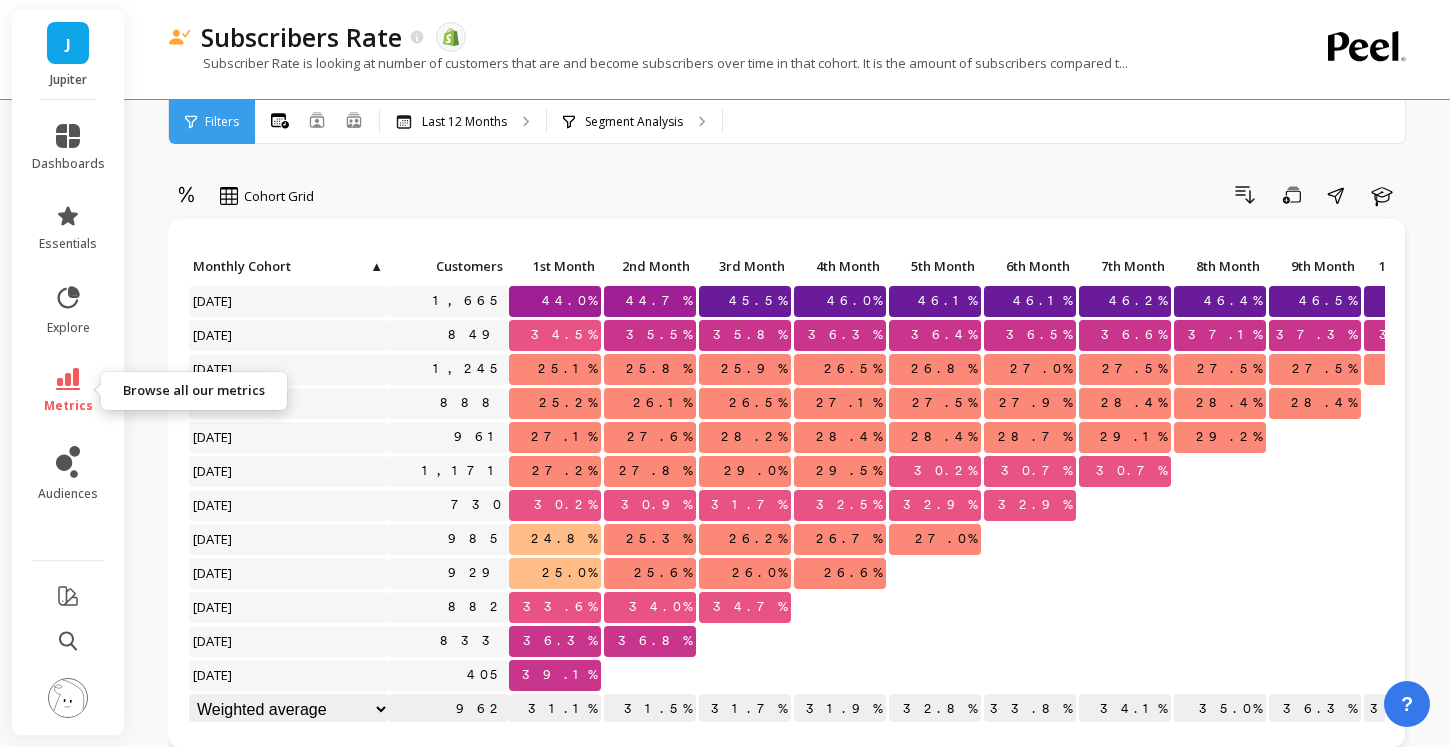 click 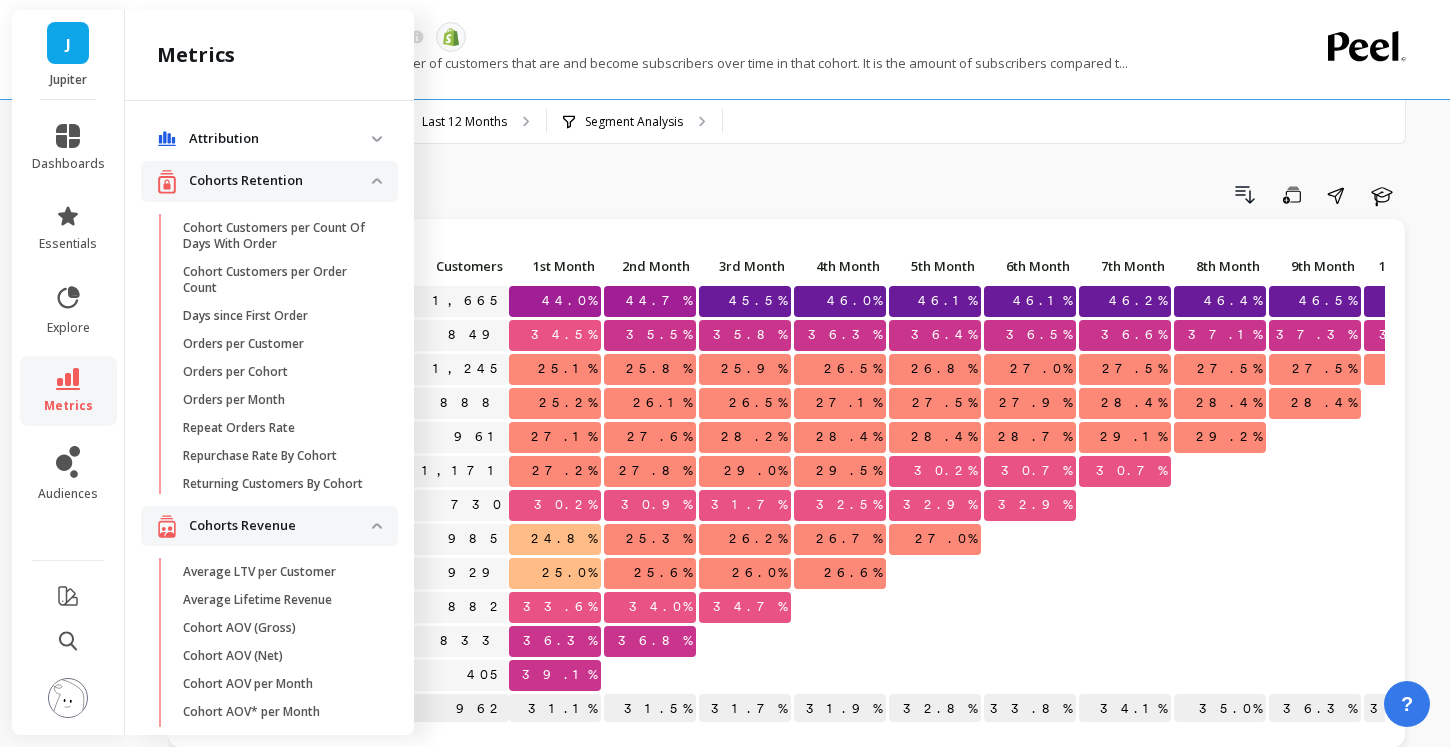scroll, scrollTop: 4321, scrollLeft: 0, axis: vertical 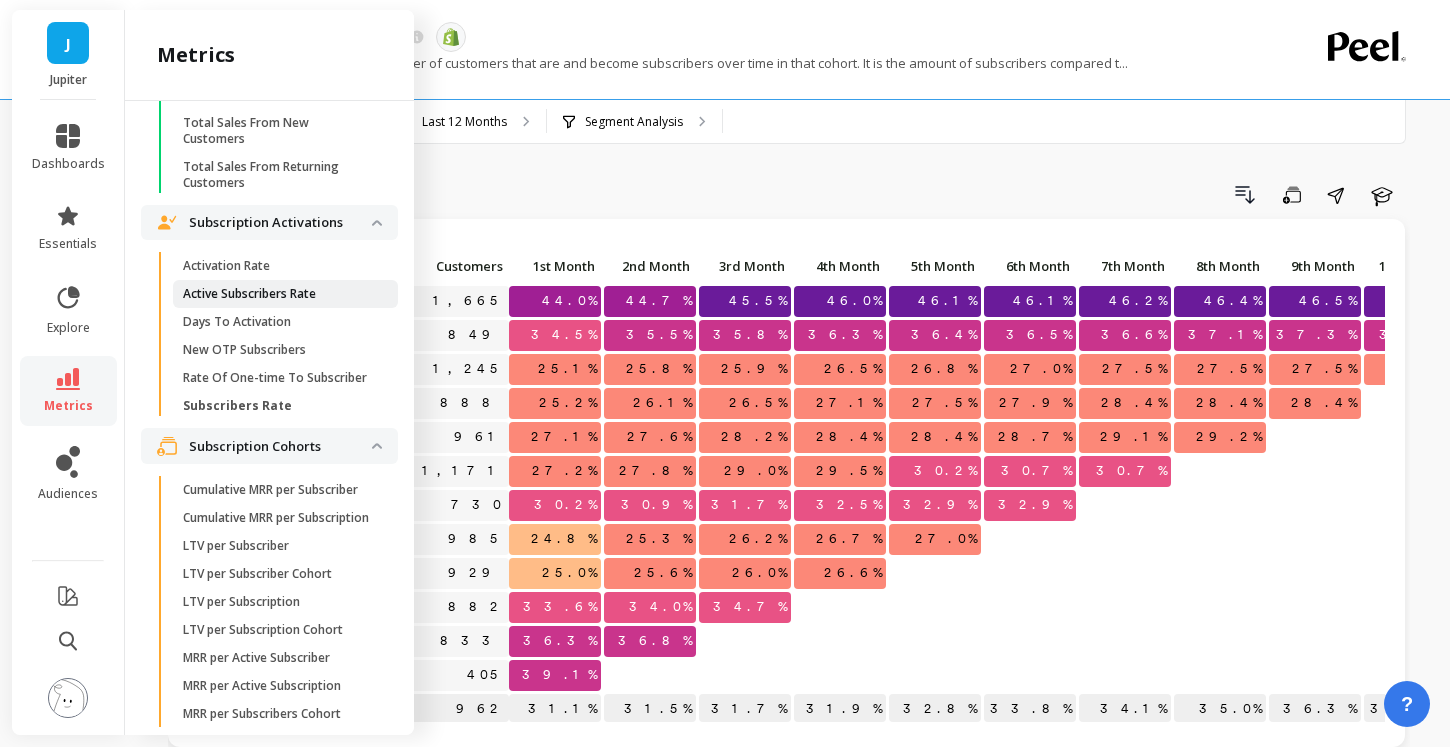click on "Active Subscribers Rate" at bounding box center (249, 294) 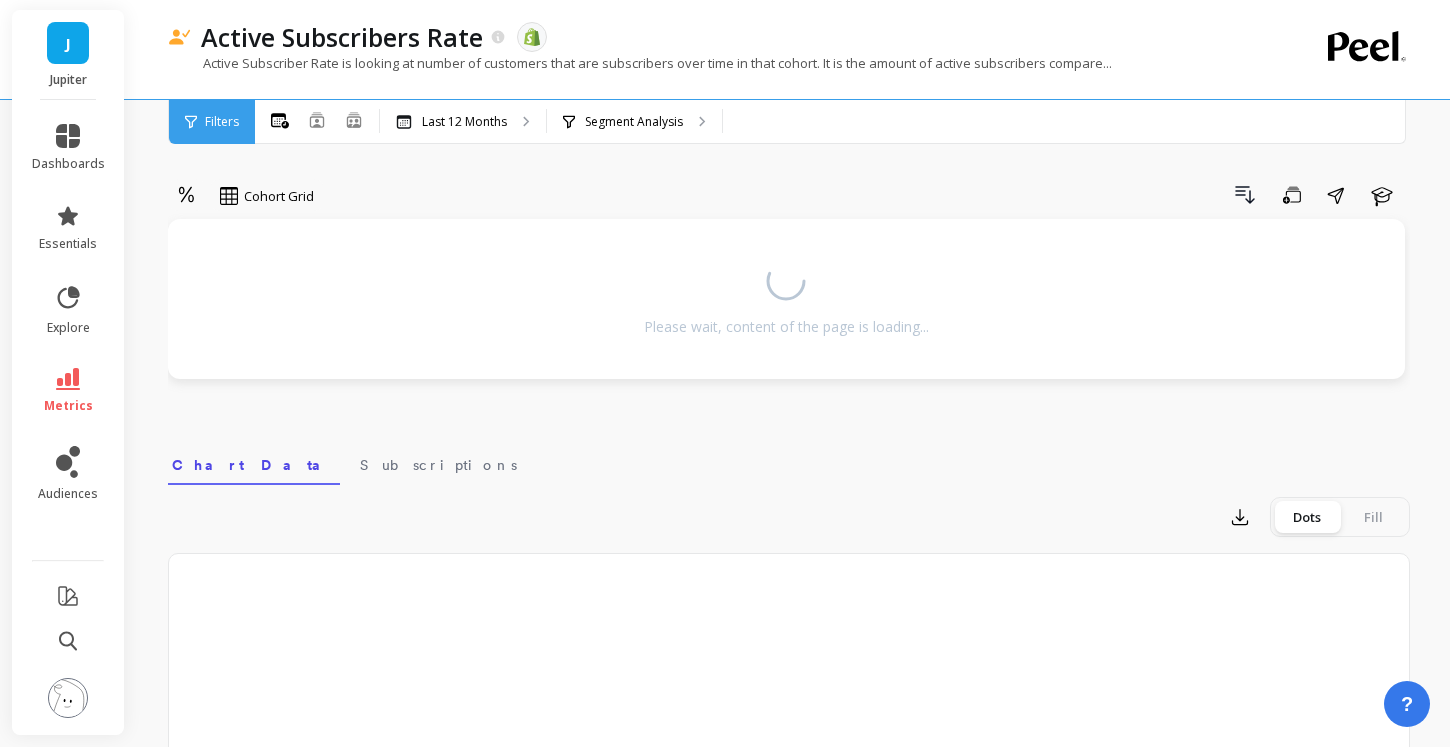 scroll, scrollTop: 0, scrollLeft: 0, axis: both 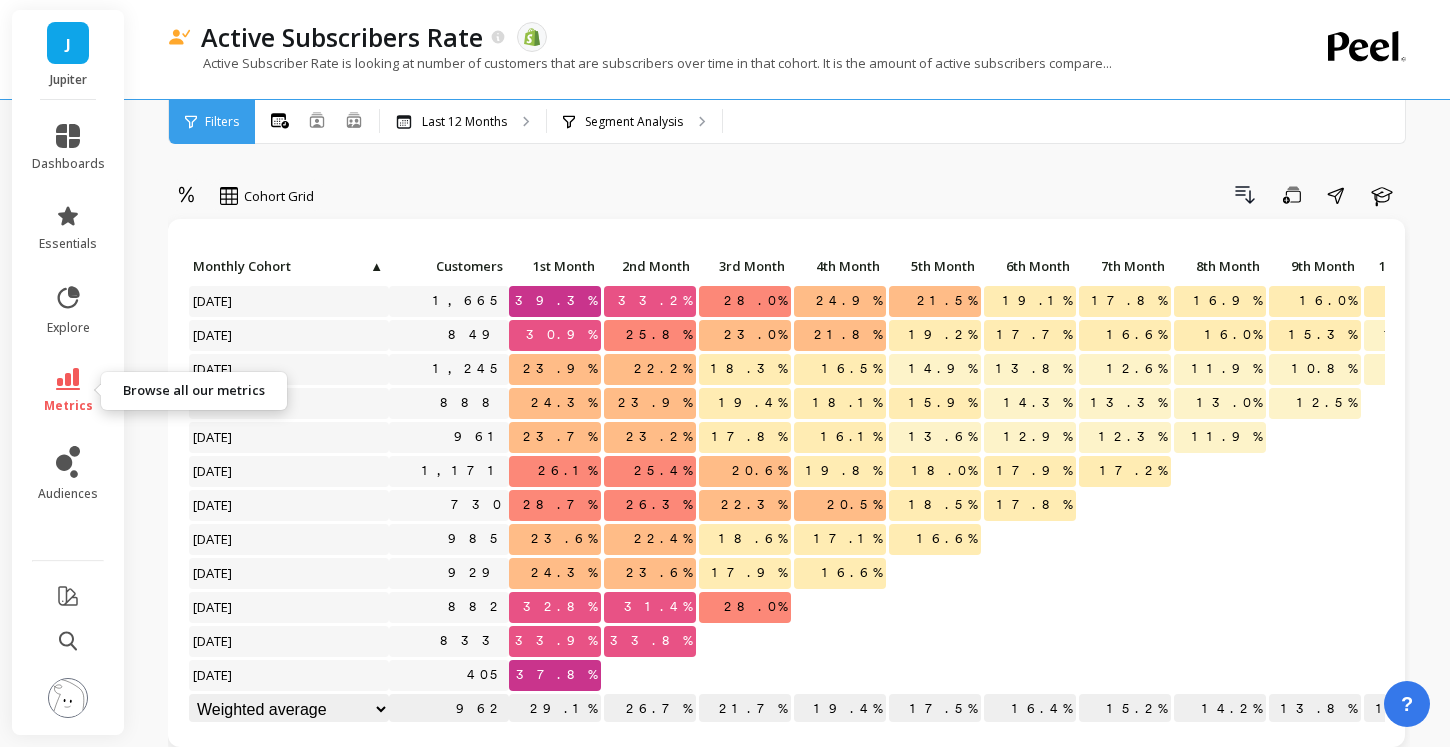 click 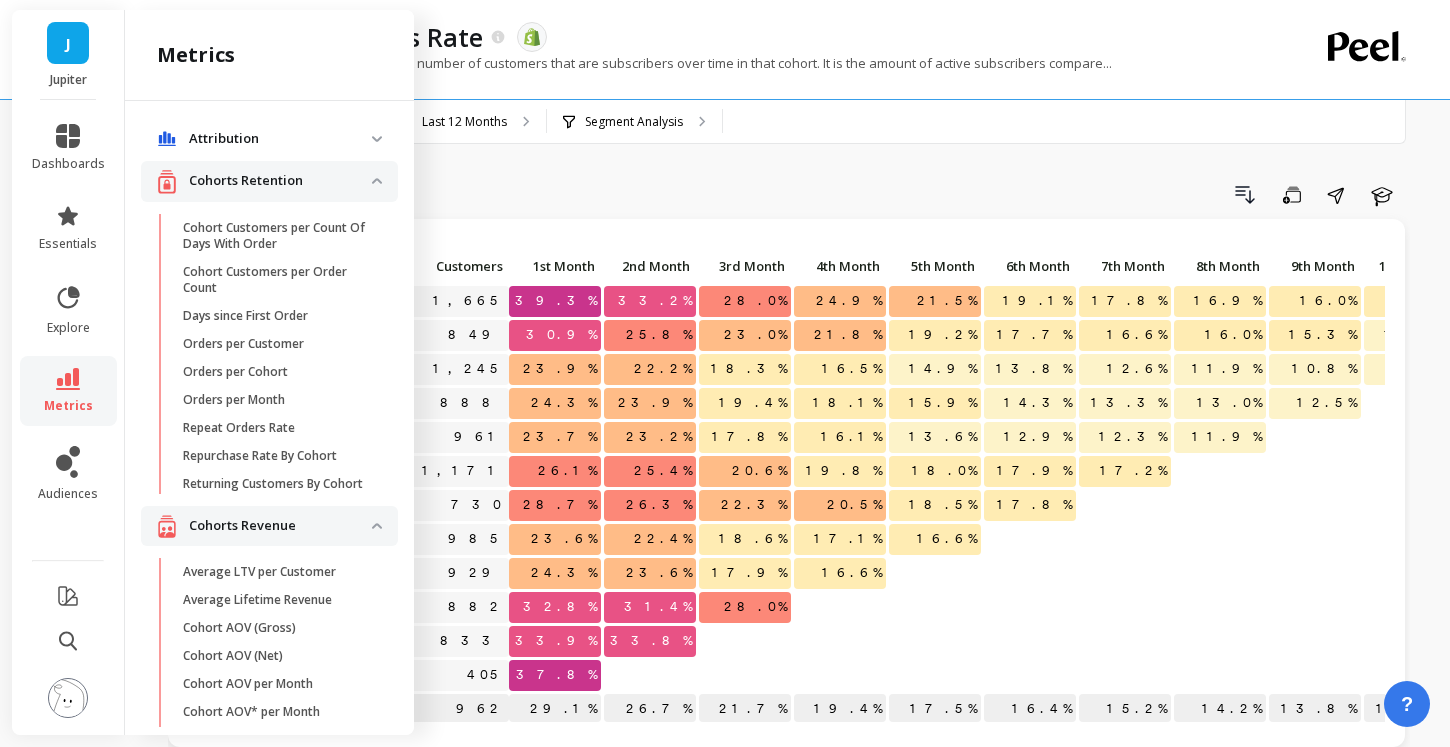 scroll, scrollTop: 4321, scrollLeft: 0, axis: vertical 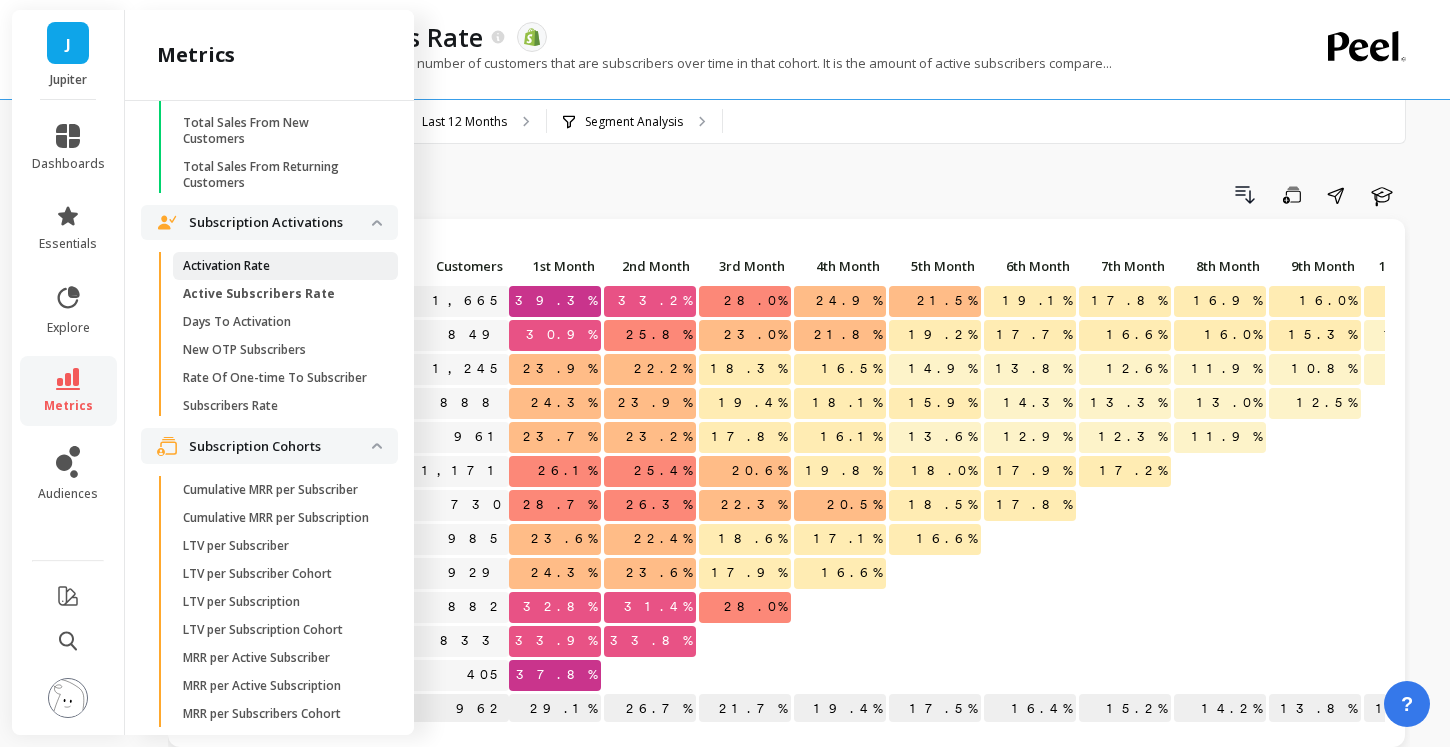 click on "Activation Rate" at bounding box center (226, 266) 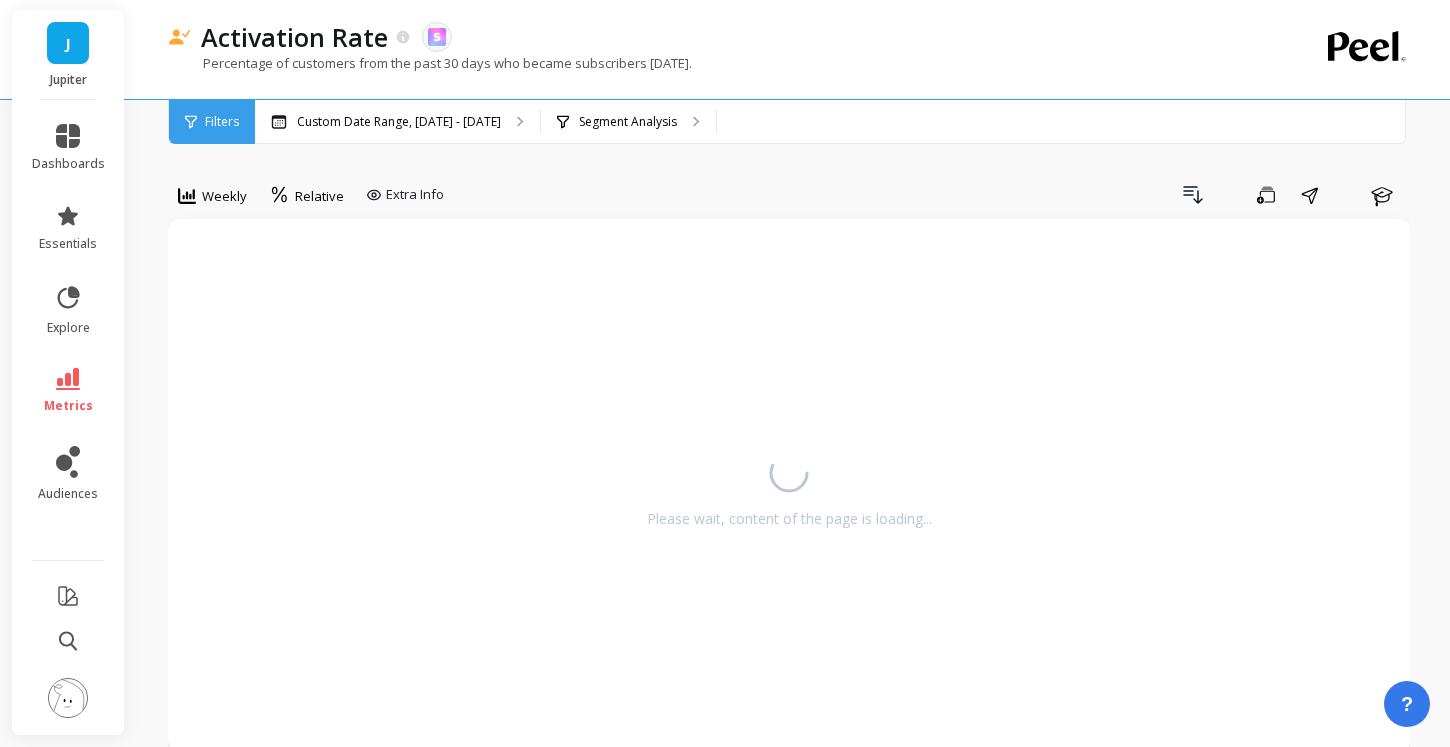 scroll, scrollTop: 0, scrollLeft: 0, axis: both 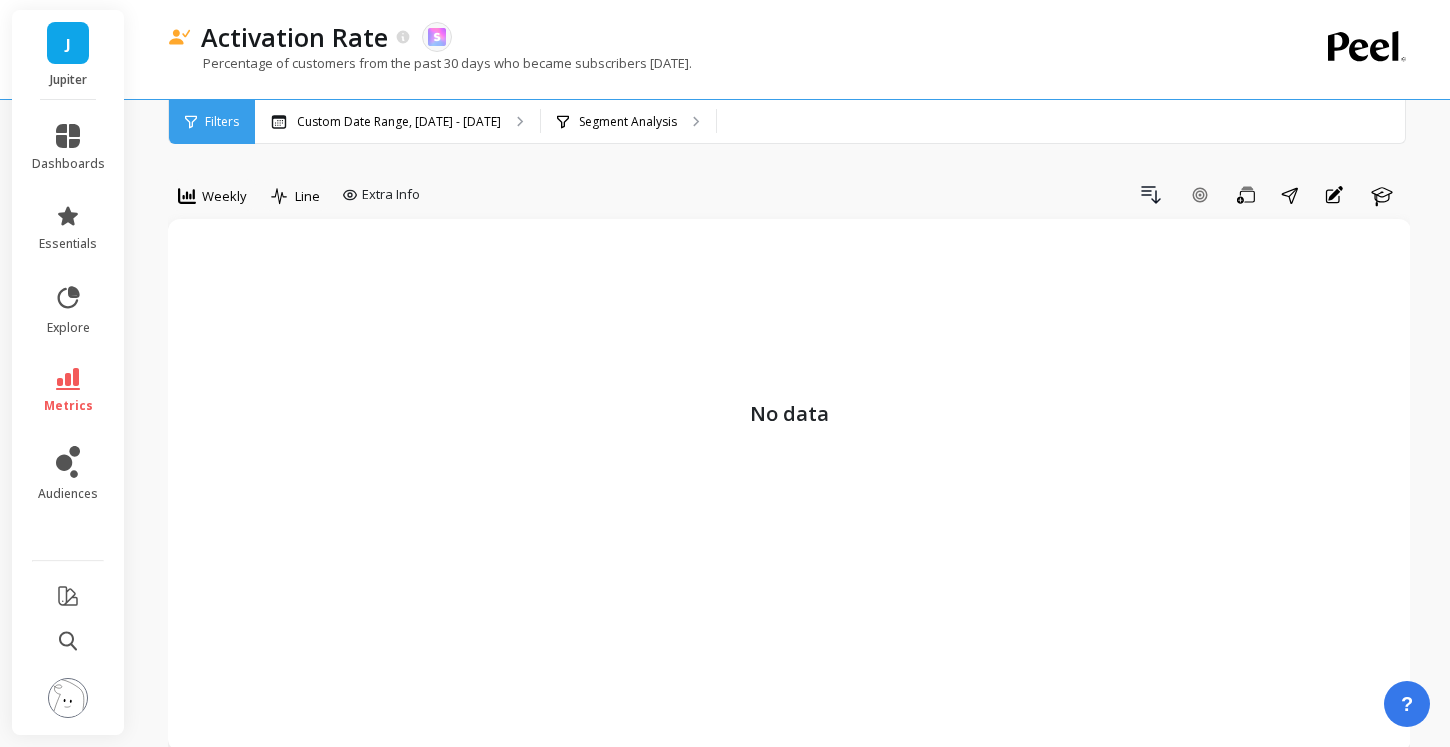 click 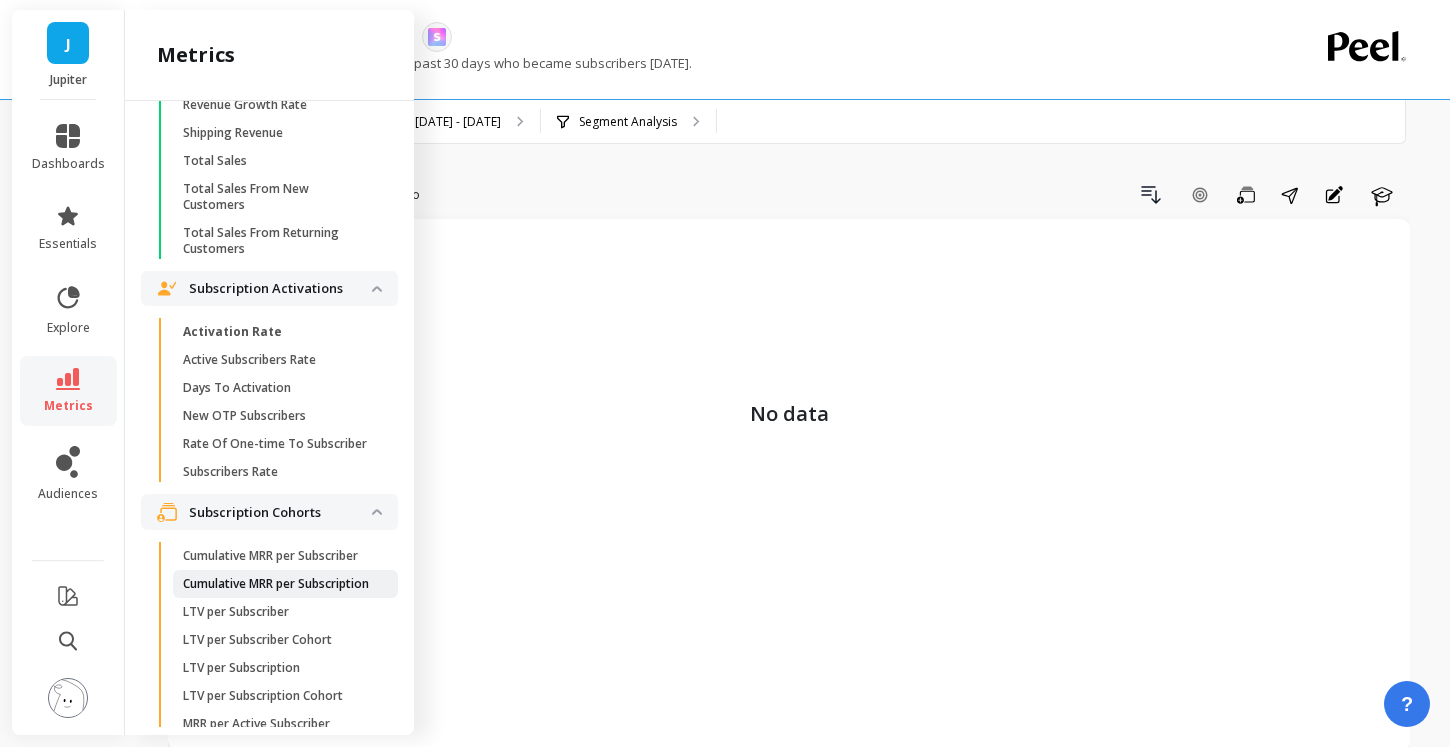 scroll, scrollTop: 4240, scrollLeft: 0, axis: vertical 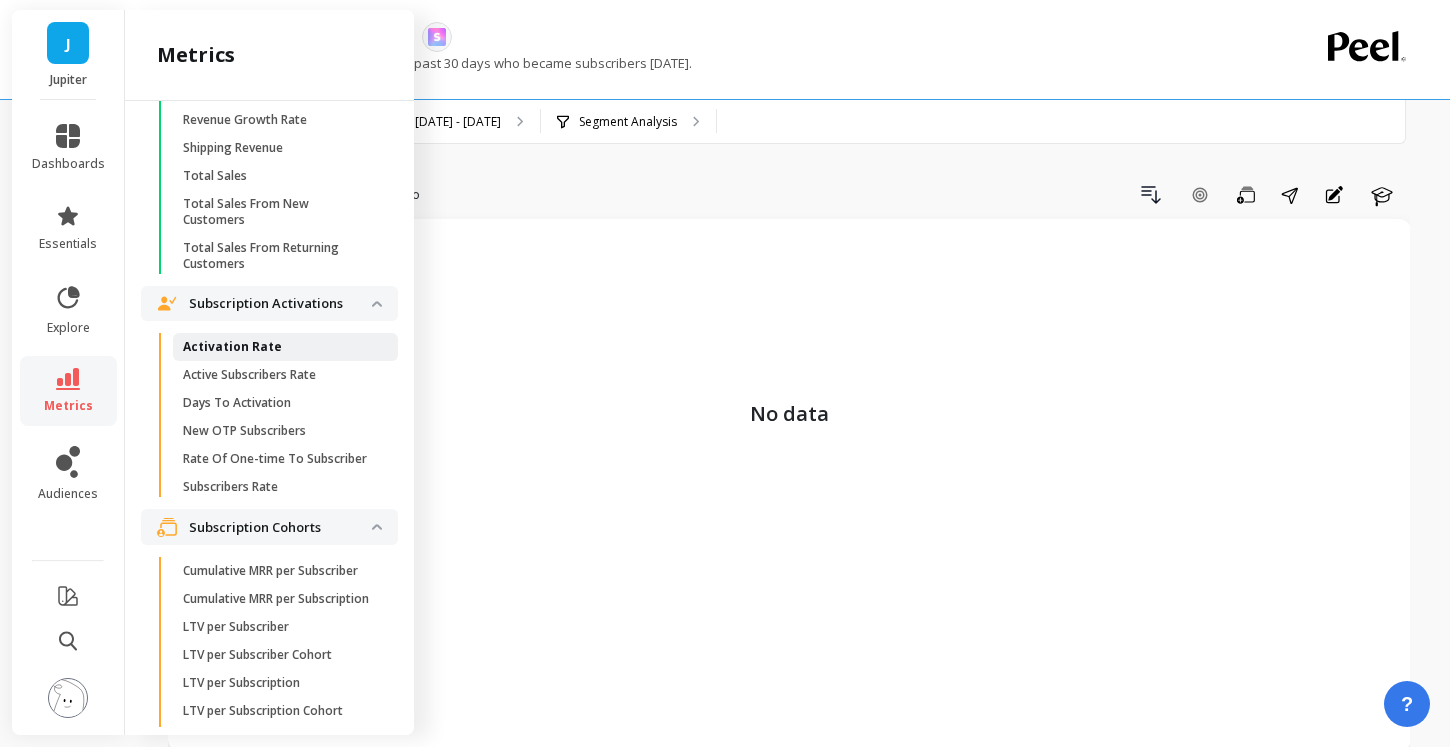 click on "Activation Rate" at bounding box center [232, 347] 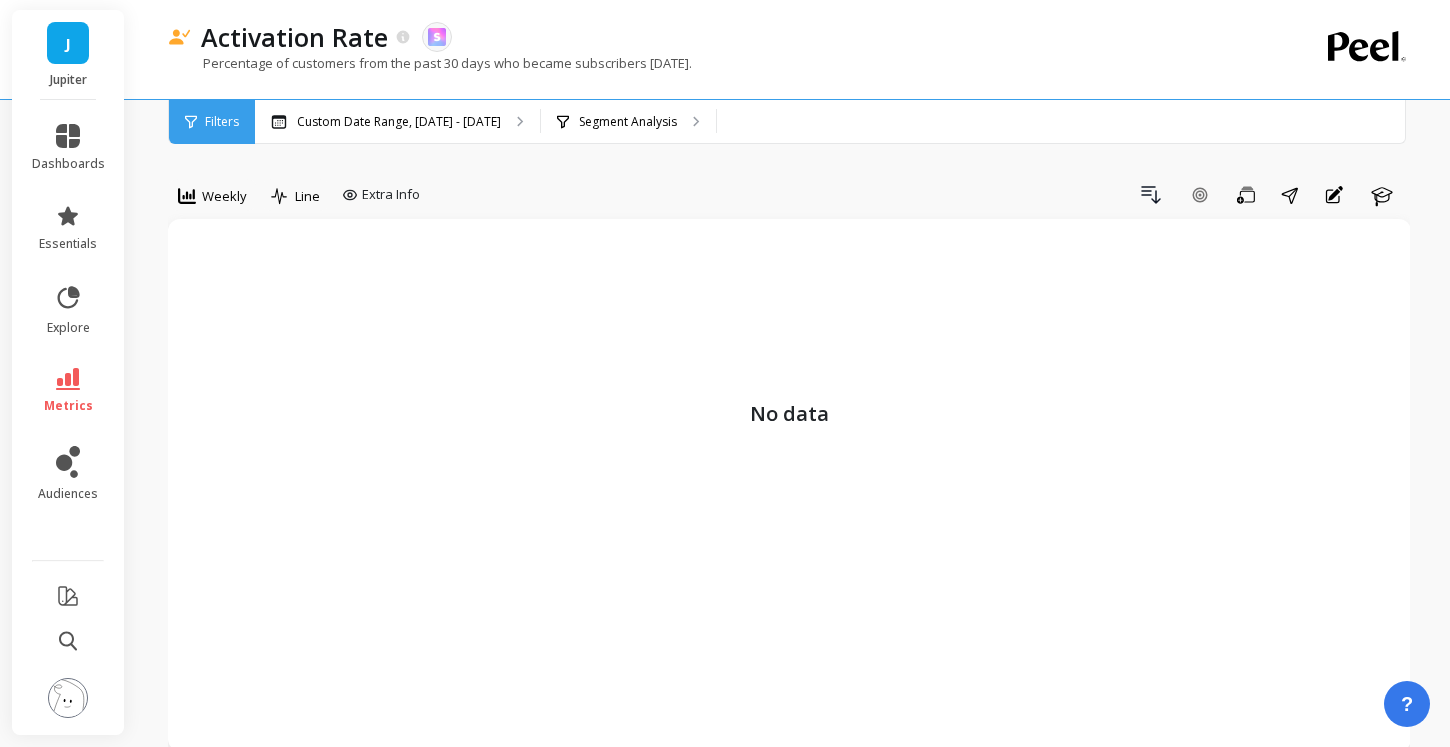 click on "Percentage of customers from the past 30 days who became subscribers [DATE]." at bounding box center [430, 63] 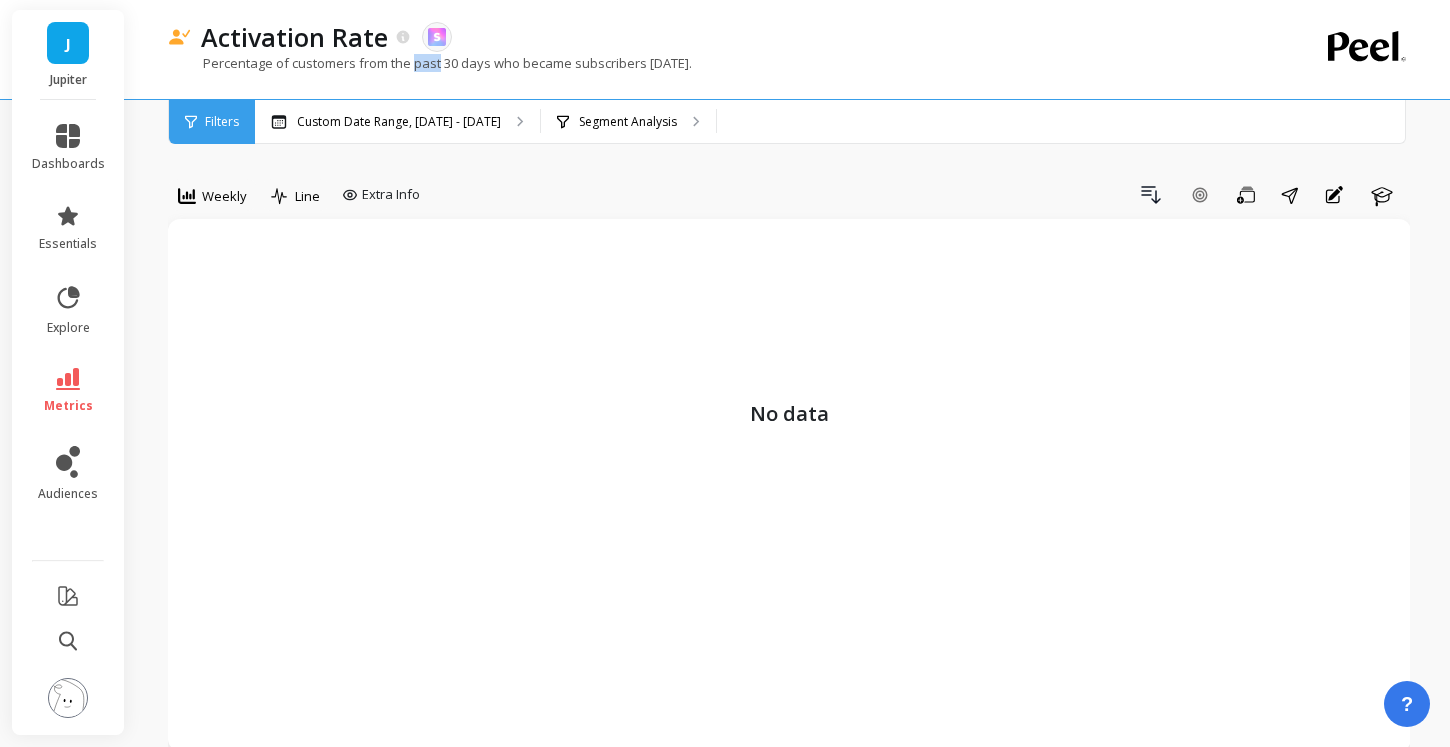 click on "Percentage of customers from the past 30 days who became subscribers [DATE]." at bounding box center (430, 63) 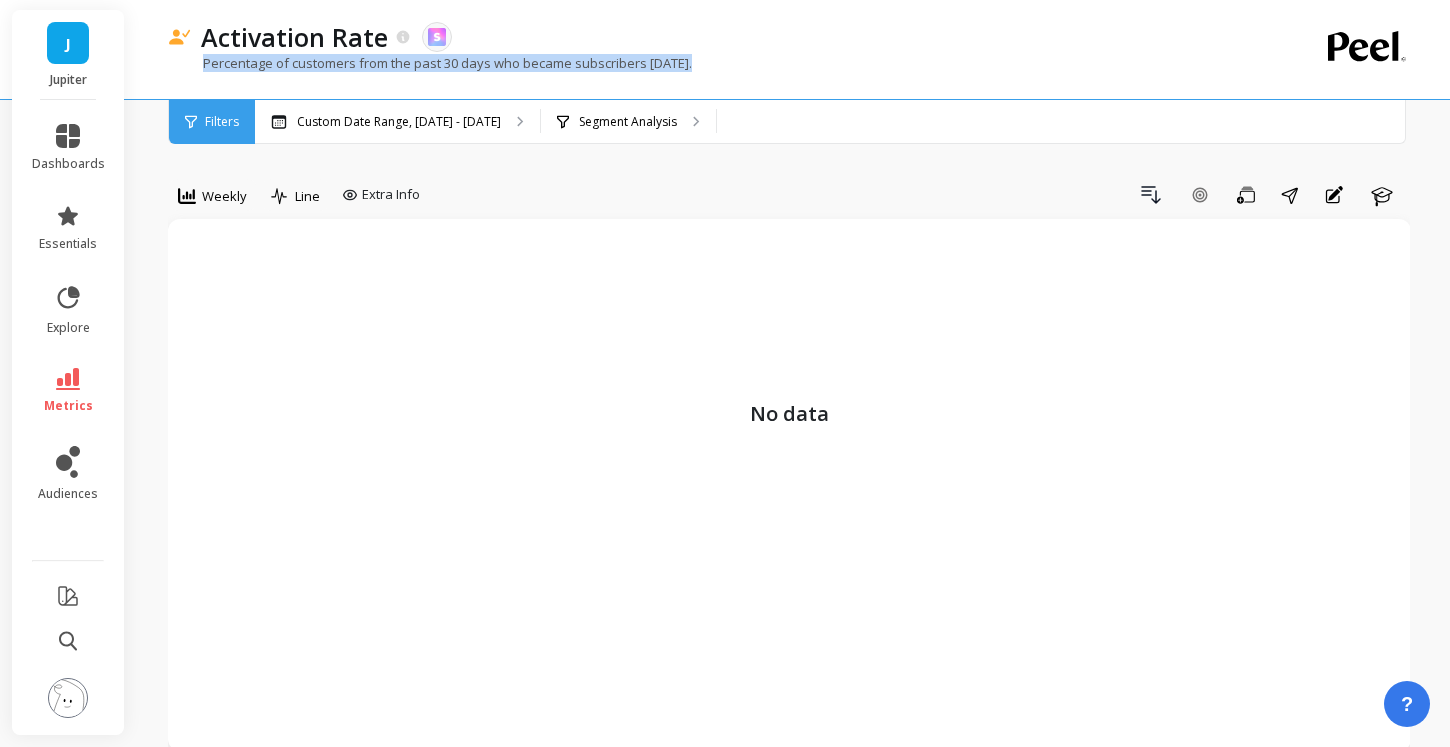 click on "Percentage of customers from the past 30 days who became subscribers [DATE]." at bounding box center (430, 63) 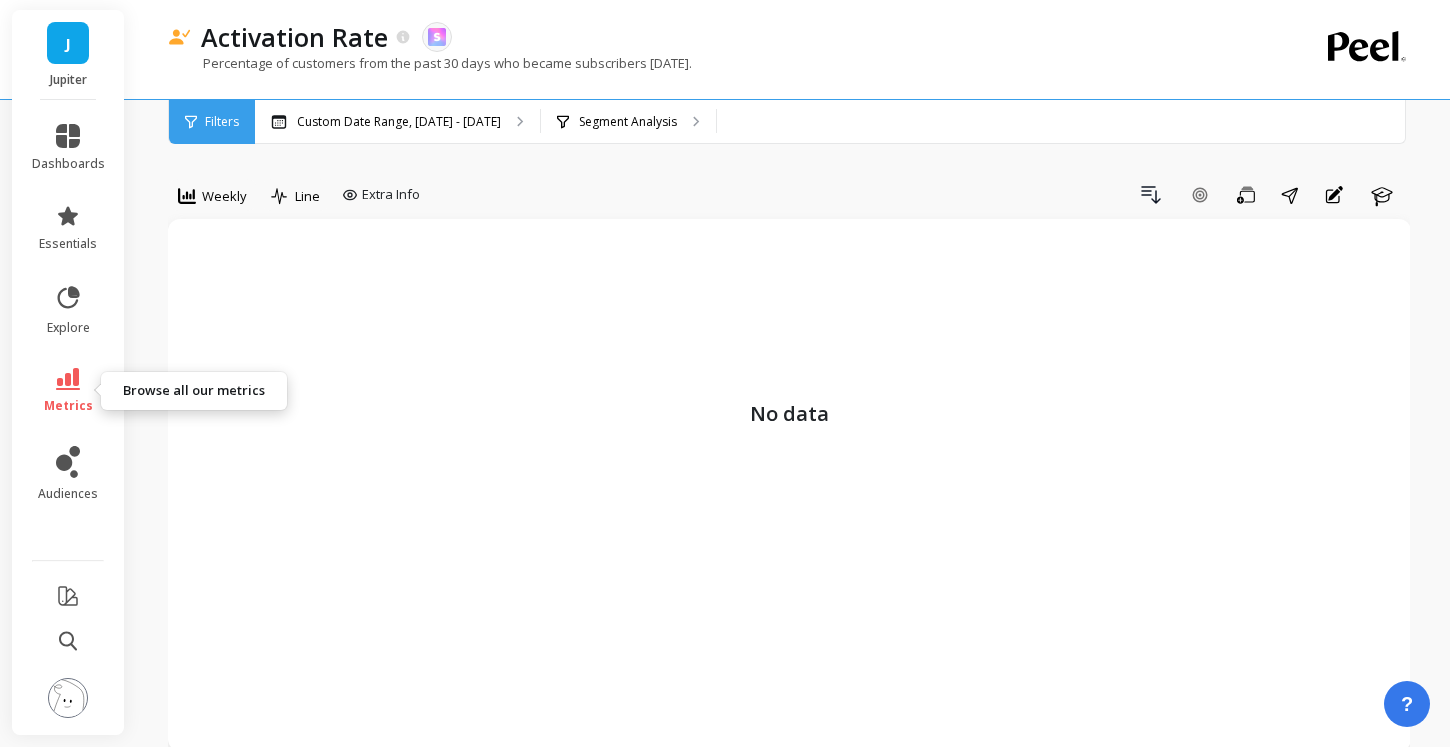 click 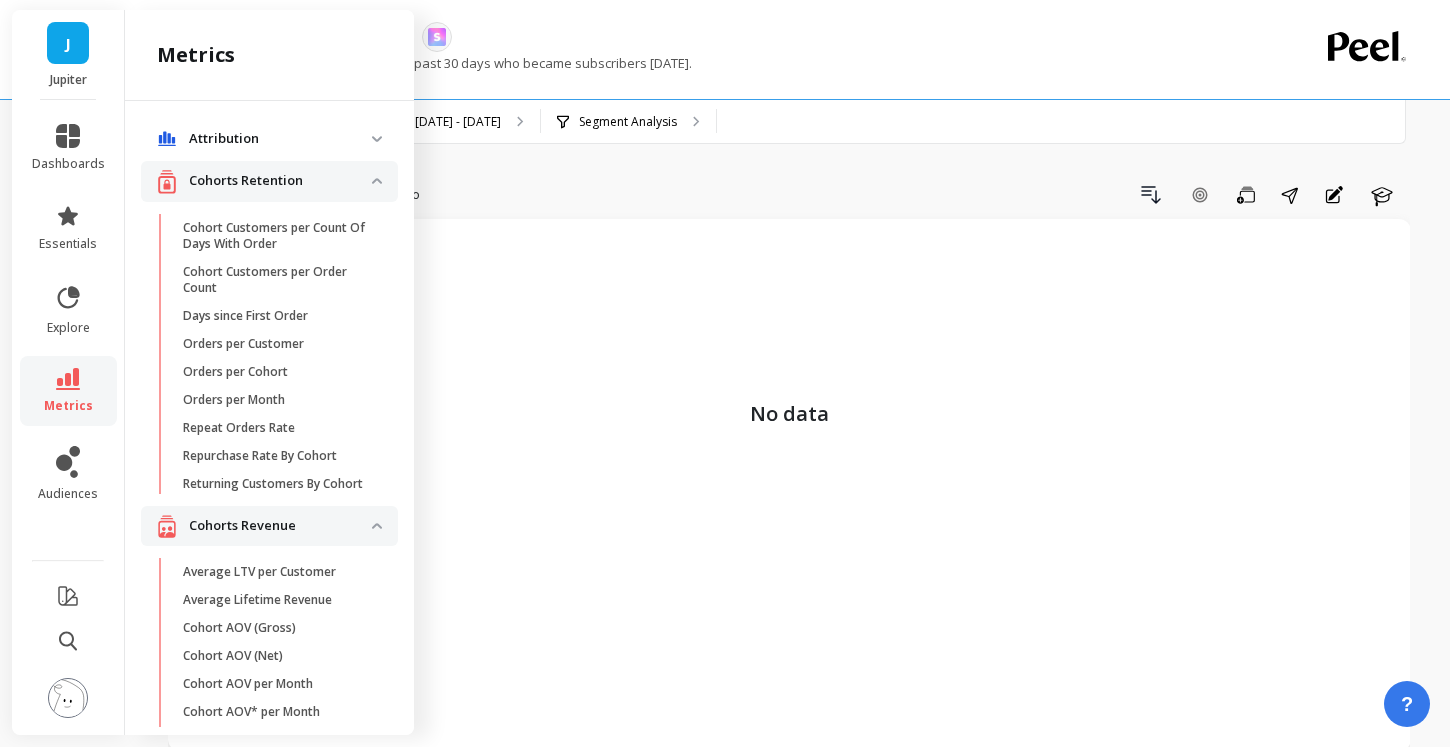 scroll, scrollTop: 4240, scrollLeft: 0, axis: vertical 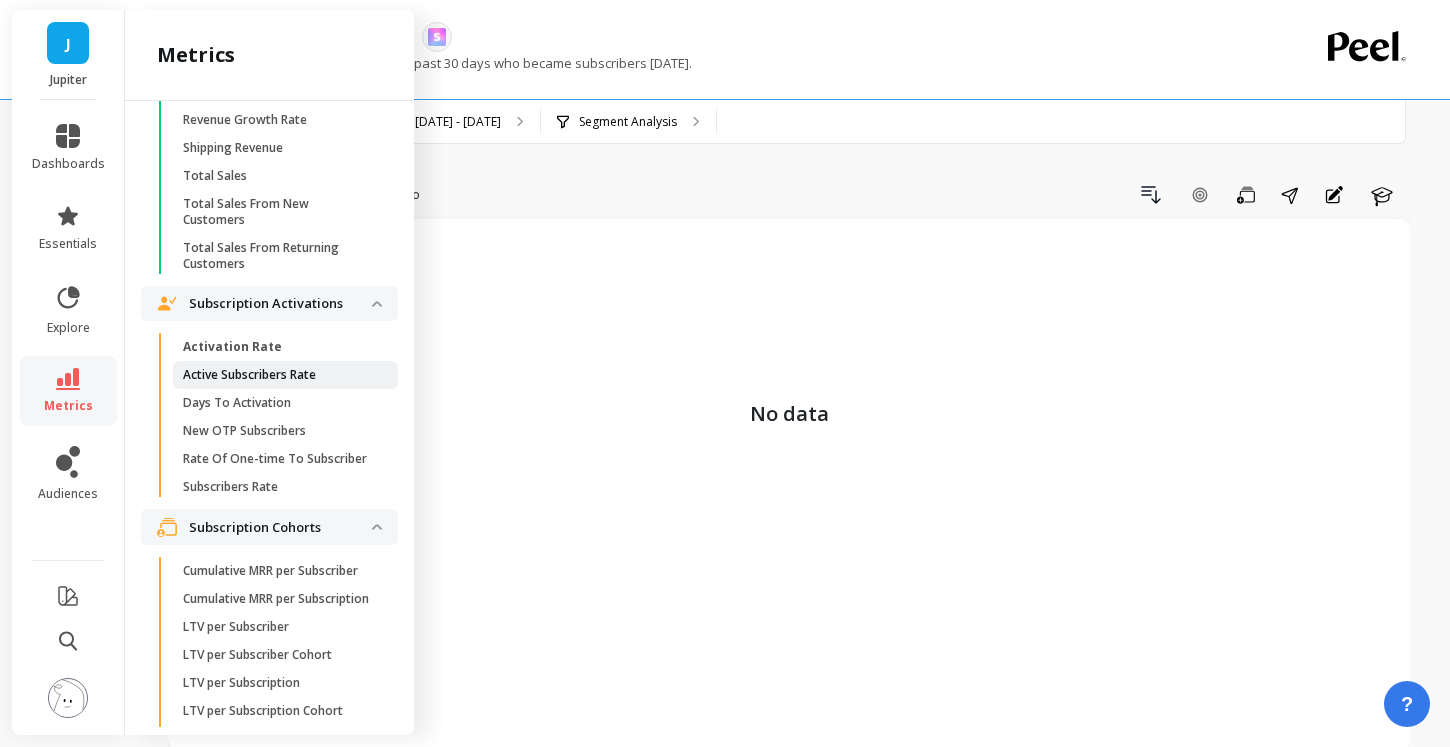 click on "Active Subscribers Rate" at bounding box center (249, 375) 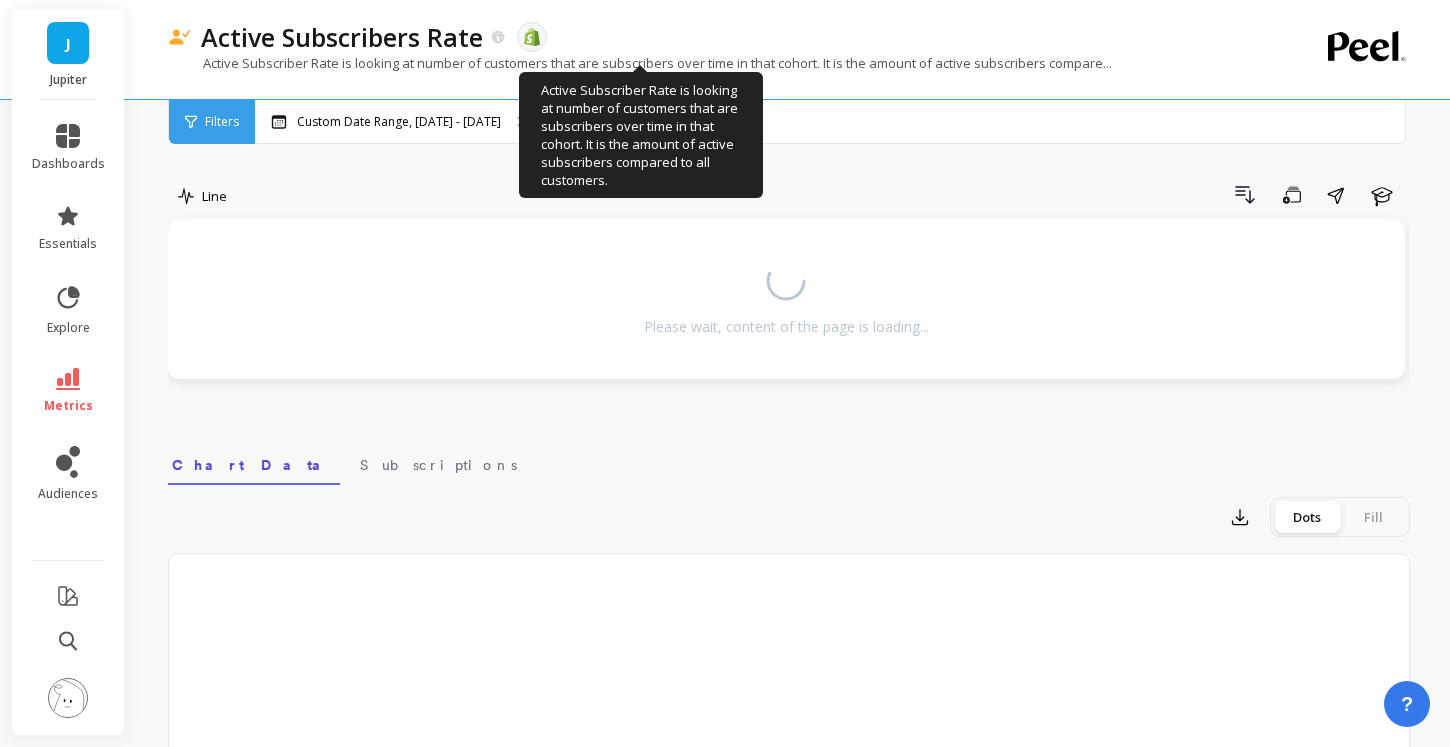 click on "Active Subscriber Rate is looking at number of customers that are subscribers over time in that cohort. It is the amount of active subscribers compare..." at bounding box center [640, 63] 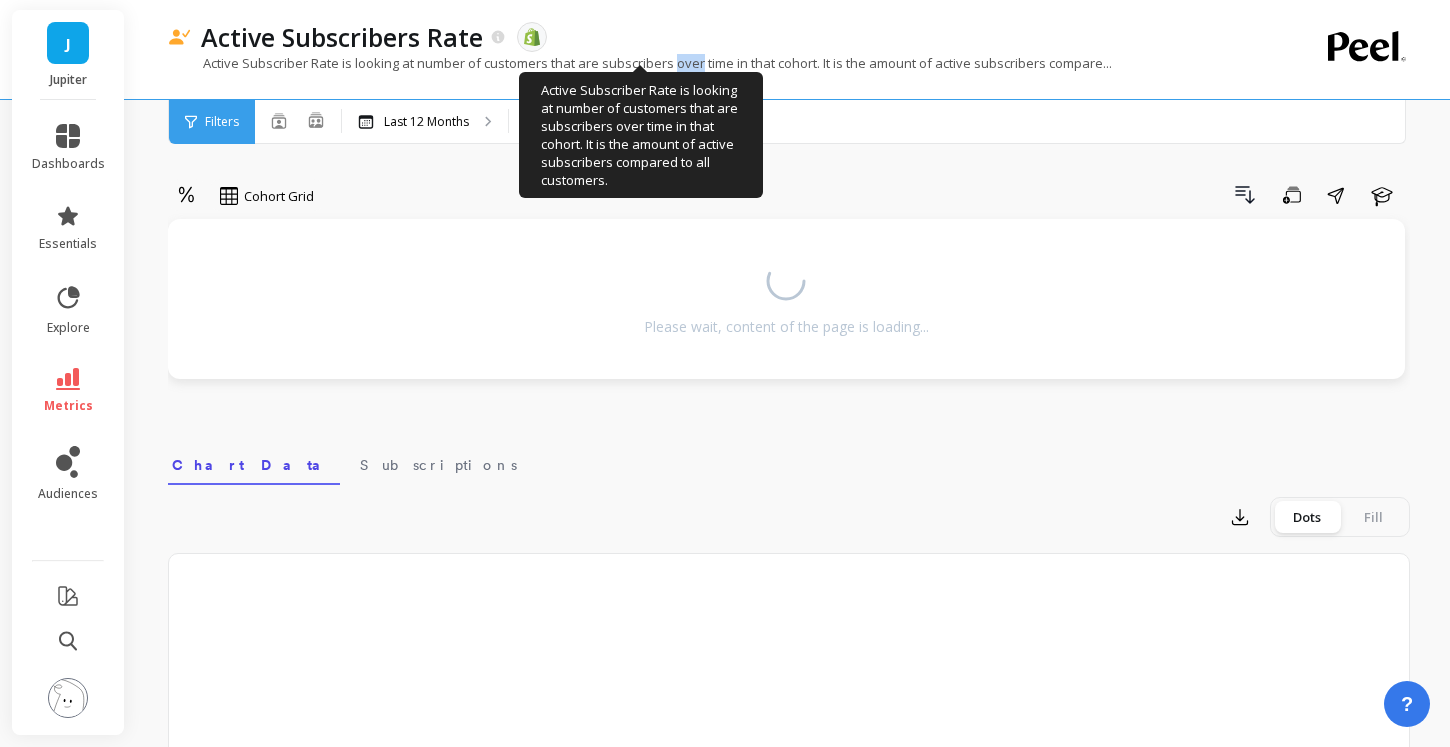 click on "Active Subscriber Rate is looking at number of customers that are subscribers over time in that cohort. It is the amount of active subscribers compare..." at bounding box center [640, 63] 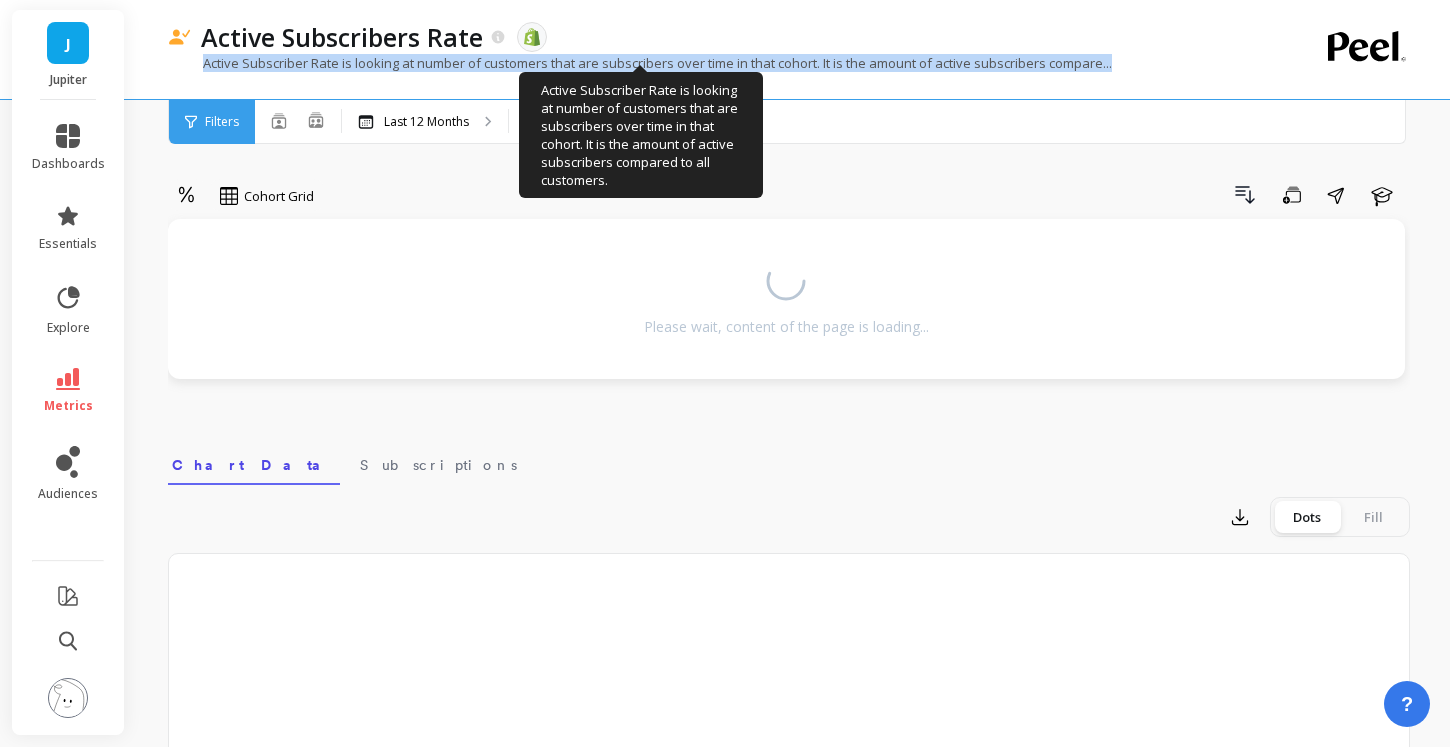 click on "Active Subscriber Rate is looking at number of customers that are subscribers over time in that cohort. It is the amount of active subscribers compare..." at bounding box center (640, 63) 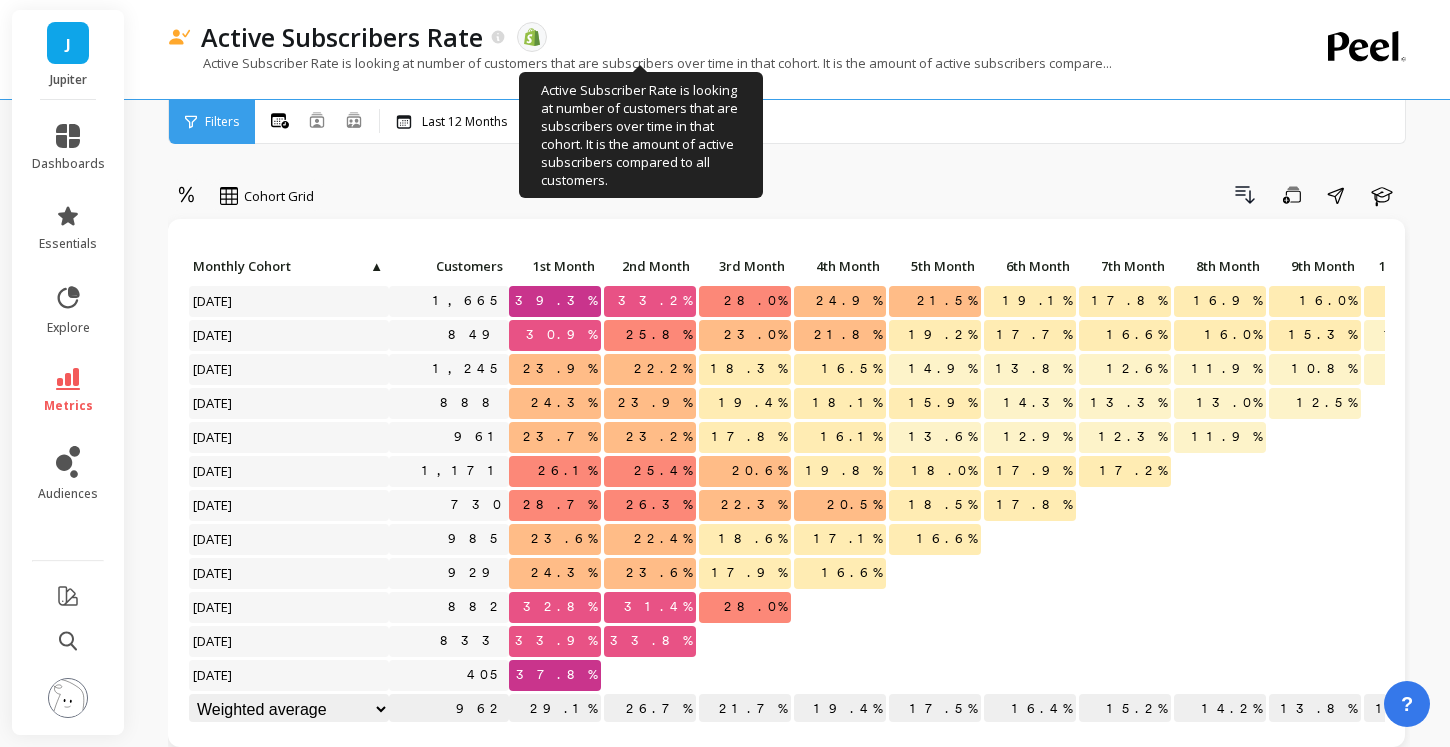 click on "Active Subscriber Rate is looking at number of customers that are subscribers over time in that cohort. It is the amount of active subscribers compare..." at bounding box center (640, 63) 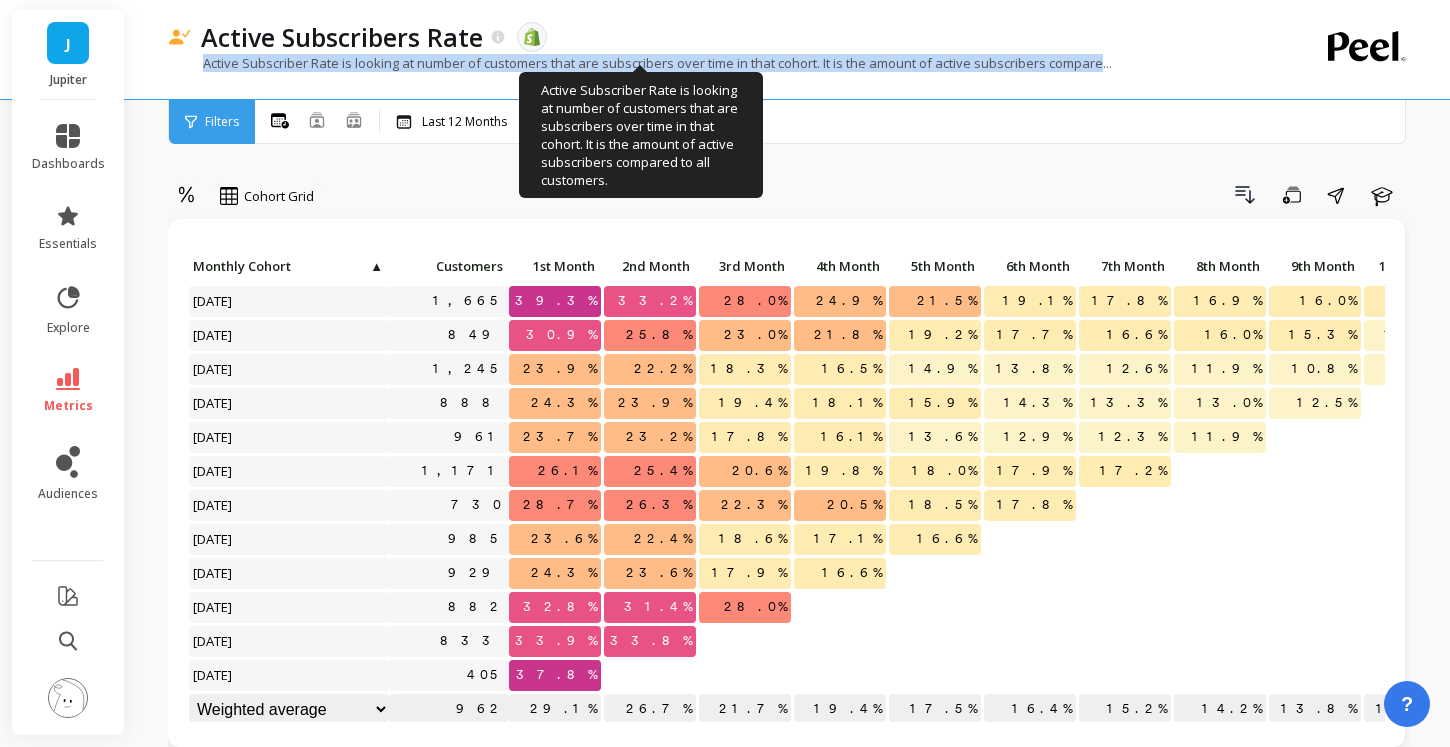 drag, startPoint x: 204, startPoint y: 64, endPoint x: 1106, endPoint y: 70, distance: 902.01996 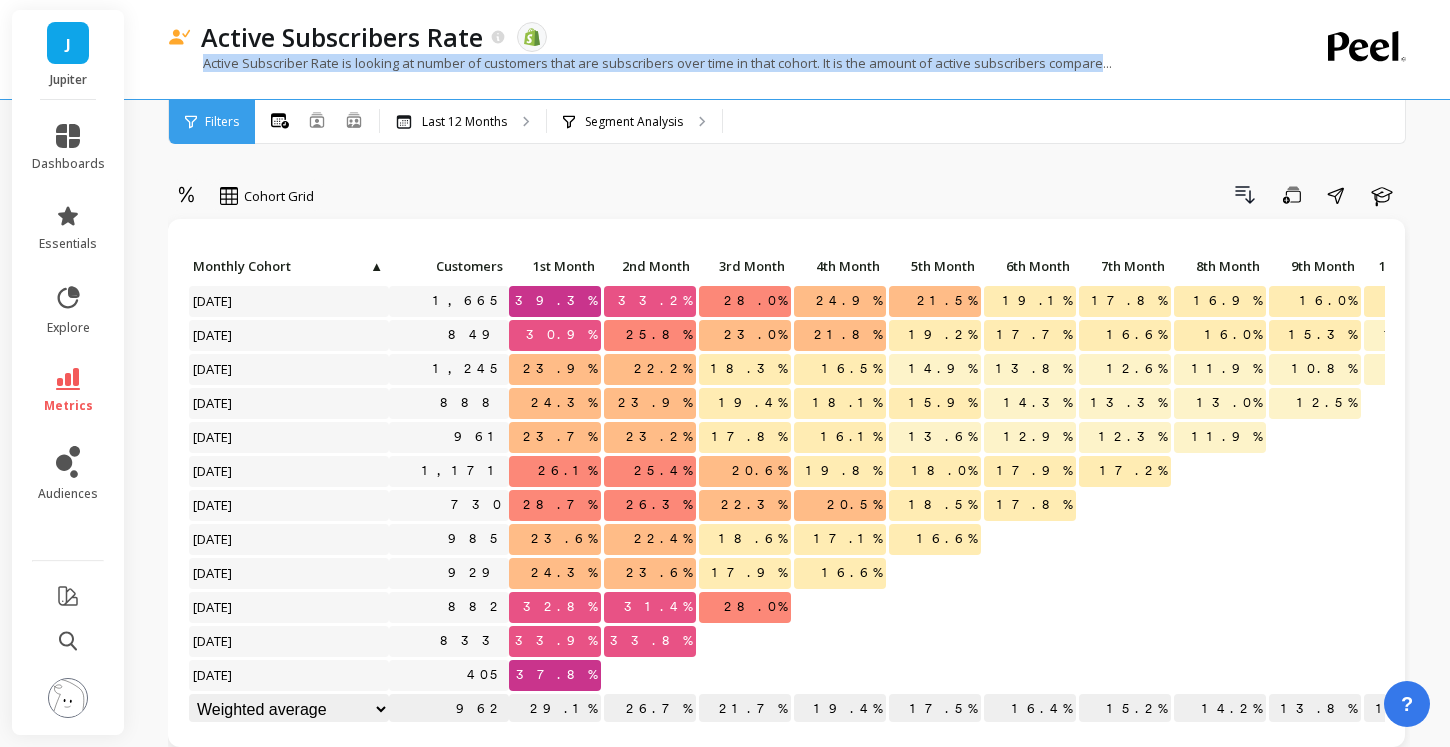 copy on "Active Subscriber Rate is looking at number of customers that are subscribers over time in that cohort. It is the amount of active subscribers compare" 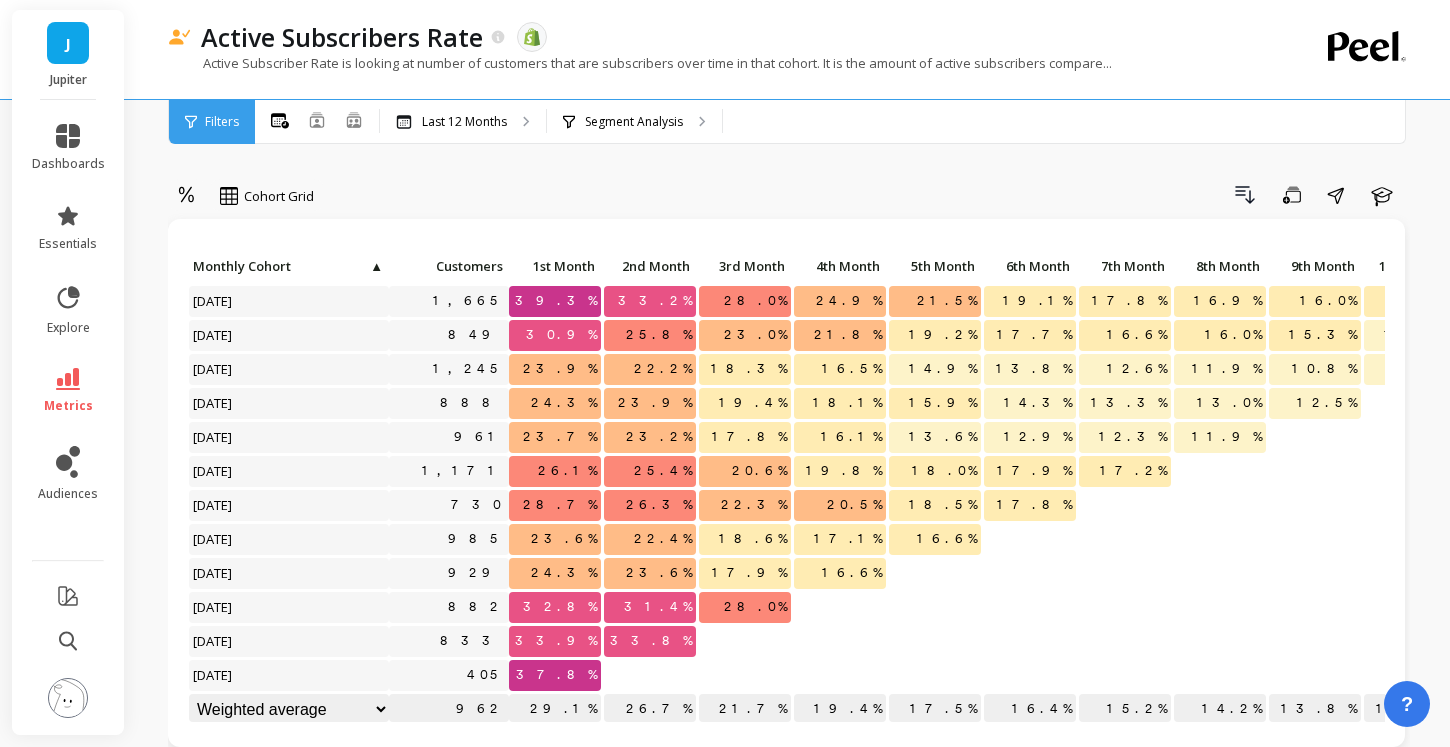 click 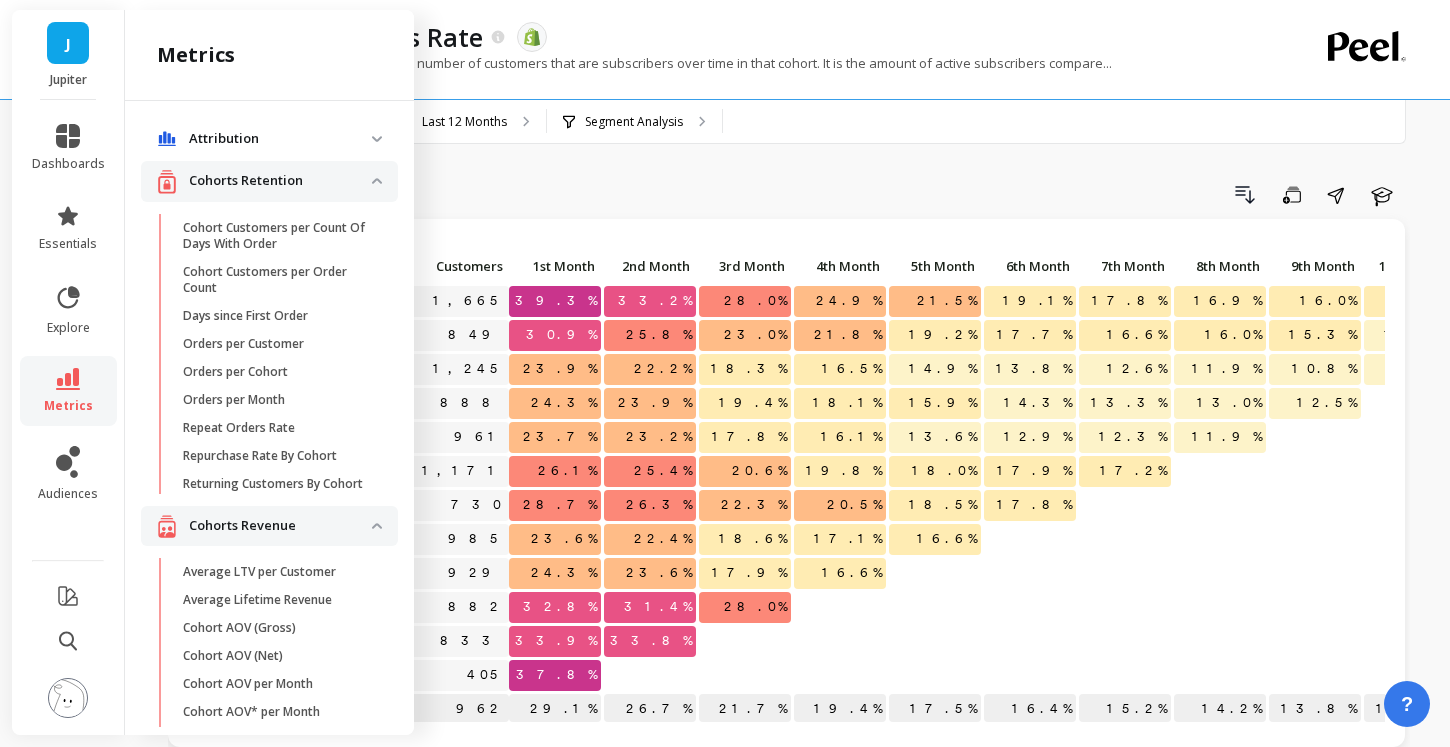 scroll, scrollTop: 4240, scrollLeft: 0, axis: vertical 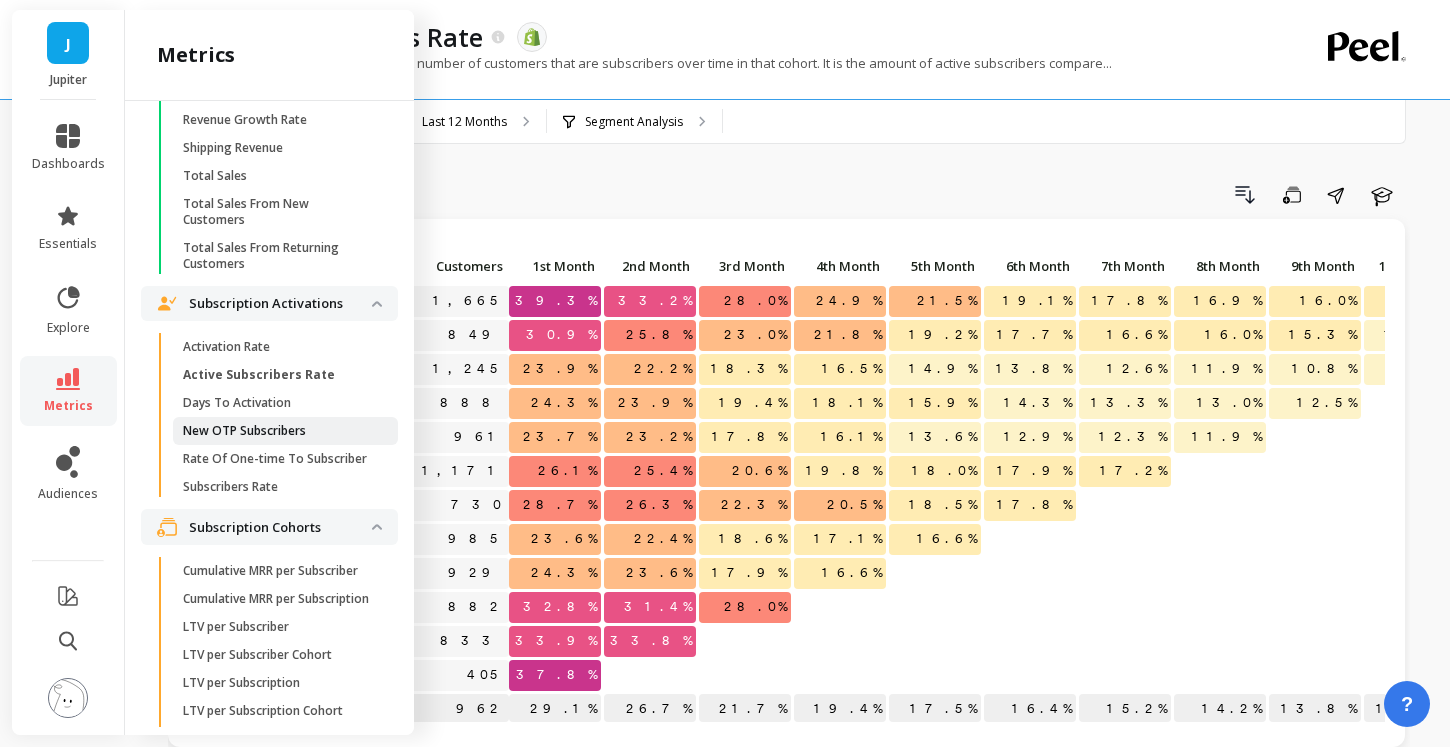 click on "New OTP Subscribers" at bounding box center [278, 431] 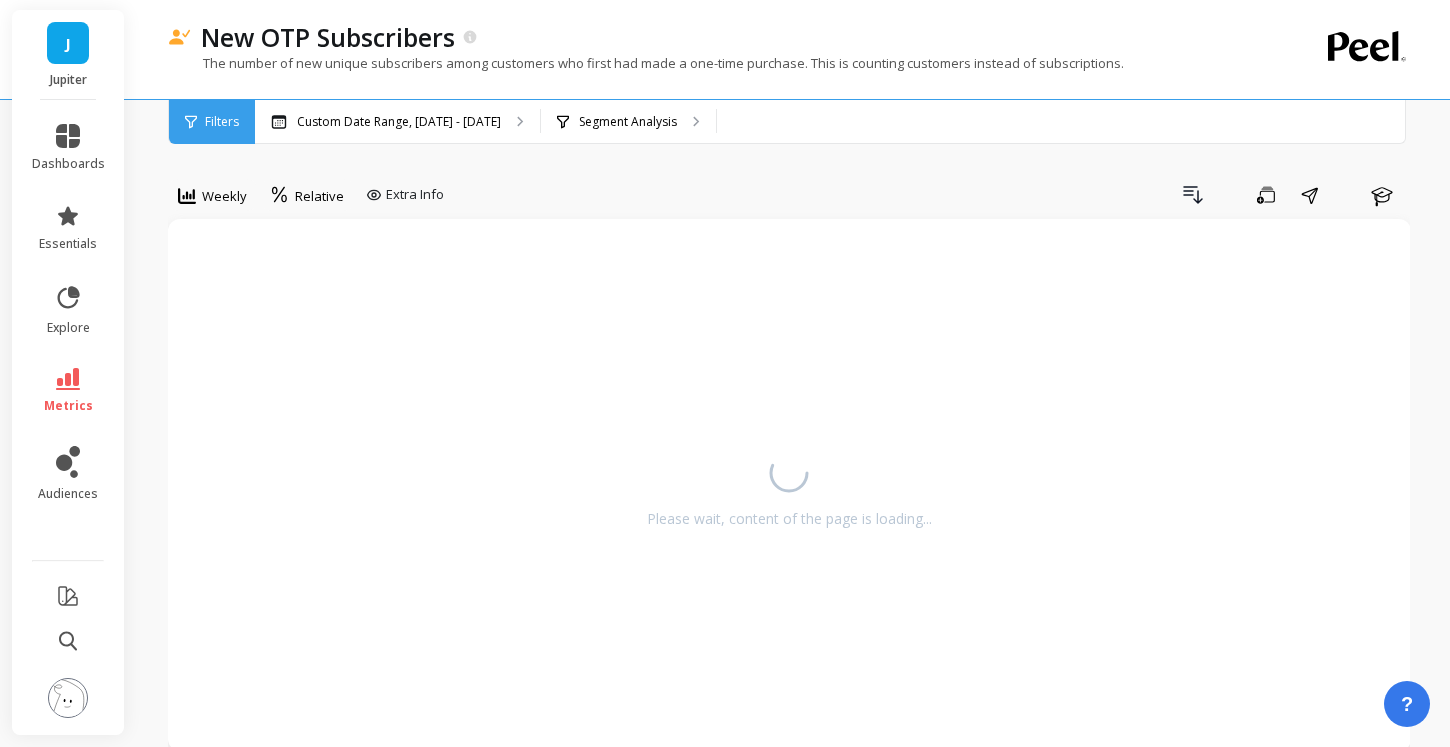 scroll, scrollTop: 0, scrollLeft: 0, axis: both 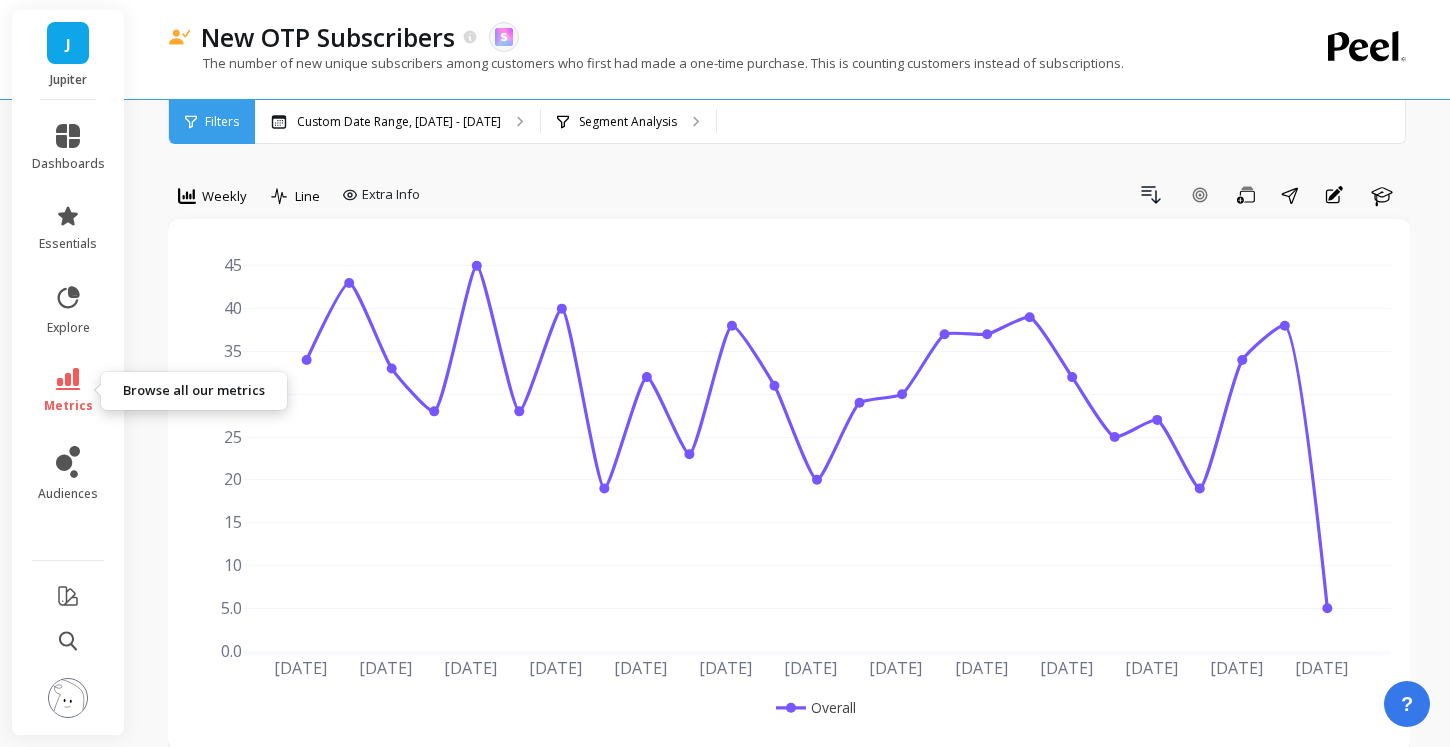 click 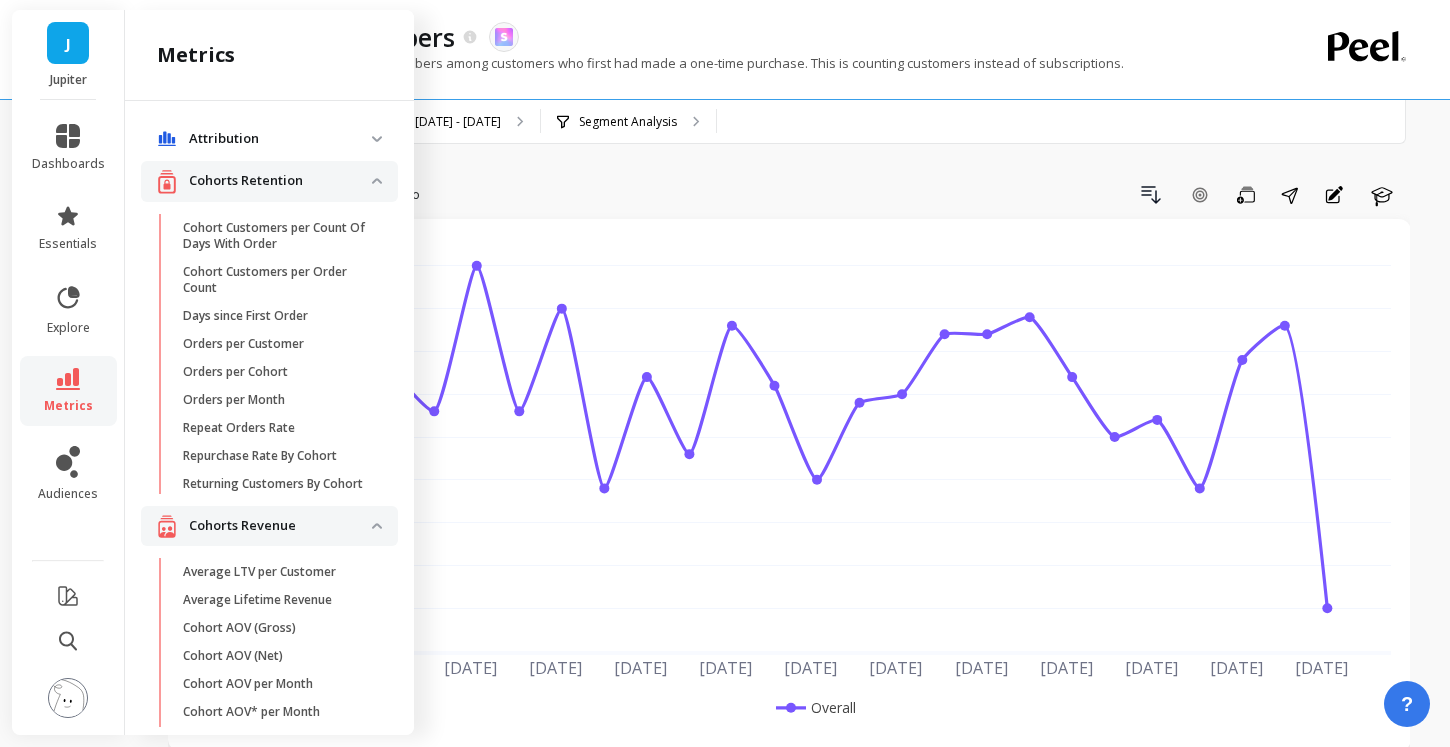 scroll, scrollTop: 4240, scrollLeft: 0, axis: vertical 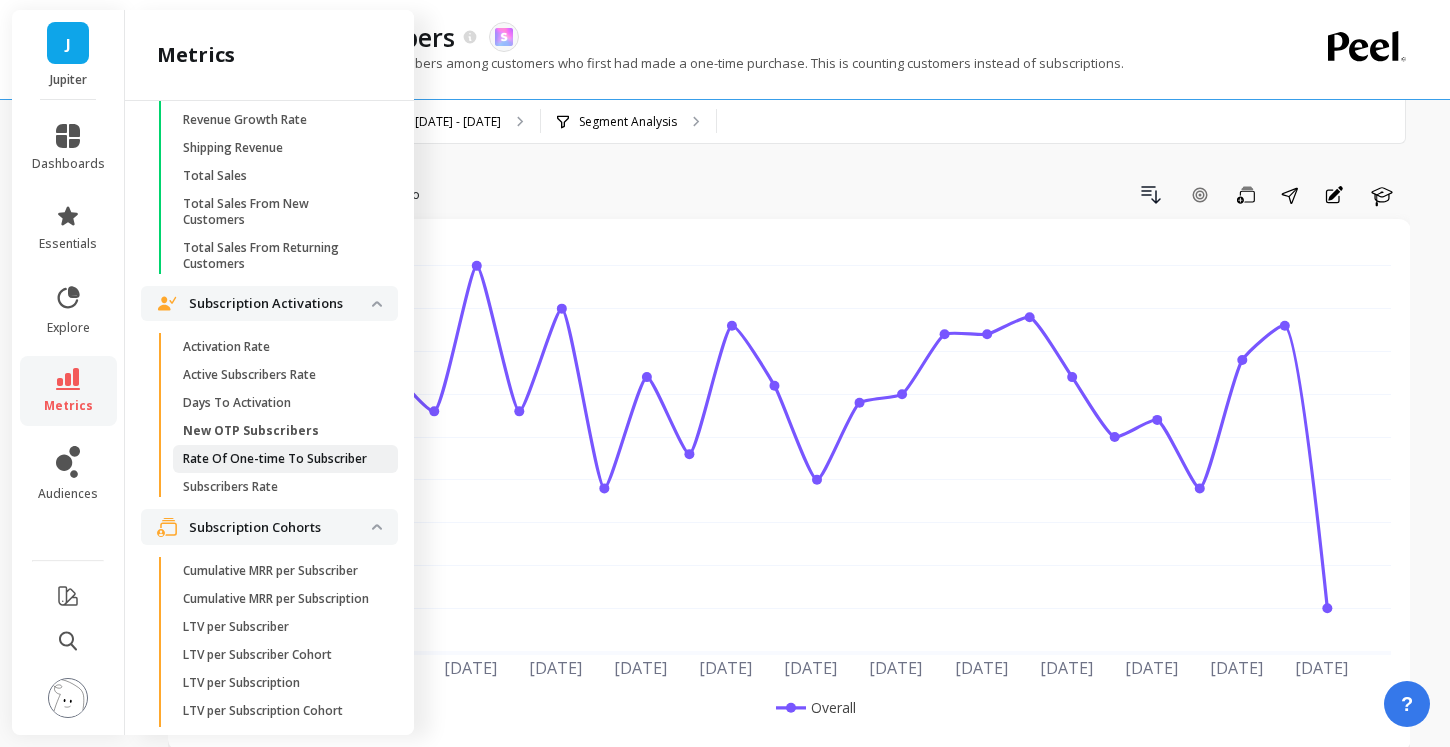 click on "Rate Of One-time To Subscriber" at bounding box center [275, 459] 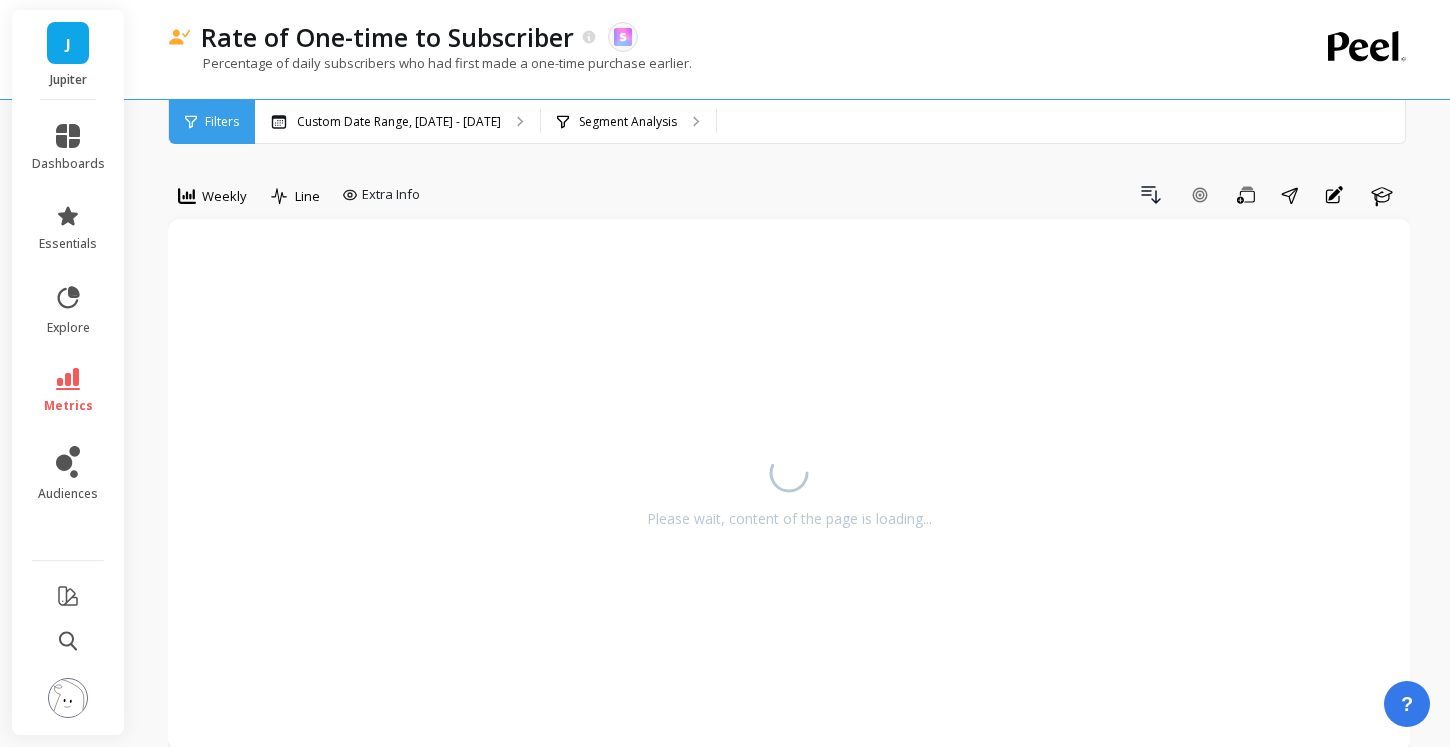click on "Percentage of daily subscribers who had first made a one-time purchase earlier." at bounding box center [707, 73] 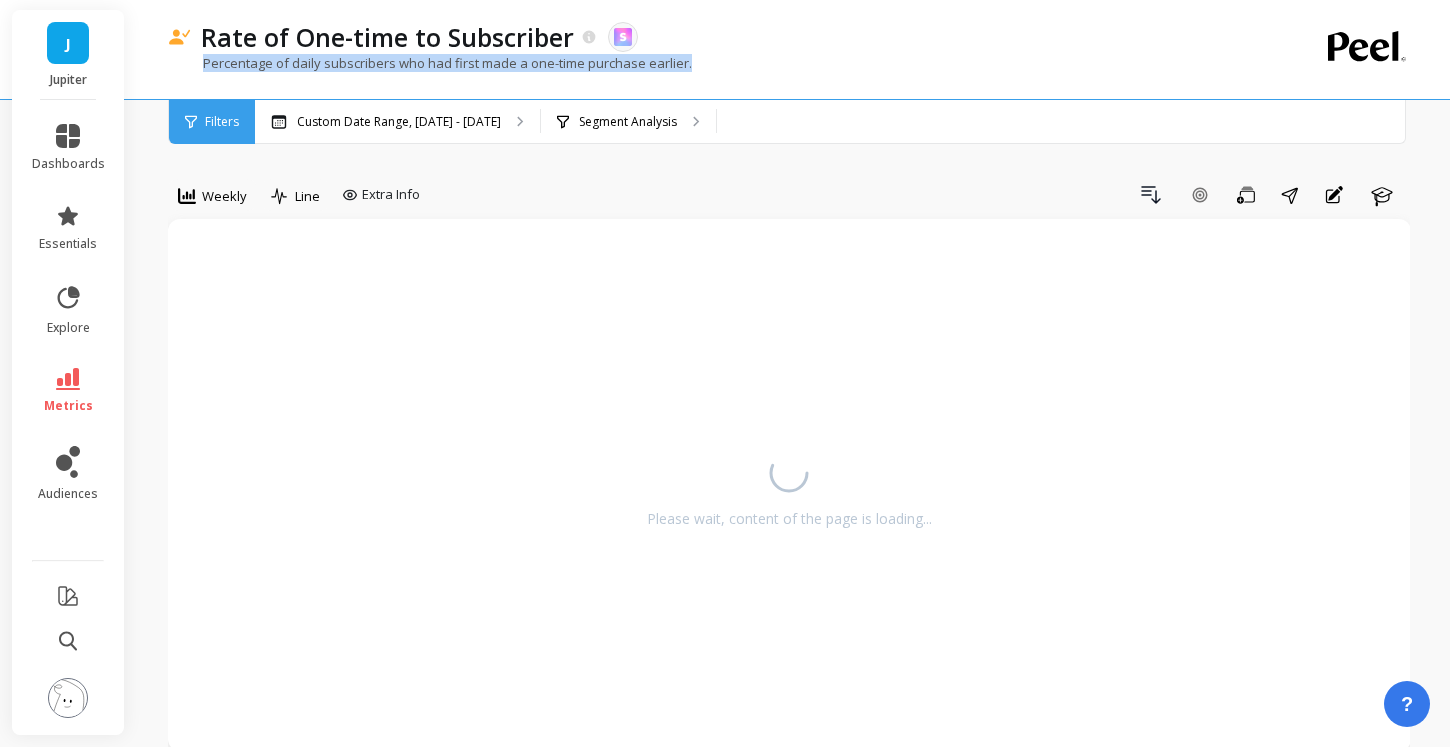 click on "Percentage of daily subscribers who had first made a one-time purchase earlier." at bounding box center [707, 73] 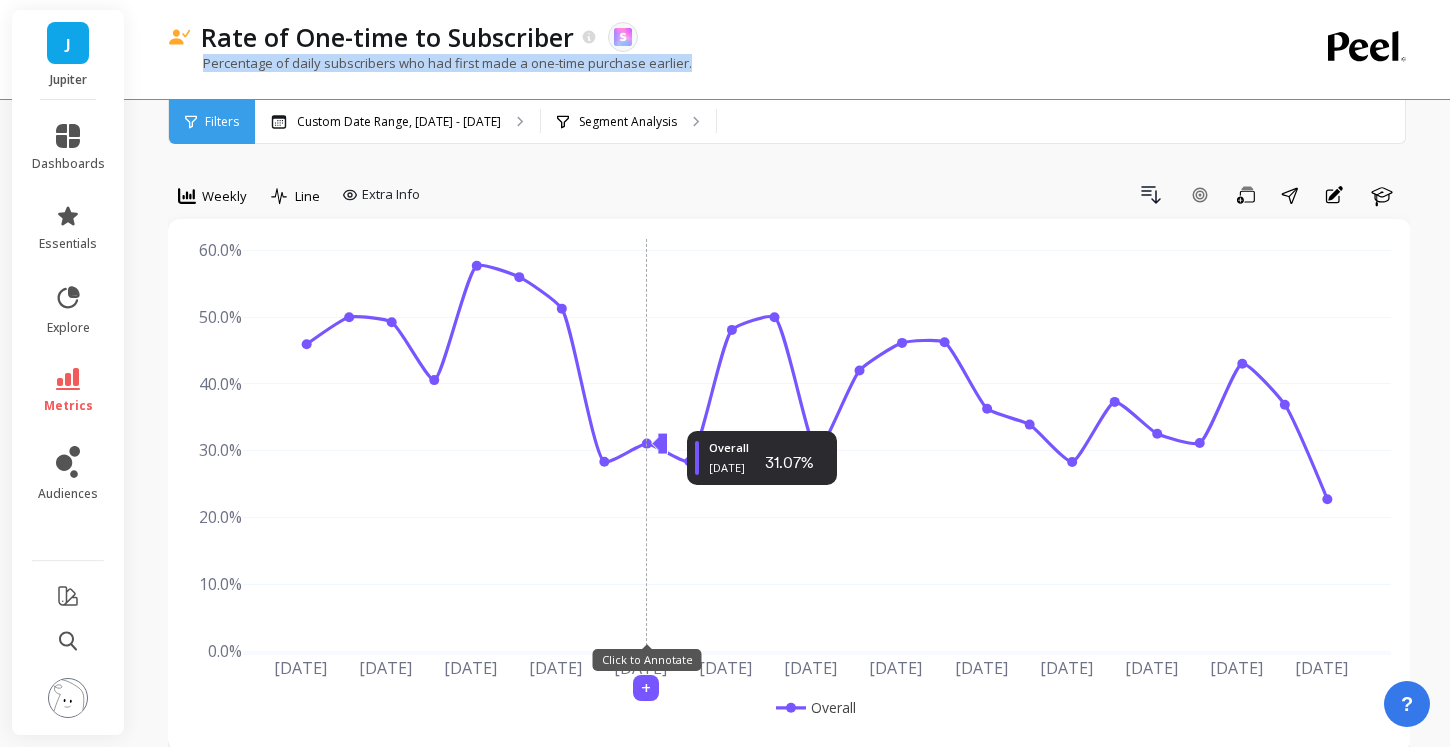 copy on "Percentage of daily subscribers who had first made a one-time purchase earlier." 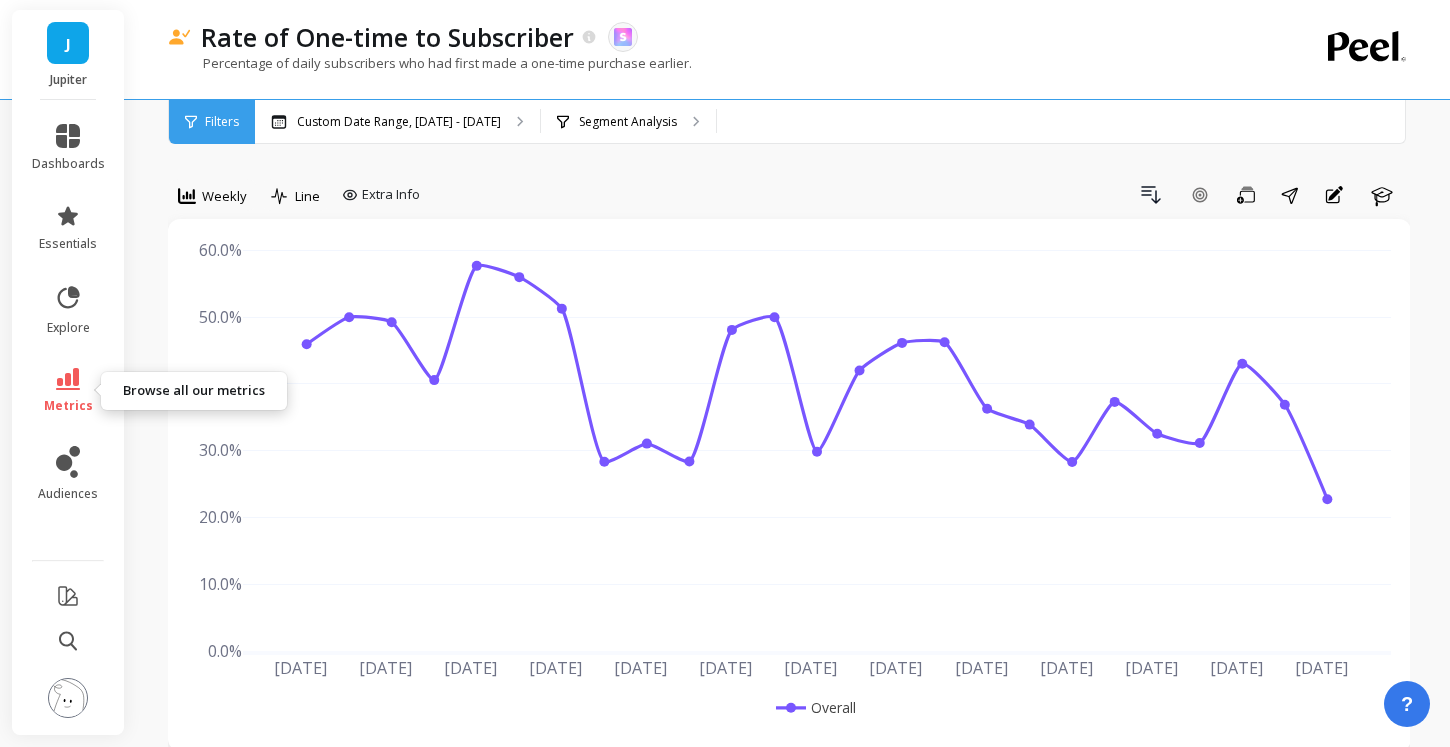 click 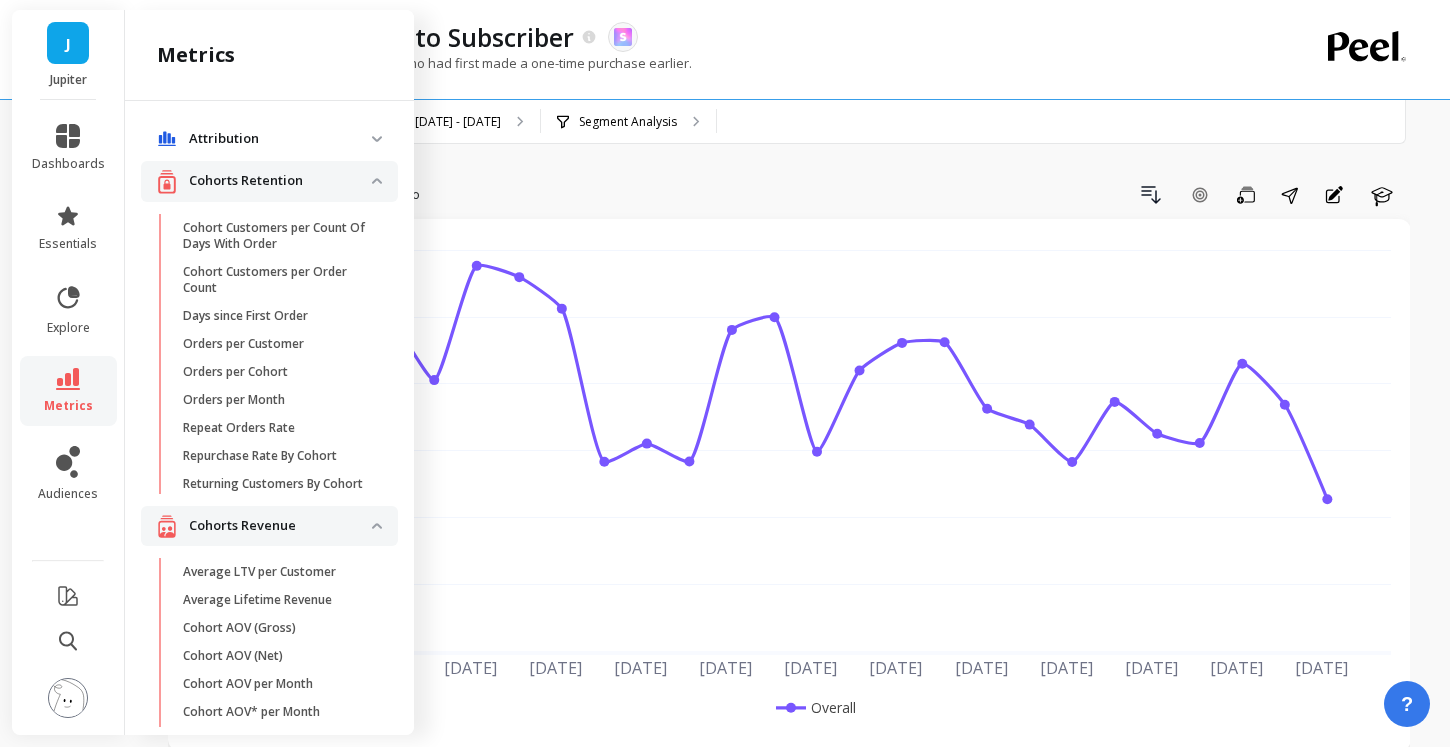 scroll, scrollTop: 4240, scrollLeft: 0, axis: vertical 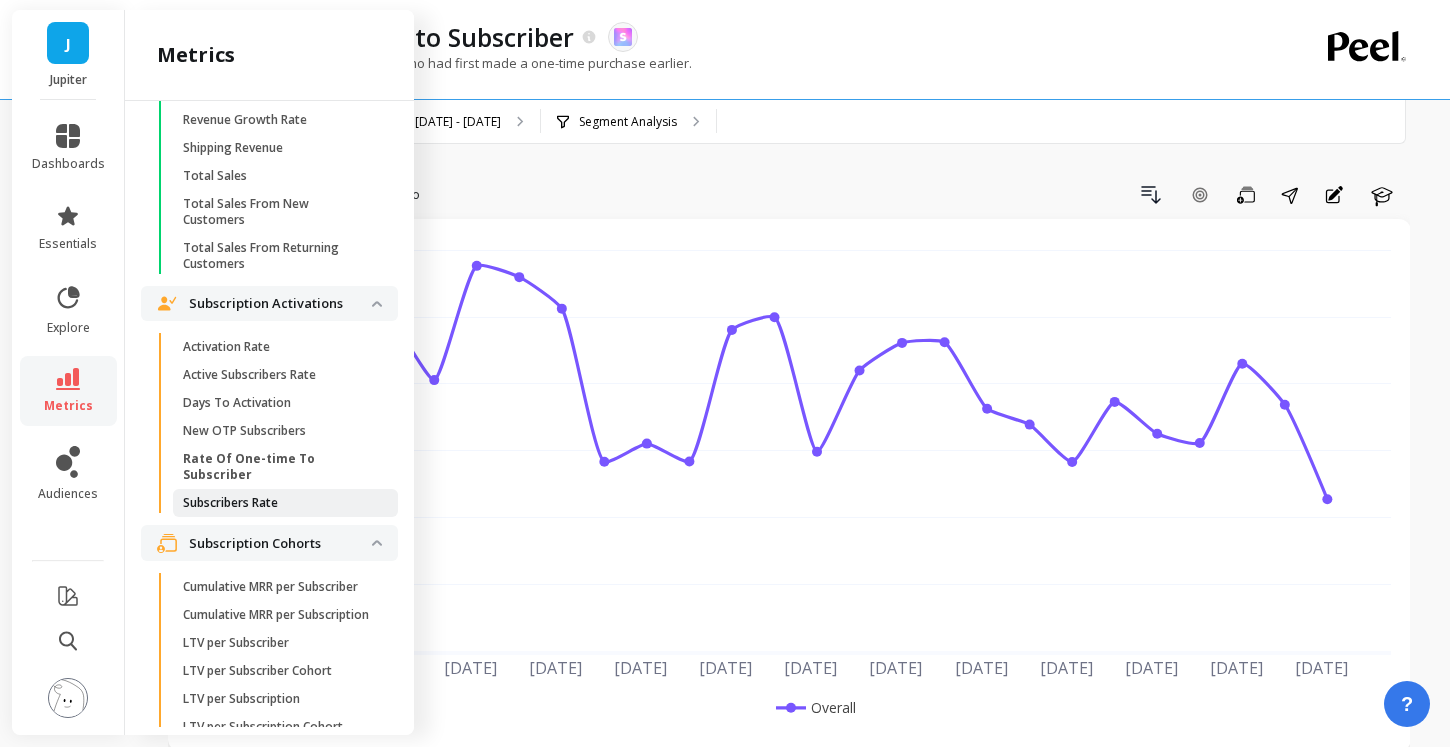 click on "Subscribers Rate" at bounding box center (285, 503) 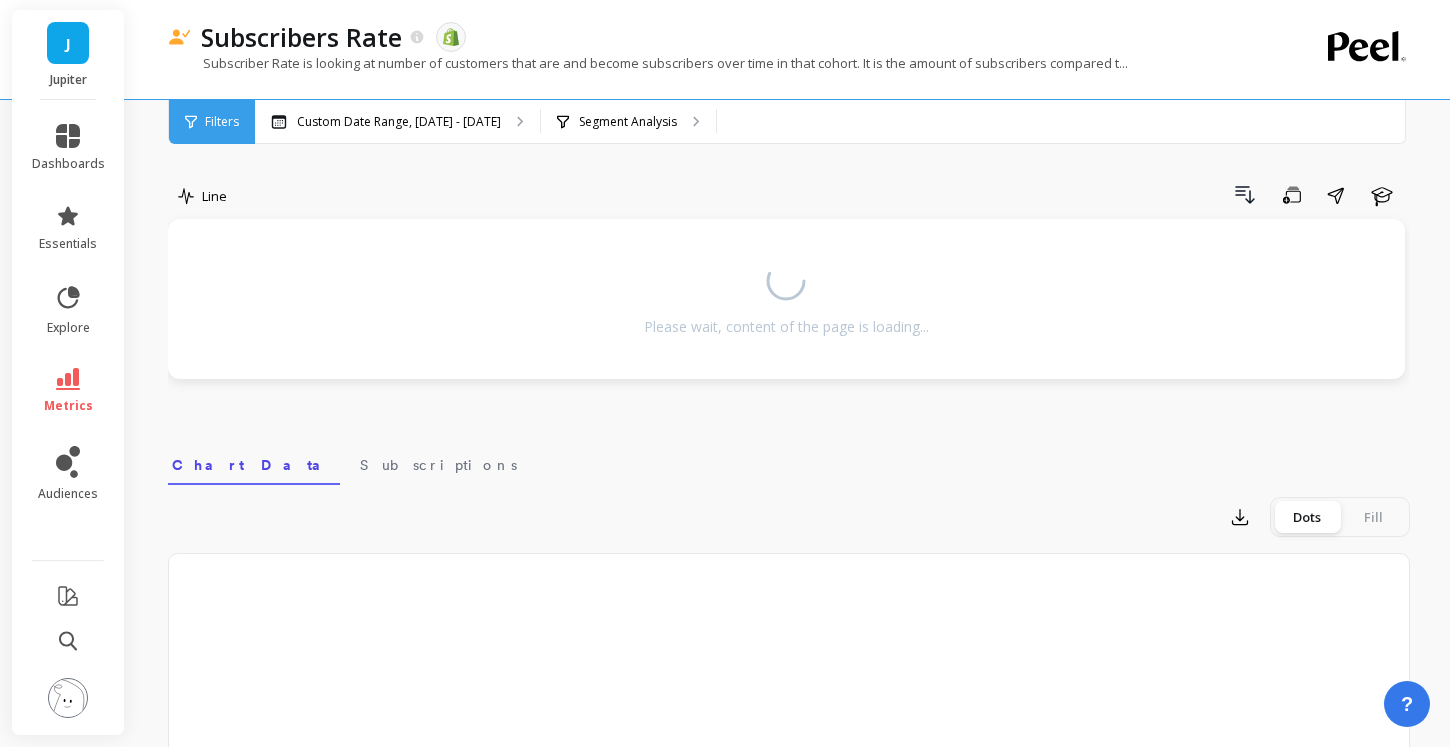 scroll, scrollTop: 0, scrollLeft: 0, axis: both 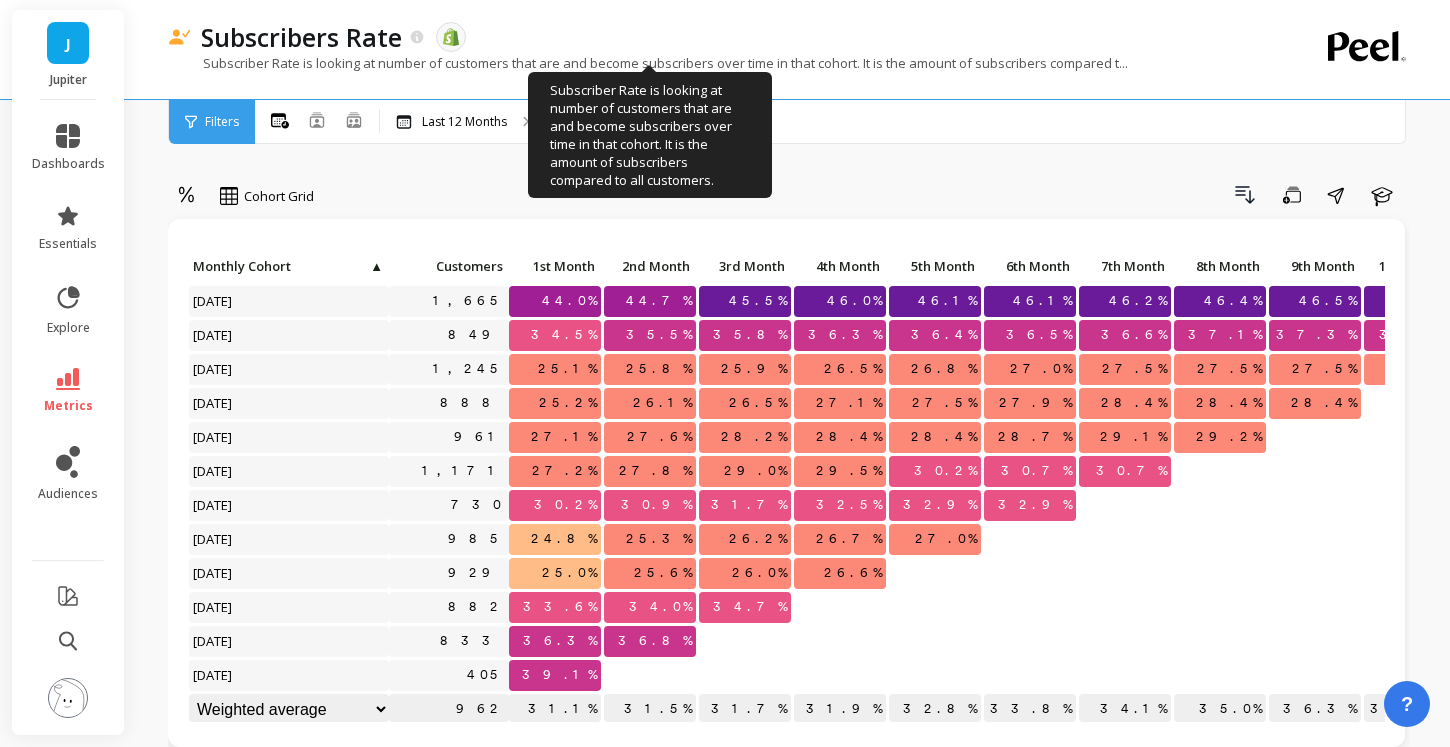 click on "Subscriber Rate is looking at number of customers that are and become subscribers over time in that cohort. It is the amount of subscribers compared t..." at bounding box center (648, 63) 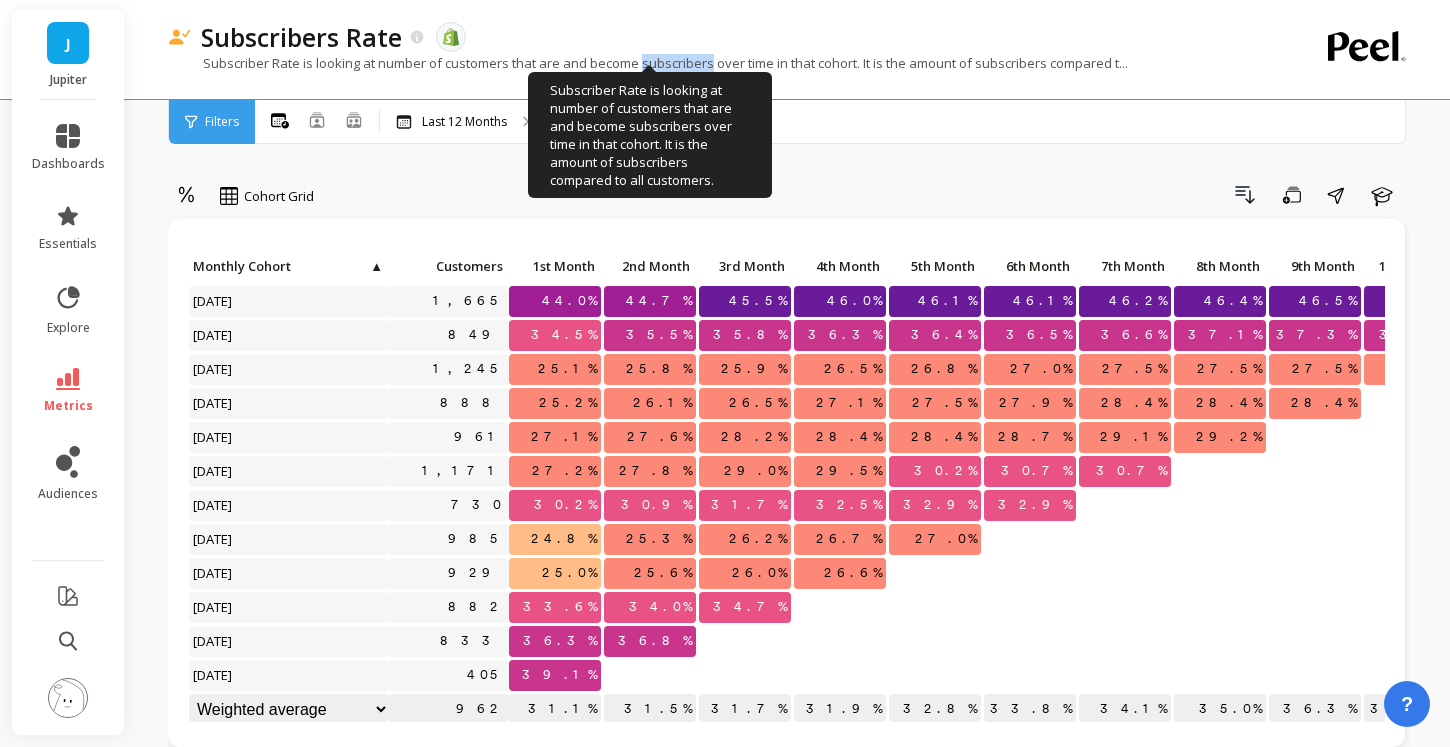 click on "Subscriber Rate is looking at number of customers that are and become subscribers over time in that cohort. It is the amount of subscribers compared t..." at bounding box center [648, 63] 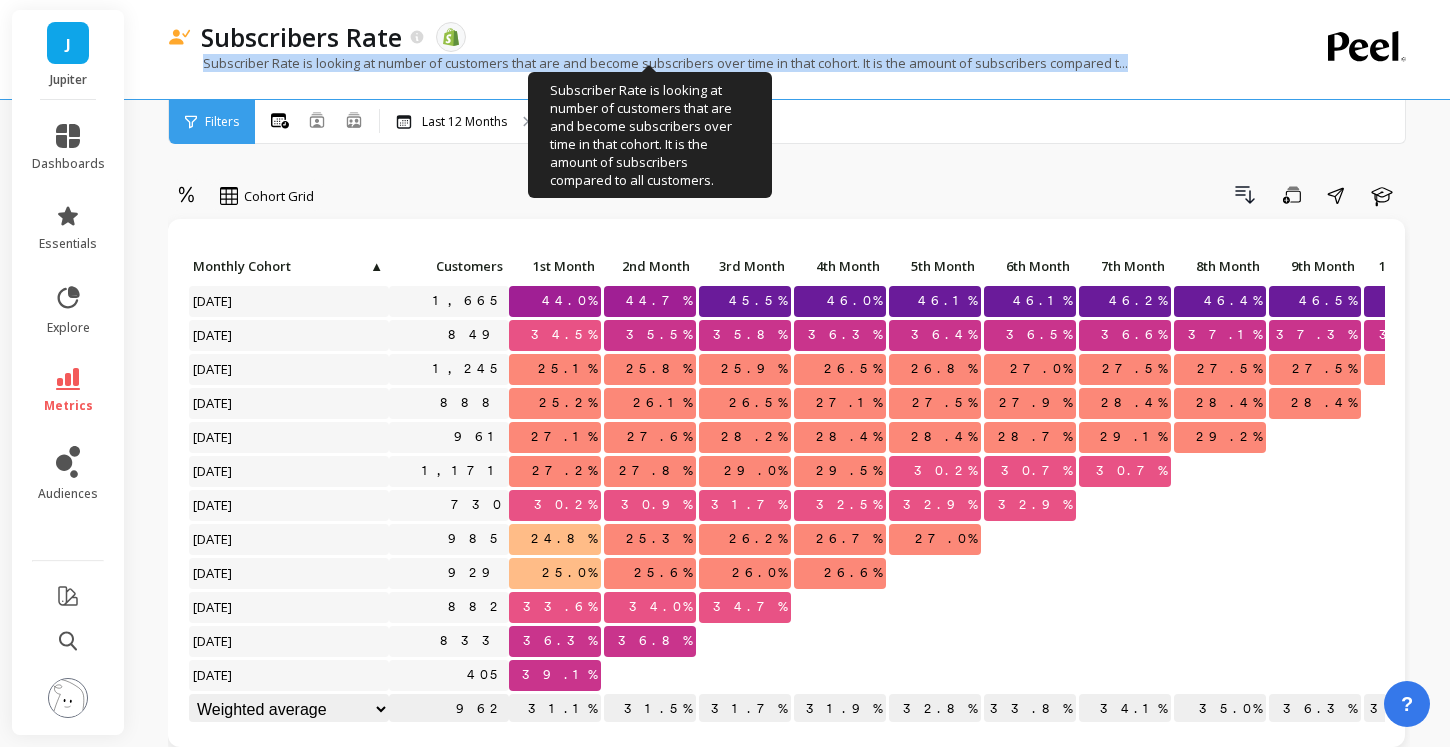 click on "Subscriber Rate is looking at number of customers that are and become subscribers over time in that cohort. It is the amount of subscribers compared t..." at bounding box center [648, 63] 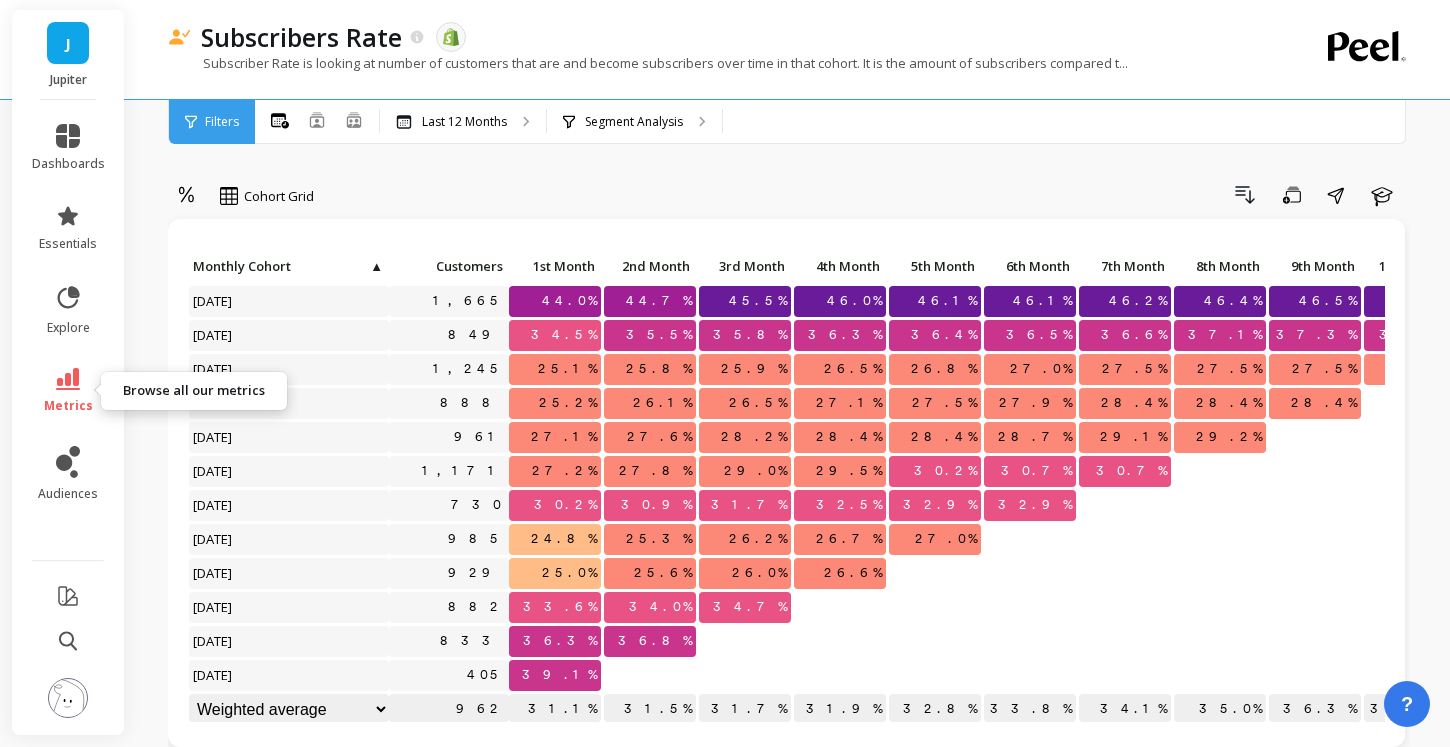 click on "metrics" at bounding box center (68, 391) 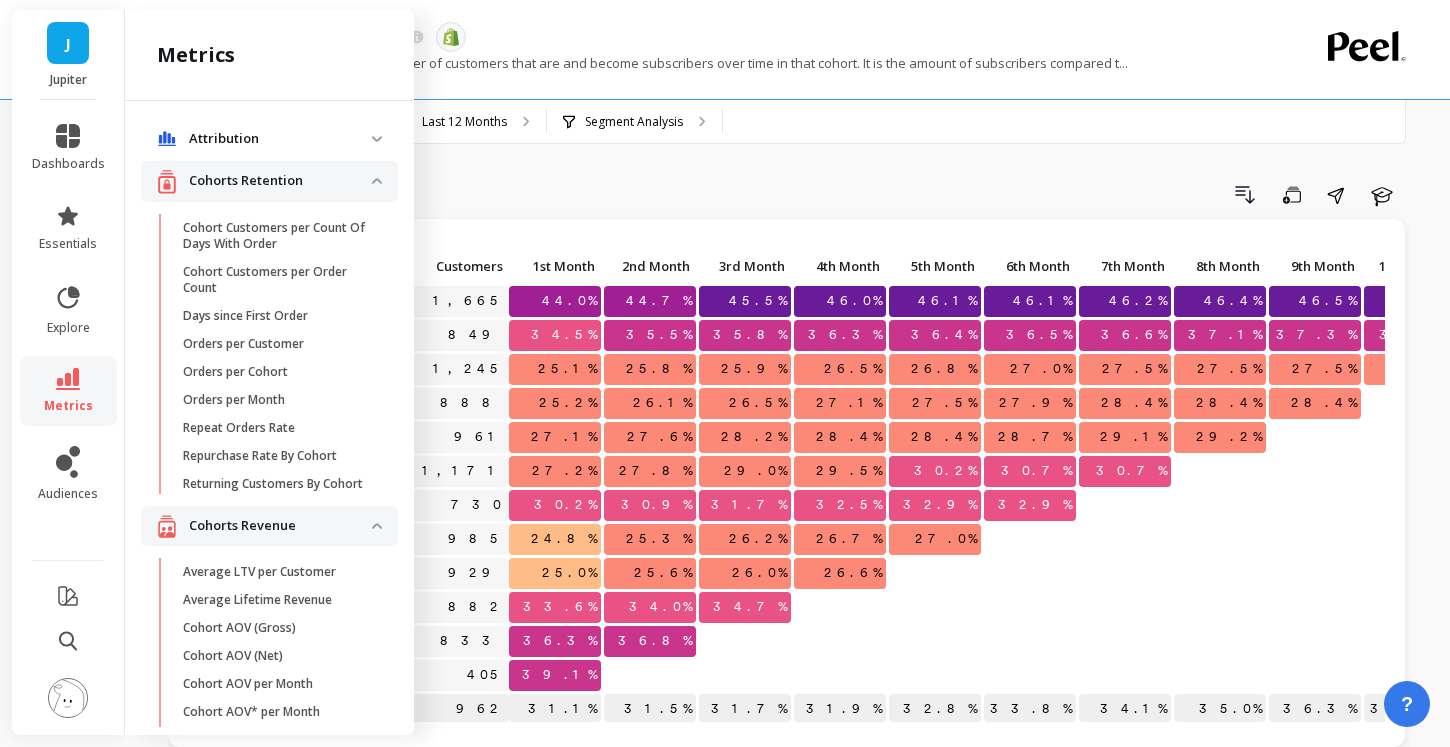 scroll, scrollTop: 4240, scrollLeft: 0, axis: vertical 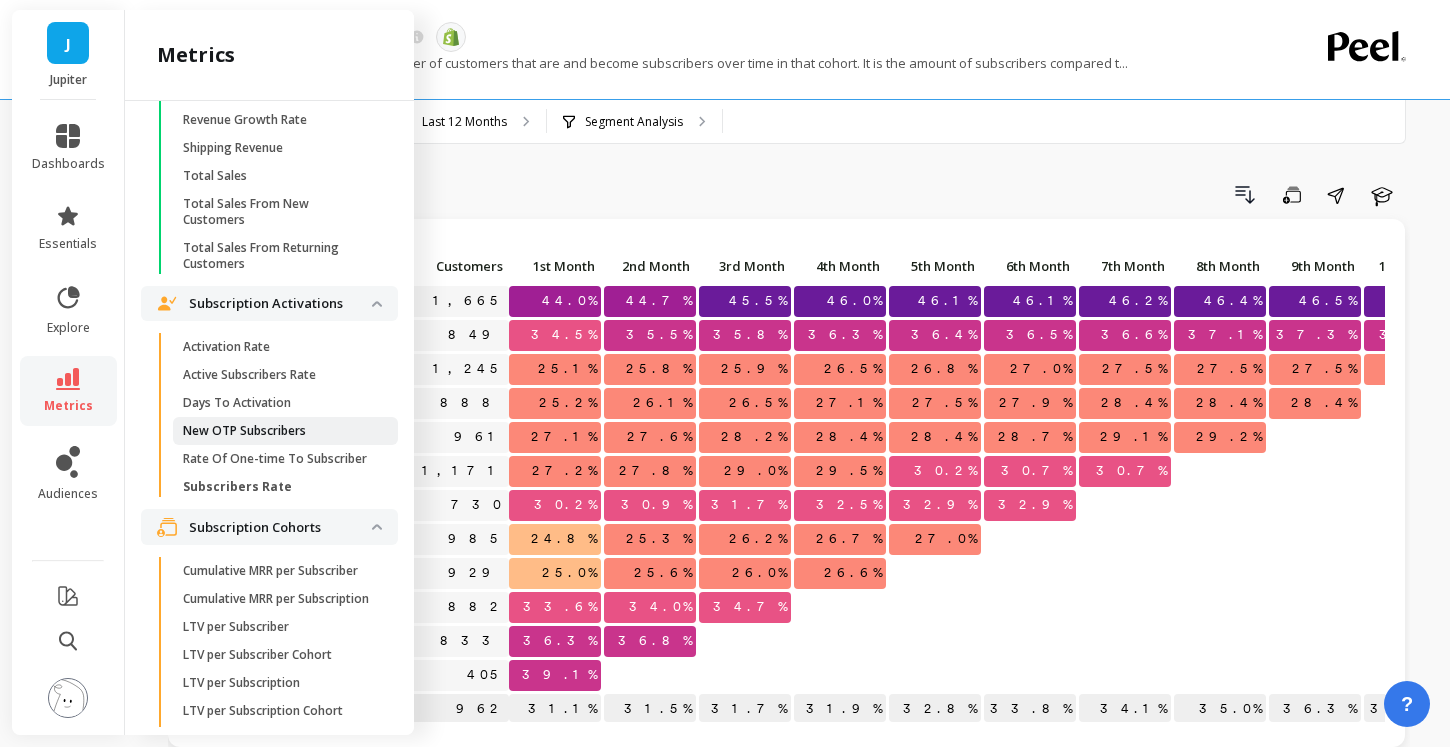 click on "New OTP Subscribers" at bounding box center (278, 431) 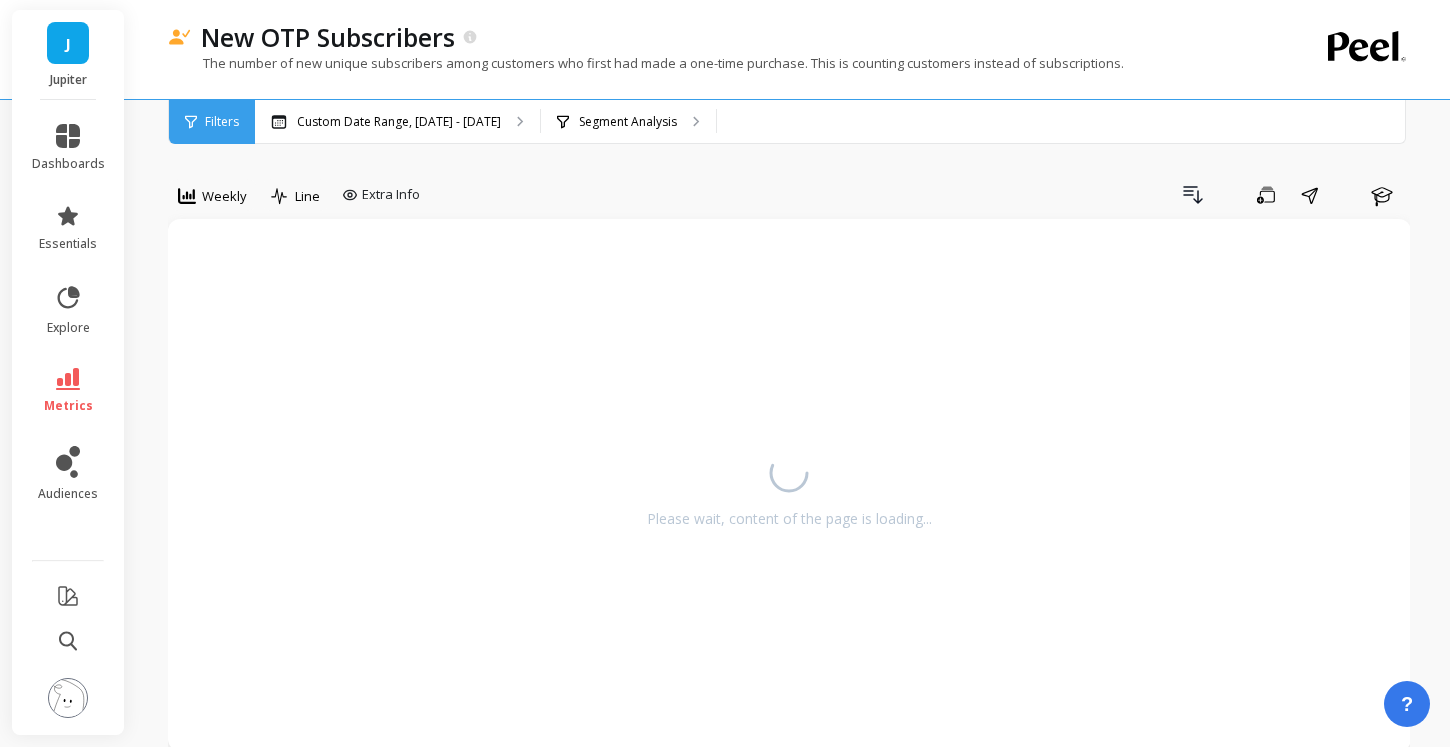 scroll, scrollTop: 0, scrollLeft: 0, axis: both 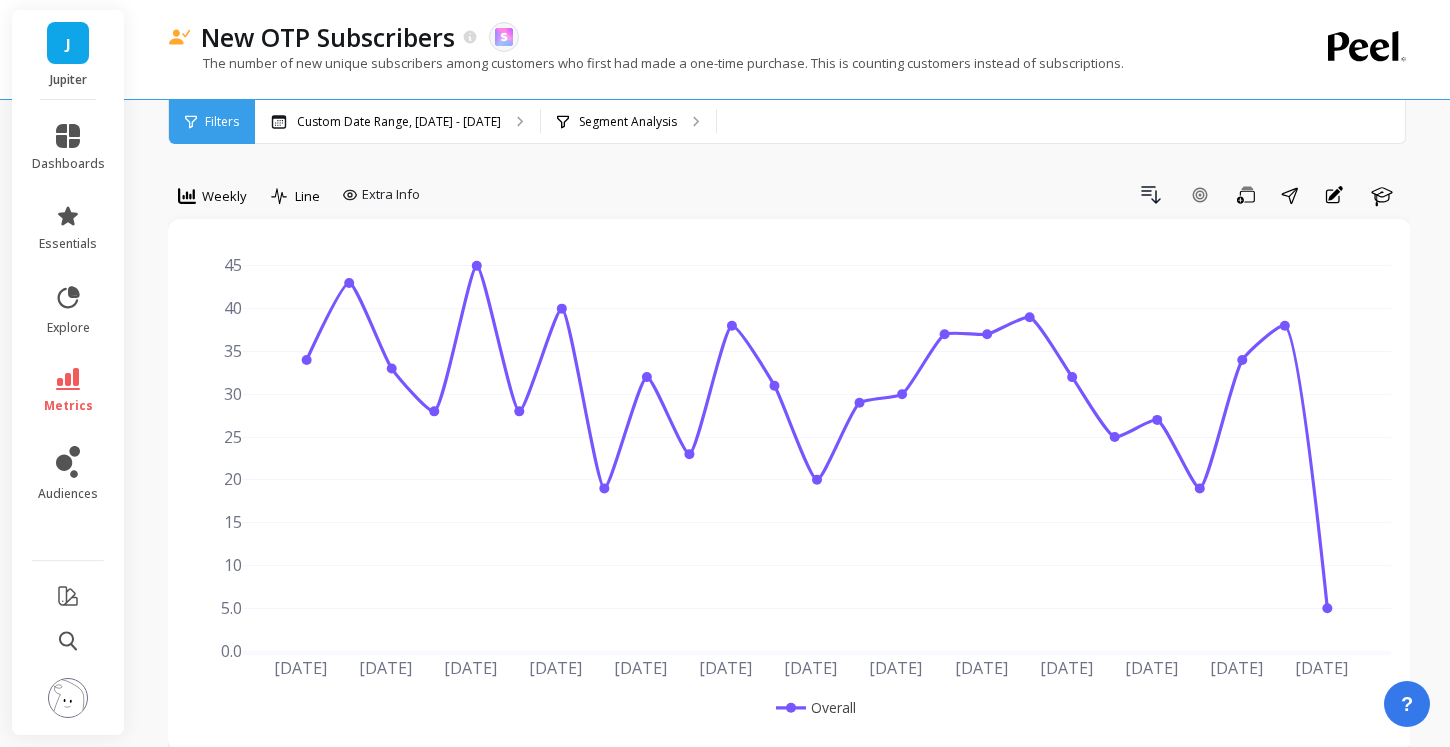 click on "metrics" at bounding box center [68, 391] 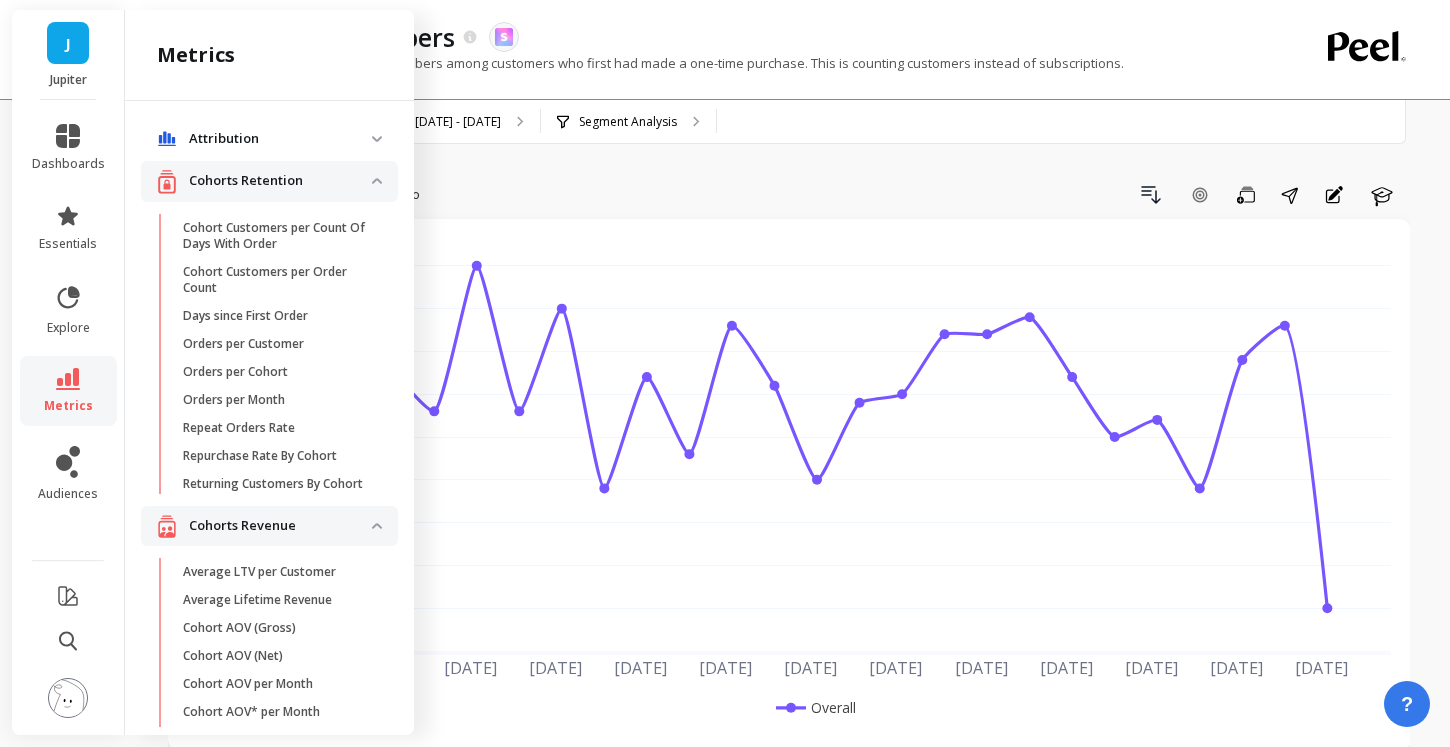 scroll, scrollTop: 4240, scrollLeft: 0, axis: vertical 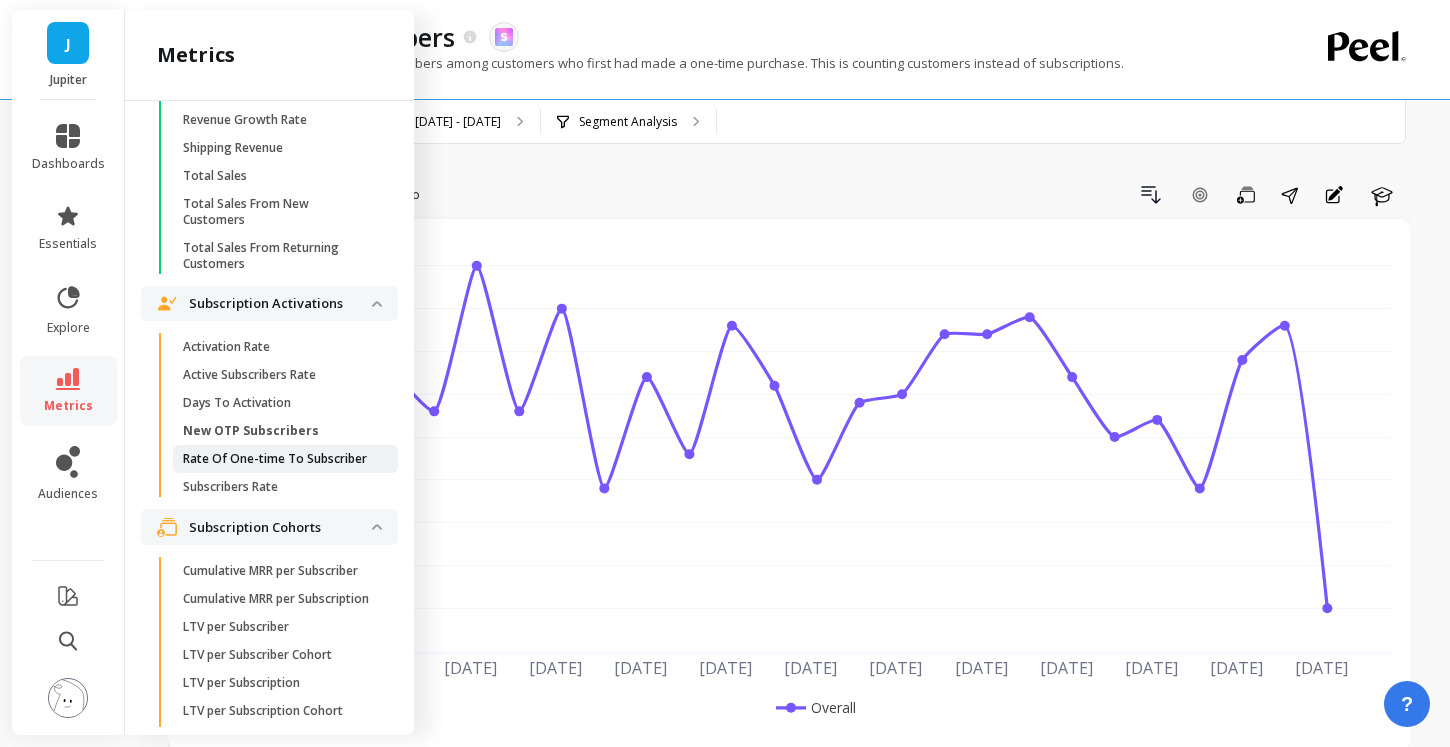 click on "Rate Of One-time To Subscriber" at bounding box center [275, 459] 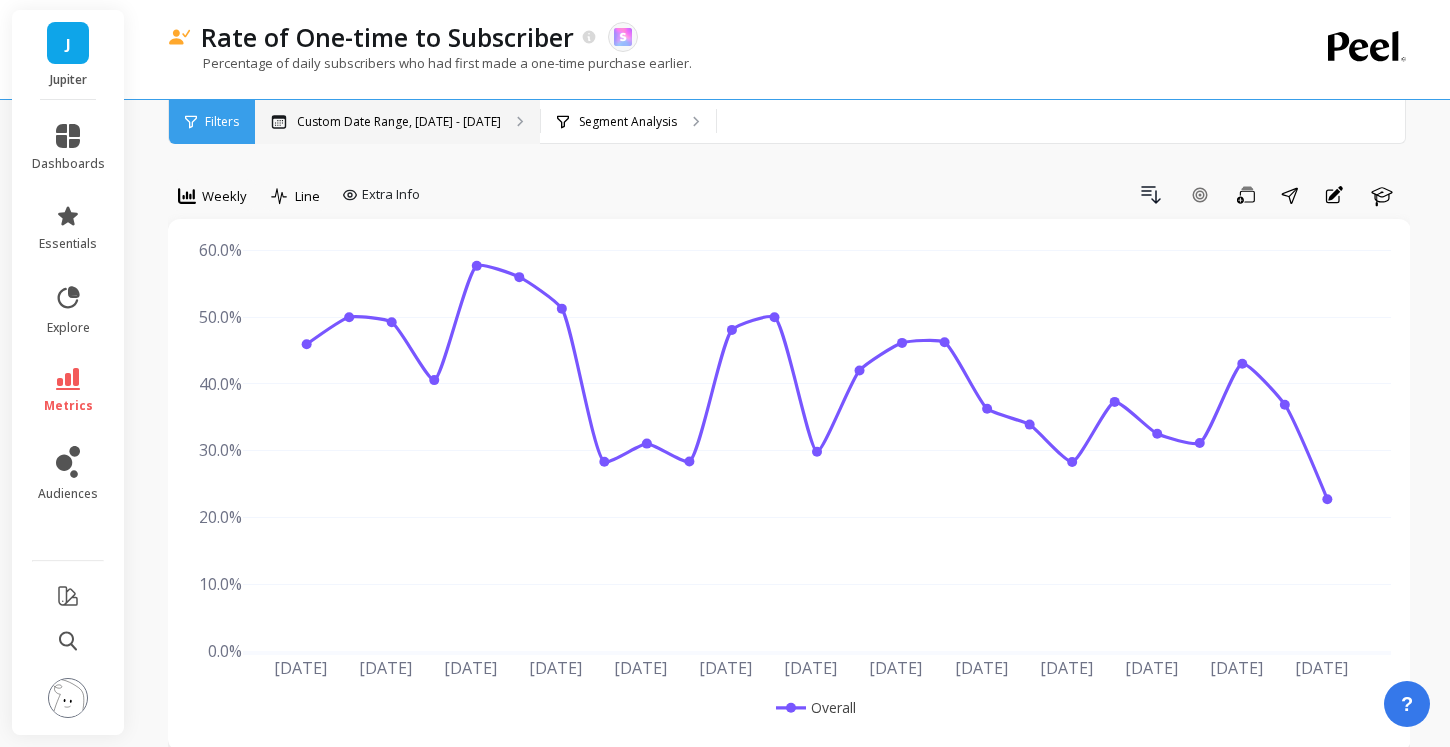 click on "Custom Date Range,  [DATE] - [DATE]" at bounding box center [399, 122] 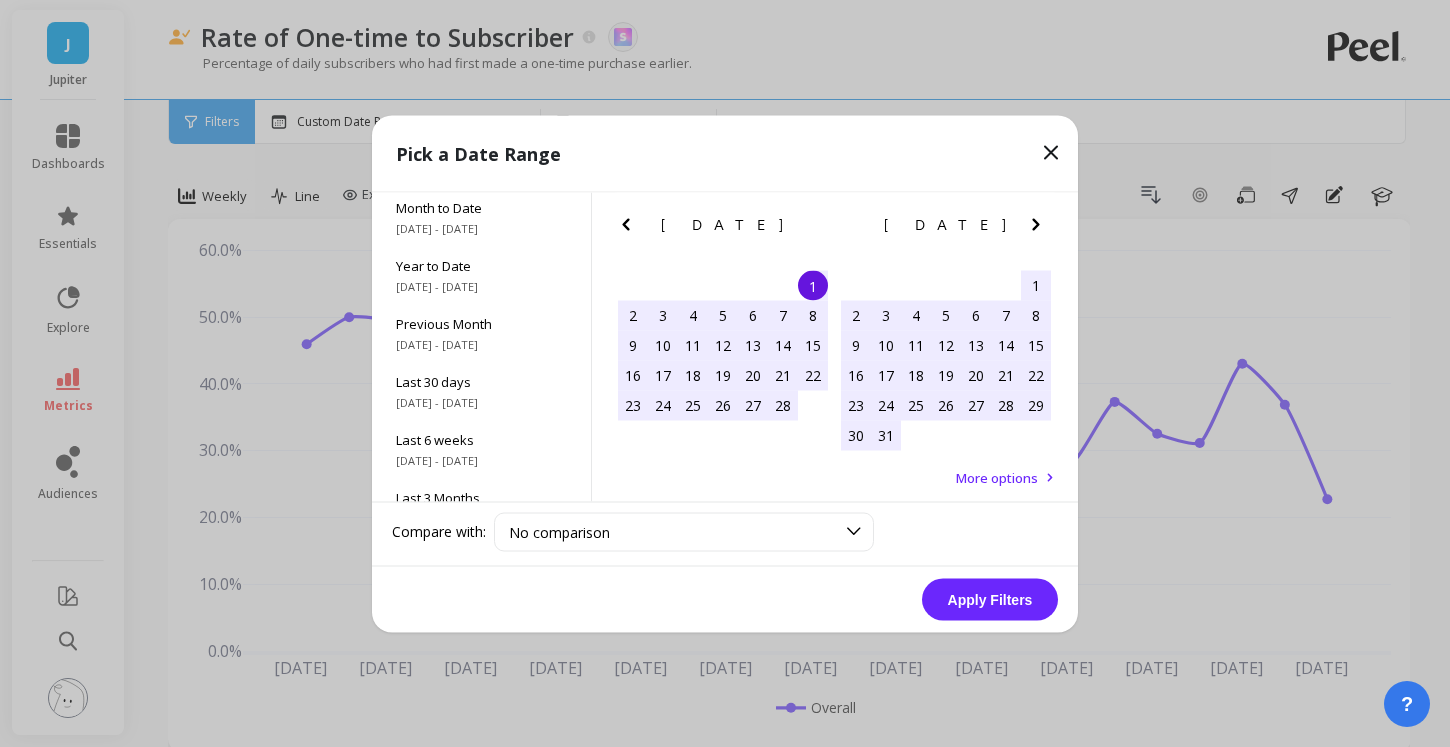 scroll, scrollTop: 0, scrollLeft: 0, axis: both 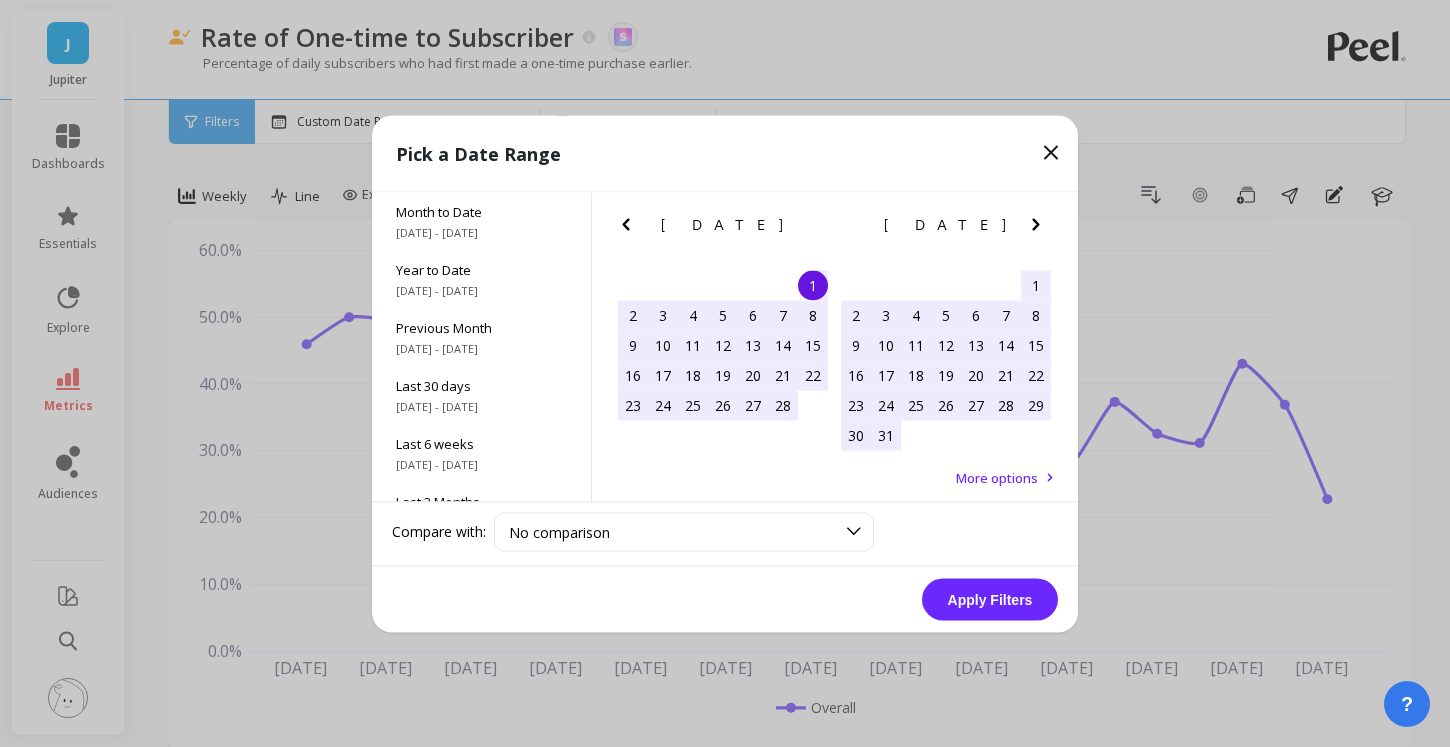 click 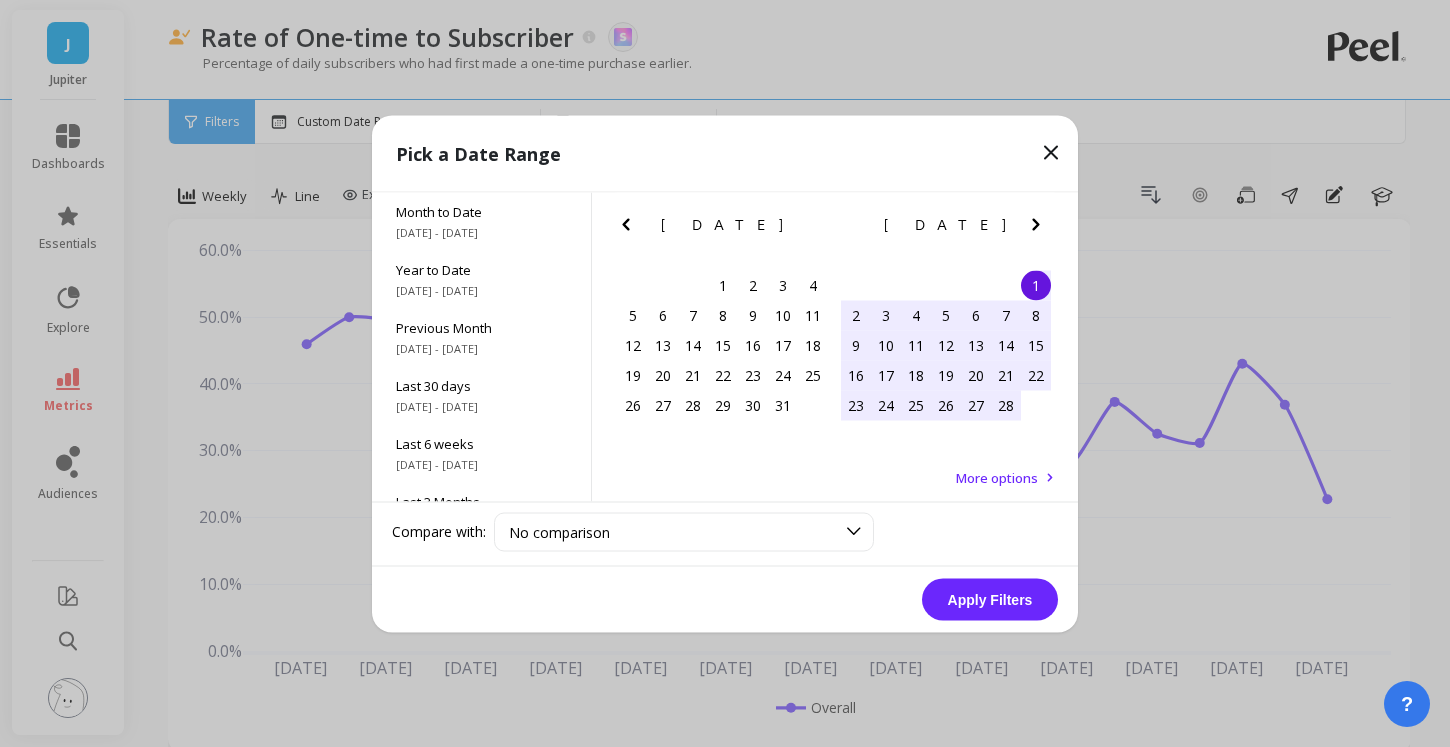 click 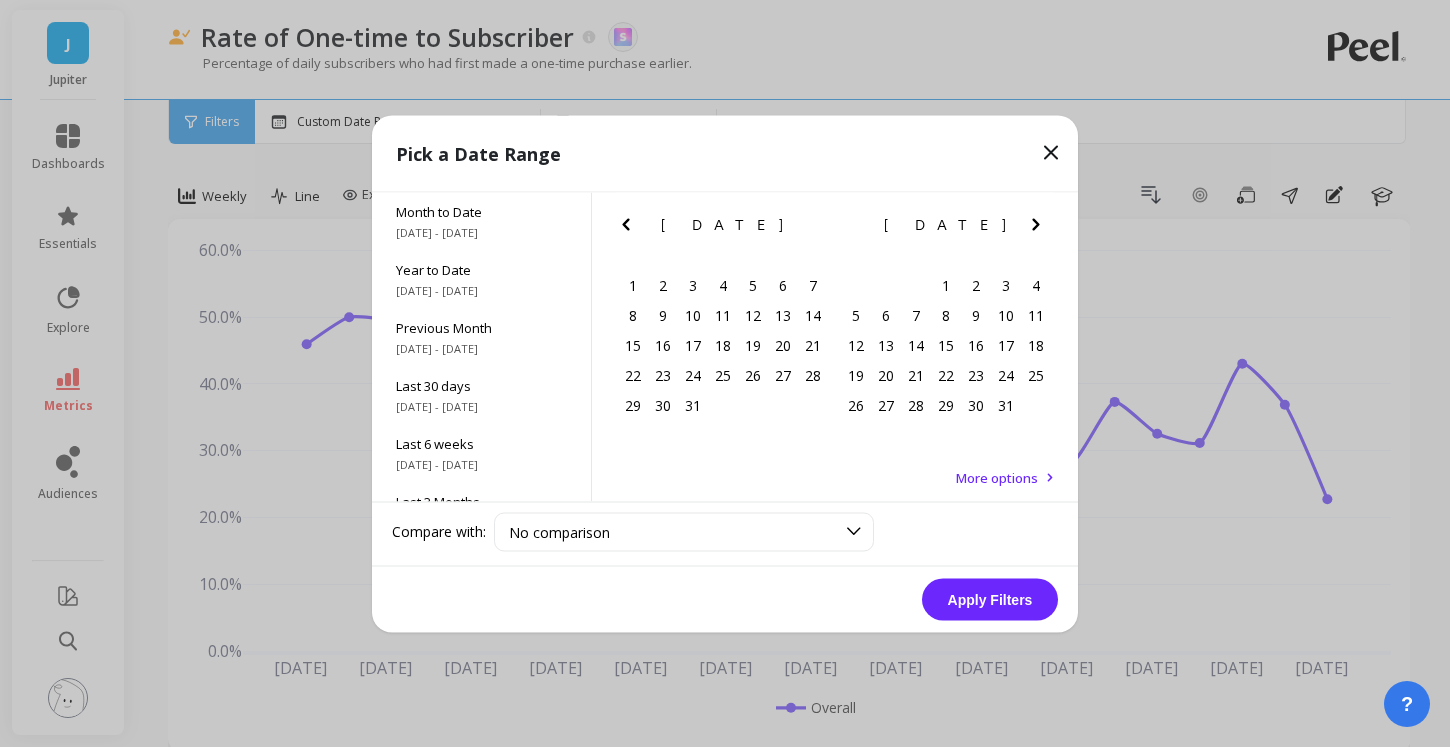 click 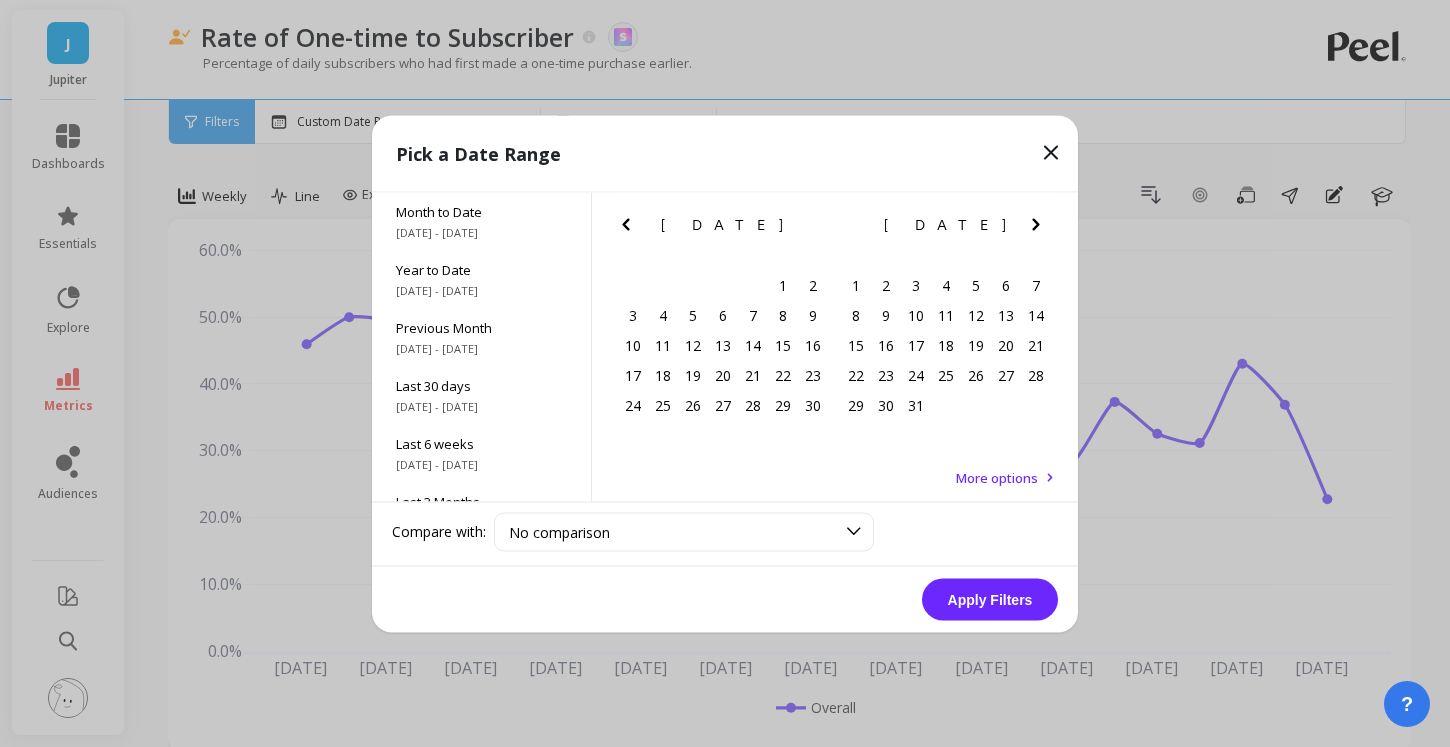 click 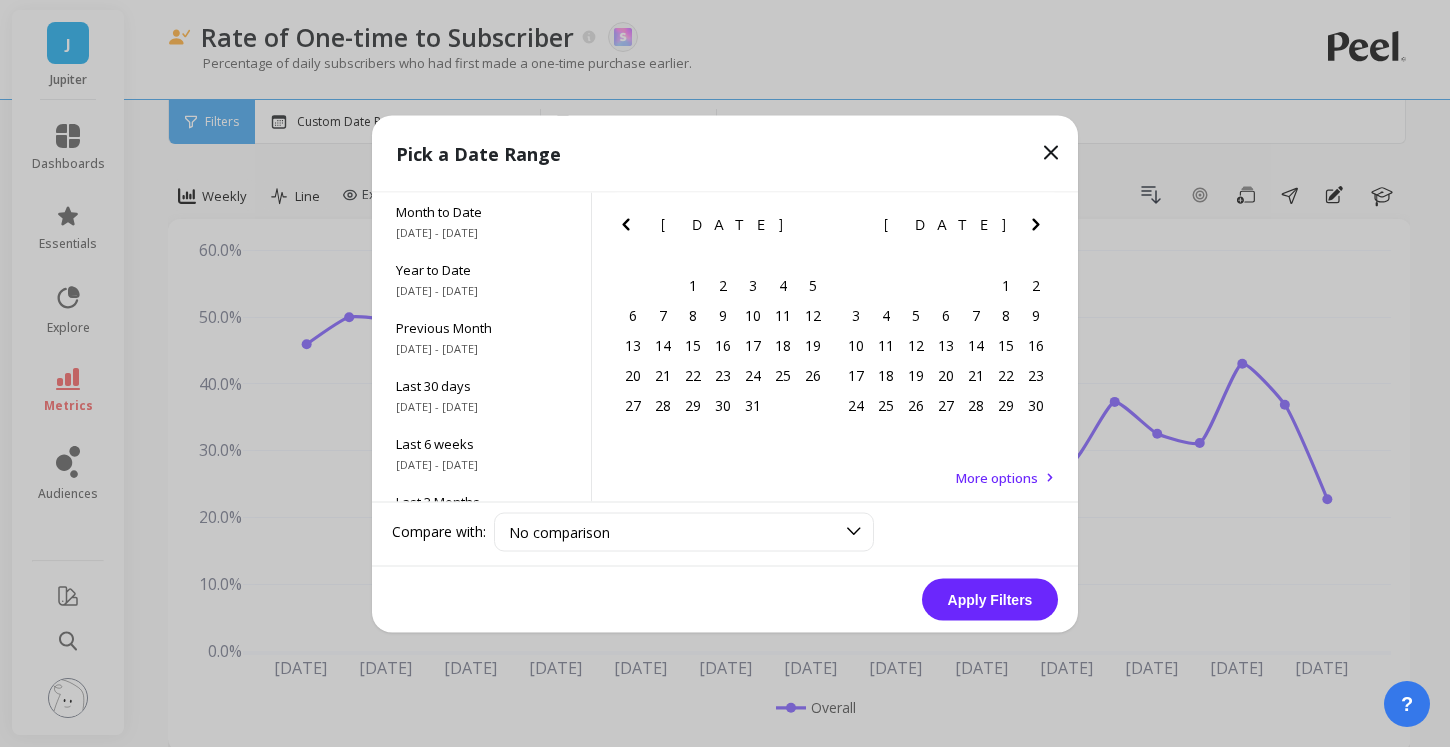 click 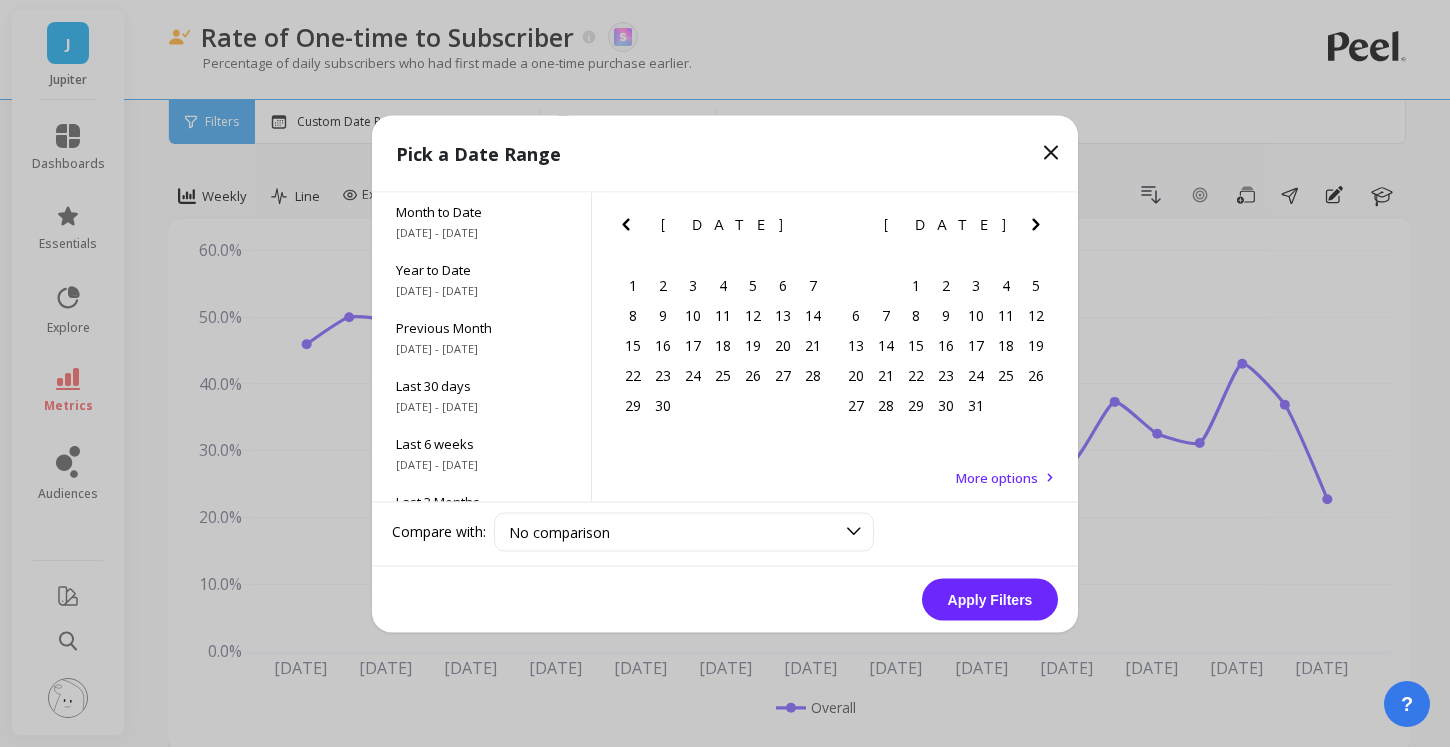 click 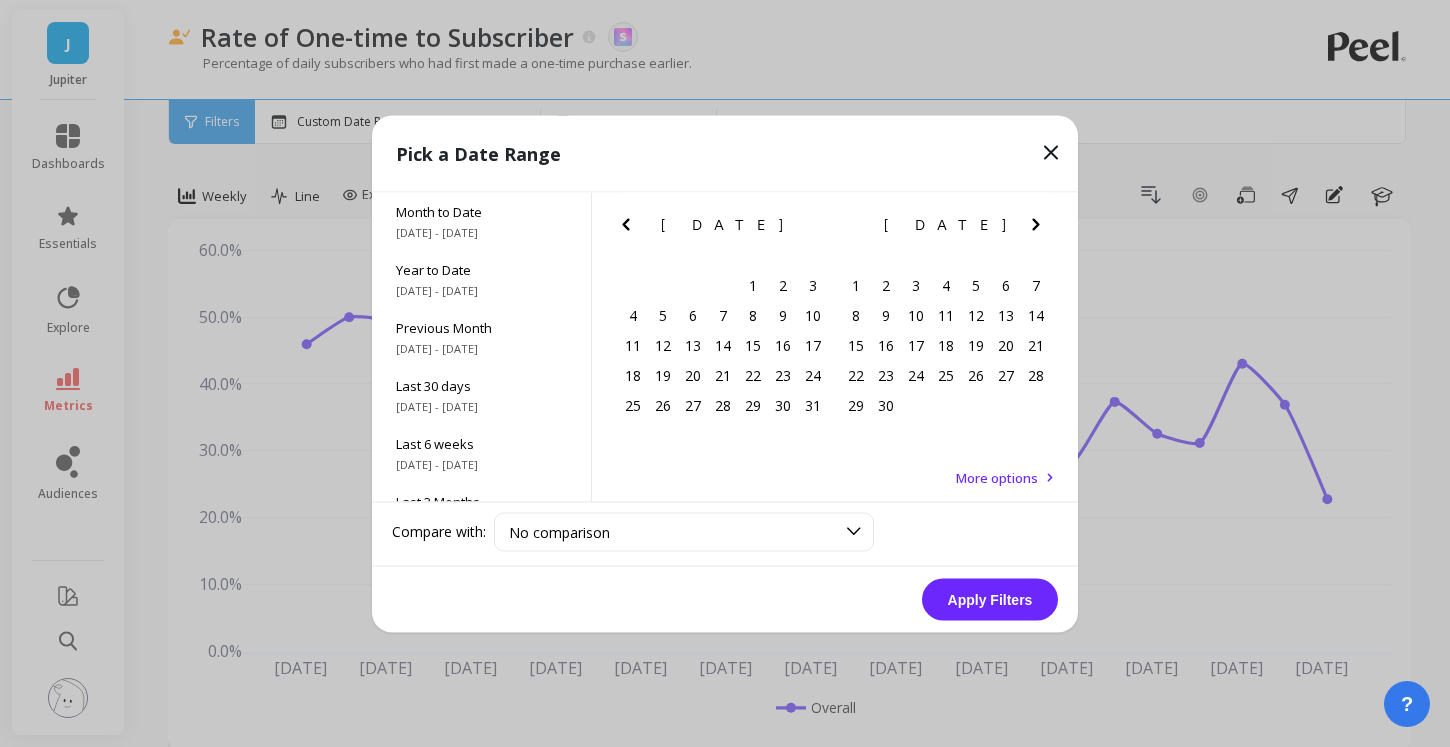 click 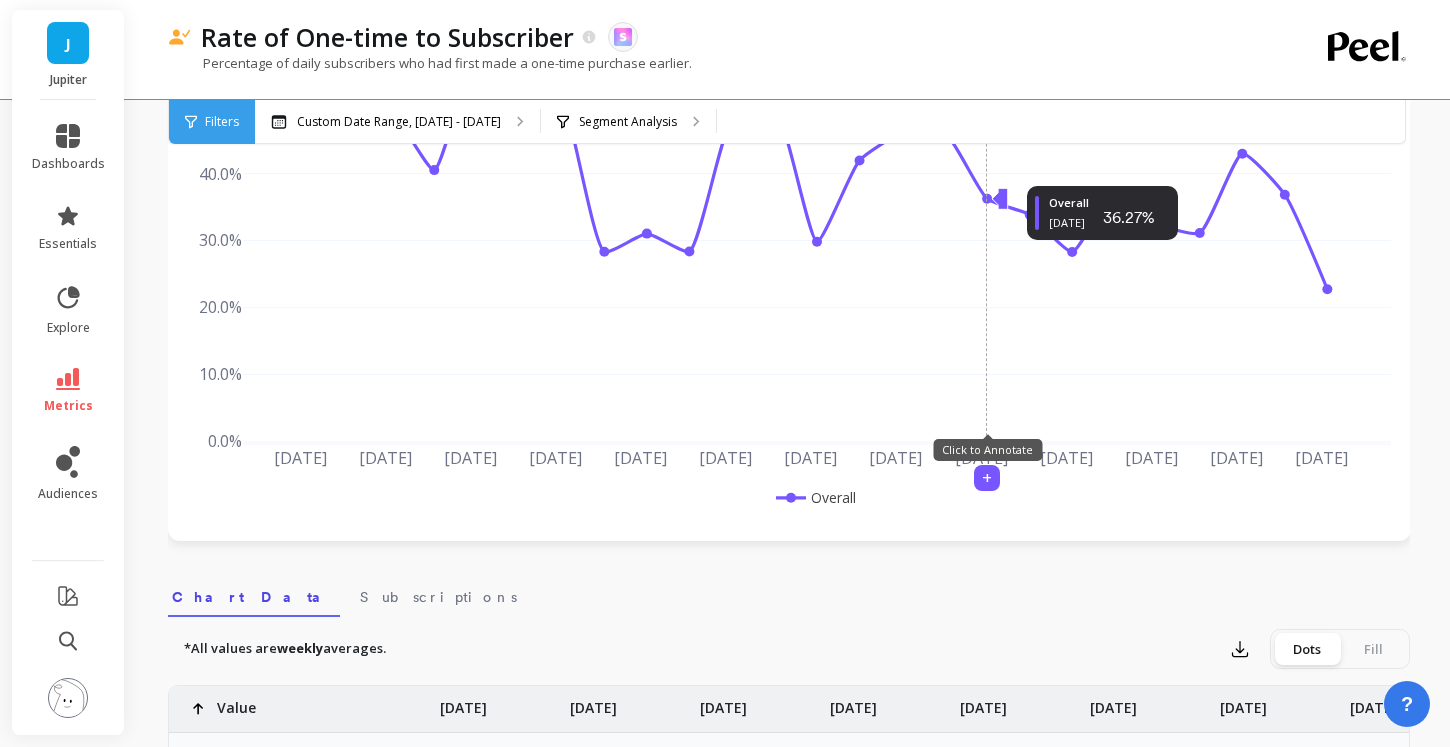 scroll, scrollTop: 194, scrollLeft: 0, axis: vertical 